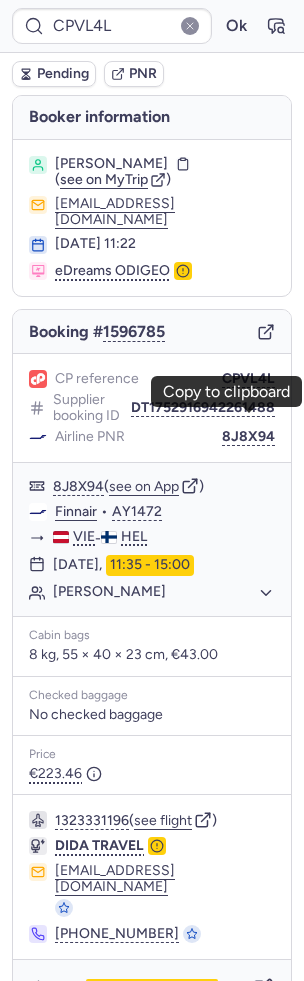 scroll, scrollTop: 0, scrollLeft: 0, axis: both 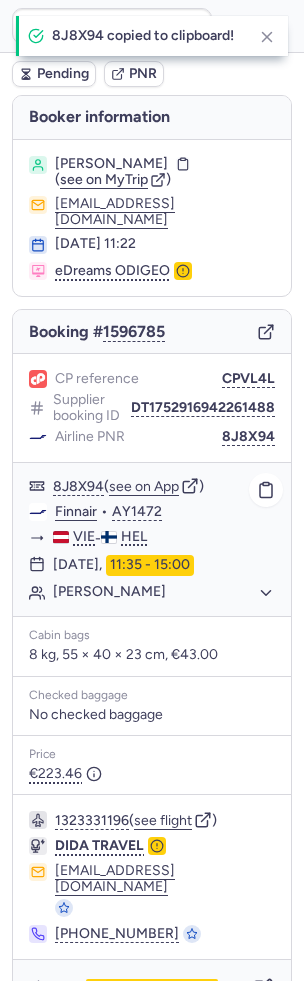 click on "Finnair" 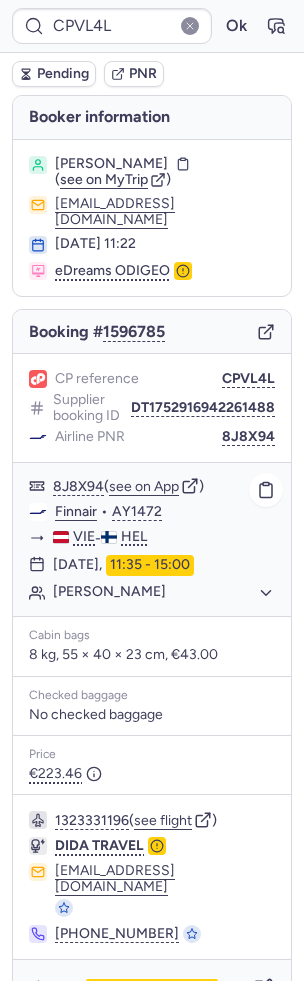 click on "[PERSON_NAME]" 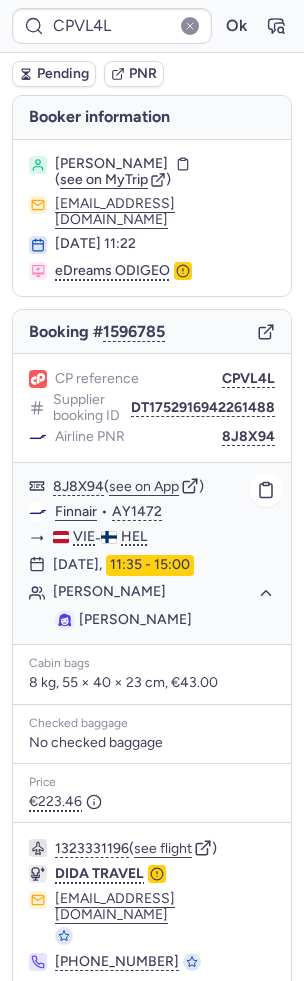 click on "[PERSON_NAME]" at bounding box center [135, 619] 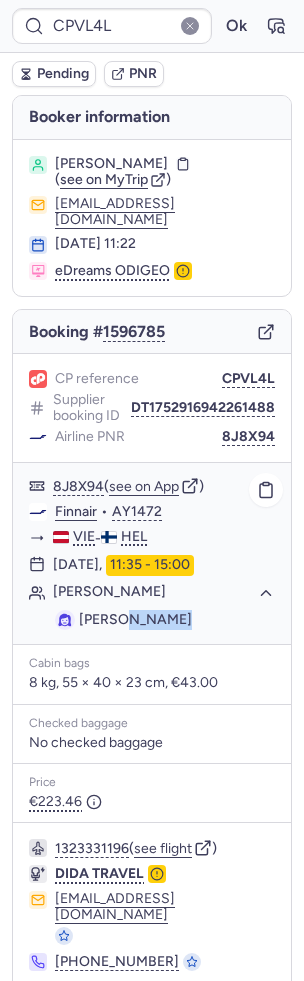 copy on "SHIMONY" 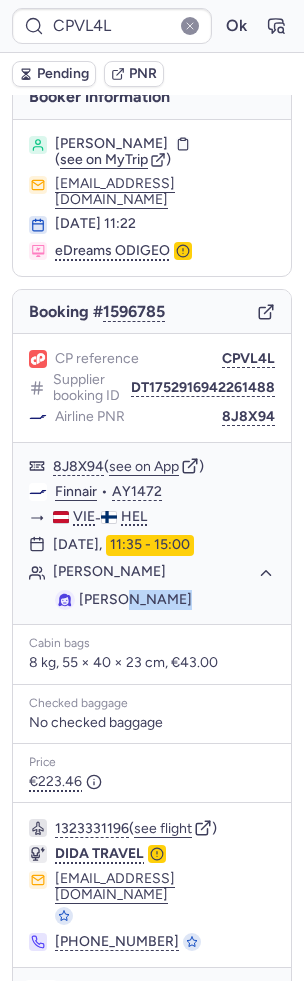 click at bounding box center (41, 996) 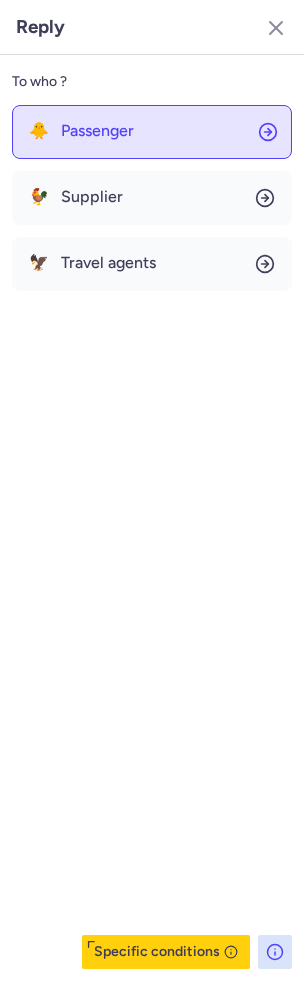 click on "🐥 Passenger" 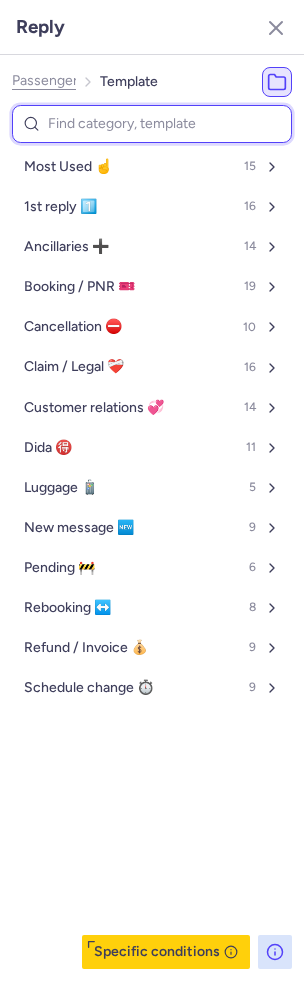 type on "p" 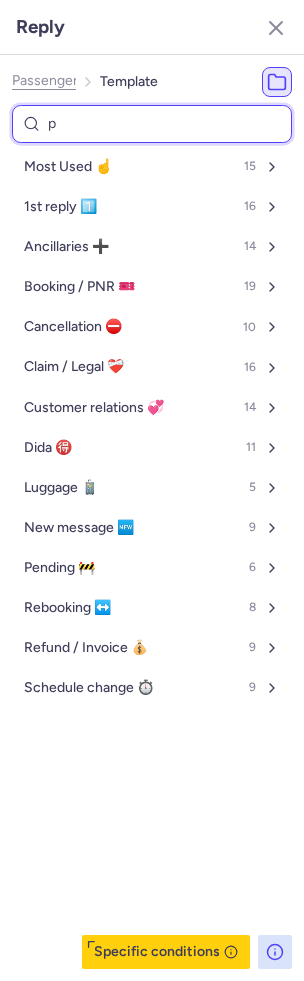 select on "en" 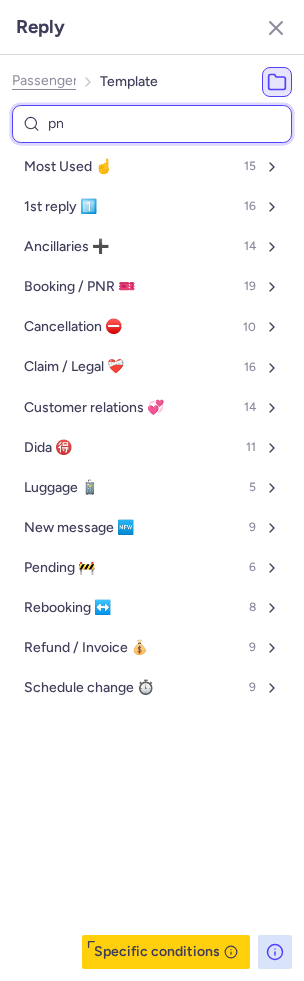 select on "en" 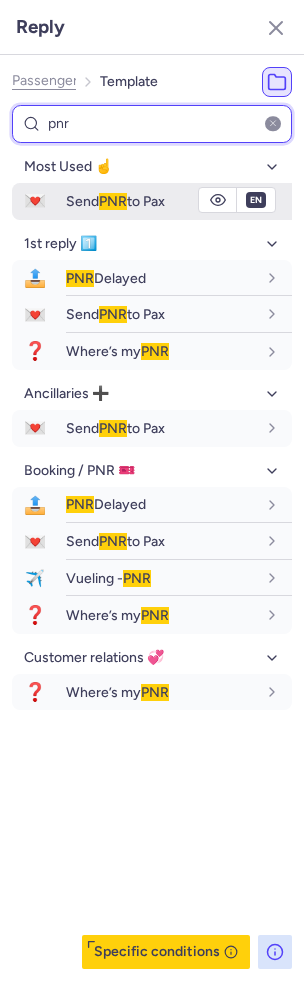 type on "pnr" 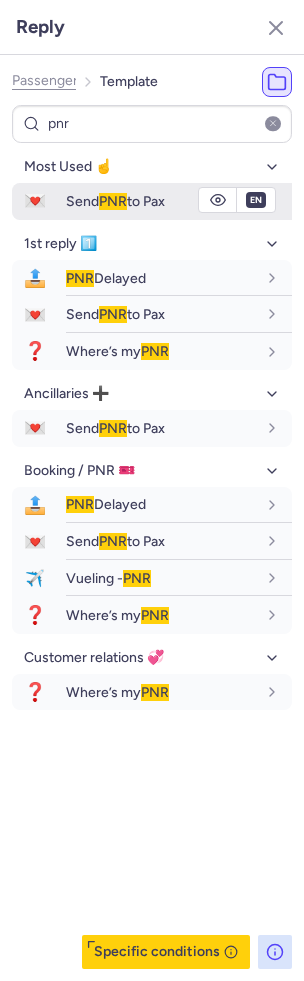 click on "Send  PNR  to Pax" at bounding box center (179, 201) 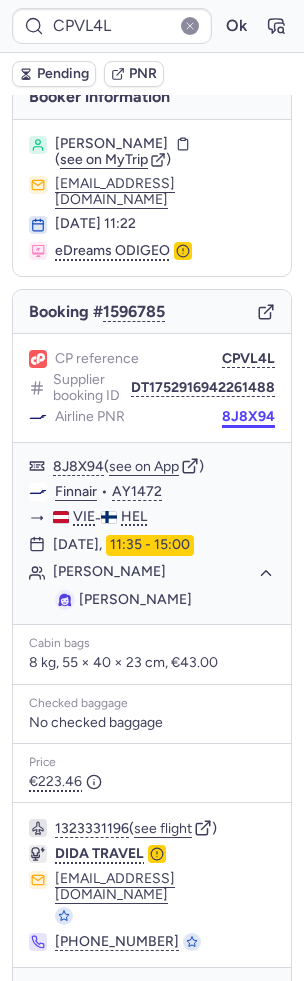 click on "8J8X94" at bounding box center (248, 417) 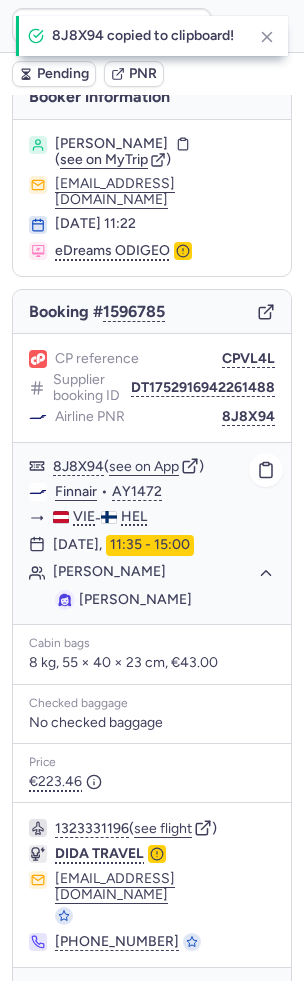 click on "Finnair" 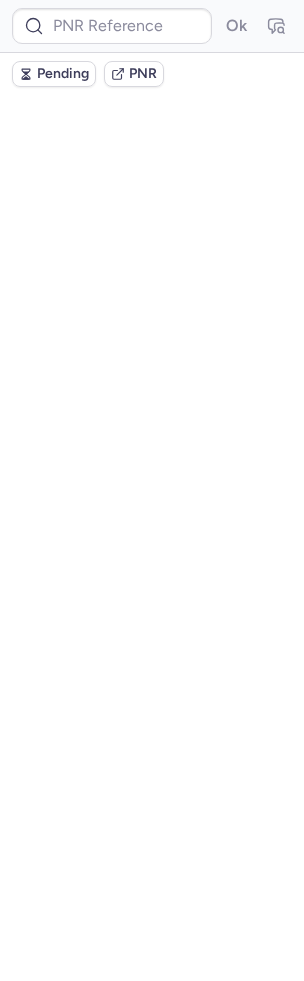 scroll, scrollTop: 0, scrollLeft: 0, axis: both 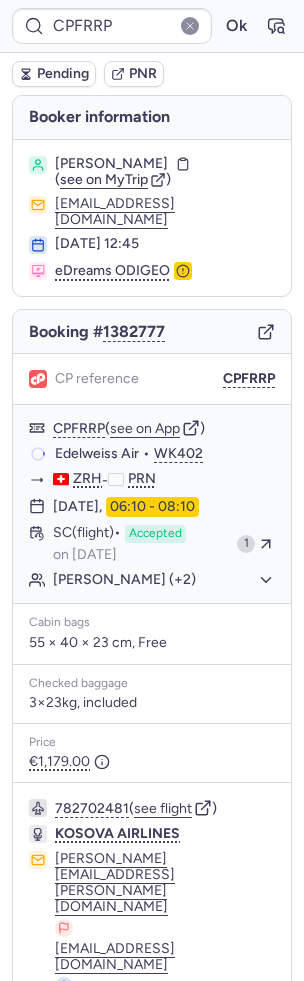 type on "CPGPCE" 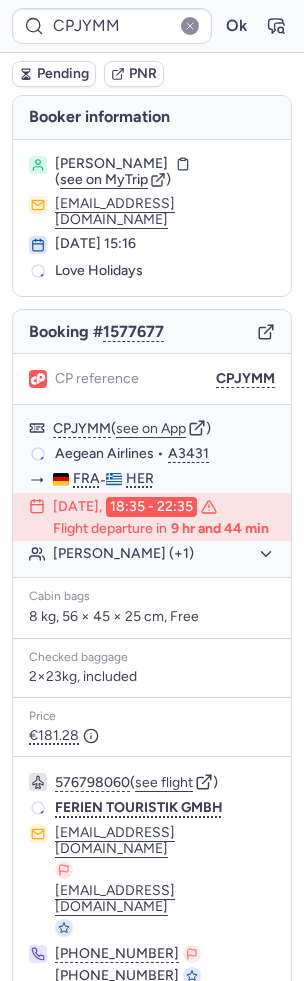 type on "CPNISD" 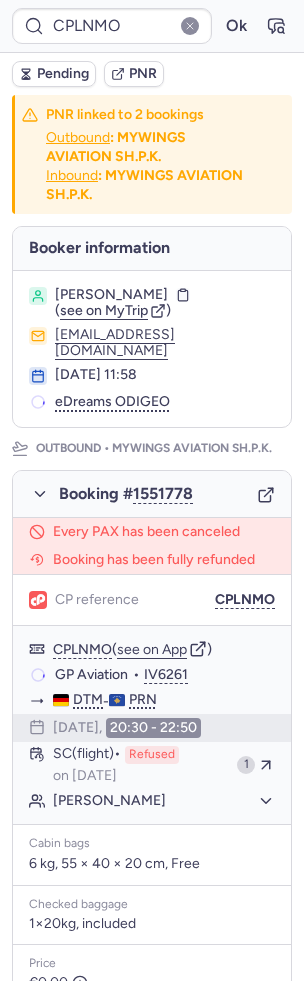 type on "CPGPCE" 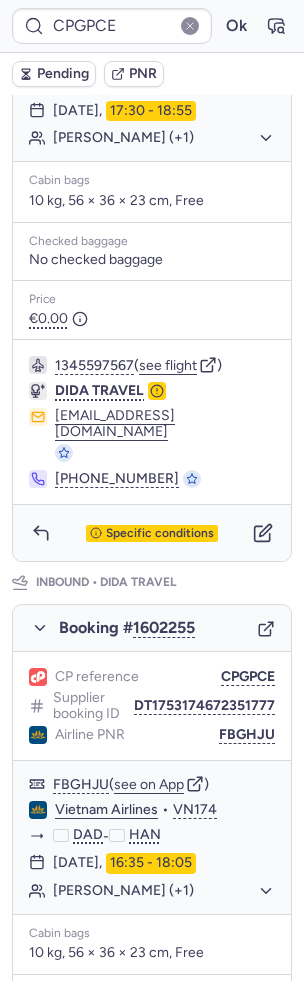 scroll, scrollTop: 680, scrollLeft: 0, axis: vertical 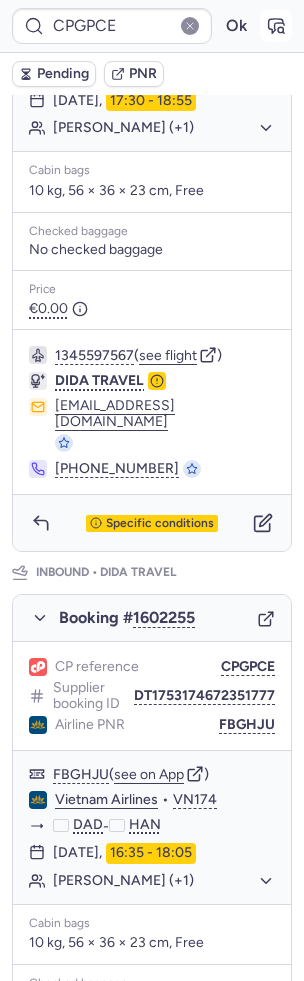 click at bounding box center (276, 26) 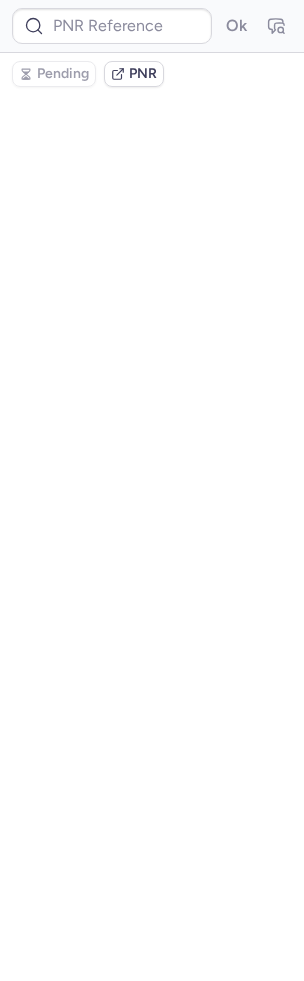 type on "CPGPCE" 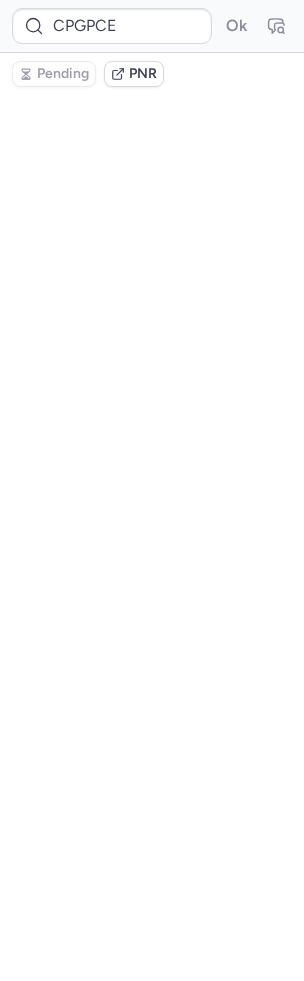 scroll, scrollTop: 0, scrollLeft: 0, axis: both 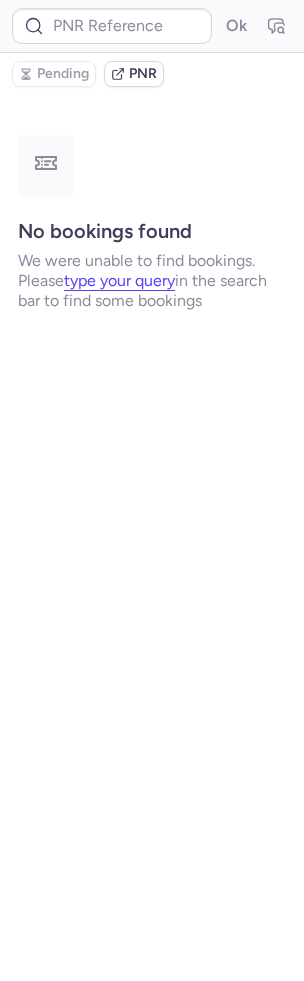 type on "CPGPCE" 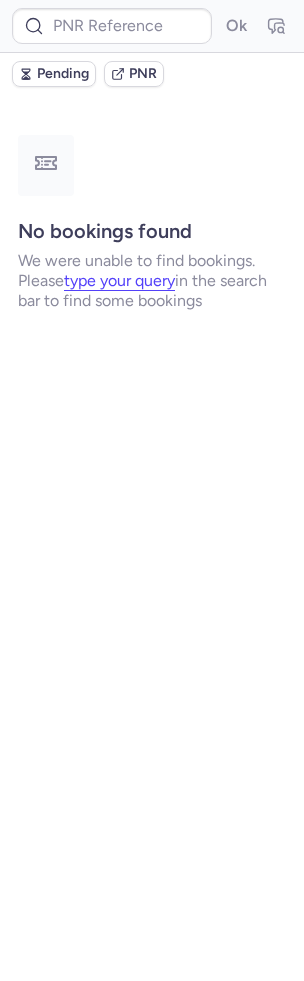 type on "CPEGHI" 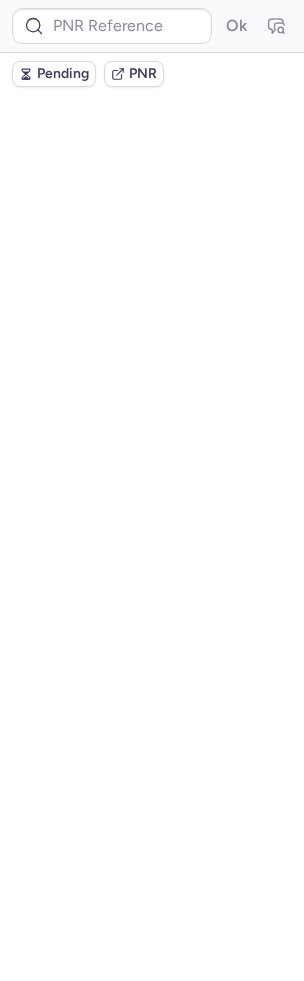 scroll, scrollTop: 0, scrollLeft: 0, axis: both 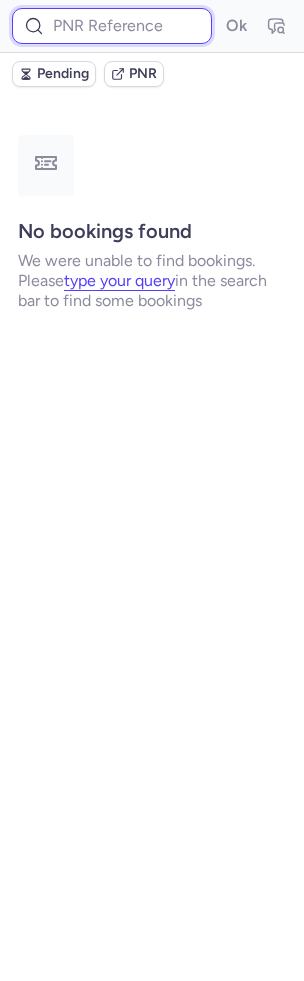 click at bounding box center (112, 26) 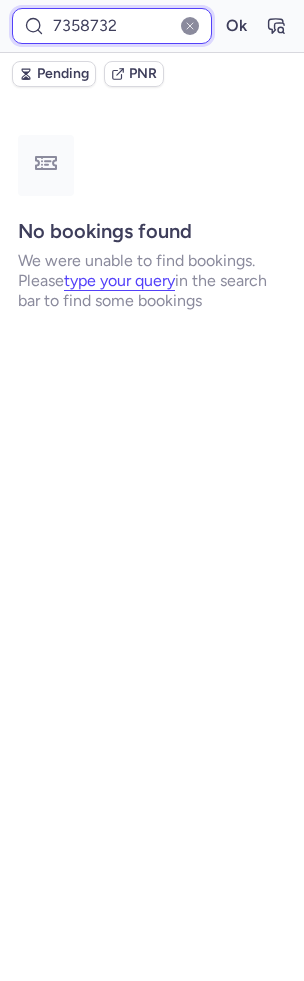 click on "Ok" at bounding box center [236, 26] 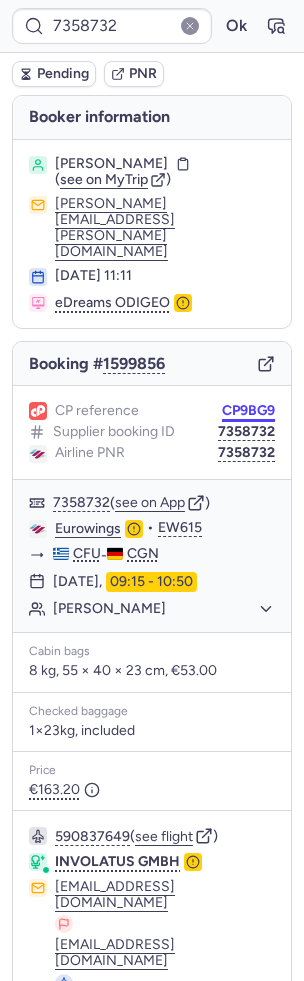click on "CP9BG9" at bounding box center [248, 411] 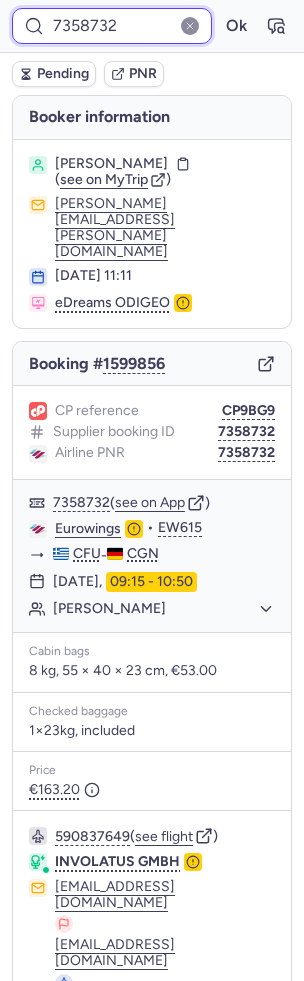 click on "7358732" at bounding box center [112, 26] 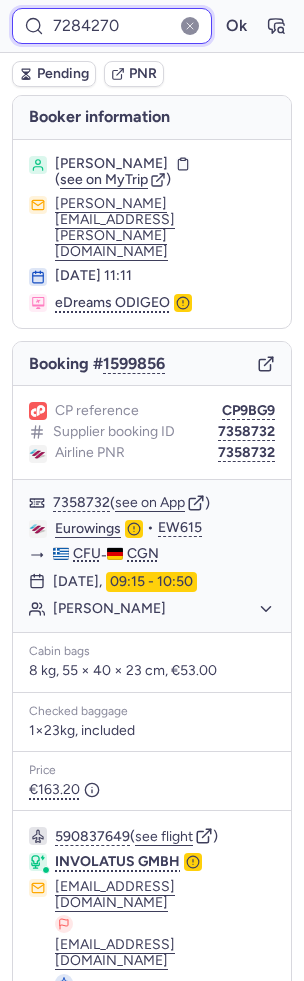 type on "7284270" 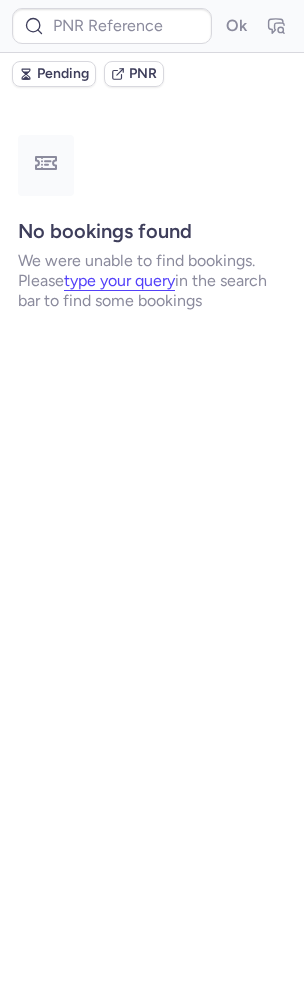 scroll, scrollTop: 0, scrollLeft: 0, axis: both 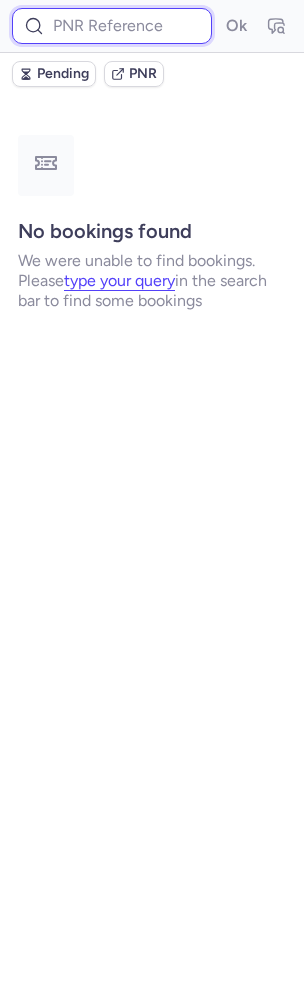 click at bounding box center (112, 26) 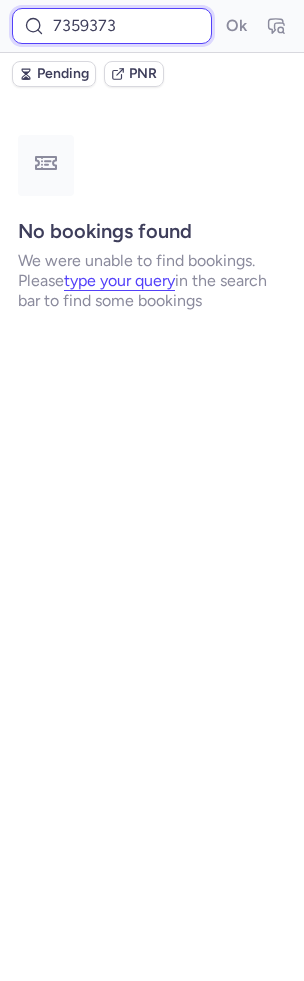 click on "Ok" at bounding box center [236, 26] 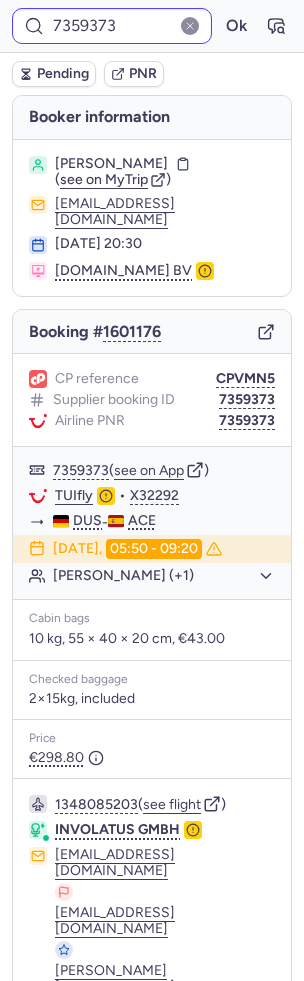 type on "CPEGHI" 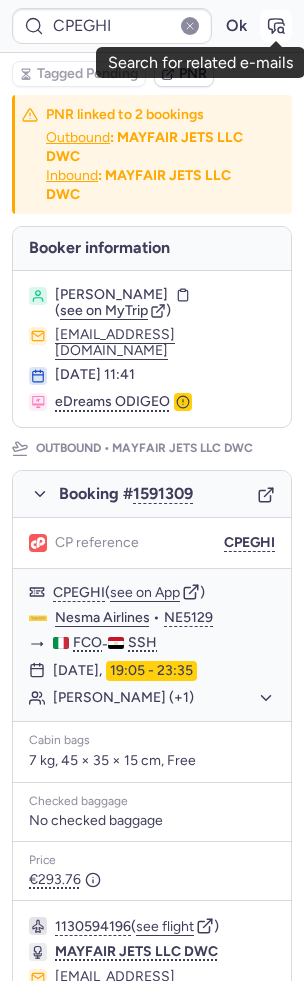 click 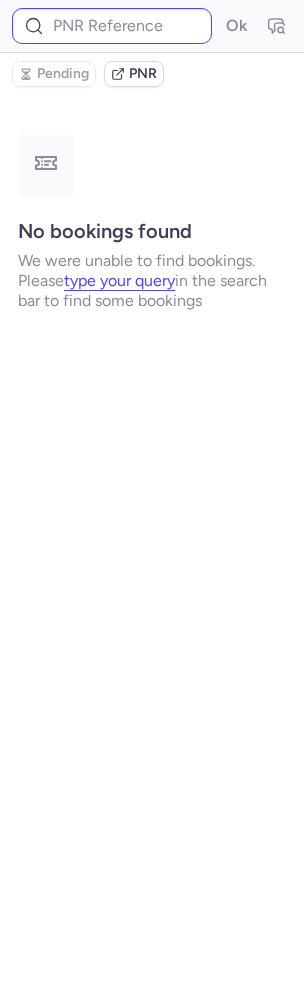 type on "CPEGHI" 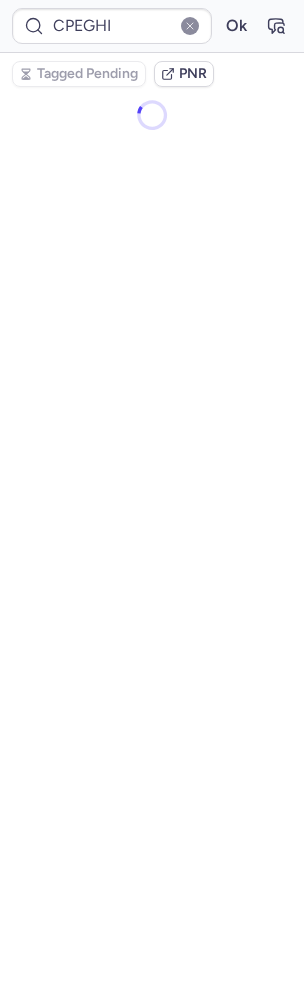 scroll, scrollTop: 0, scrollLeft: 0, axis: both 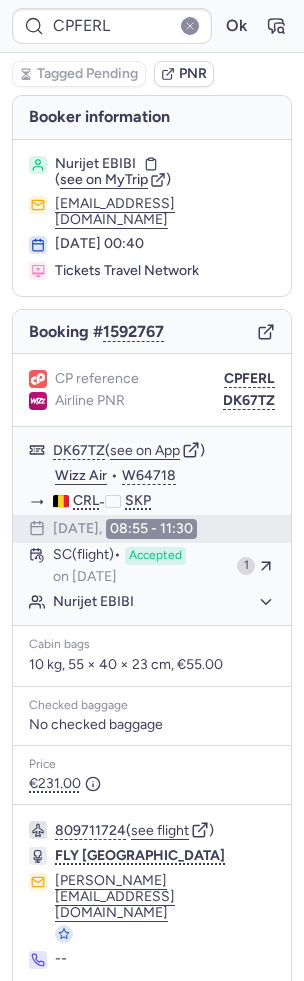 type on "CPBRXS" 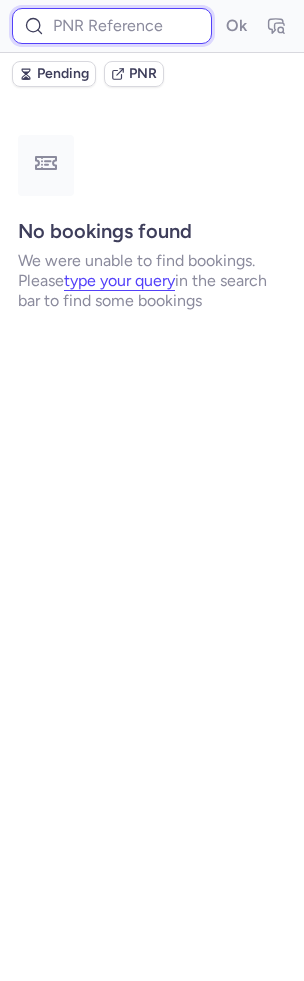 click at bounding box center [112, 26] 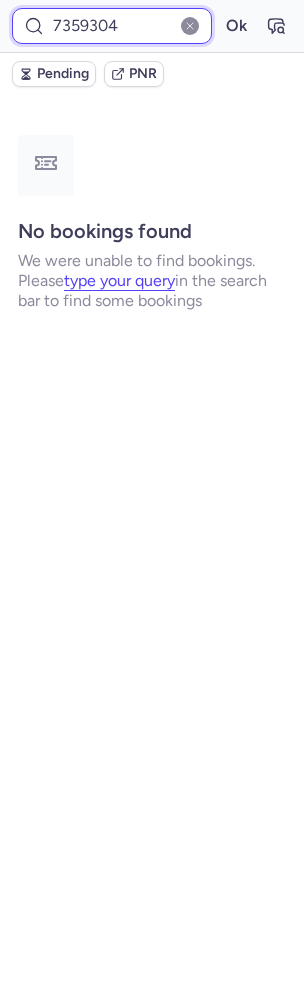click on "Ok" at bounding box center (236, 26) 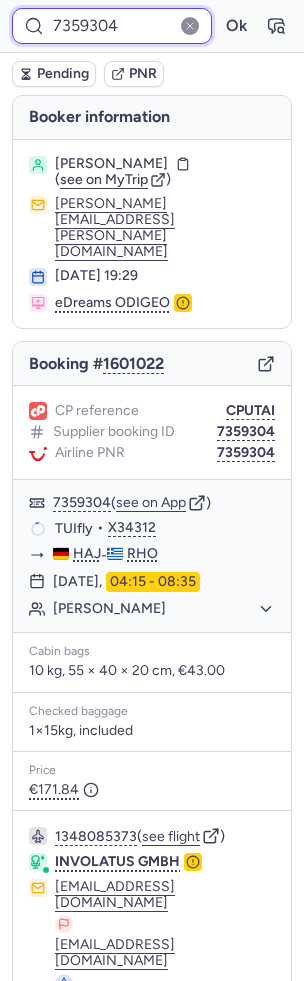 click on "7359304" at bounding box center [112, 26] 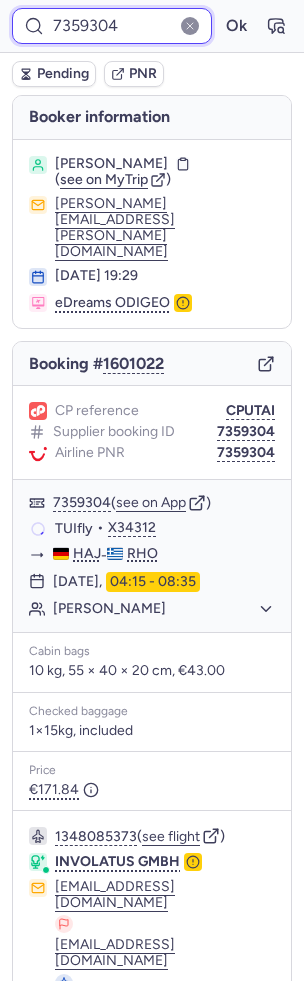 click on "7359304" at bounding box center [112, 26] 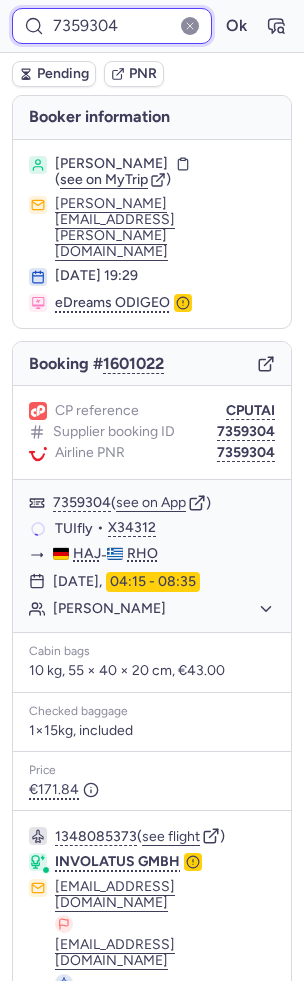 paste on "5" 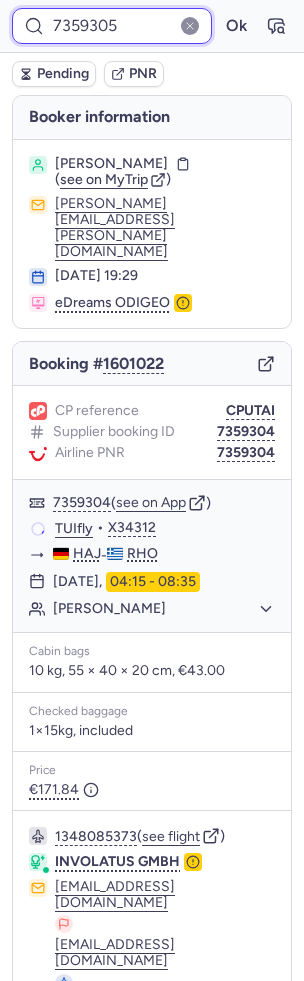 click on "Ok" at bounding box center [236, 26] 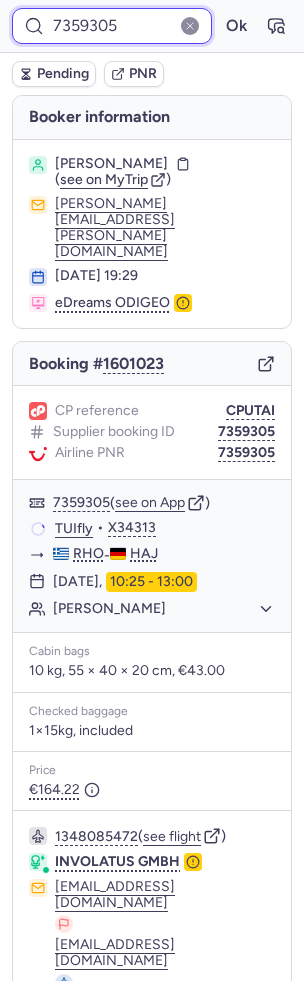 click on "7359305" at bounding box center (112, 26) 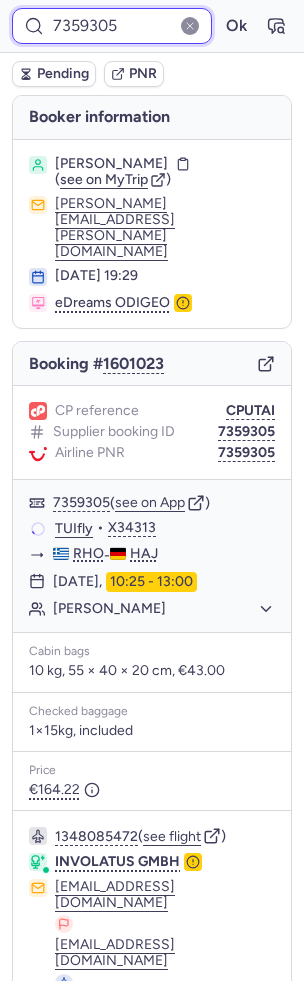 paste on "436" 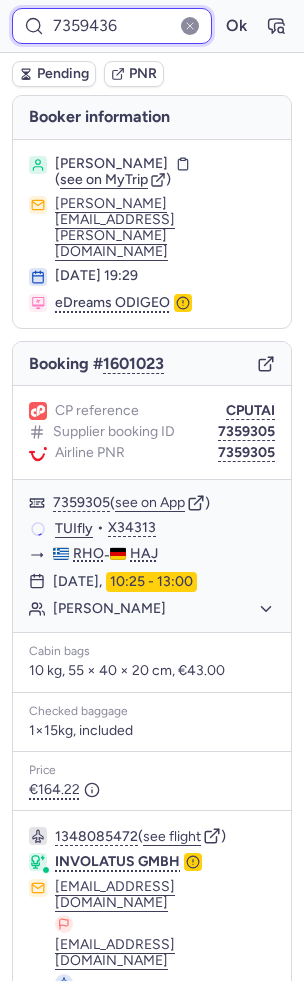 type on "7359436" 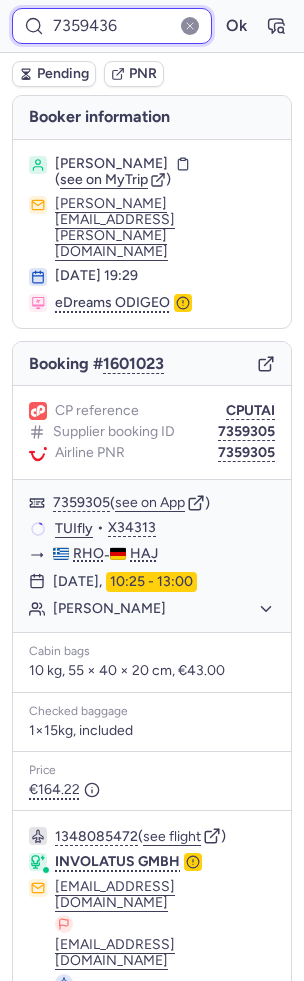 click on "Ok" at bounding box center (236, 26) 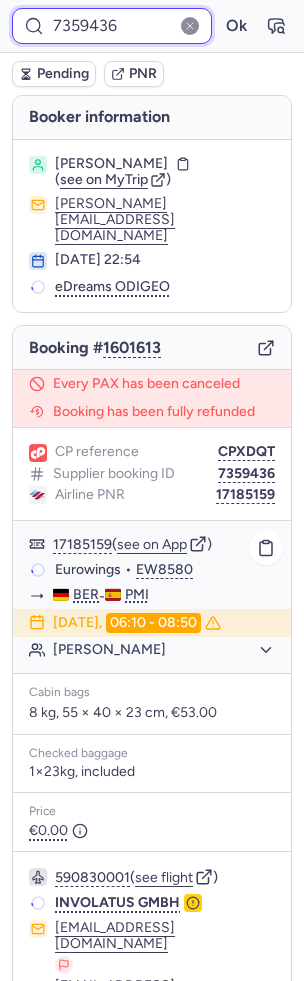 scroll, scrollTop: 139, scrollLeft: 0, axis: vertical 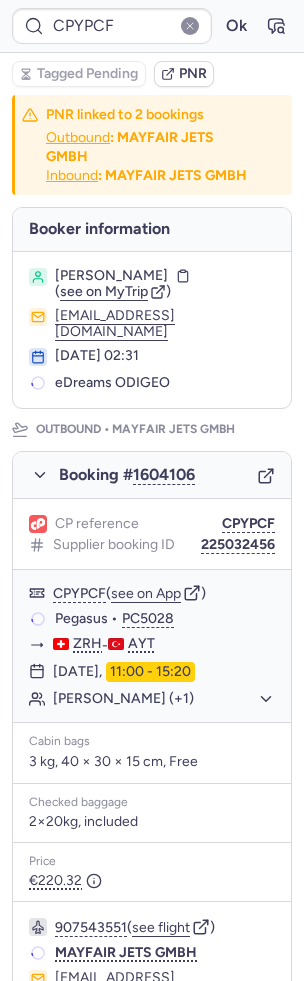 type on "CPCBWP" 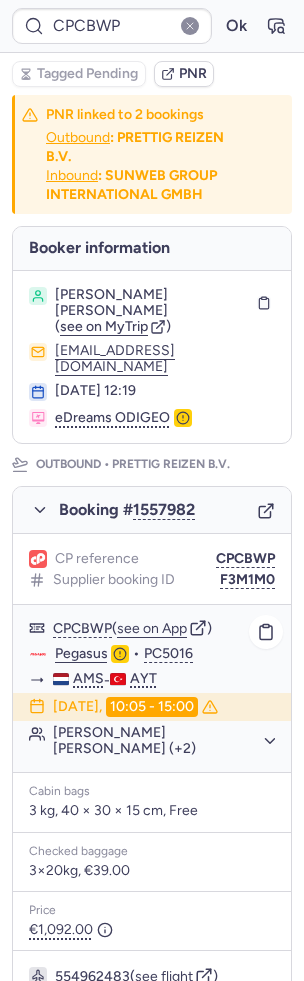 click on "CPCBWP  ( see on App )" 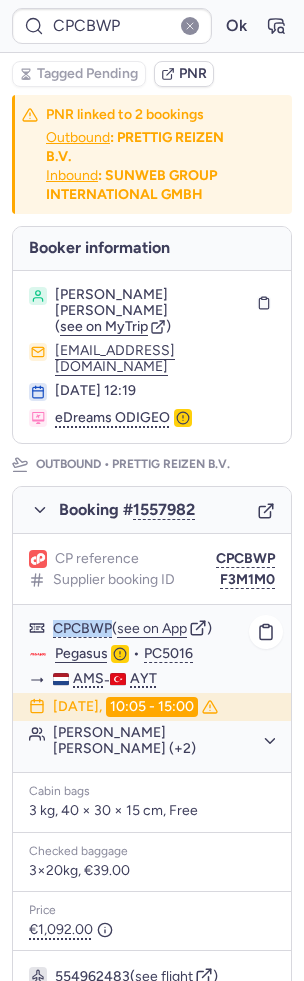 click on "CPCBWP  ( see on App )" 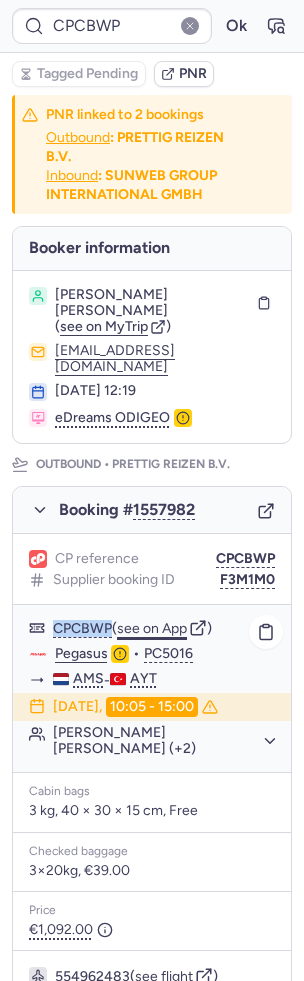 click on "see on App" 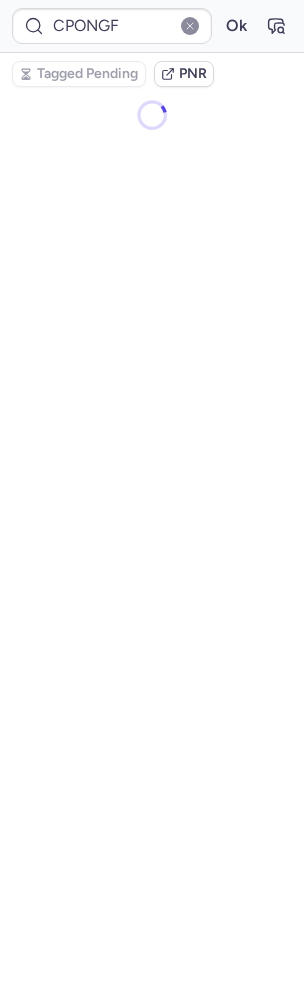 type on "CPLAFQ" 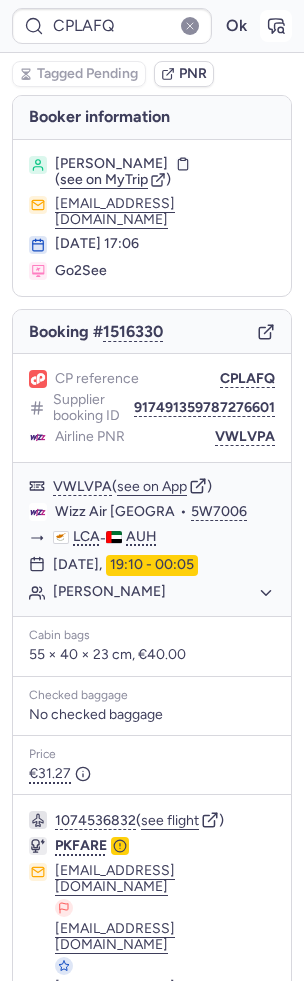click 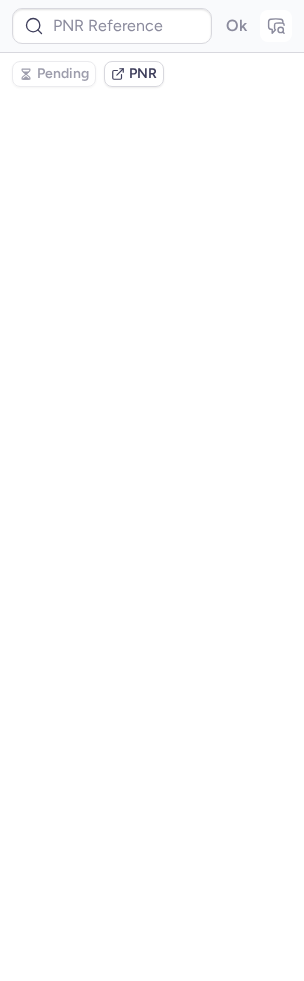 type on "CPLAFQ" 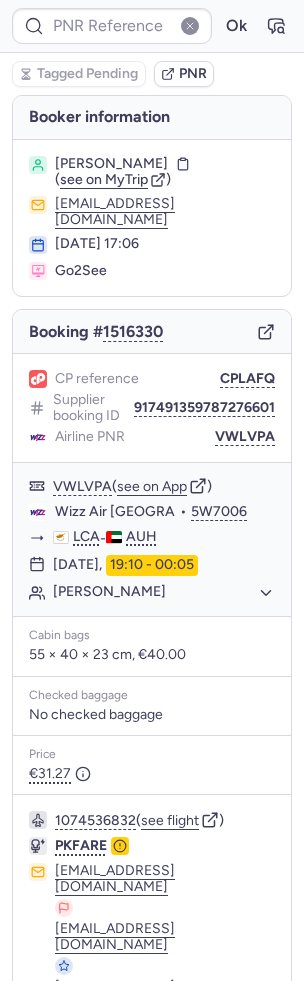type on "CPLAFQ" 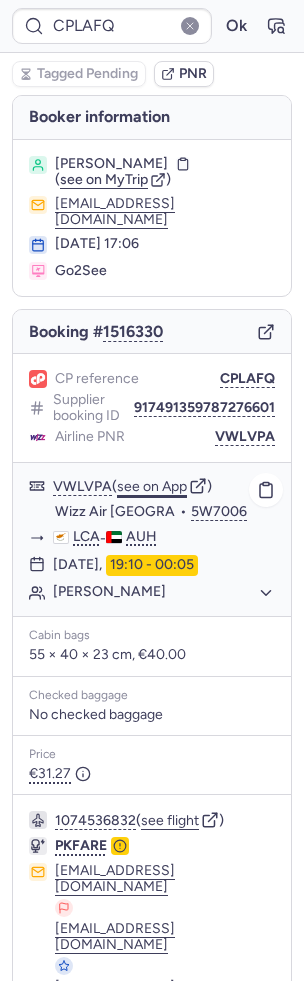 click on "see on App" 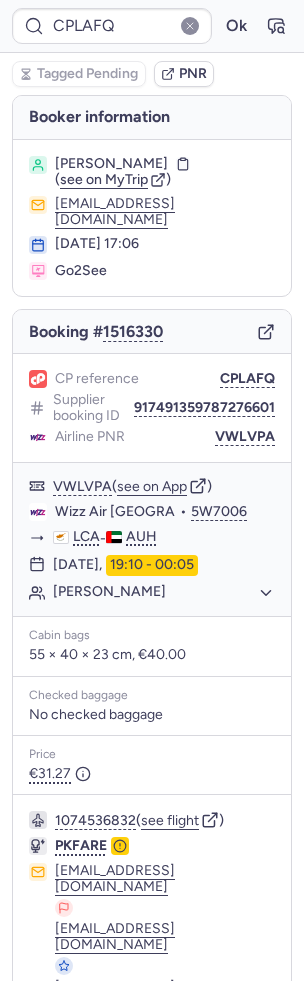 scroll, scrollTop: 34, scrollLeft: 0, axis: vertical 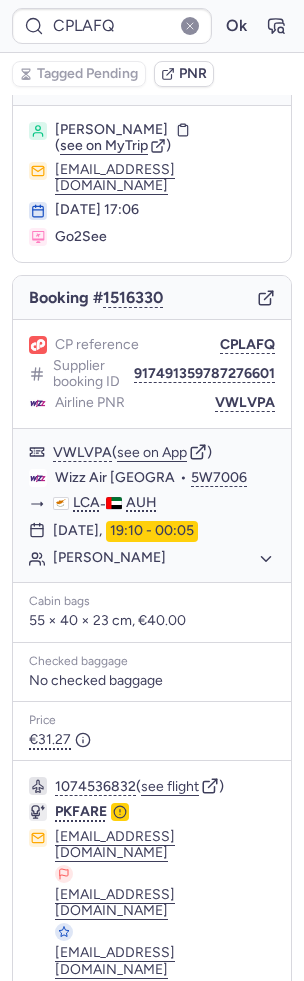 click at bounding box center (41, 1049) 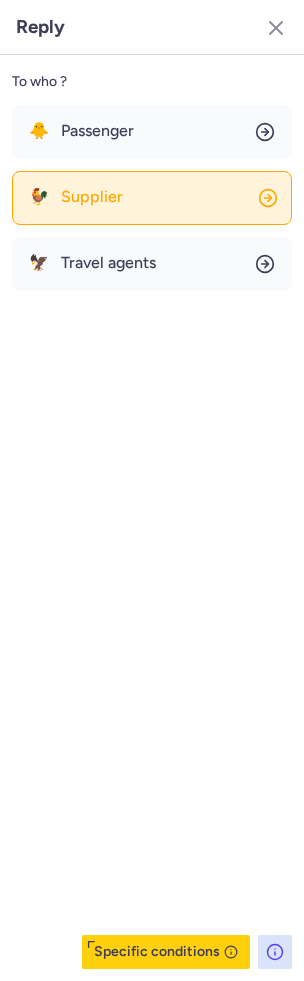 click on "🐓 Supplier" 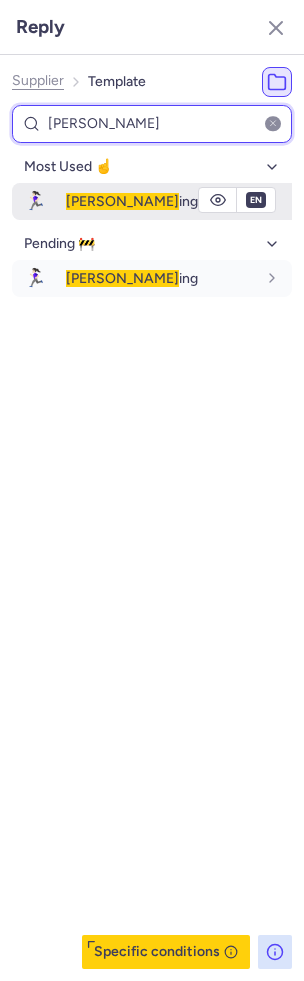 type on "chas" 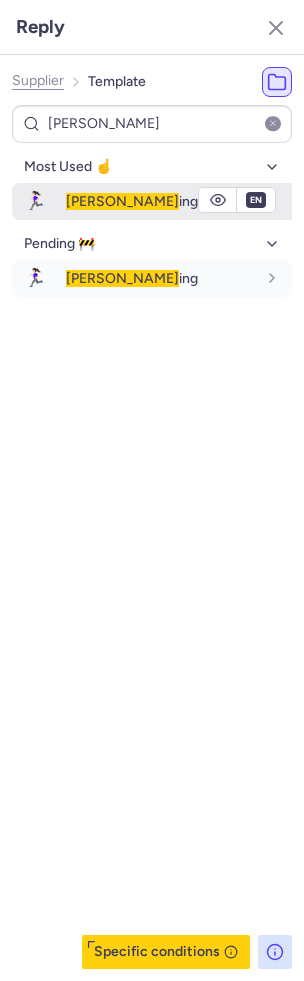 click on "Chas ing" at bounding box center [161, 201] 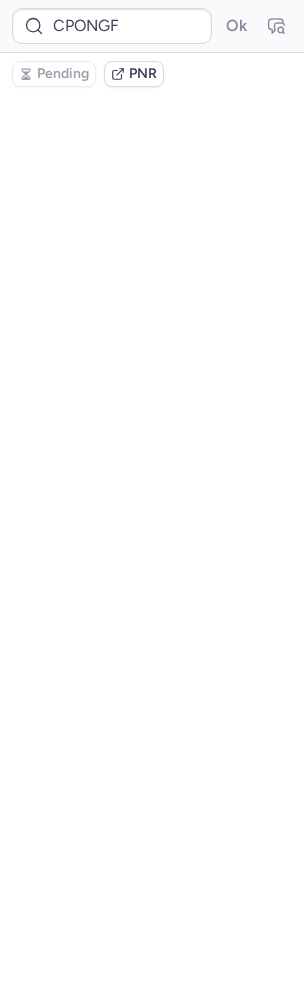 scroll, scrollTop: 0, scrollLeft: 0, axis: both 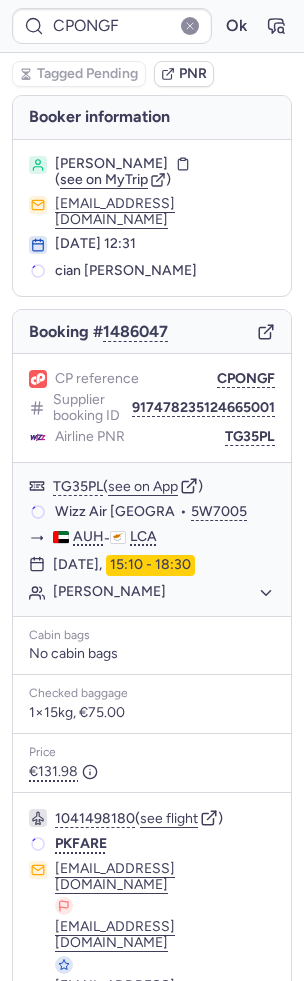 type on "CPMYJF" 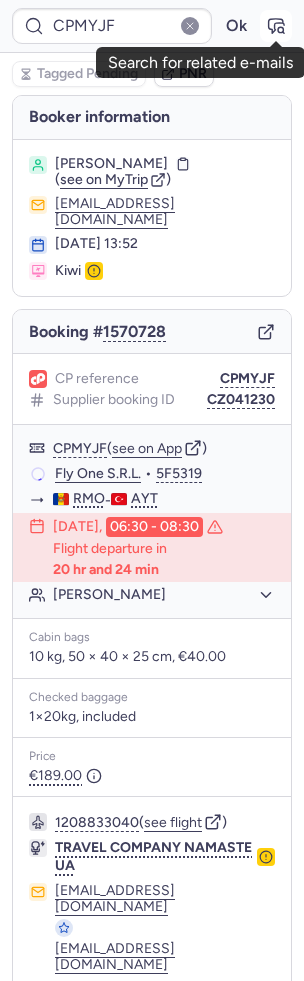 click 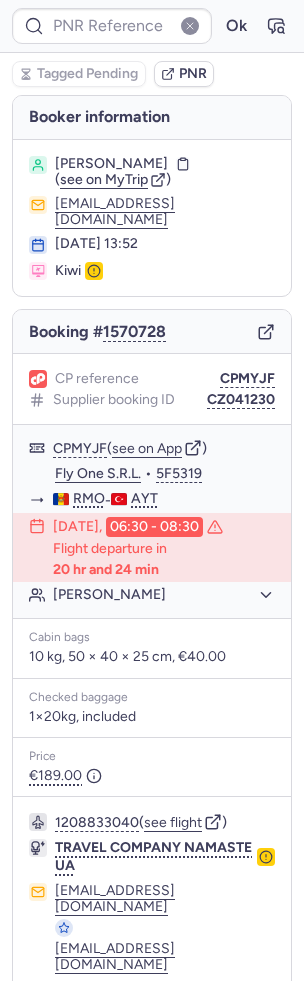 type on "CPMYJF" 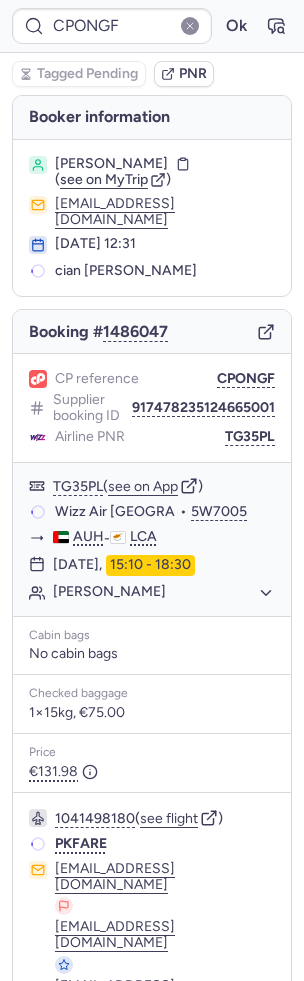 type on "CPXPSV" 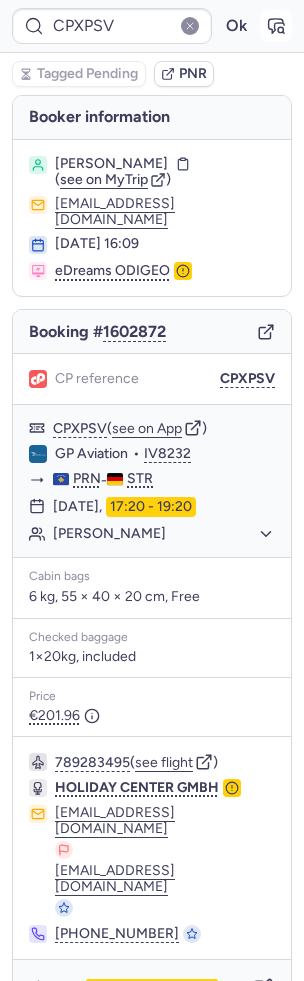 click at bounding box center [276, 26] 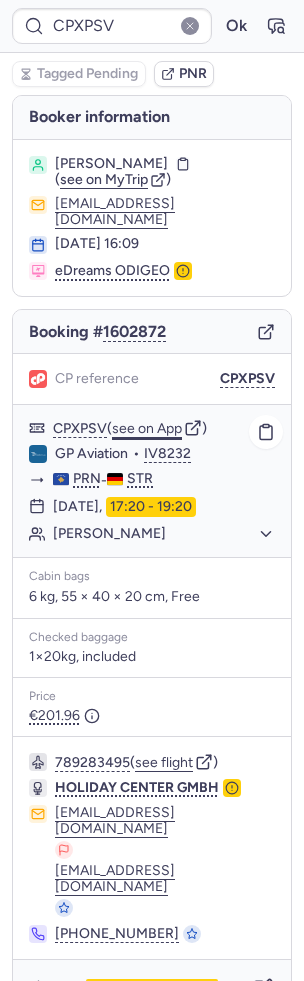 click on "see on App" 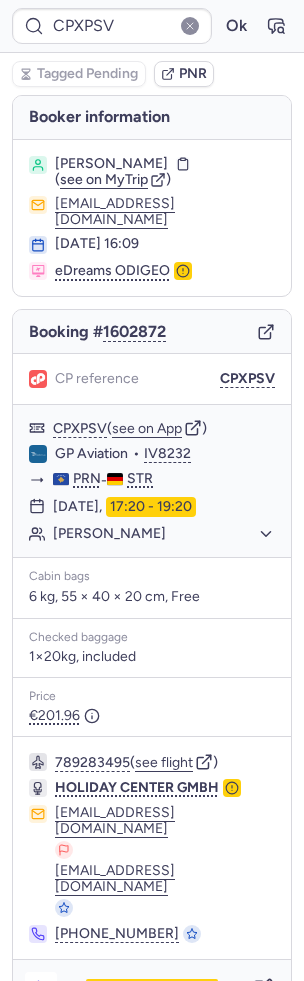 click 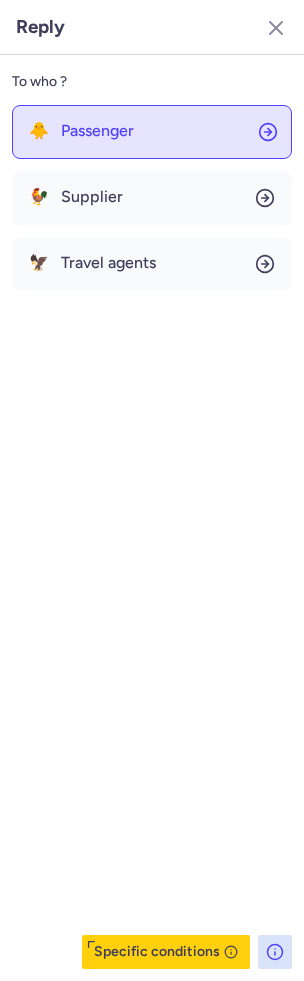click on "Passenger" at bounding box center [97, 131] 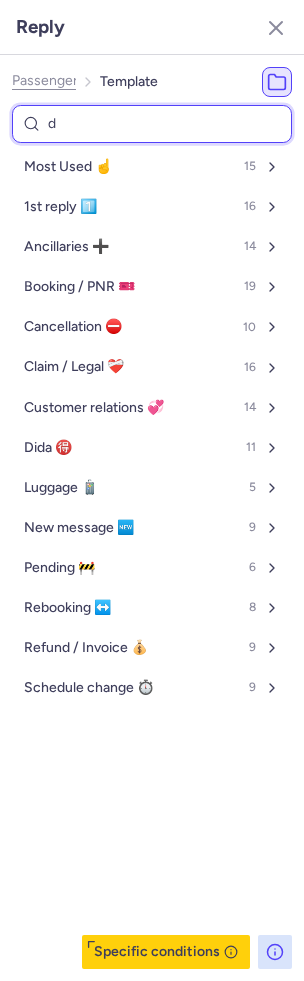 type on "do" 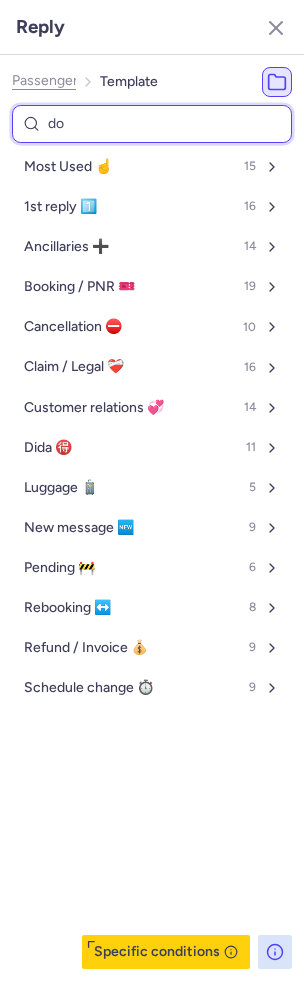 select on "en" 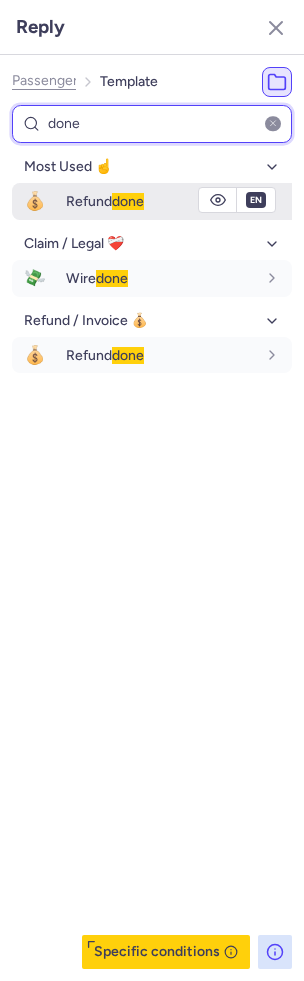 type on "done" 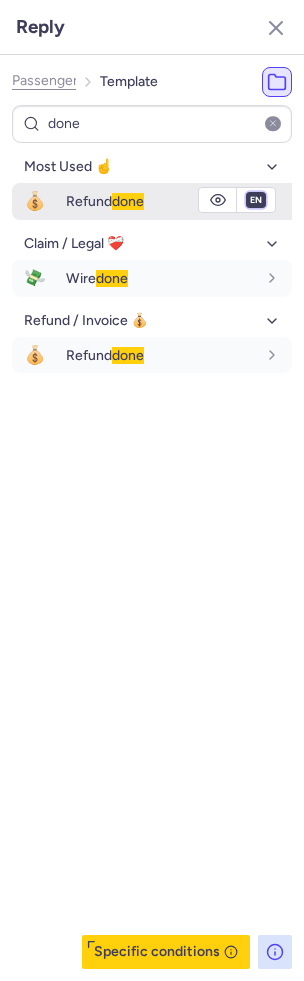 click on "fr en de nl pt es it ru" at bounding box center [256, 200] 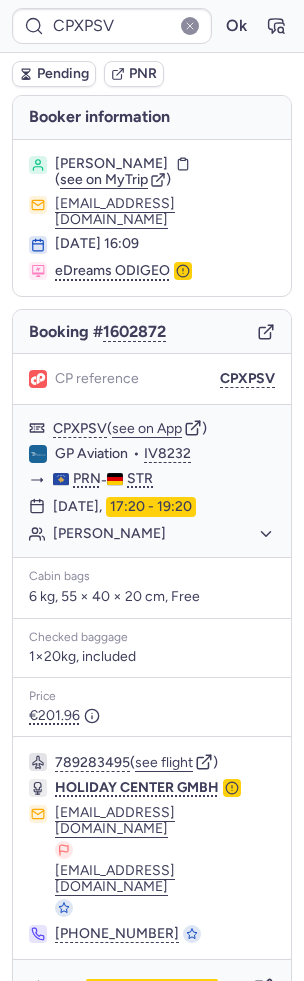 type on "CP5TGW" 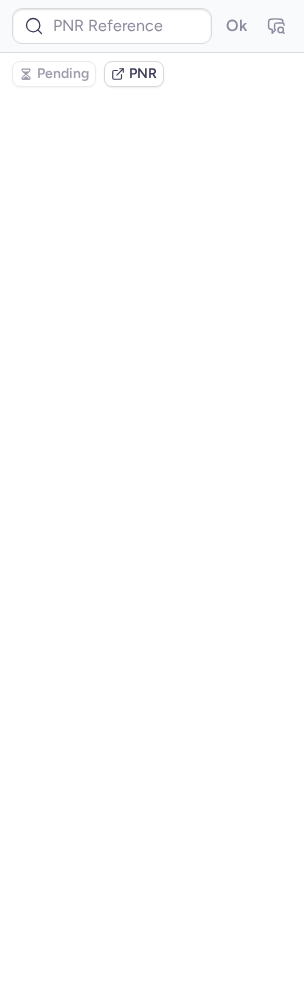 type on "CPOXJB" 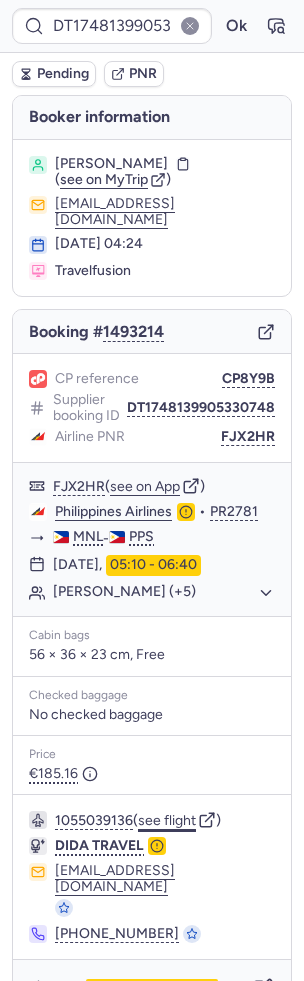 click on "see flight" 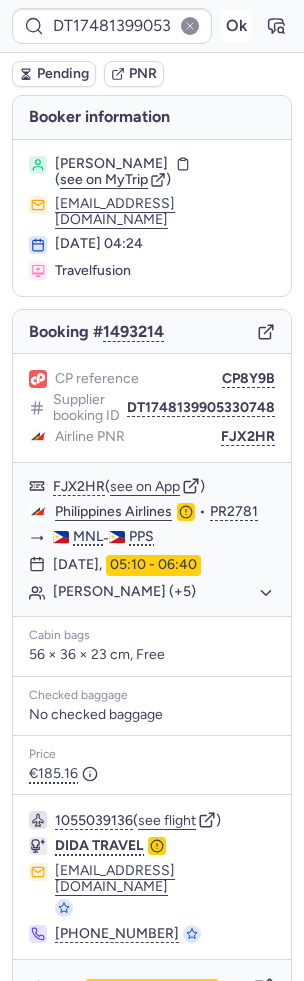 click on "Ok" at bounding box center (236, 26) 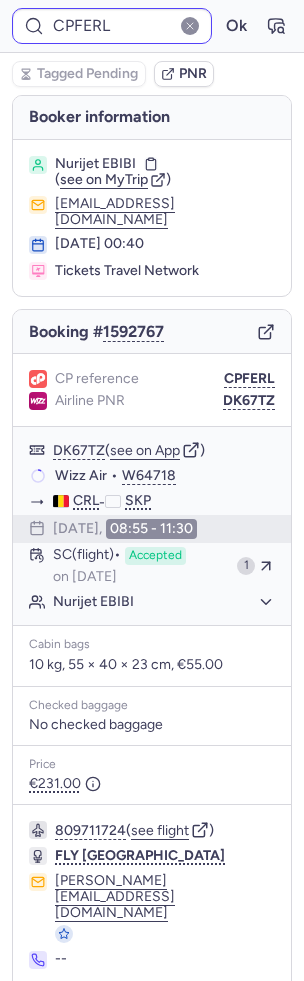 type on "7360409" 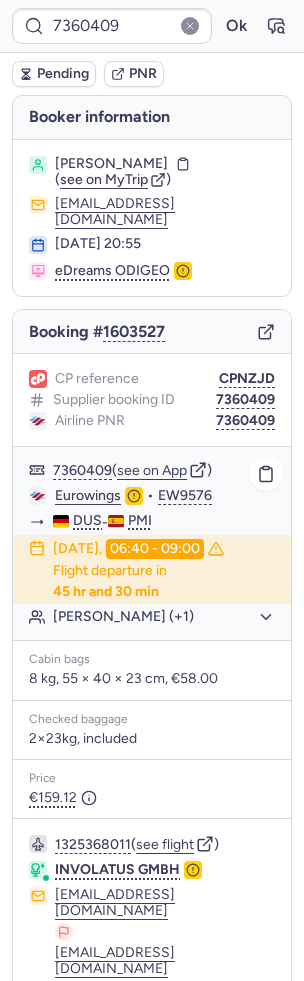 click on "Janusz Stefan JEGLICZKA (+1)" 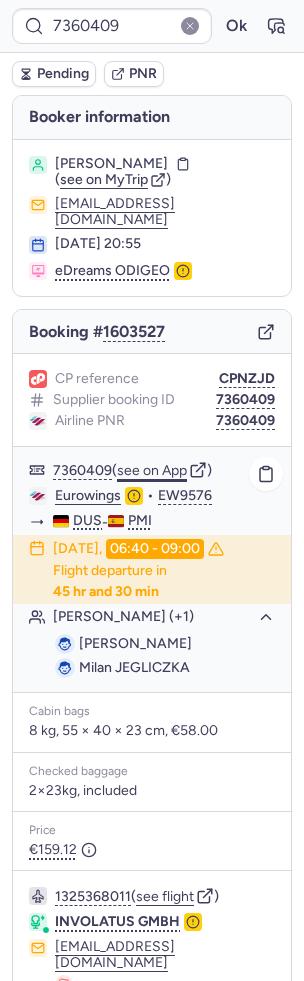 click on "see on App" 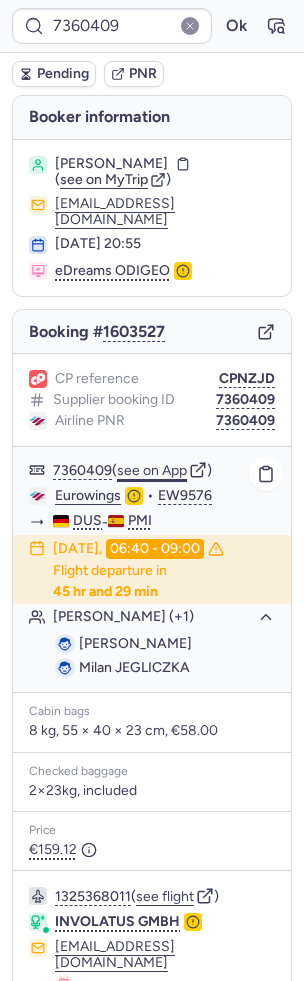 click on "see on App" 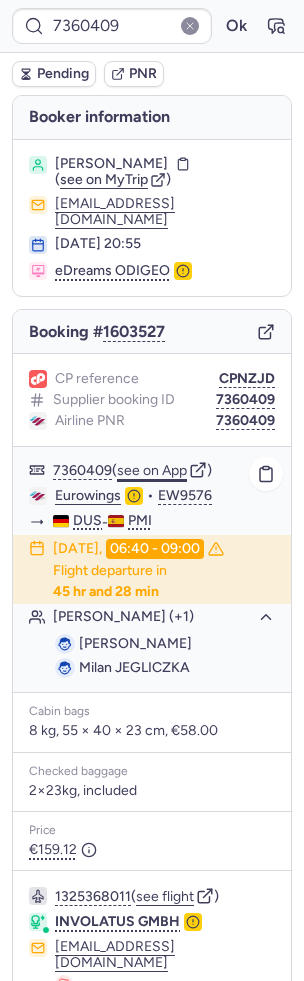 click on "see on App" 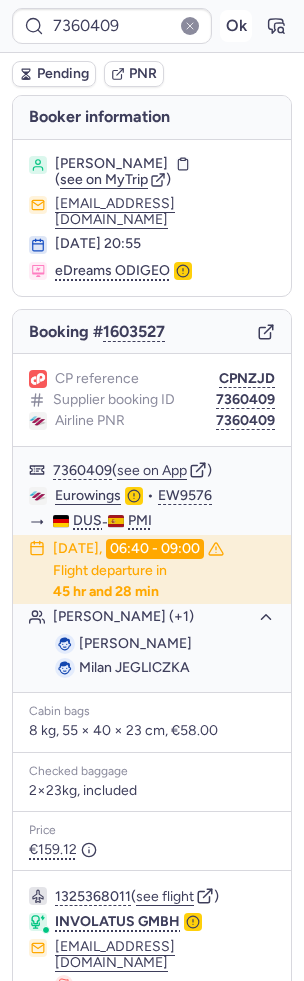 click on "Ok" at bounding box center [236, 26] 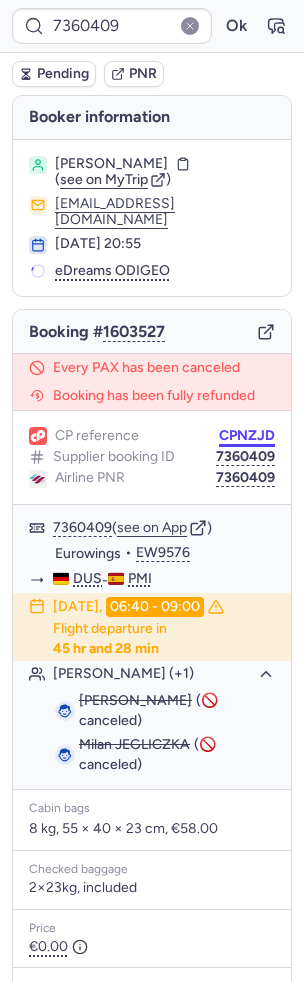 click on "CPNZJD" at bounding box center (247, 436) 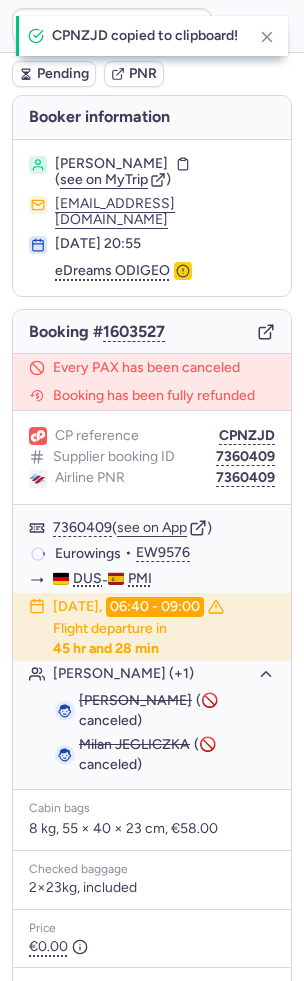 type on "CPNZJD" 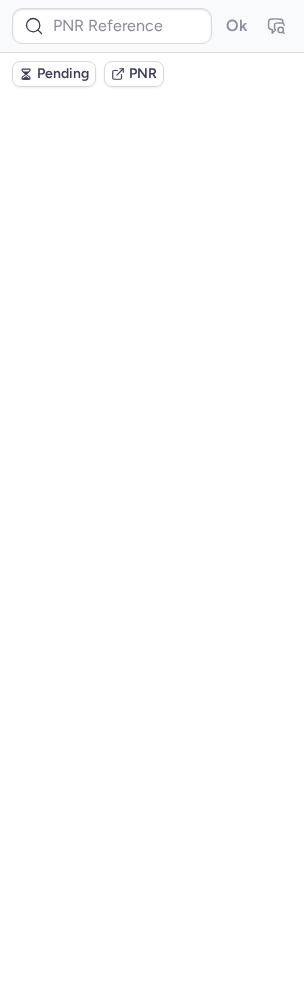 scroll, scrollTop: 0, scrollLeft: 0, axis: both 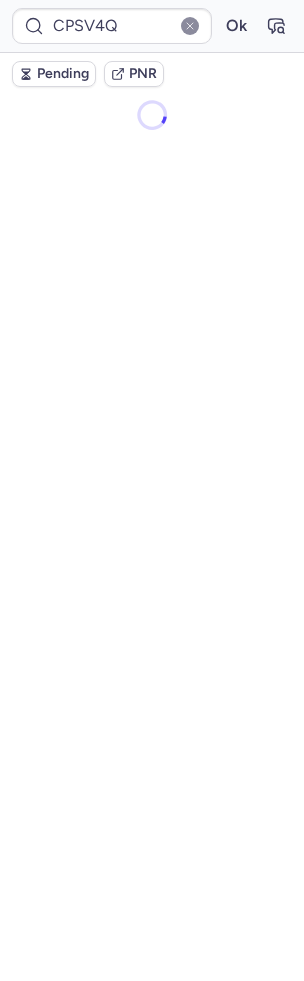 type on "CPONGF" 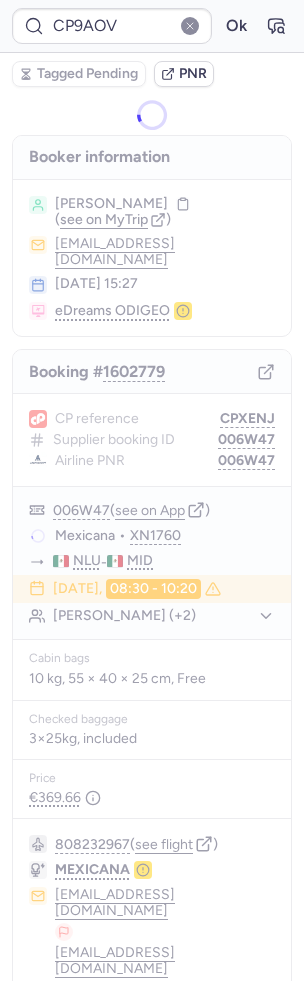 type on "CPVUTT" 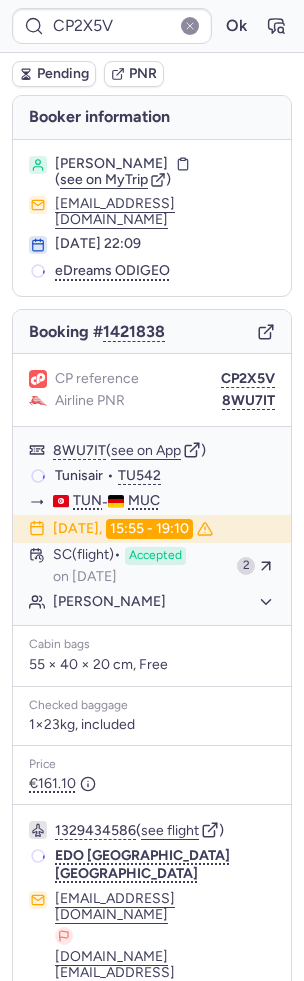 type on "CPRTLB" 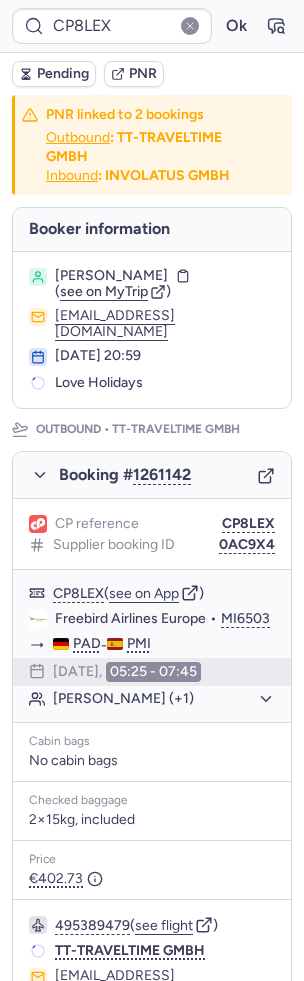 type on "CPZCOX" 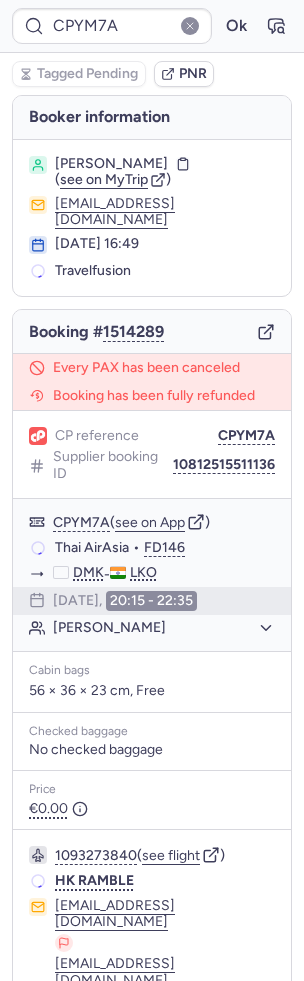type on "CP5TGW" 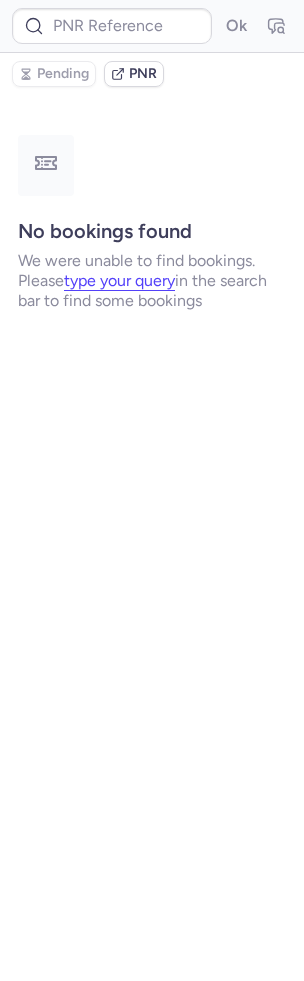 type on "CPGPCE" 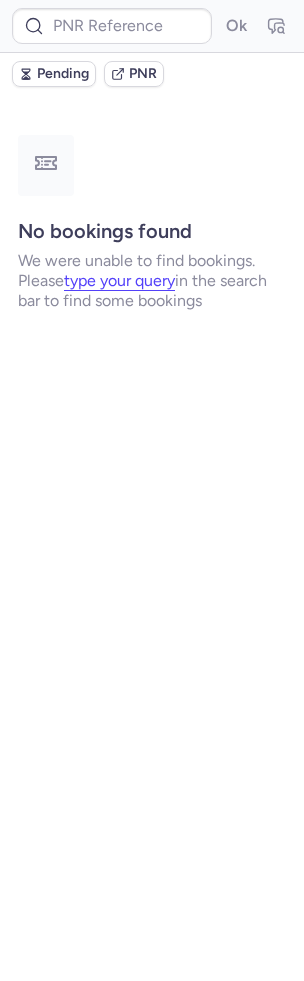 type on "CPYKAK" 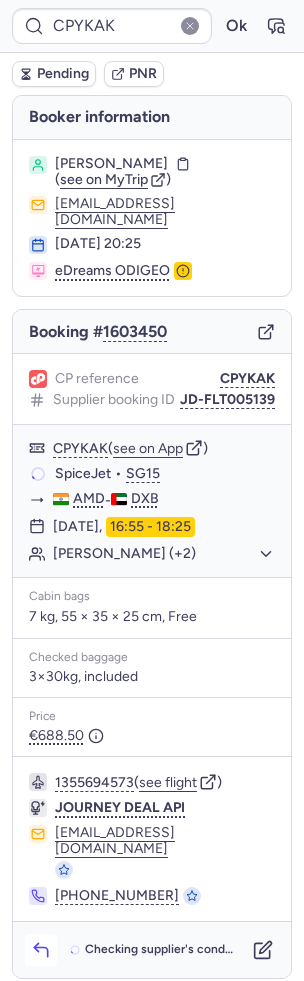 click 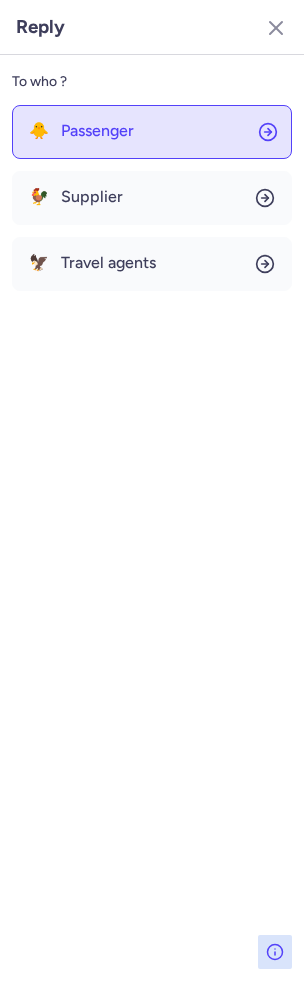 click on "🐥 Passenger" 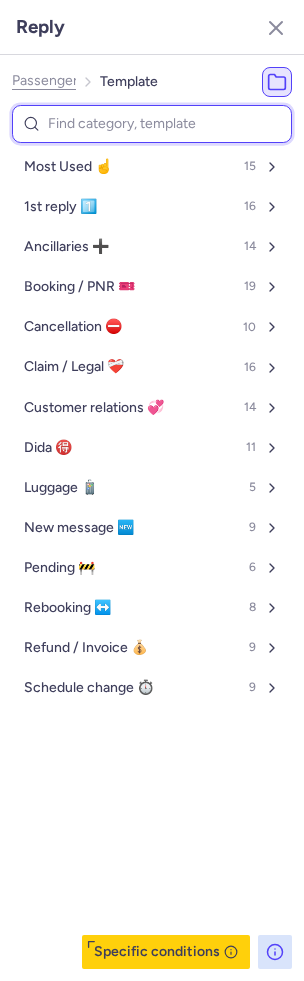 type on "d" 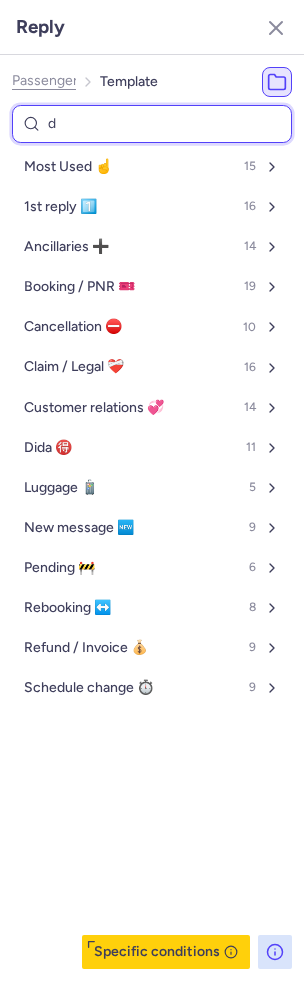 select on "en" 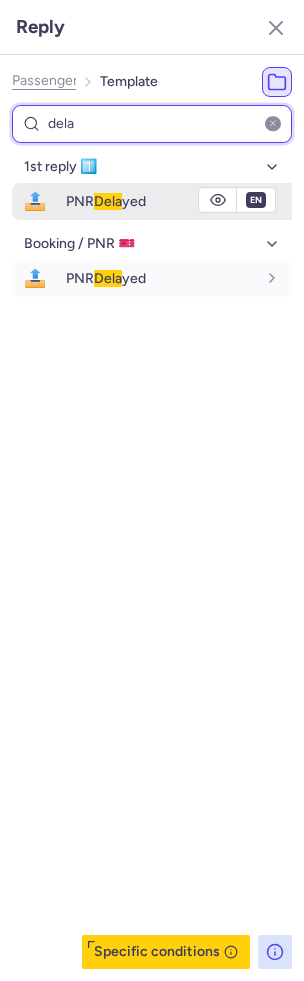 type on "dela" 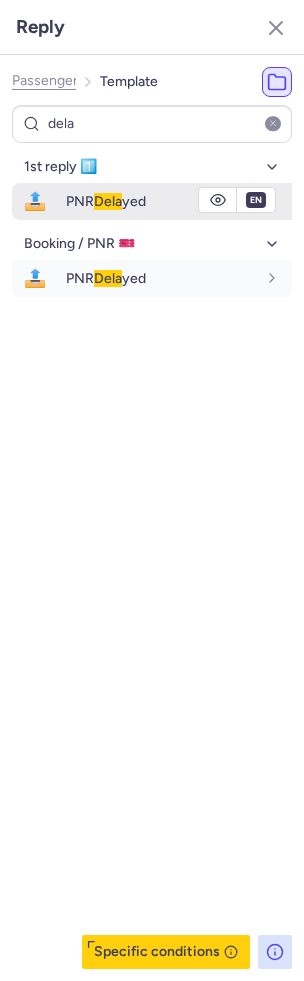click on "PNR  Dela yed" at bounding box center [106, 201] 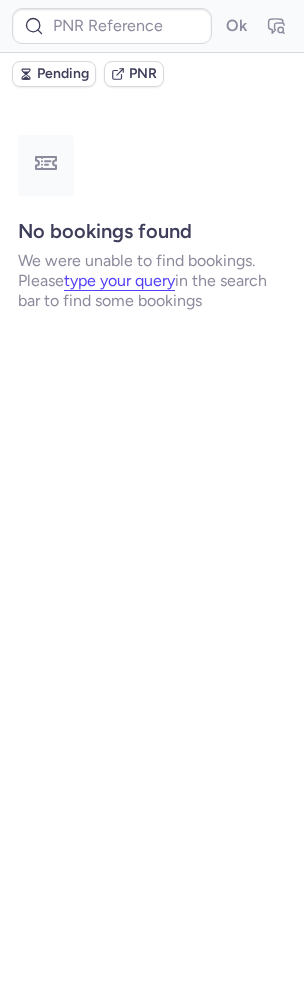 type on "CPFERL" 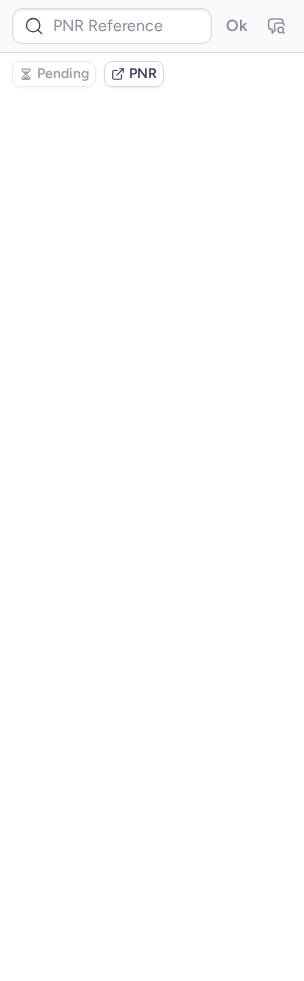 type on "CPBRXS" 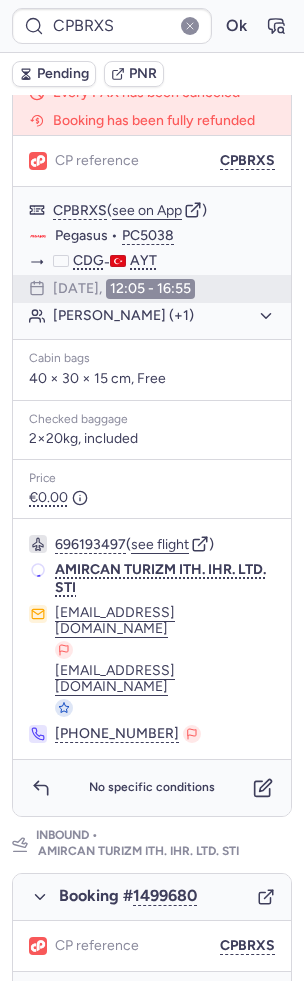 scroll, scrollTop: 917, scrollLeft: 0, axis: vertical 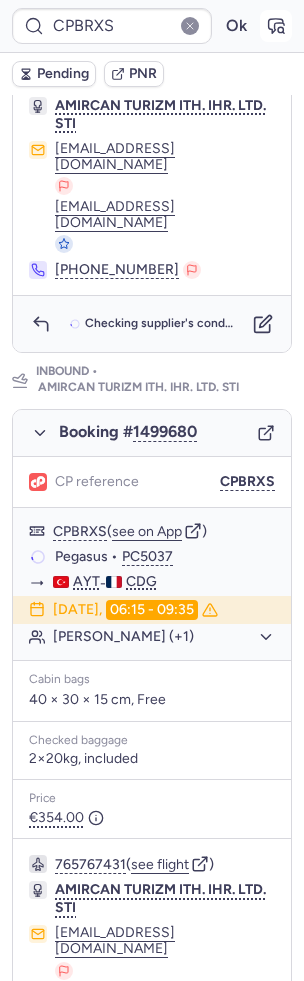 click 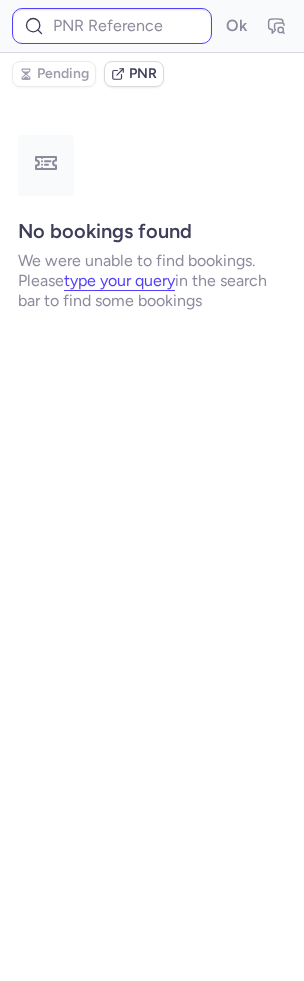 scroll, scrollTop: 0, scrollLeft: 0, axis: both 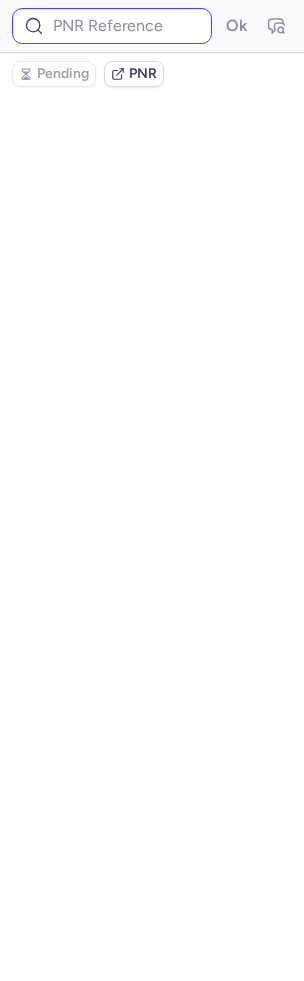 type on "CPBRXS" 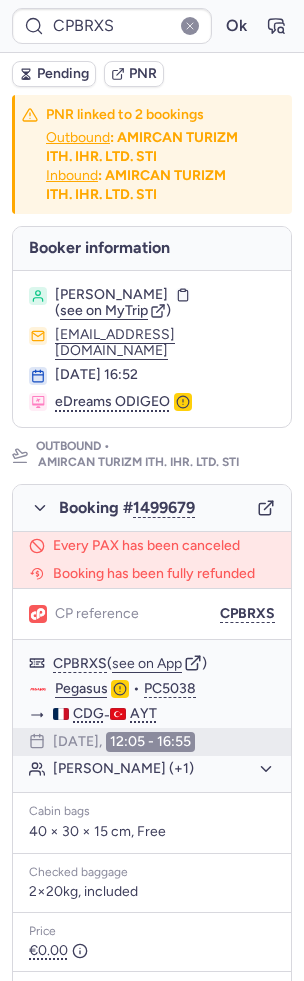 click 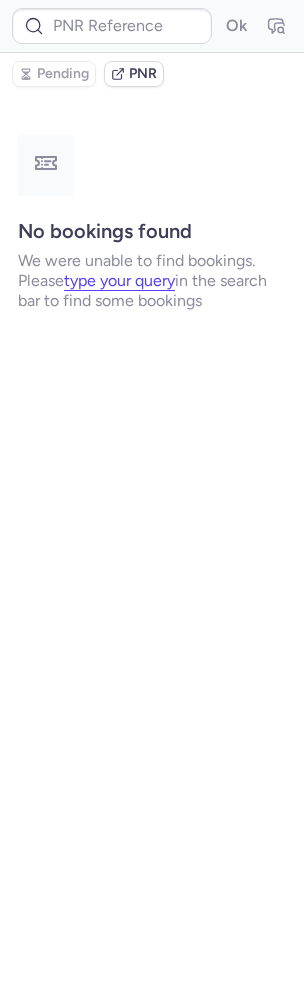 type on "CPYPCF" 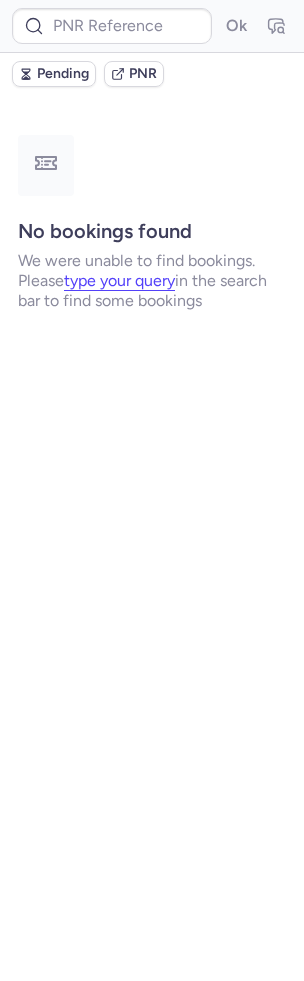 type on "CPFERL" 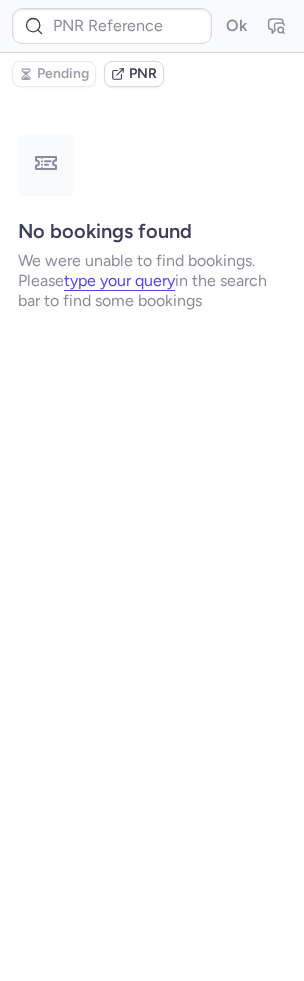 type on "CPYPCF" 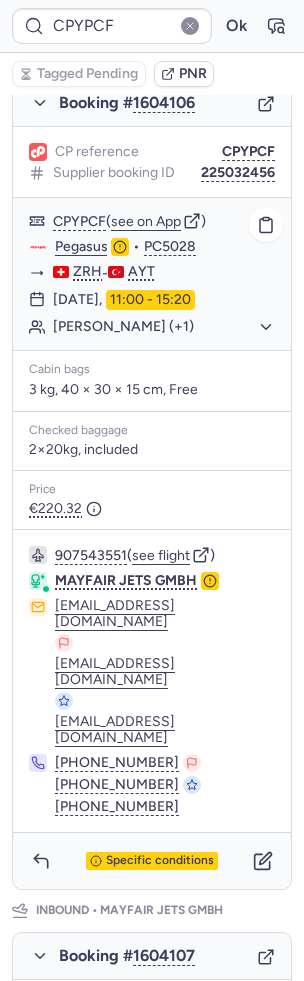 scroll, scrollTop: 637, scrollLeft: 0, axis: vertical 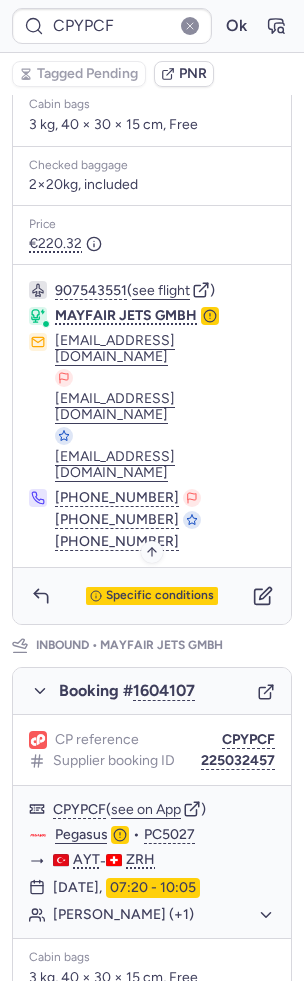 click on "Specific conditions" at bounding box center [160, 596] 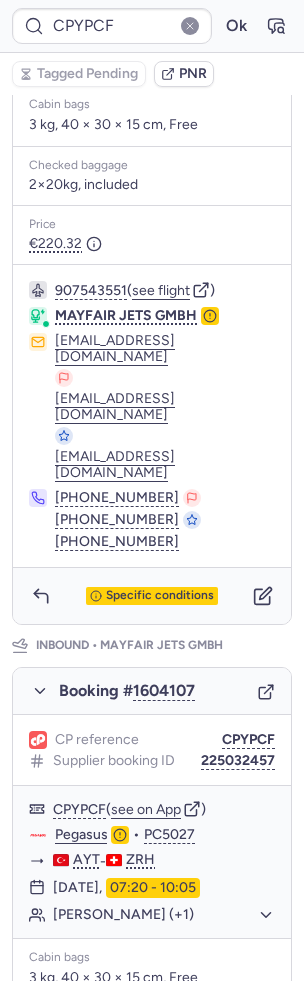 scroll, scrollTop: 111, scrollLeft: 0, axis: vertical 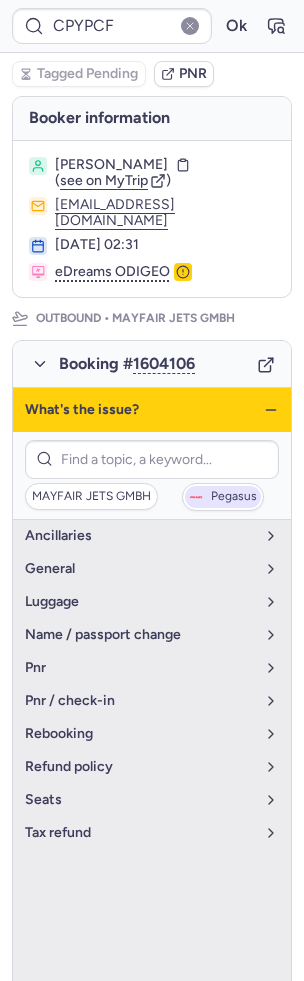 click on "Pegasus" at bounding box center (223, 497) 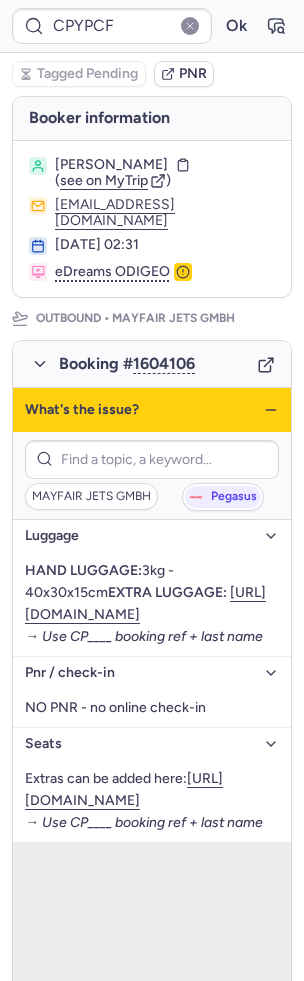 type 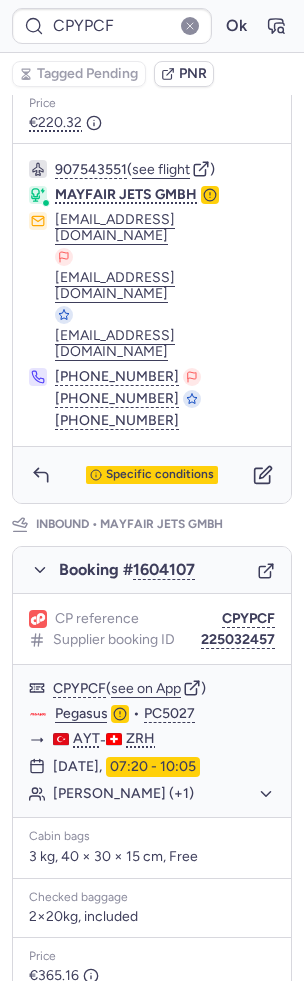 scroll, scrollTop: 597, scrollLeft: 0, axis: vertical 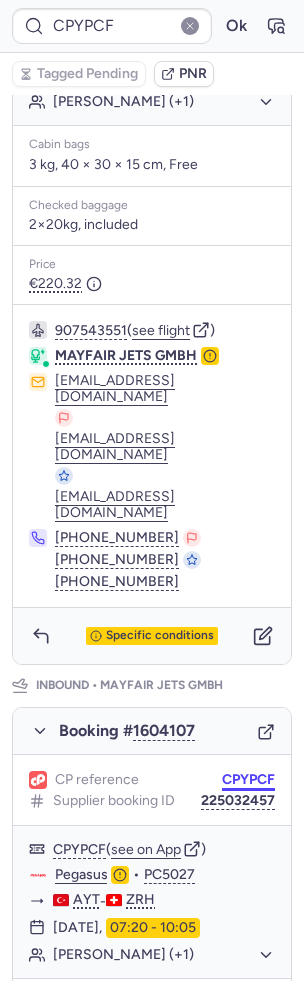 click on "CPYPCF" at bounding box center [248, 780] 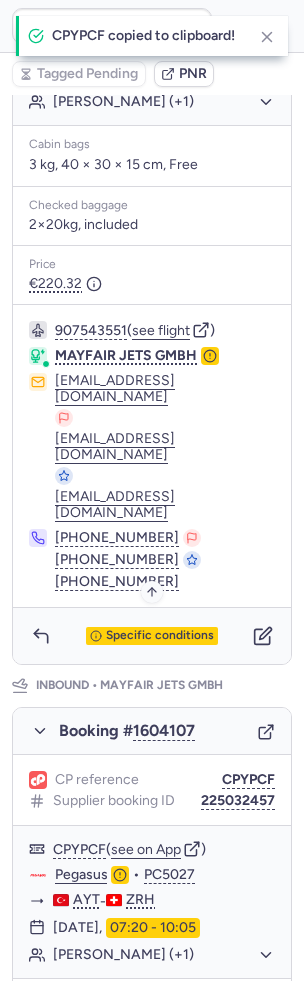 click on "Specific conditions" at bounding box center (160, 636) 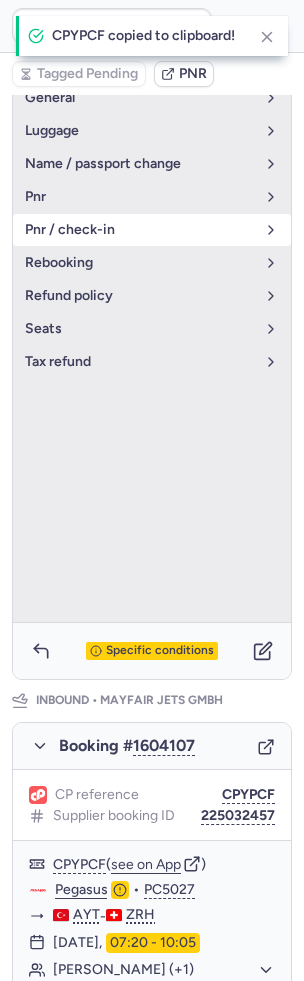 drag, startPoint x: 143, startPoint y: 189, endPoint x: 142, endPoint y: 211, distance: 22.022715 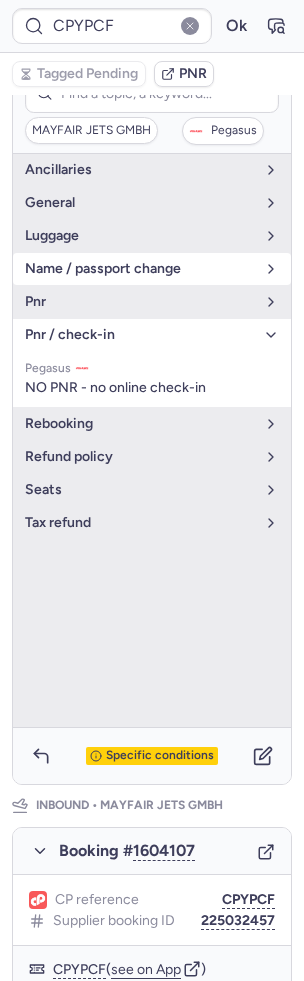 scroll, scrollTop: 437, scrollLeft: 0, axis: vertical 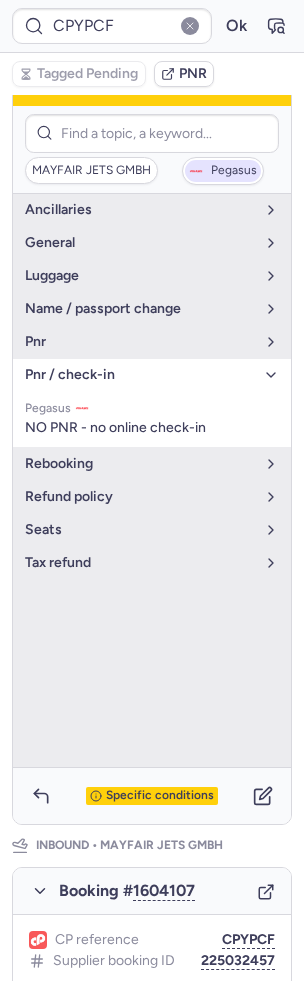click on "Pegasus" at bounding box center (234, 171) 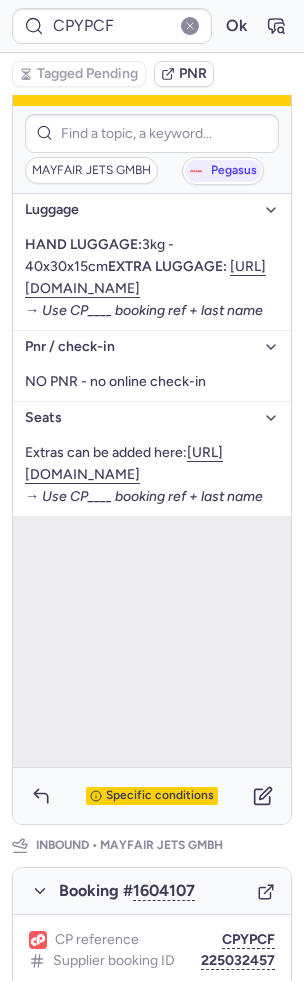click on "luggage" at bounding box center [140, 210] 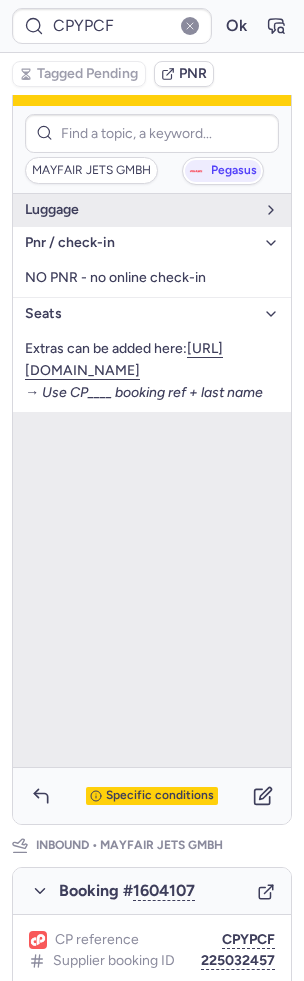 click on "pnr / check-in" at bounding box center (152, 243) 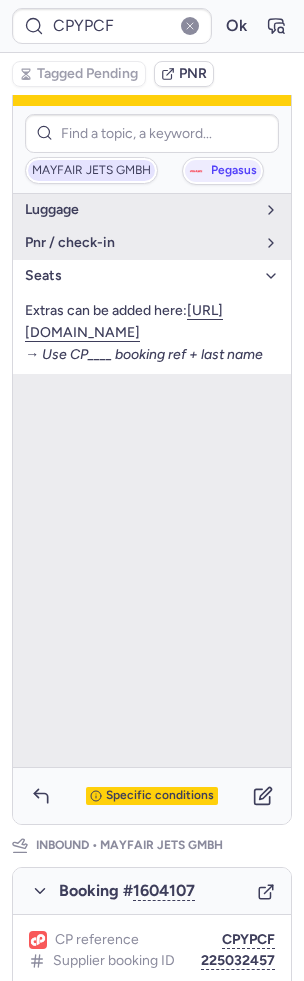 click on "MAYFAIR JETS GMBH" at bounding box center (91, 171) 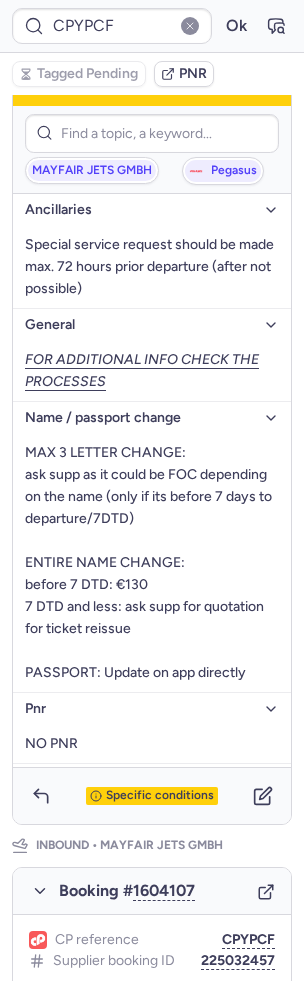 click on "general" at bounding box center (140, 325) 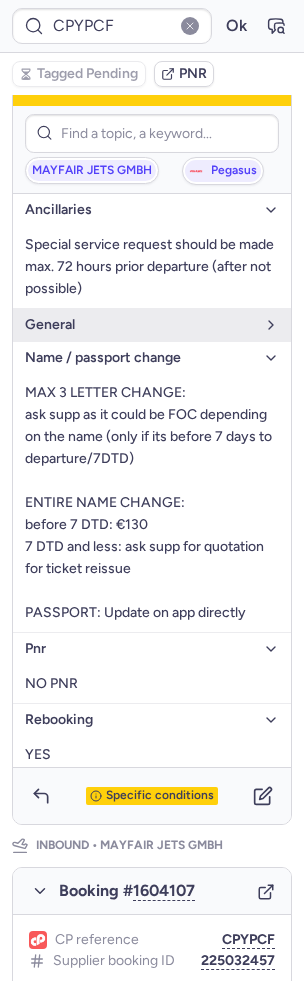 click on "Ancillaries" at bounding box center [140, 210] 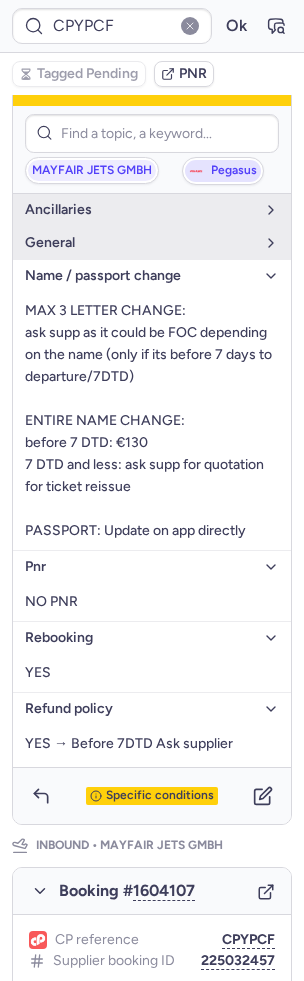 click on "Pegasus" at bounding box center [223, 171] 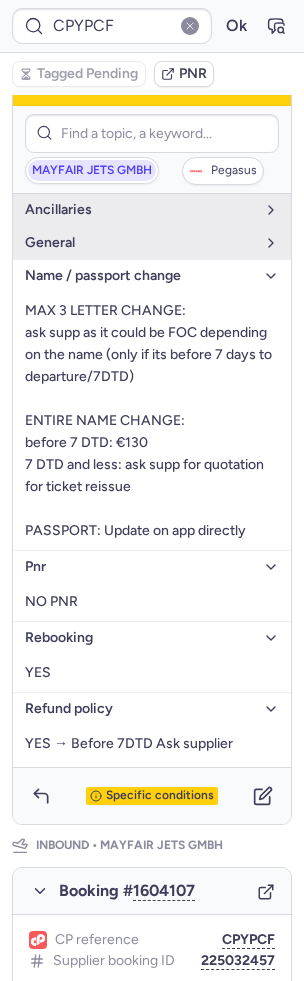 click on "MAYFAIR JETS GMBH" at bounding box center [92, 171] 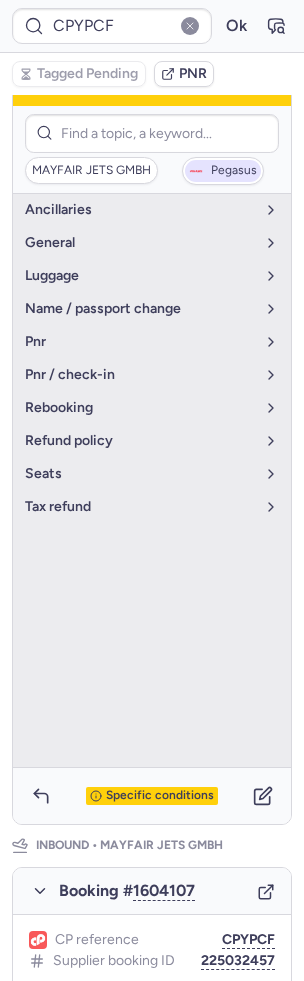 click on "Pegasus" at bounding box center (234, 171) 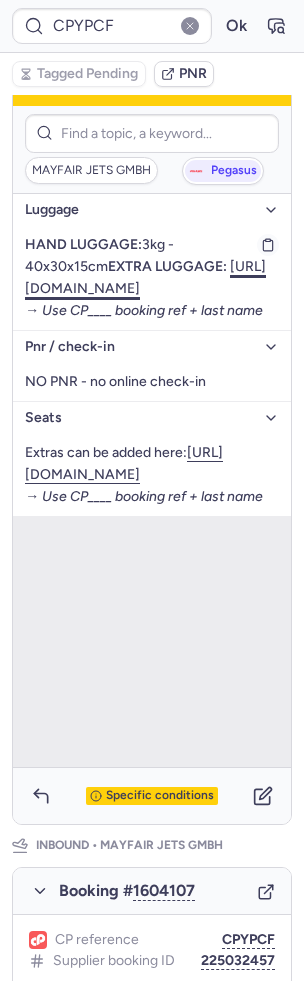 click on "https://www.chartertraffic.de/" at bounding box center (145, 277) 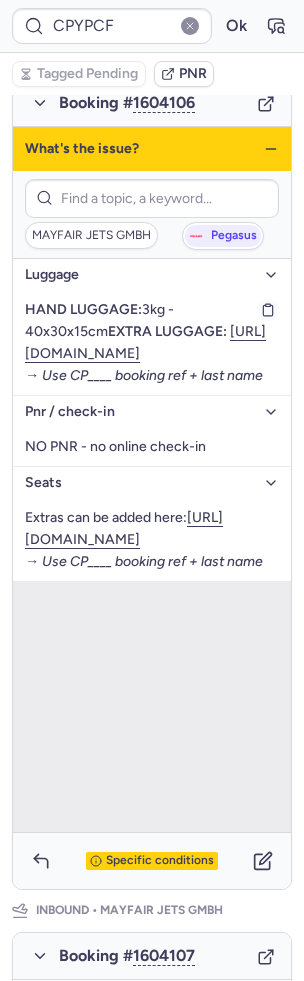scroll, scrollTop: 366, scrollLeft: 0, axis: vertical 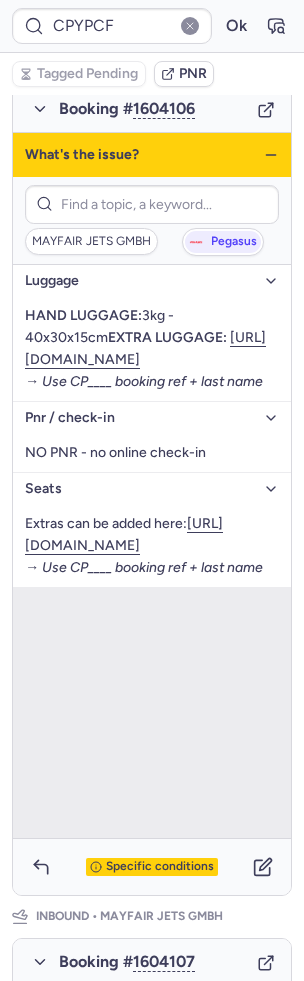 click on "What's the issue?" at bounding box center [152, 155] 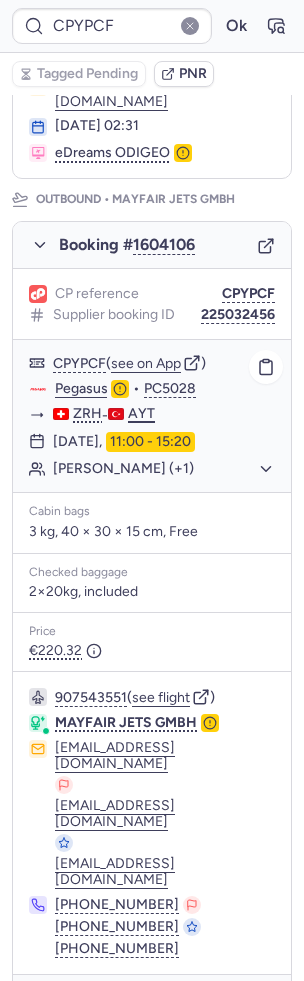 scroll, scrollTop: 109, scrollLeft: 0, axis: vertical 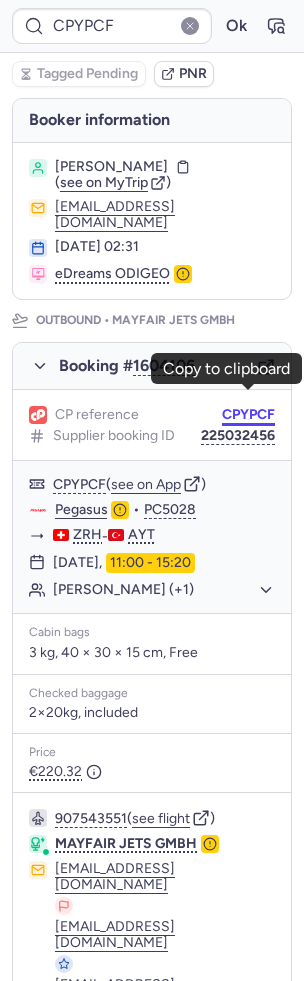click on "CPYPCF" at bounding box center (248, 415) 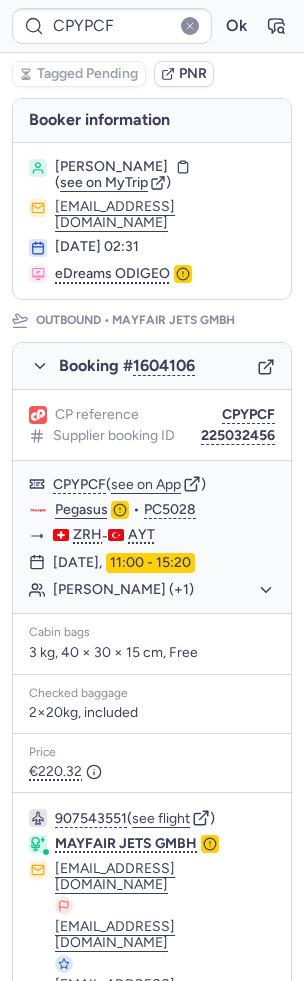 type 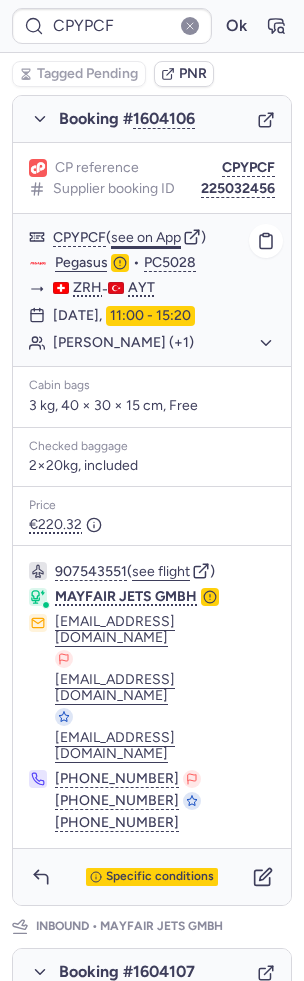 scroll, scrollTop: 241, scrollLeft: 0, axis: vertical 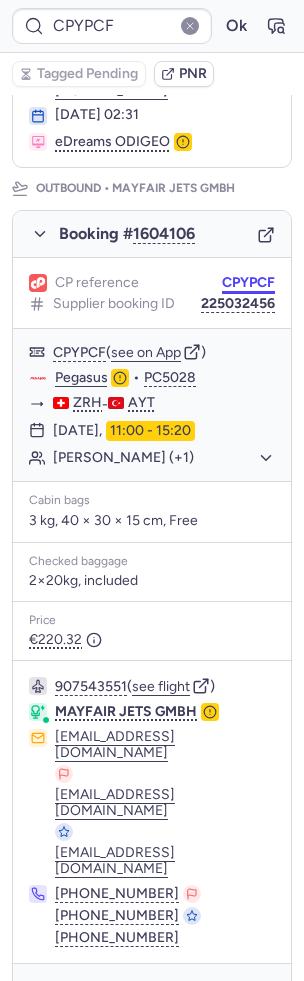 click on "CPYPCF" at bounding box center (248, 283) 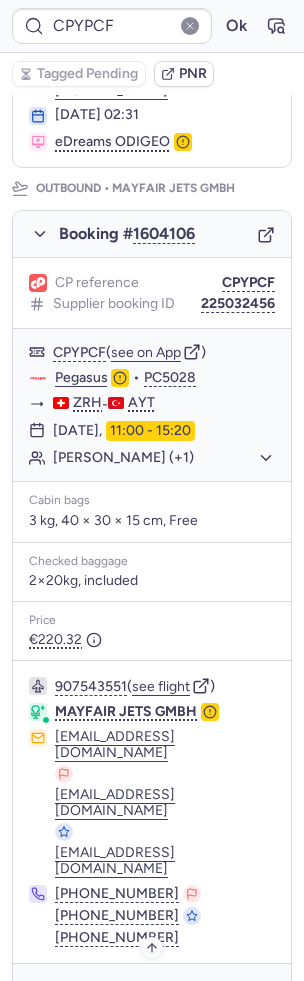 click on "Specific conditions" at bounding box center [160, 992] 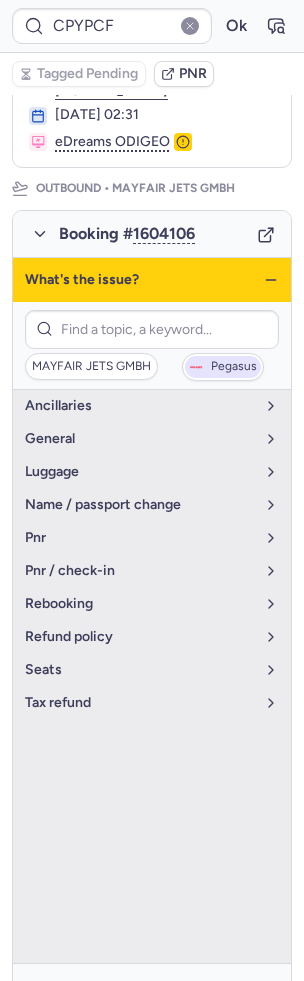 click on "Pegasus" at bounding box center [223, 367] 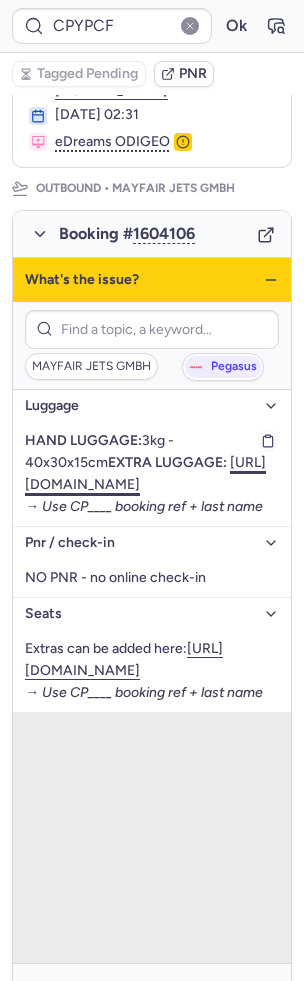 click on "https://www.chartertraffic.de/" at bounding box center [145, 473] 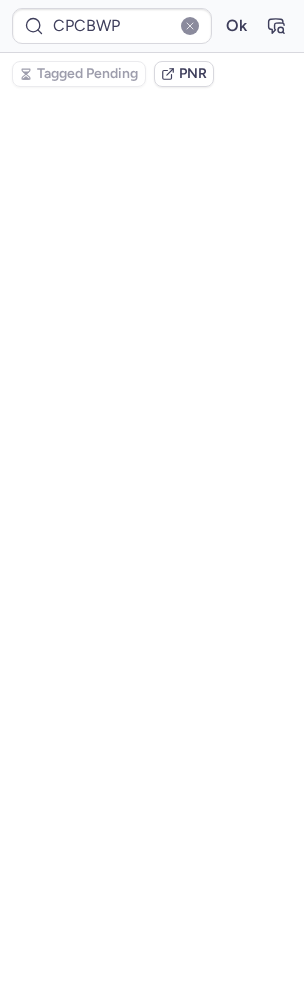 scroll, scrollTop: 281, scrollLeft: 0, axis: vertical 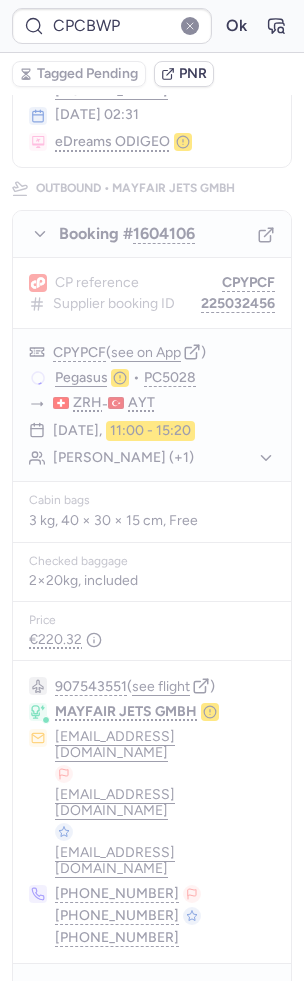 type on "CPKDQI" 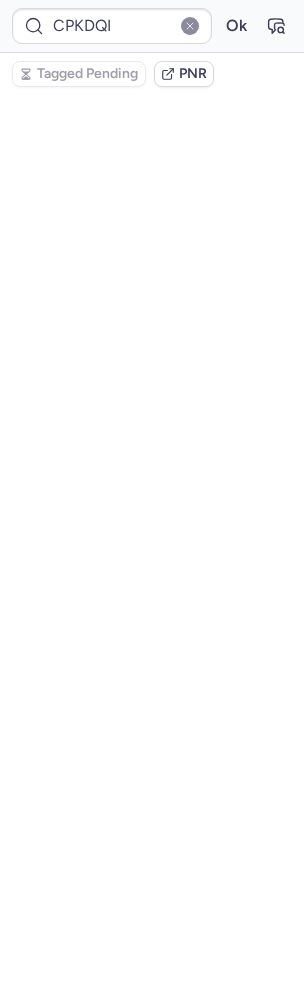 scroll, scrollTop: 0, scrollLeft: 0, axis: both 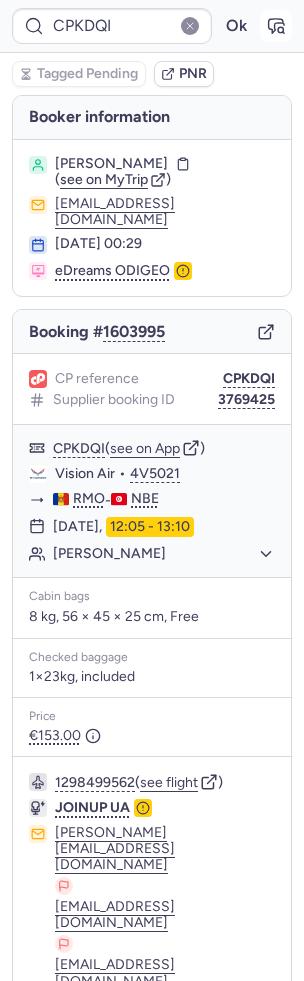click 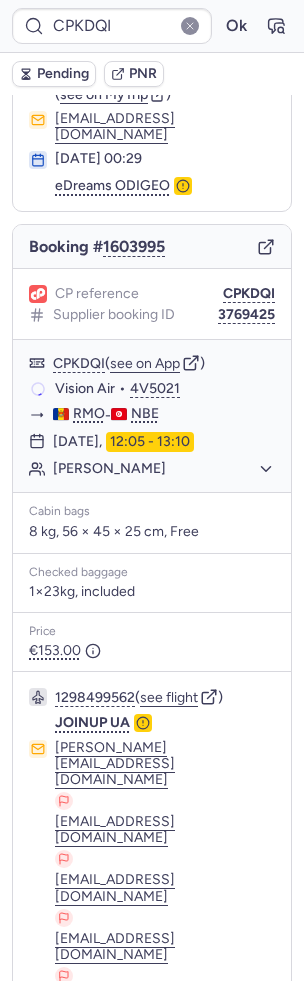 scroll, scrollTop: 186, scrollLeft: 0, axis: vertical 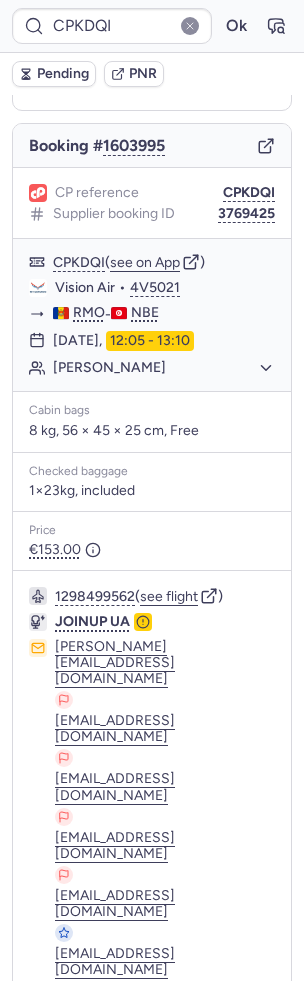 click on "Specific conditions" at bounding box center [152, 1286] 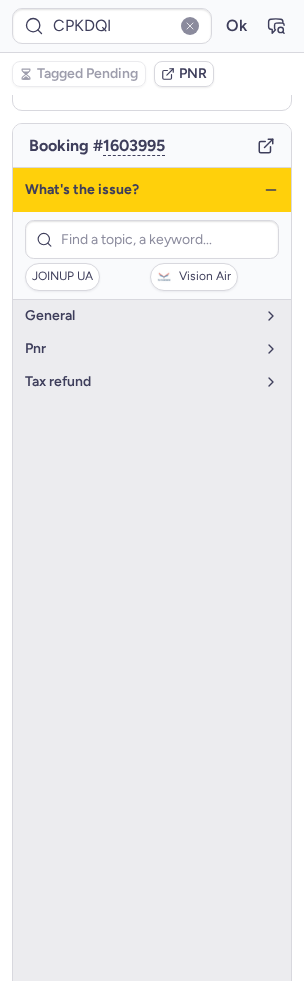 click on "What's the issue?" at bounding box center (152, 190) 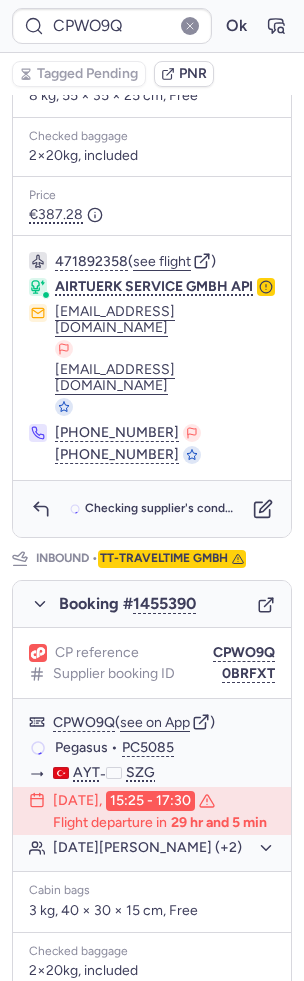 scroll, scrollTop: 919, scrollLeft: 0, axis: vertical 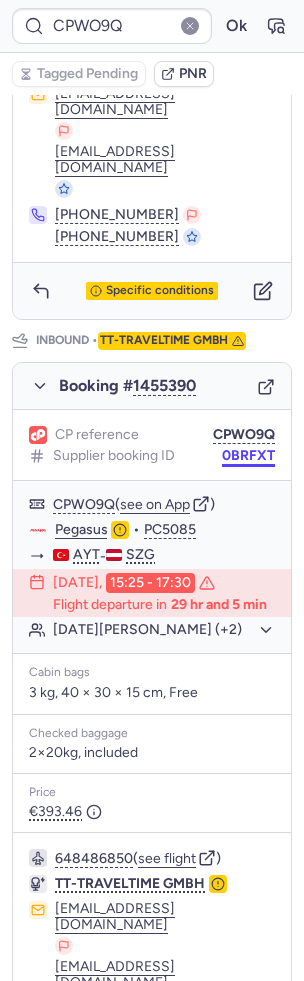 click on "0BRFXT" at bounding box center [248, 456] 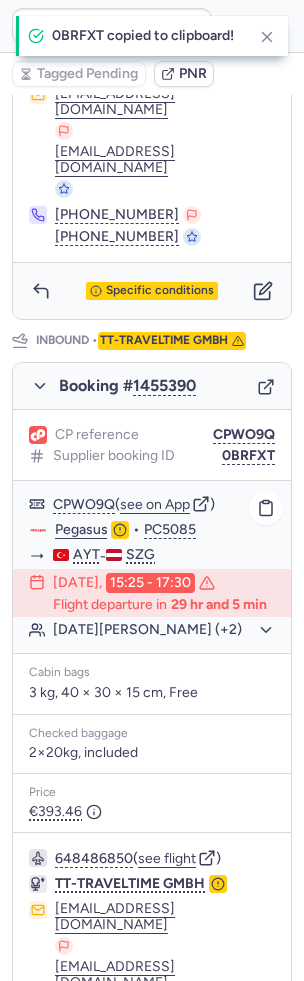 click on "CPWO9Q  Ok  Tagged Pending PNR PNR linked to 2 bookings Outbound : AIRTUERK SERVICE GMBH API Inbound : TT-TRAVELTIME GMBH Booker information Enis HARMANCI  ( see on MyTrip  )  enis.harmanci1@gmail.com 04 May 2025, 19:40 Fluege.de Outbound •  AIRTUERK SERVICE GMBH API  Booking # 1455389 CP reference CPWO9Q Supplier booking ID A1724014 CPWO9Q  ( see on App )  Corendon Airlines  •  XC5286 SZG  -  AYT 11 Jul 2025,  09:50 - 13:35 Ramazan SEZER (+2)  Cabin bags  8 kg, 55 × 35 × 25 cm, Free Checked baggage 2×20kg, included Price €387.28  471892358  ( see flight )  AIRTUERK SERVICE GMBH API flugdispo@airtuerk.de flugdispo@airtuerk.de +49 69 2648678 +49 69 264867865 Specific conditions Inbound •  TT-TRAVELTIME GMBH  Booking # 1455390 CP reference CPWO9Q Supplier booking ID 0BRFXT CPWO9Q  ( see on App )  Pegasus  •  PC5085 AYT  -  SZG 24 Jul 2025,  15:25 - 17:30  Flight departure in  29 hr and 5 min Ramazan SEZER (+2)  Cabin bags  3 kg, 40 × 30 × 15 cm, Free Checked baggage 2×20kg, included Price  ( )" at bounding box center (152, 0) 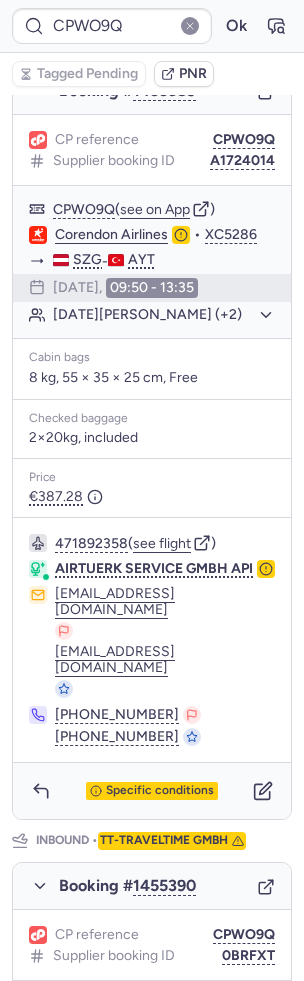 scroll, scrollTop: 0, scrollLeft: 0, axis: both 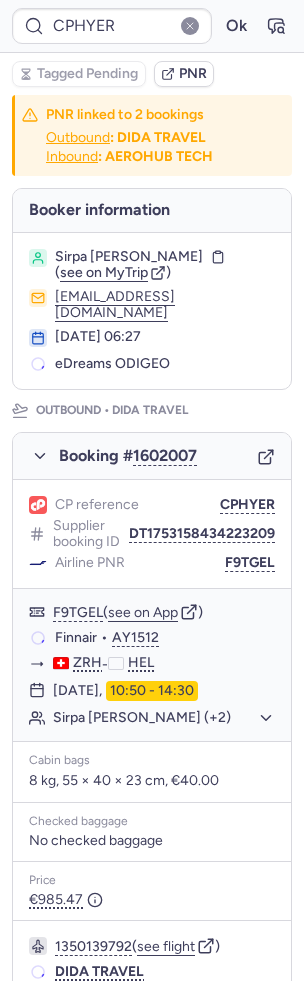type on "CPLAFQ" 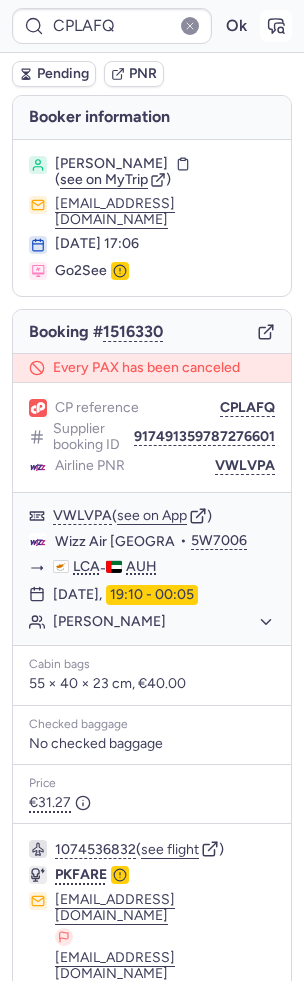 click 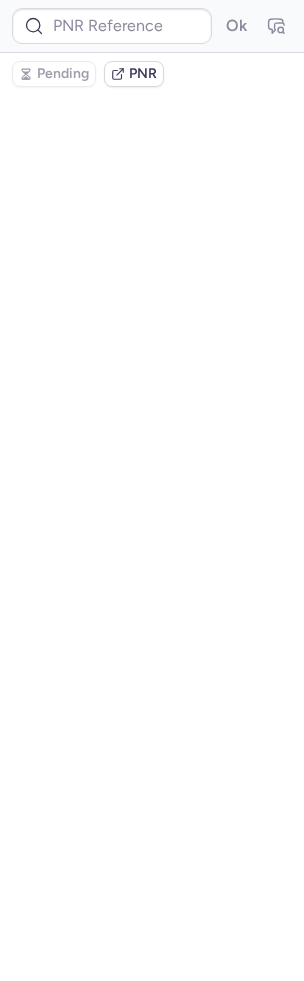 type on "CPLAFQ" 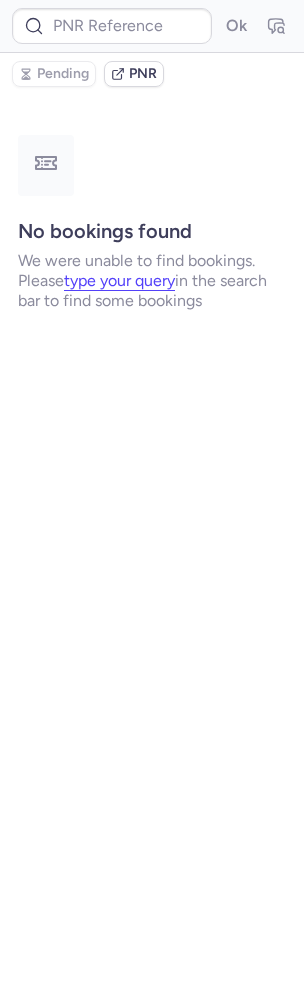 type on "CPLAFQ" 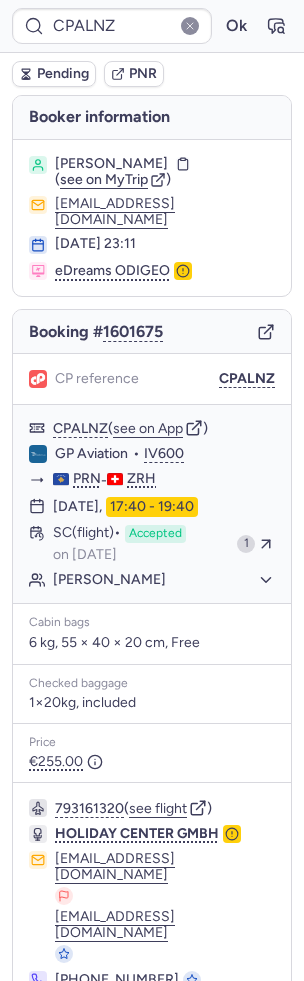 scroll, scrollTop: 2, scrollLeft: 0, axis: vertical 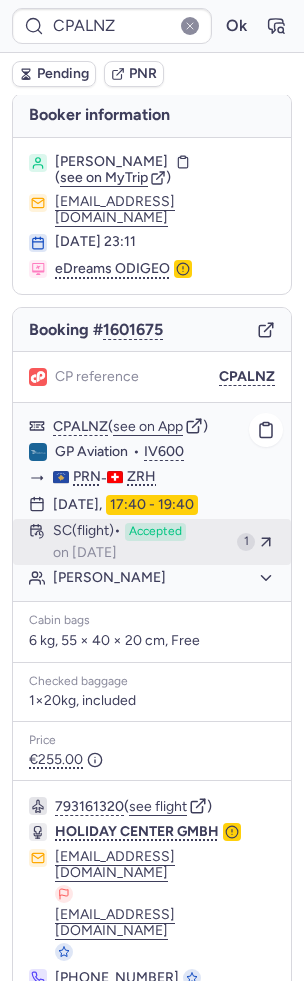 click on "on Jul 23, 2025" at bounding box center [85, 553] 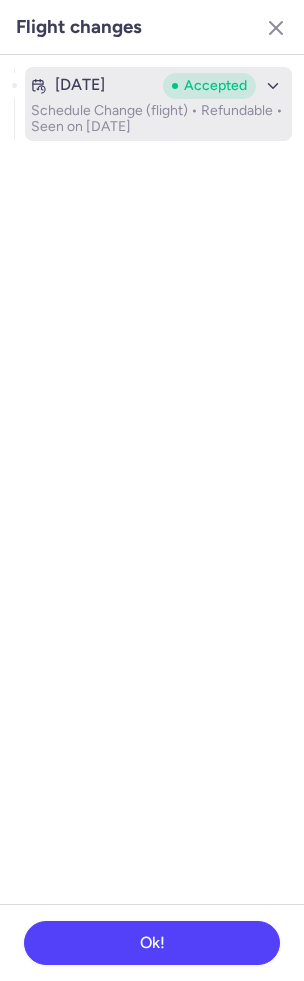 click on "Accepted" at bounding box center [209, 86] 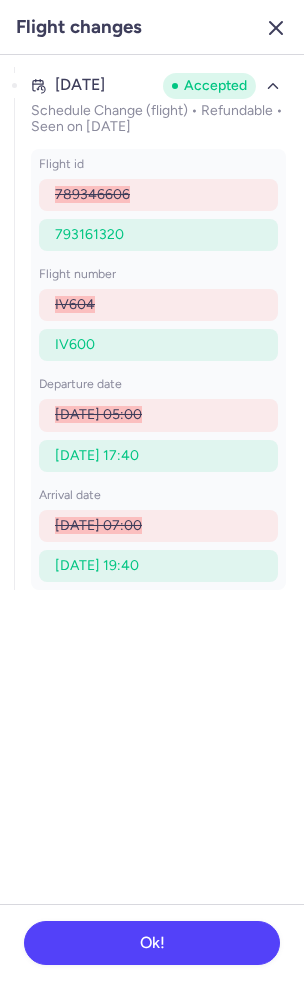 click 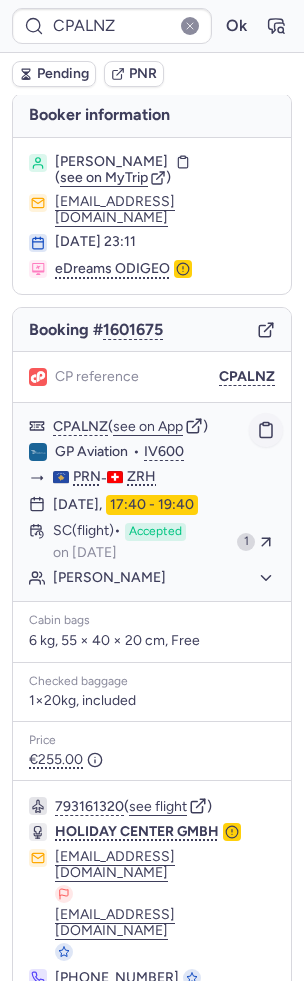 click 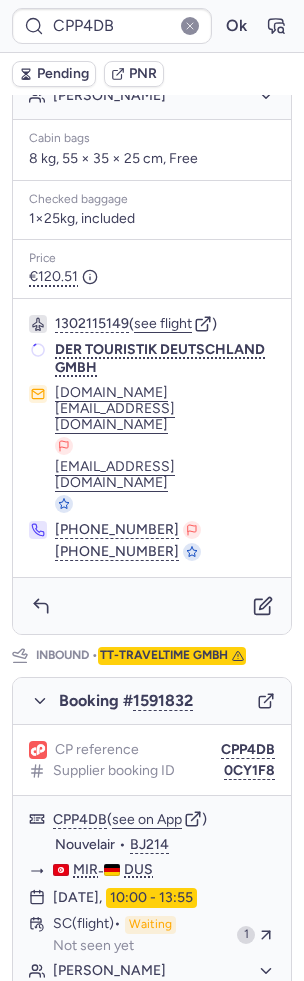 scroll, scrollTop: 863, scrollLeft: 0, axis: vertical 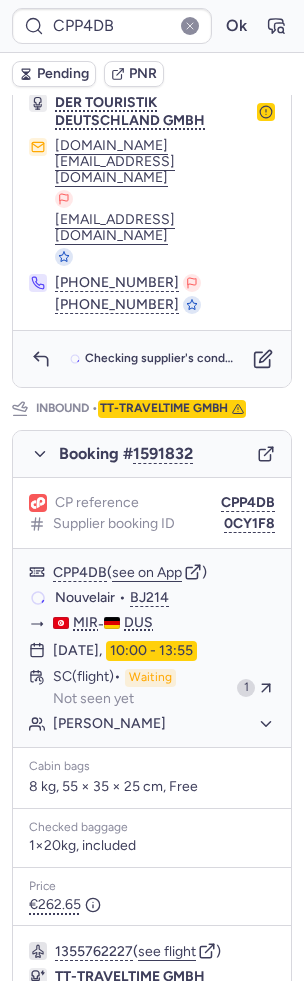 type on "CPFERL" 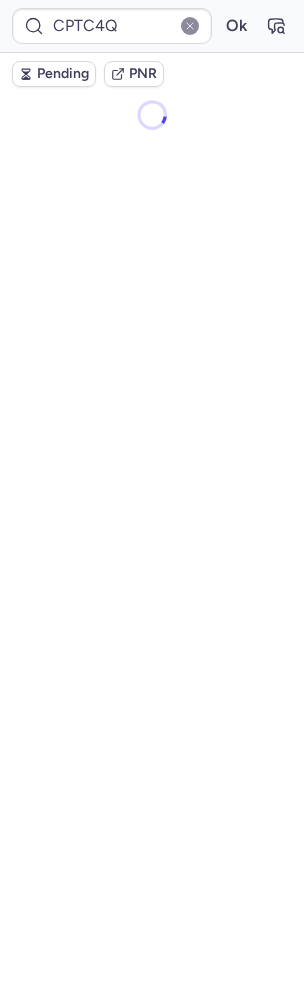 scroll, scrollTop: 0, scrollLeft: 0, axis: both 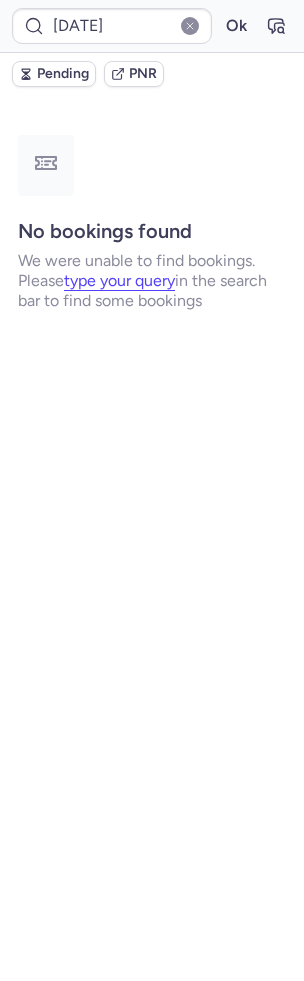 type on "CPYRBL" 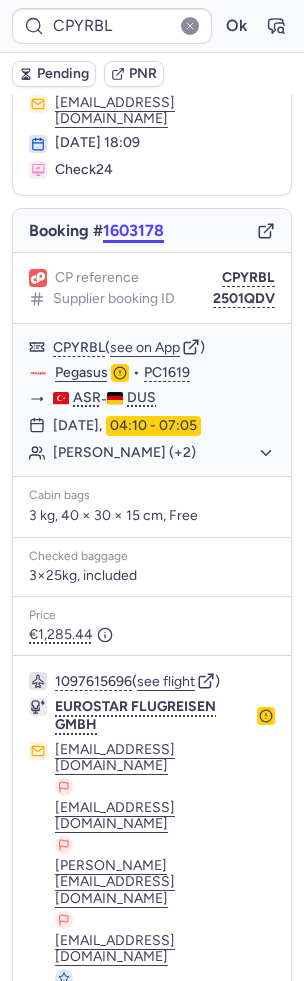 scroll, scrollTop: 146, scrollLeft: 0, axis: vertical 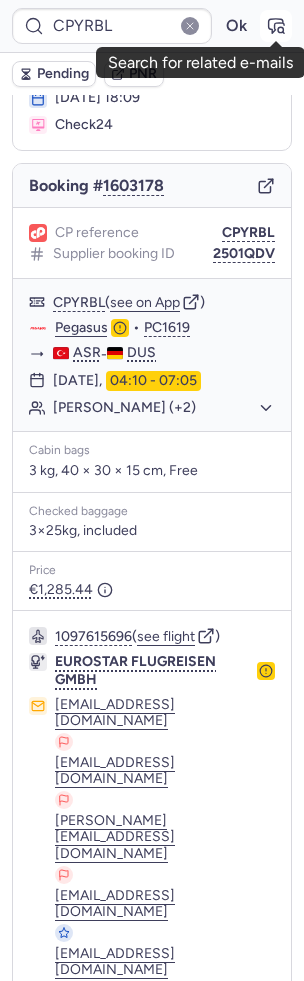 click 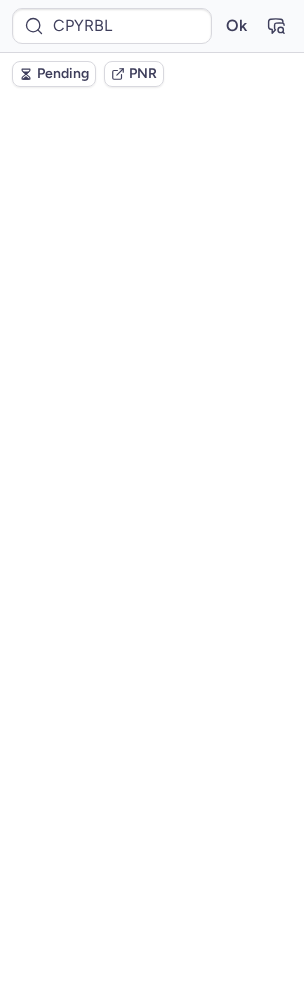 scroll, scrollTop: 0, scrollLeft: 0, axis: both 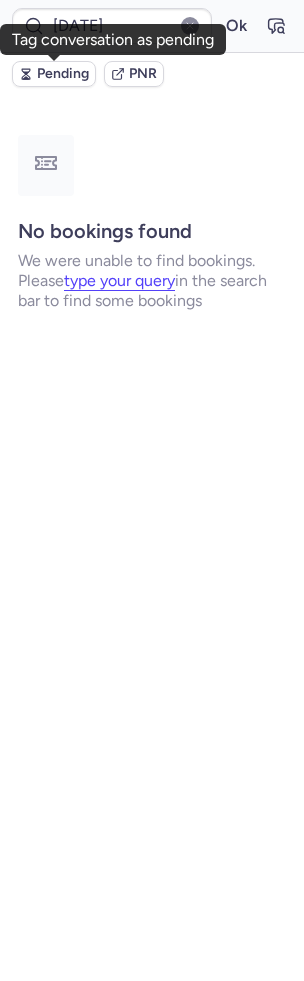 click on "Pending" at bounding box center (63, 74) 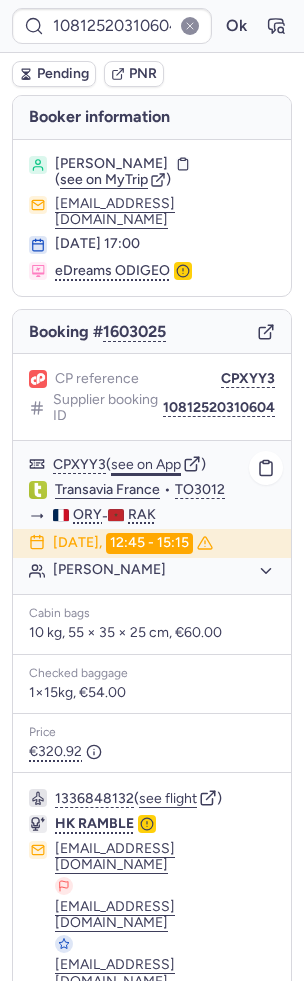 click on "see on App" 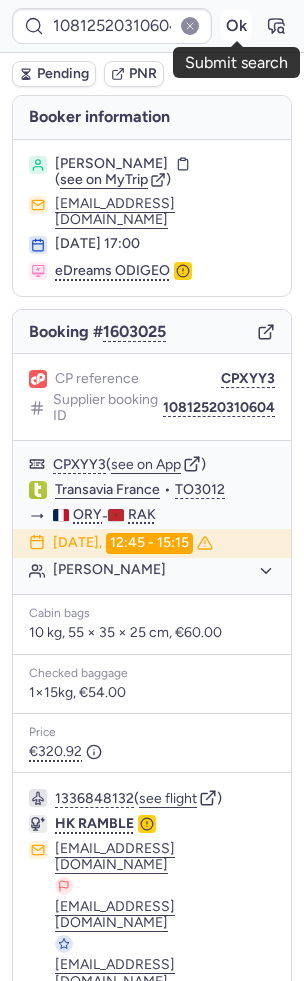 click on "Ok" at bounding box center [236, 26] 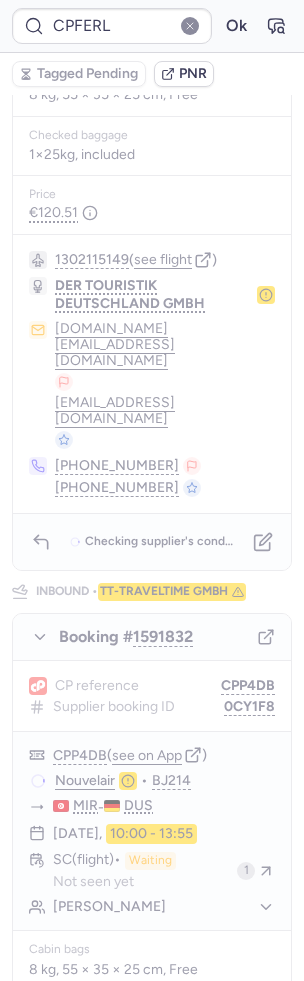 scroll, scrollTop: 722, scrollLeft: 0, axis: vertical 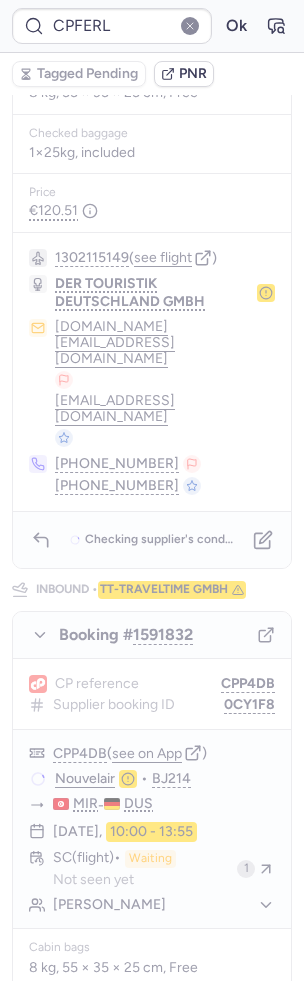 type on "CPYRBL" 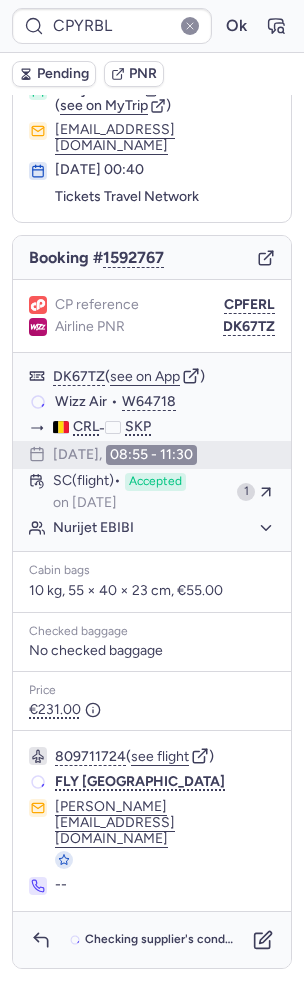 scroll, scrollTop: 0, scrollLeft: 0, axis: both 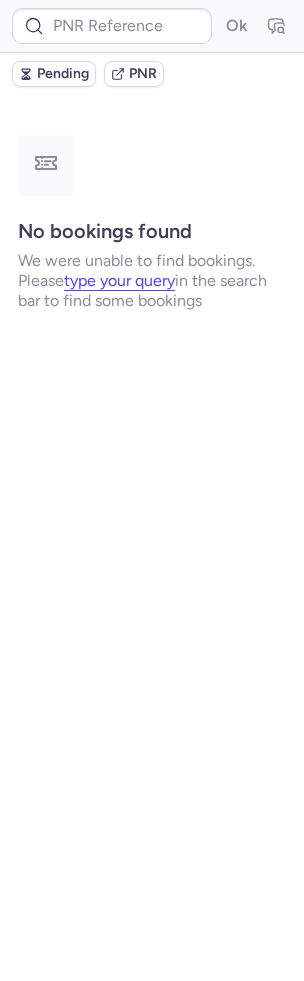 type on "CPYRBL" 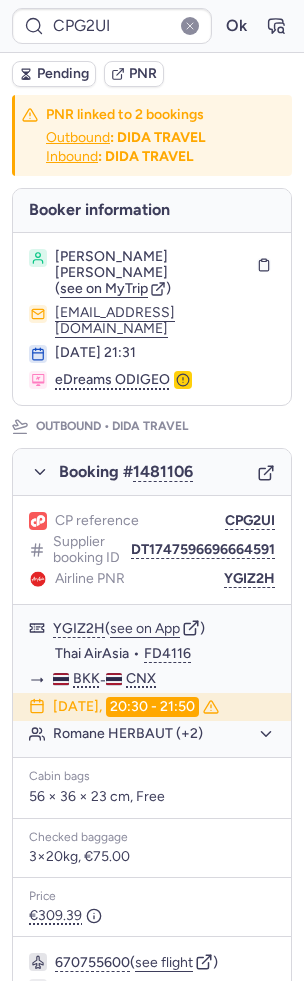 type on "CP6MGB" 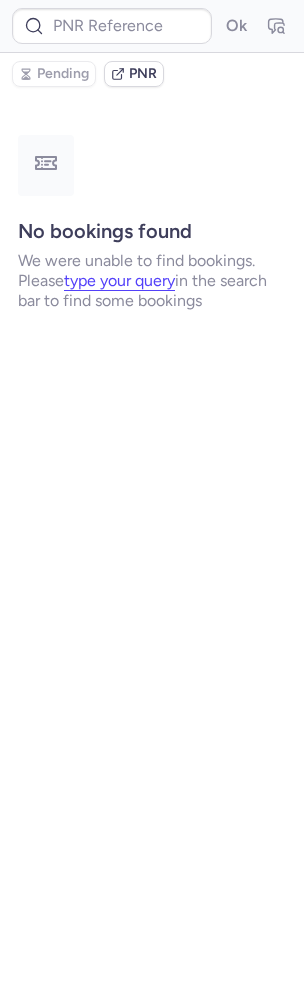 type on "B5HZRL" 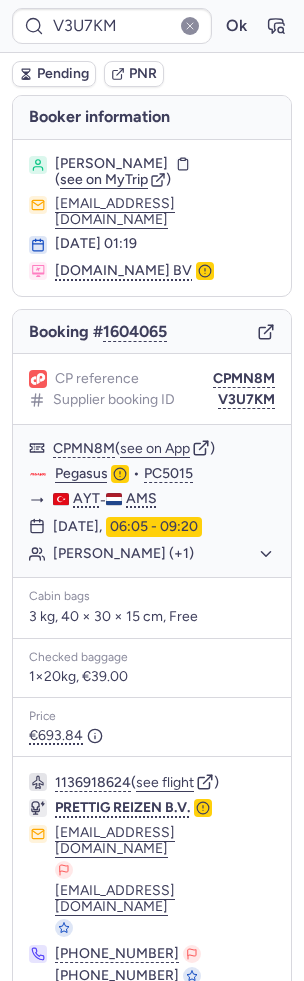type on "DT1751255811441274" 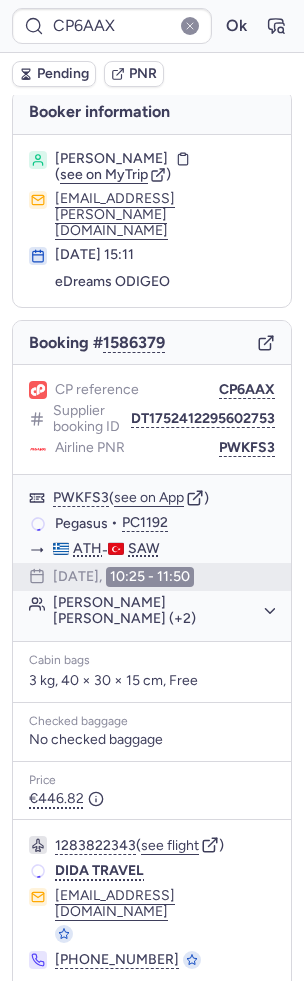scroll, scrollTop: 0, scrollLeft: 0, axis: both 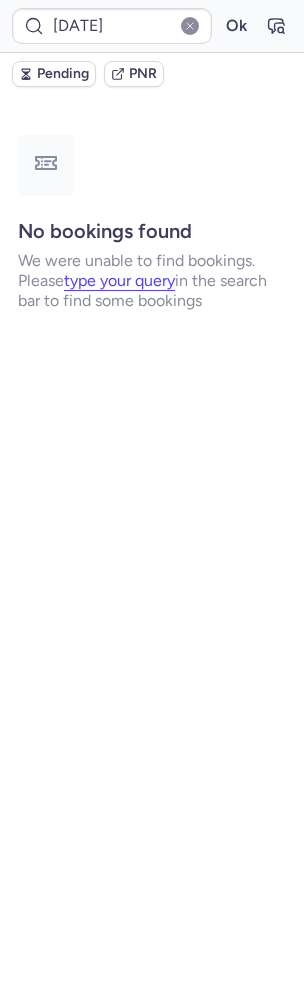 type on "CPTJFO" 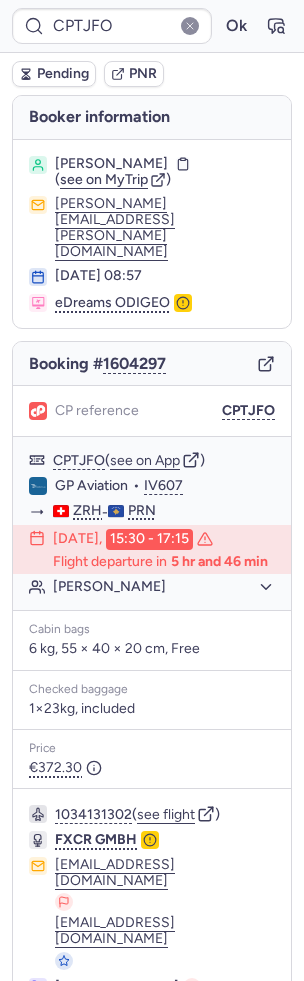 click 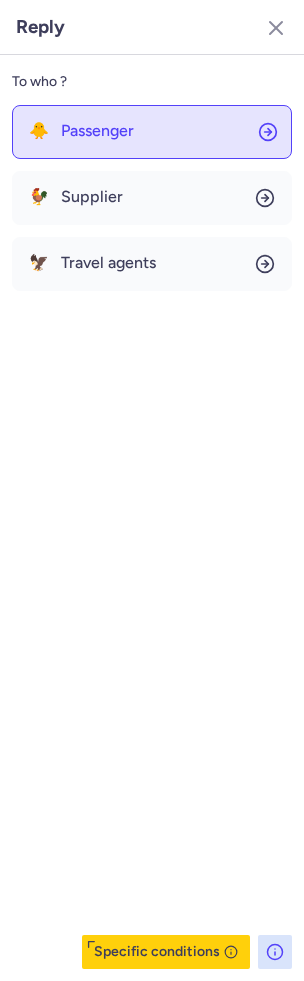 click on "🐥 Passenger" 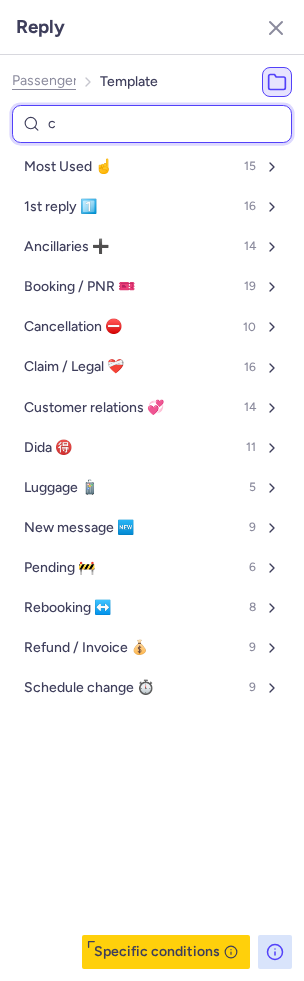 type on "cp" 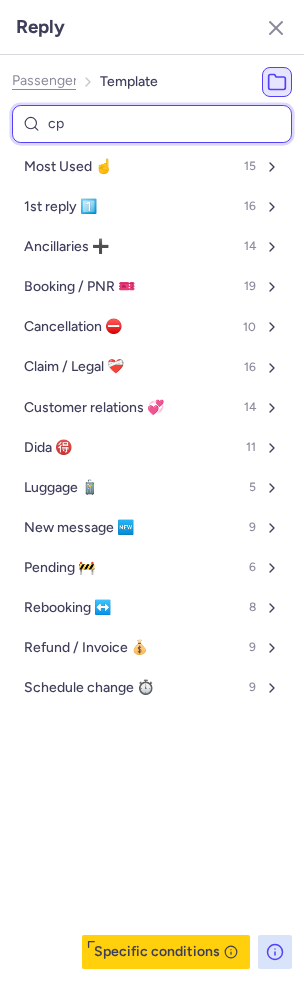 select on "en" 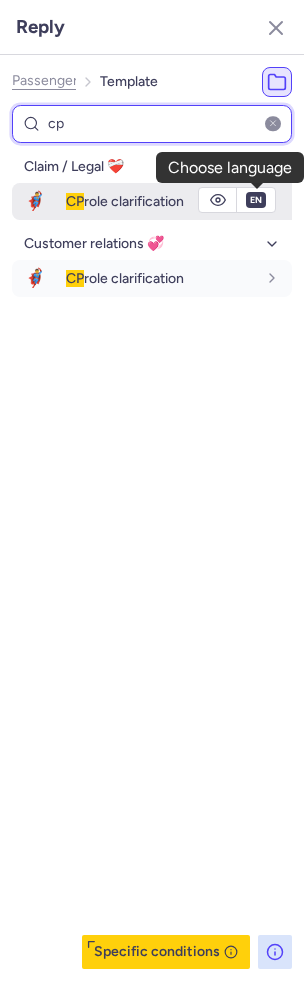 type on "cp" 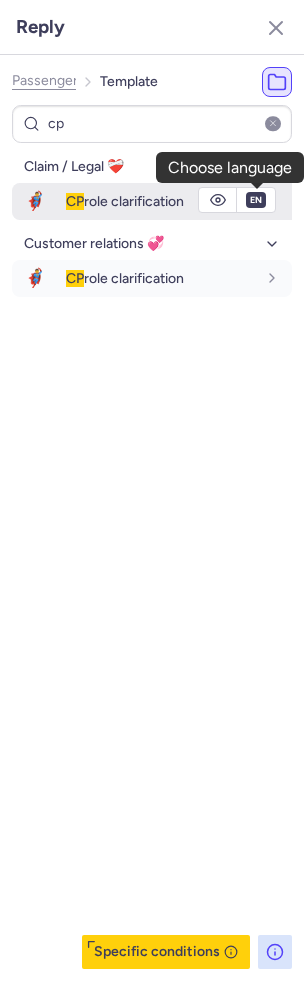 click on "fr en de nl pt es it ru en" at bounding box center (256, 200) 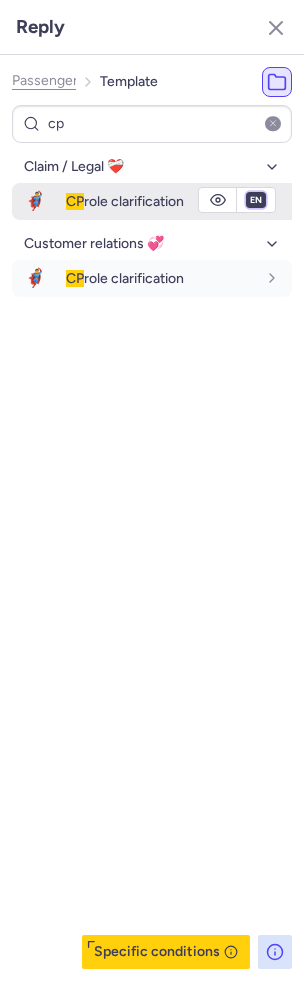 click on "fr en de nl pt es it ru" at bounding box center (256, 200) 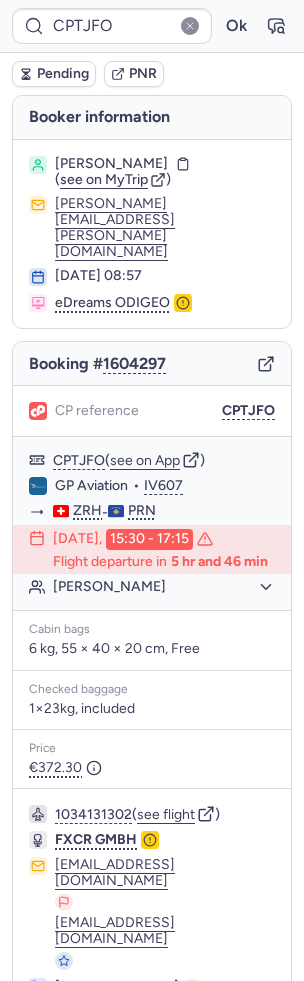 type on "CPWUDC" 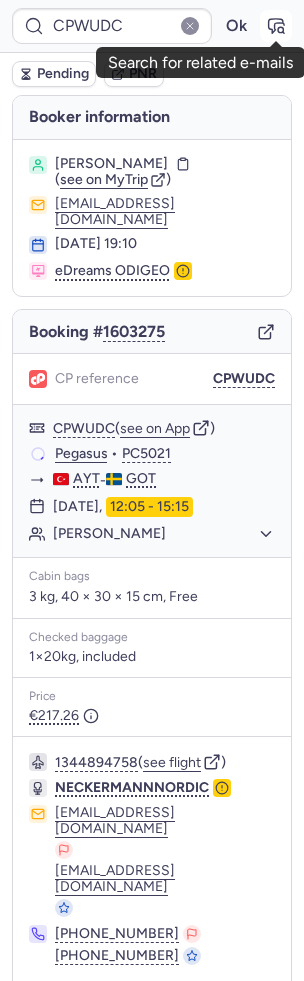 click 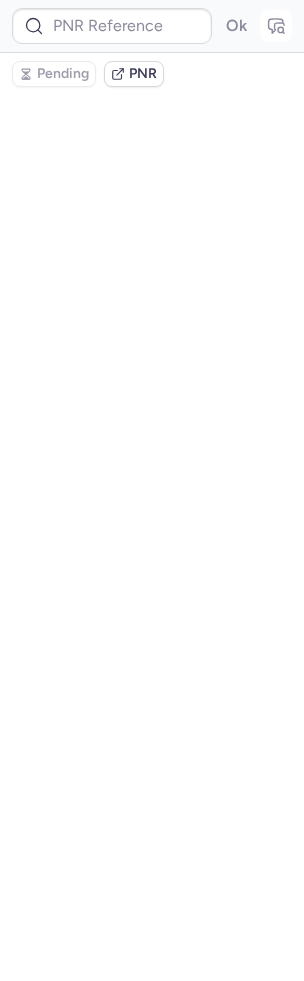 type on "CPWUDC" 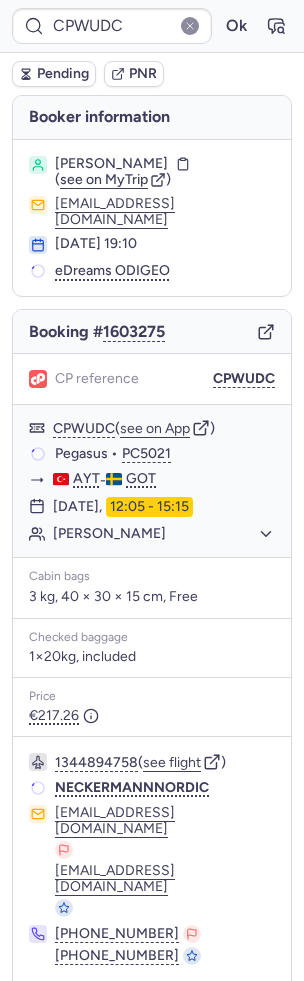 scroll, scrollTop: 34, scrollLeft: 0, axis: vertical 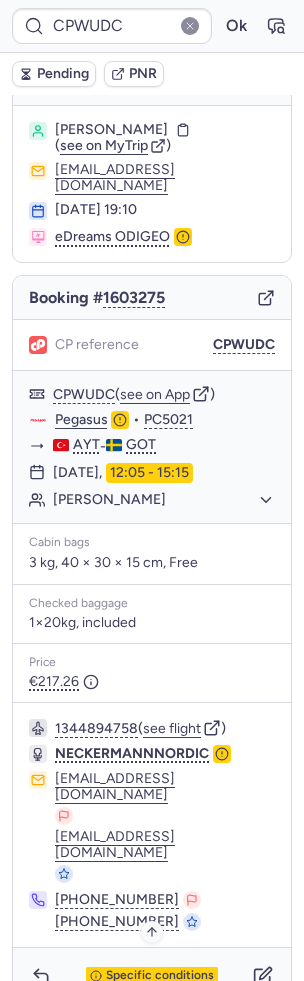type 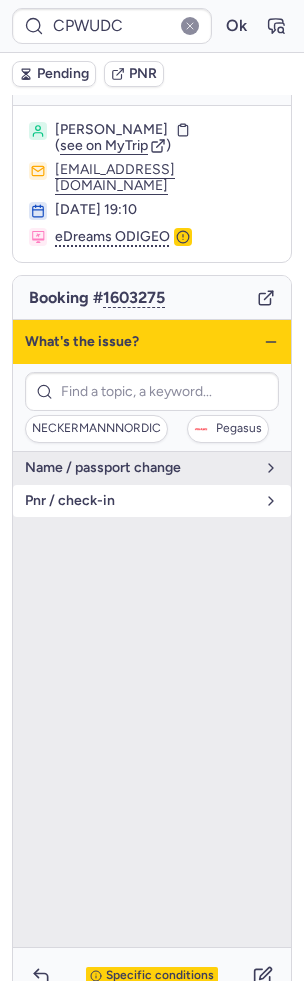 click on "pnr / check-in" at bounding box center [140, 501] 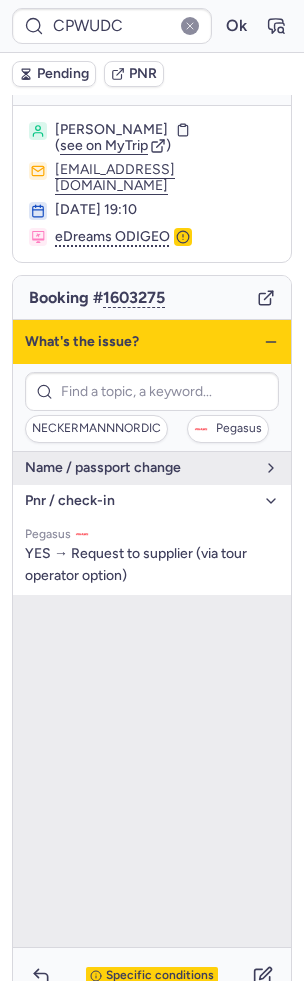 click 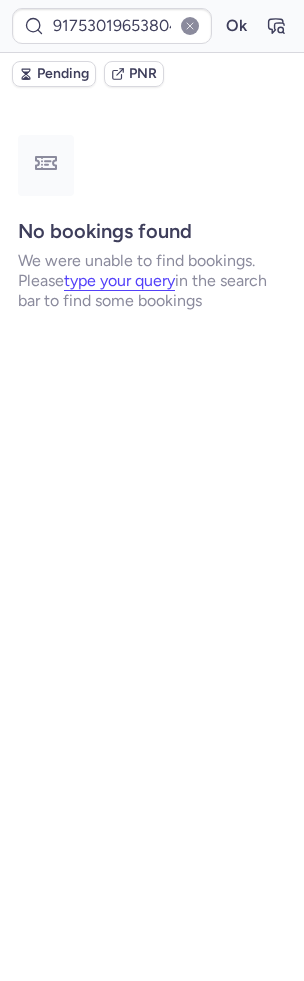 scroll, scrollTop: 0, scrollLeft: 0, axis: both 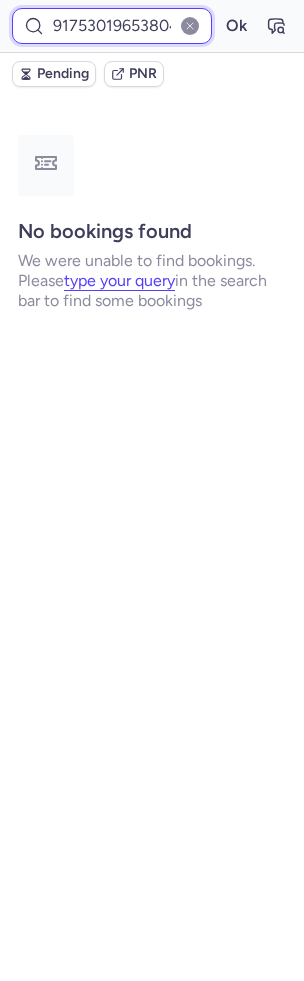 click on "917530196538045402" at bounding box center [112, 26] 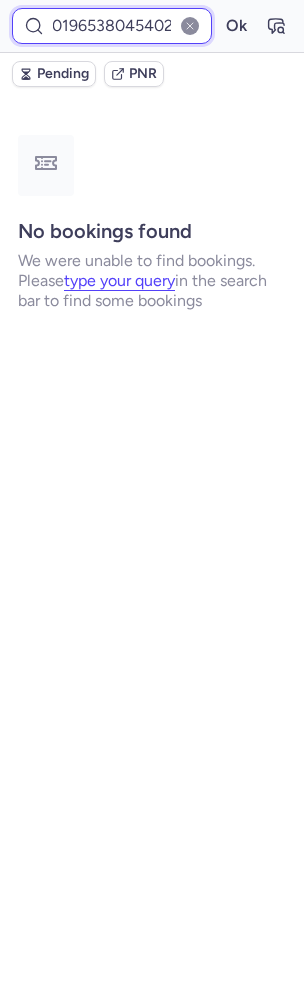 click on "Ok" at bounding box center [236, 26] 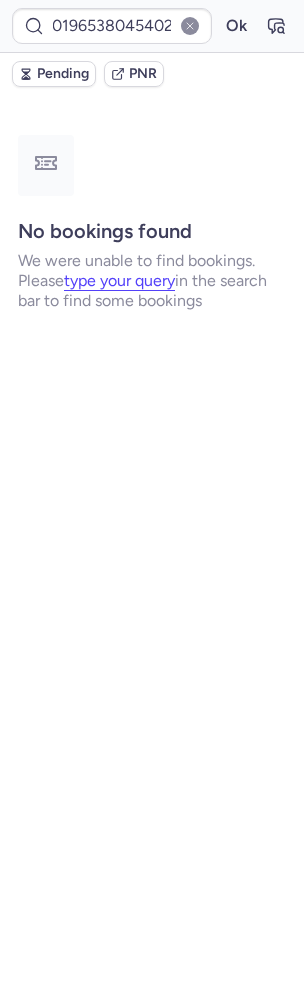 scroll, scrollTop: 0, scrollLeft: 0, axis: both 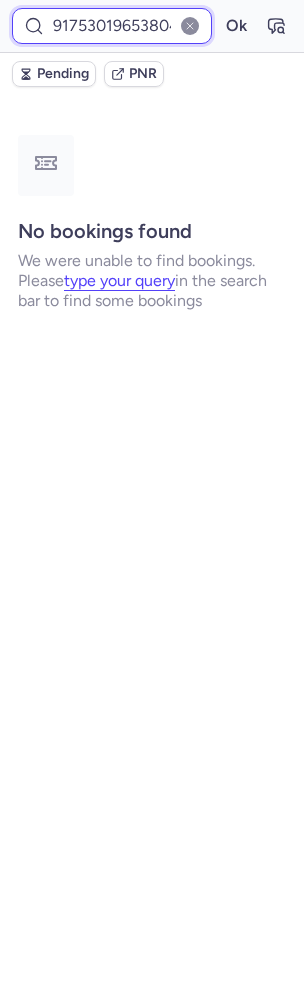 click on "917530196538045402" at bounding box center (112, 26) 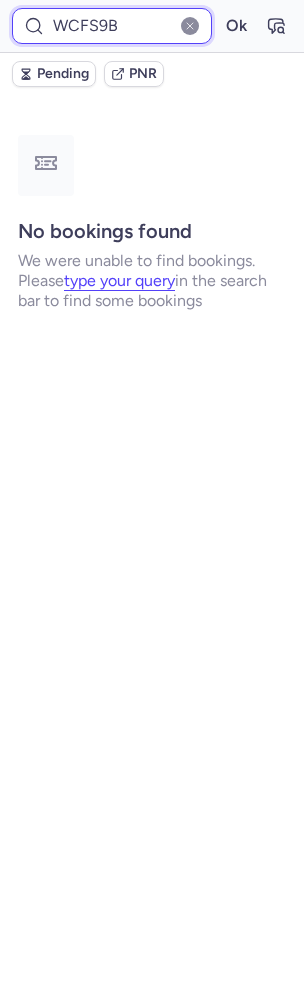 click on "Ok" at bounding box center (236, 26) 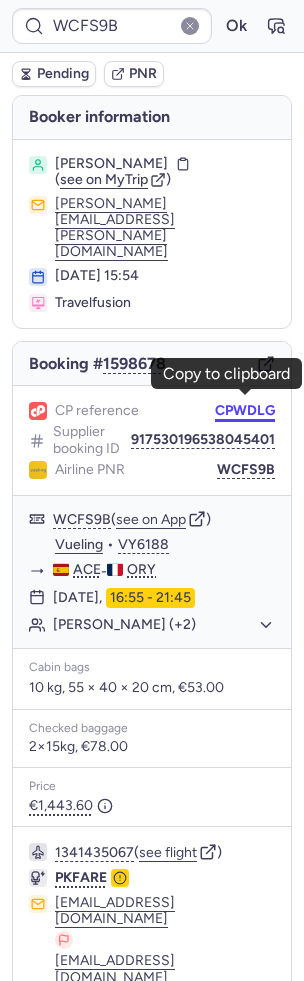 click on "CPWDLG" at bounding box center [245, 411] 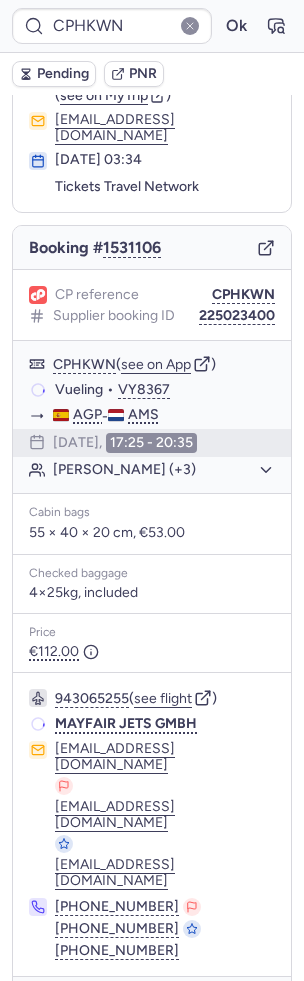 scroll, scrollTop: 84, scrollLeft: 0, axis: vertical 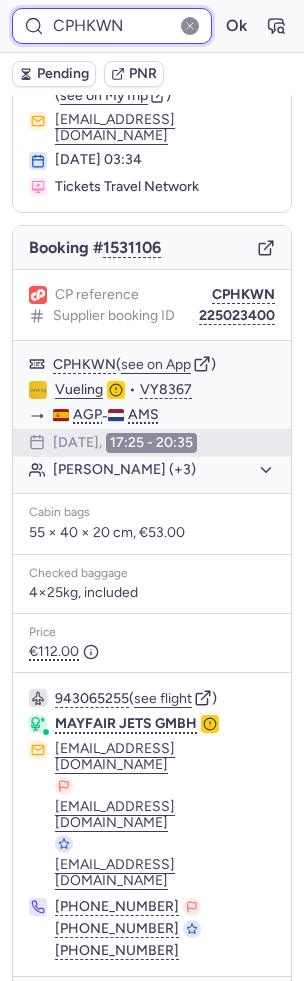 click on "CPHKWN" at bounding box center (112, 26) 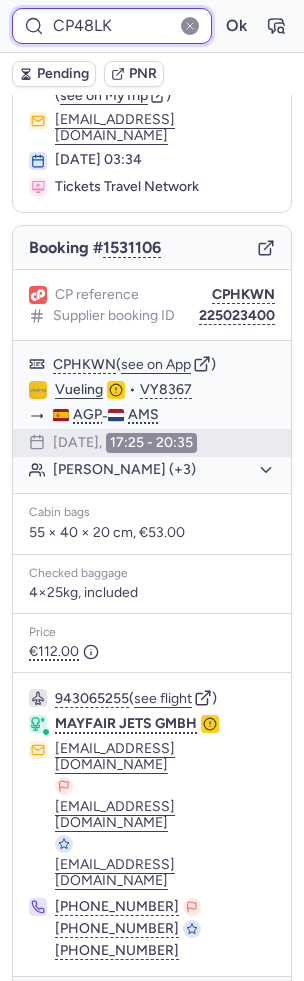 type on "CP48LK" 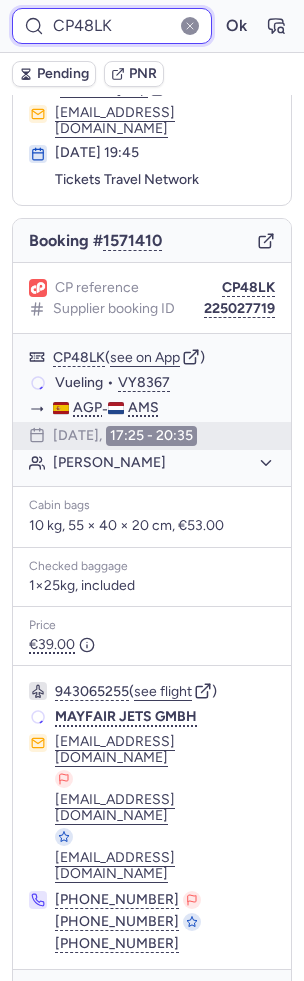 scroll, scrollTop: 84, scrollLeft: 0, axis: vertical 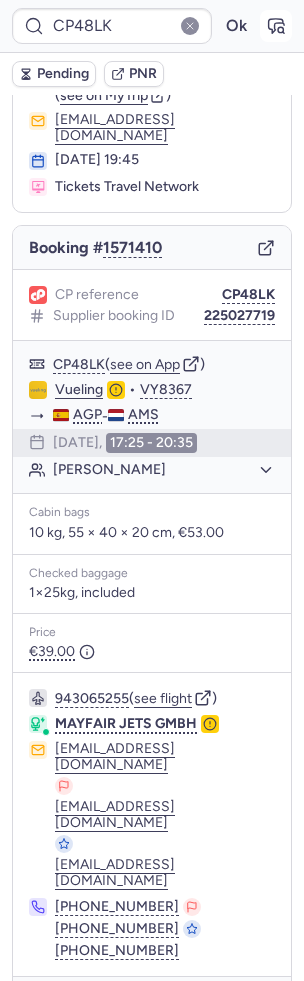 click 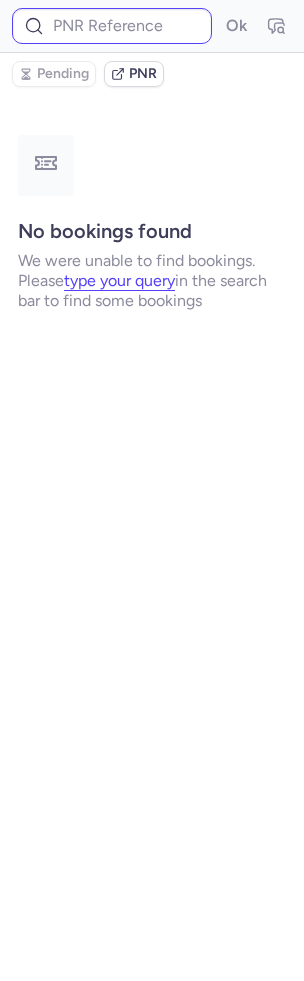scroll, scrollTop: 0, scrollLeft: 0, axis: both 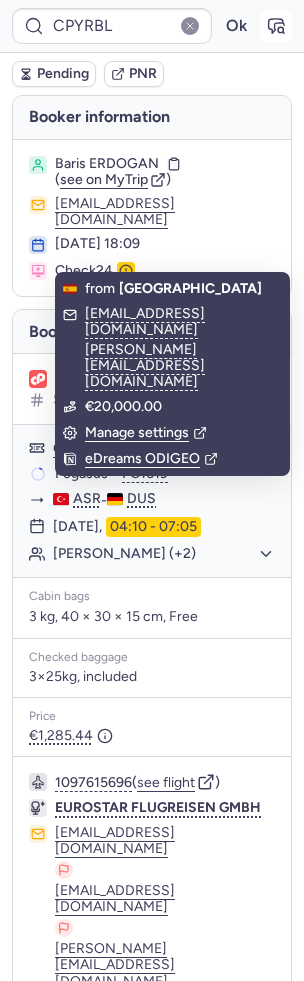 click 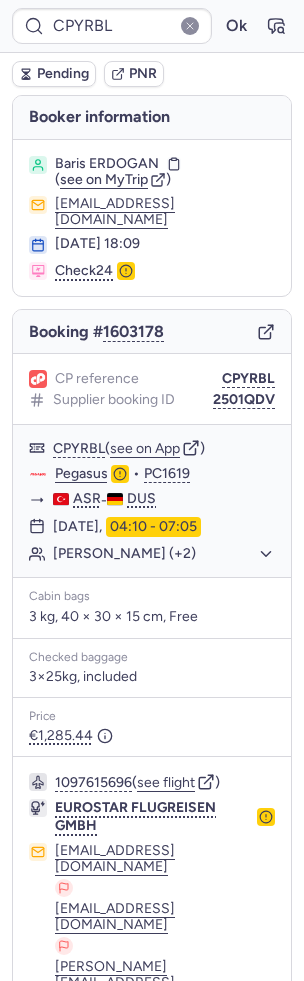 type on "CPNE8C" 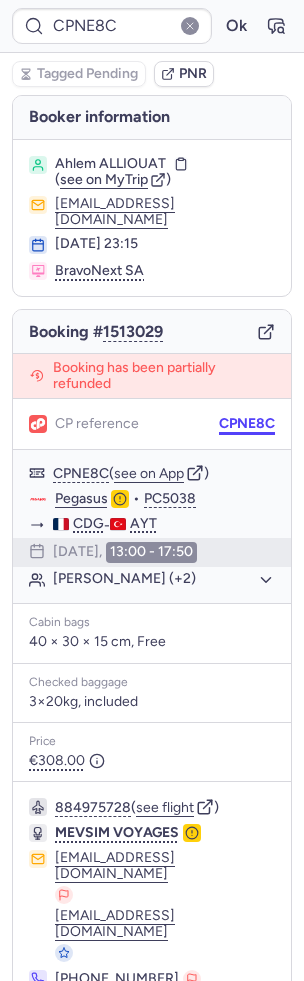 click on "CPNE8C" at bounding box center (247, 424) 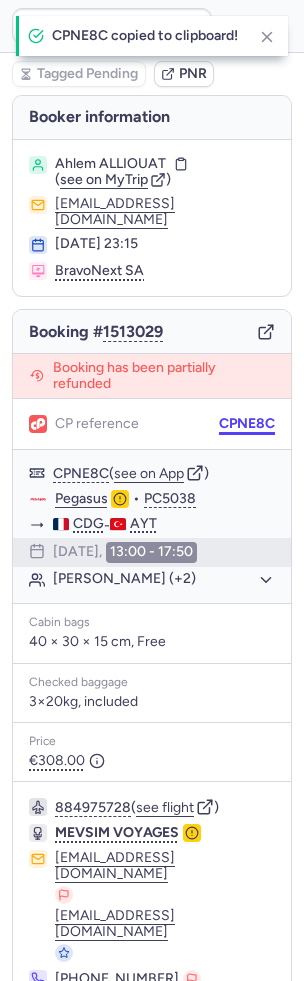 scroll, scrollTop: 1, scrollLeft: 0, axis: vertical 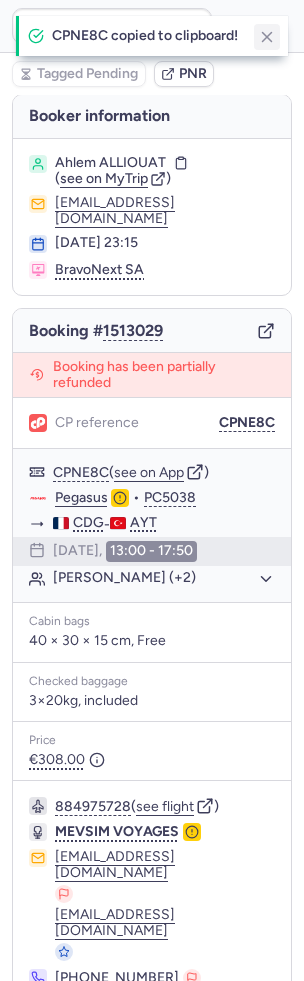 click at bounding box center (267, 37) 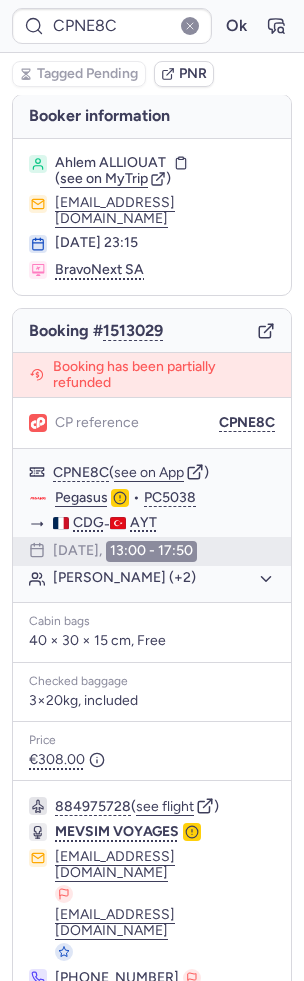 click 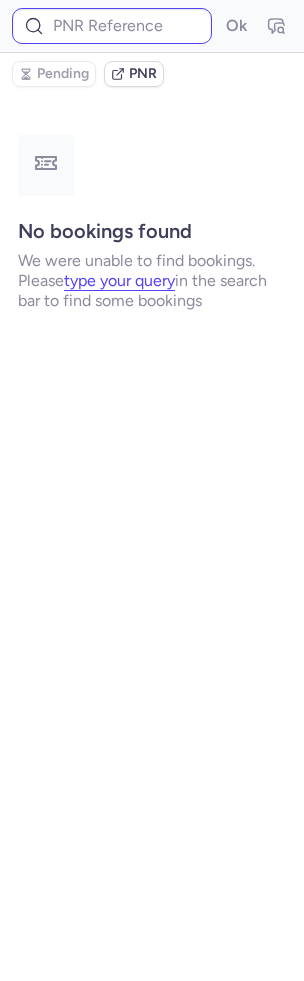 scroll, scrollTop: 0, scrollLeft: 0, axis: both 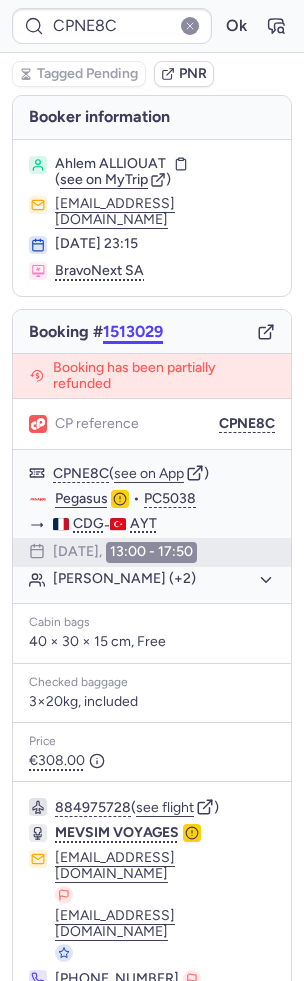 click on "1513029" at bounding box center (133, 332) 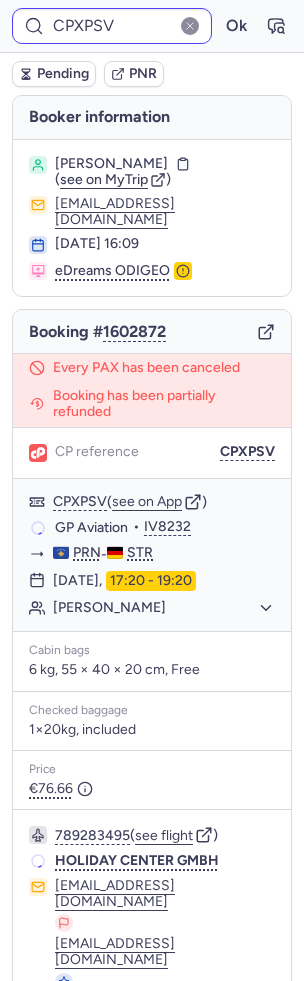 type on "CPWDLG" 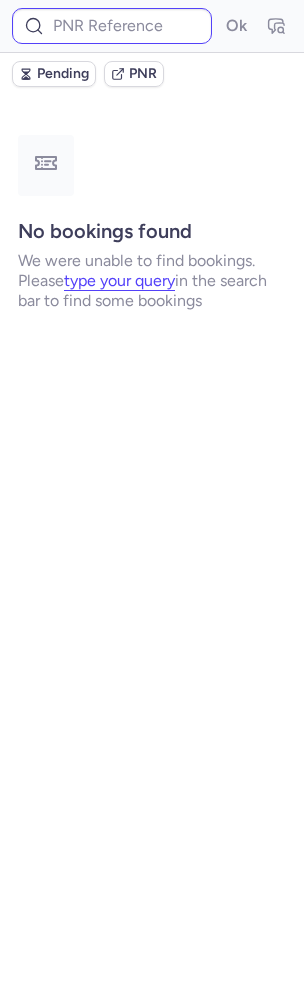 type on "CPZR2N" 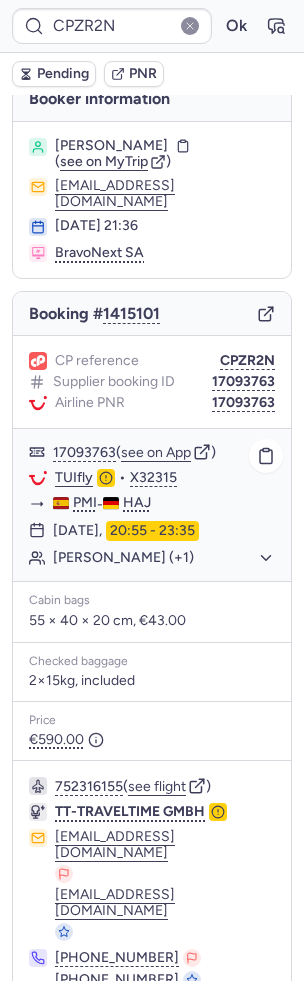 scroll, scrollTop: 20, scrollLeft: 0, axis: vertical 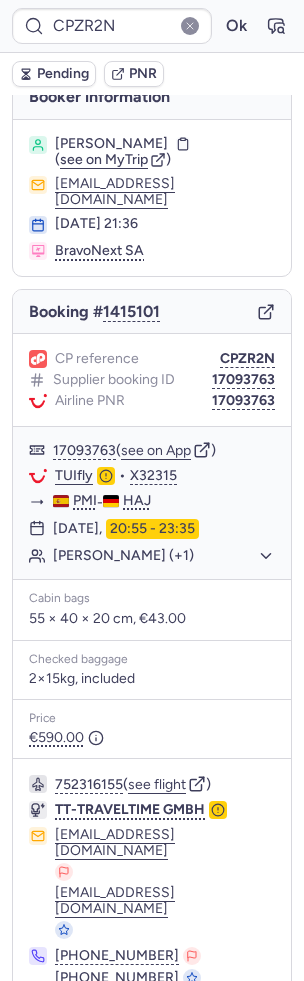 click 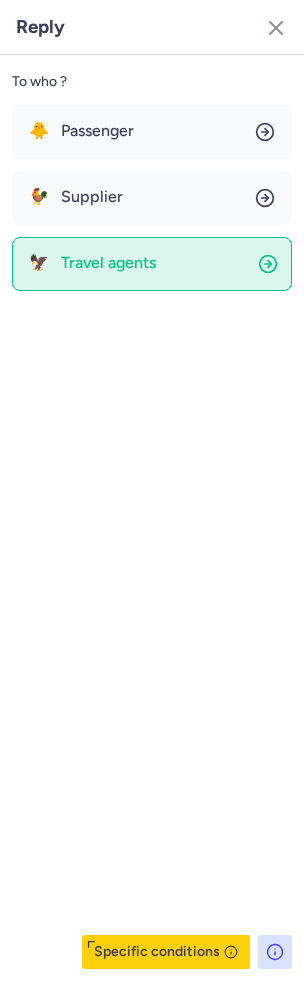 click on "🦅 Travel agents" 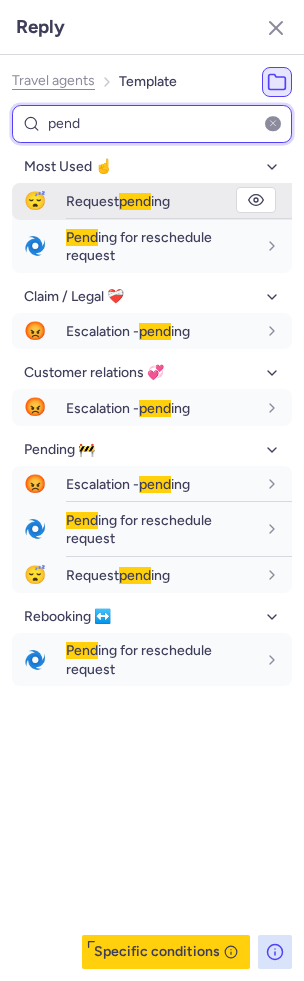 type on "pend" 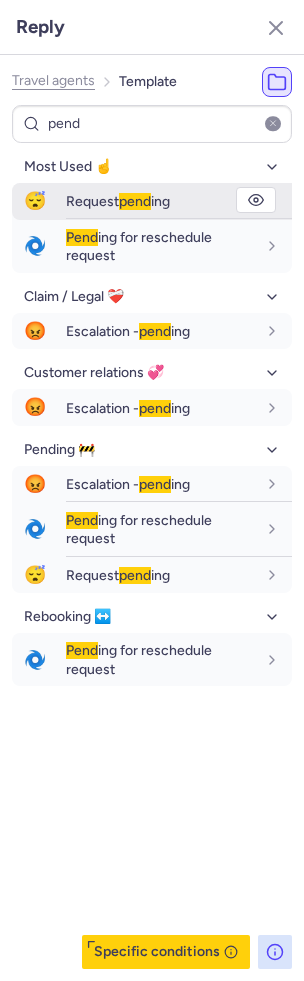 click on "Request  pend ing" at bounding box center [161, 201] 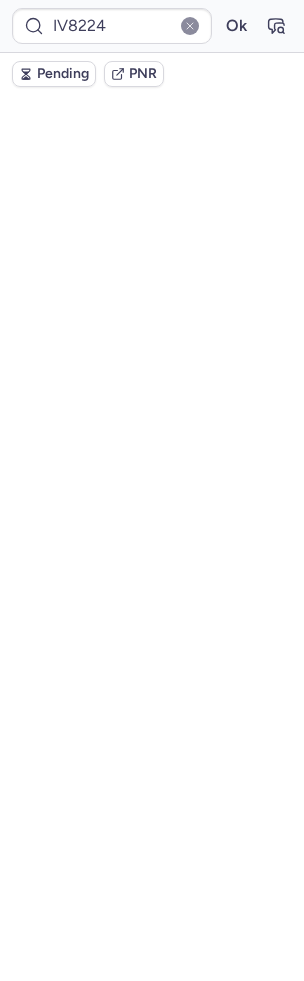 scroll, scrollTop: 0, scrollLeft: 0, axis: both 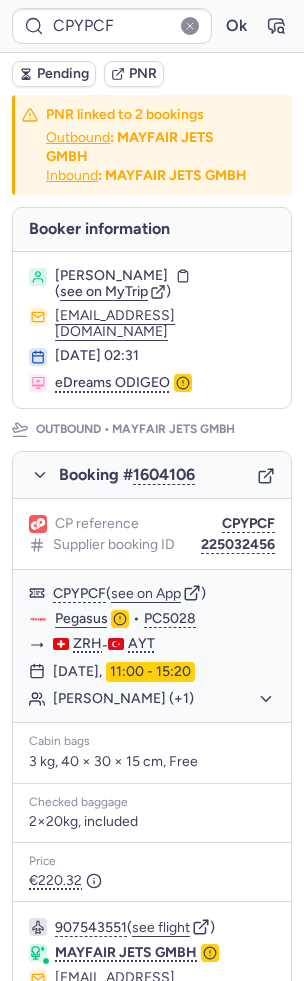 type on "CPWDLG" 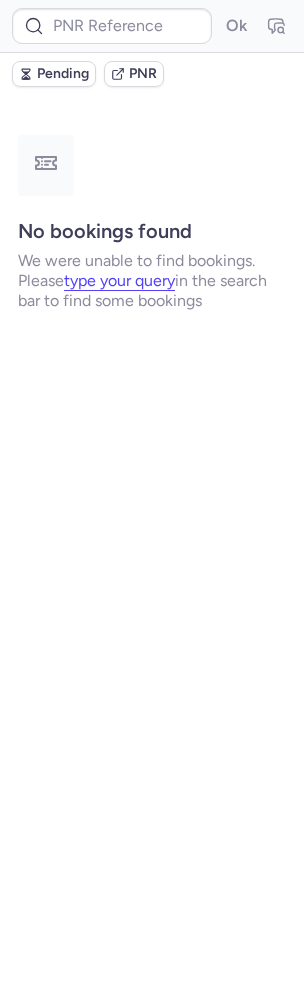 type on "CPM4YX" 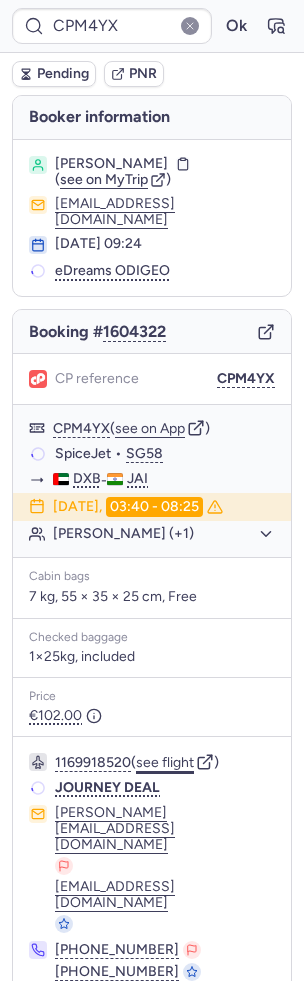 click on "see flight" 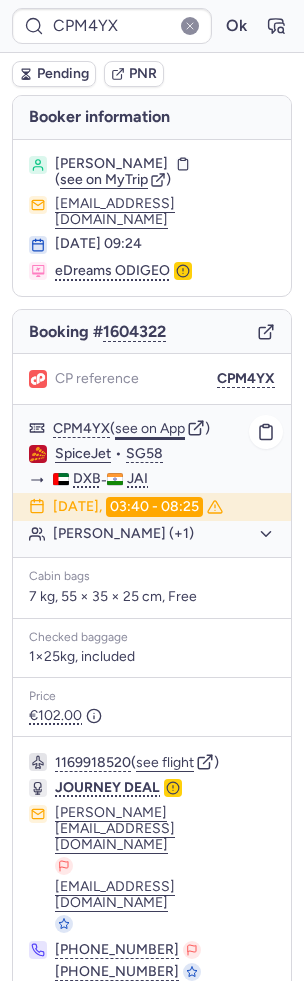 click on "see on App" 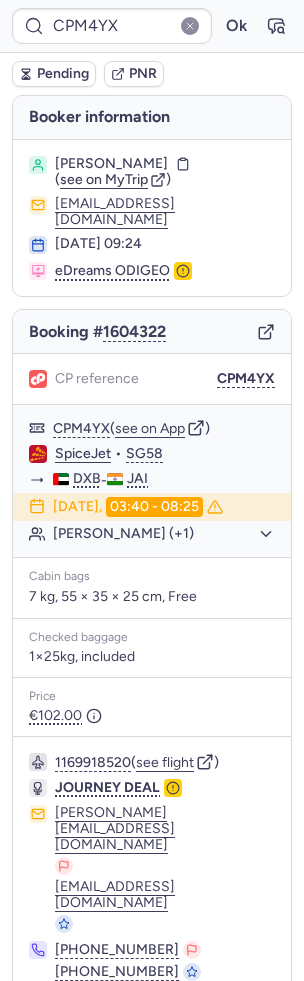type on "CPBRXS" 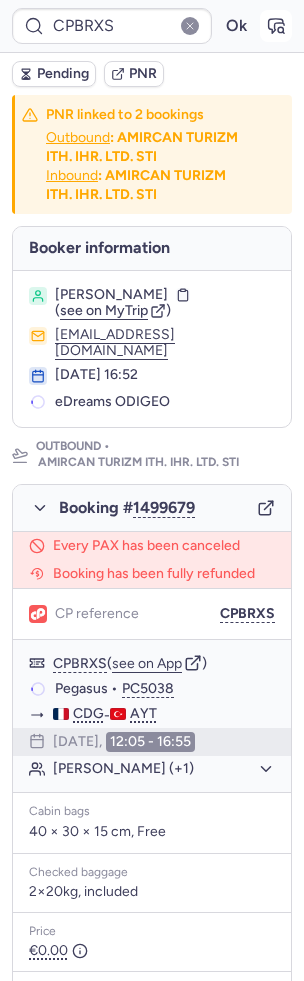 click at bounding box center [276, 26] 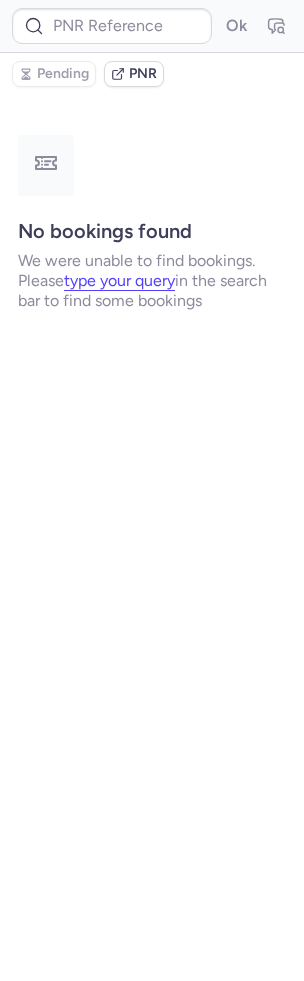 type on "CPBRXS" 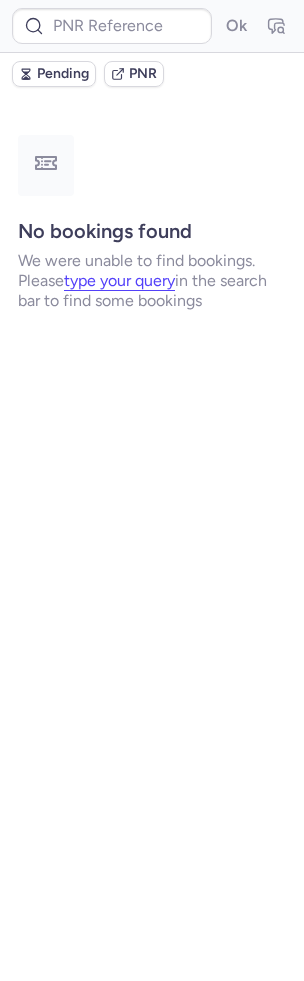 type on "CPSPJU" 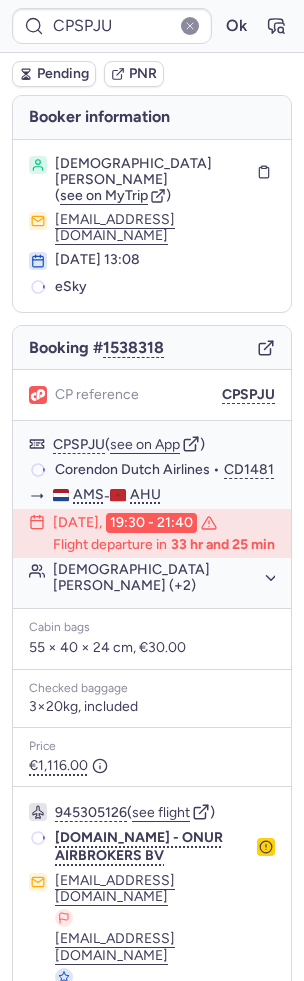 scroll, scrollTop: 36, scrollLeft: 0, axis: vertical 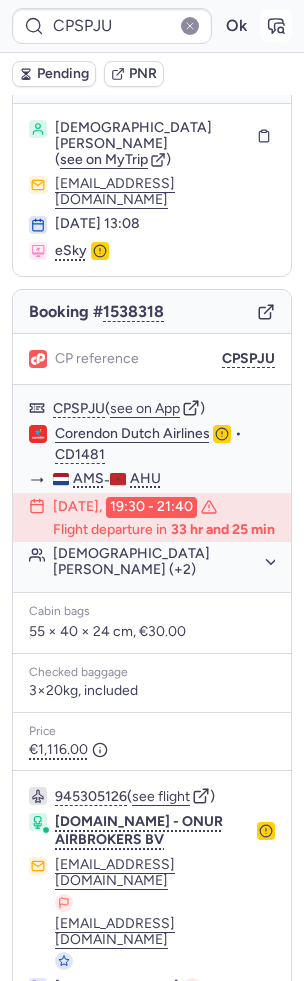 click 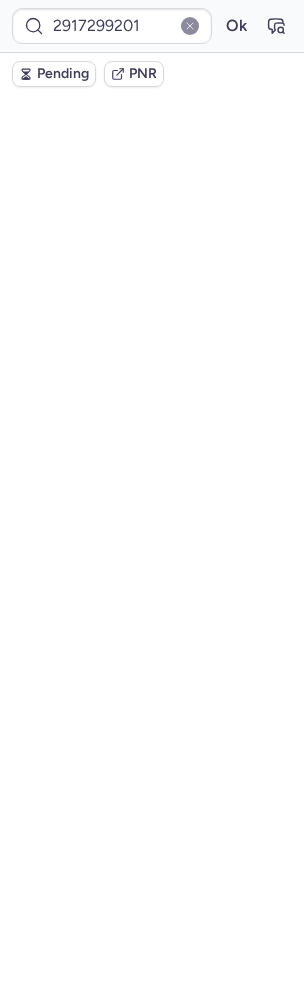 scroll, scrollTop: 0, scrollLeft: 0, axis: both 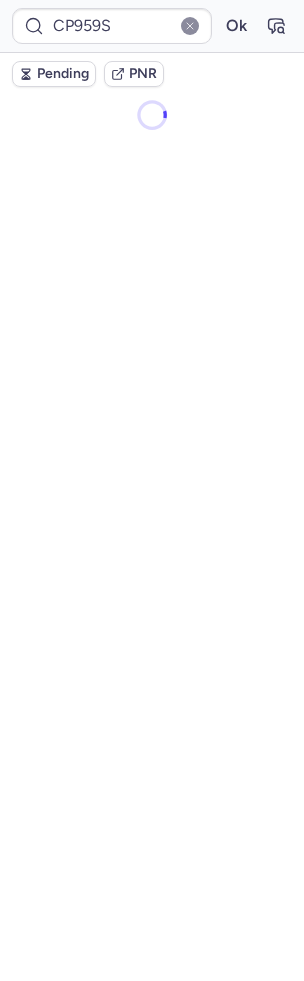 type on "CPZR2N" 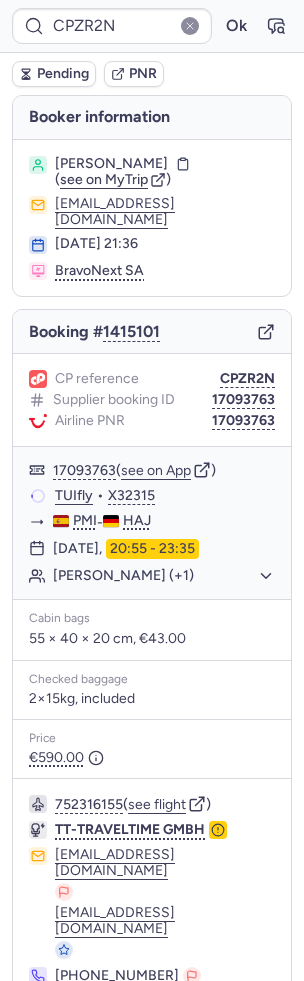click on "Pending" at bounding box center [63, 74] 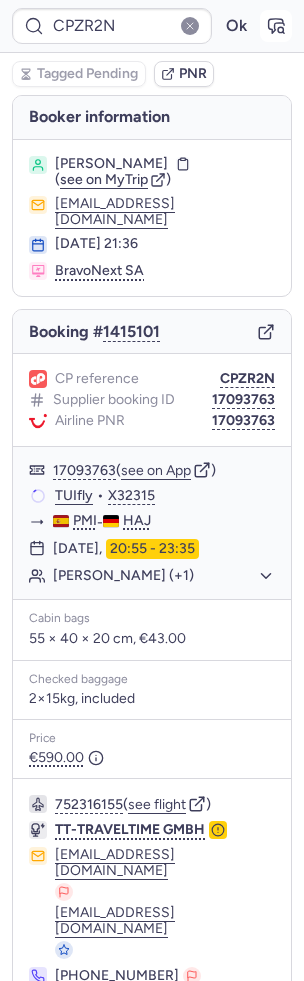 click 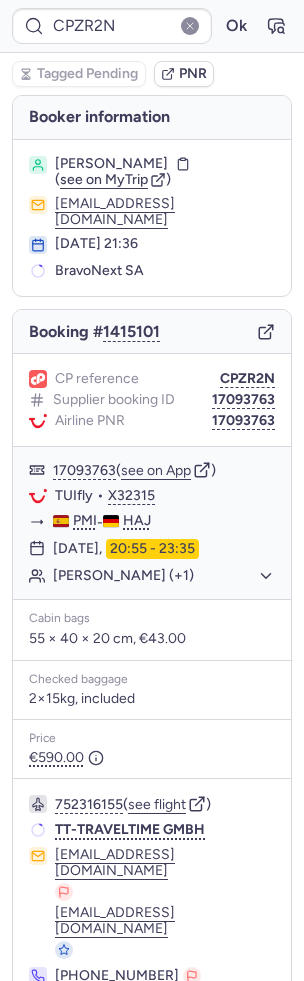 scroll, scrollTop: 20, scrollLeft: 0, axis: vertical 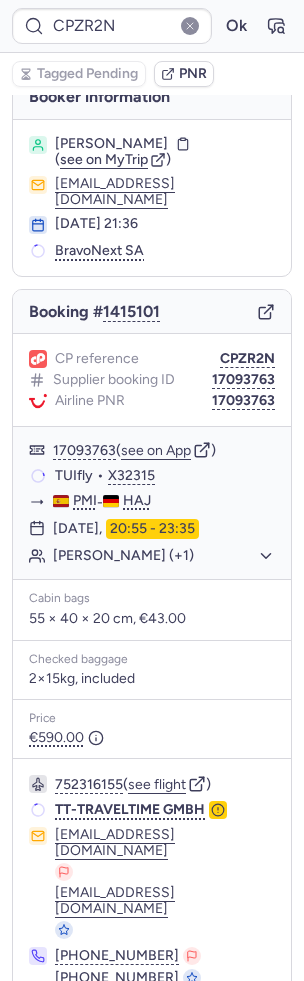click 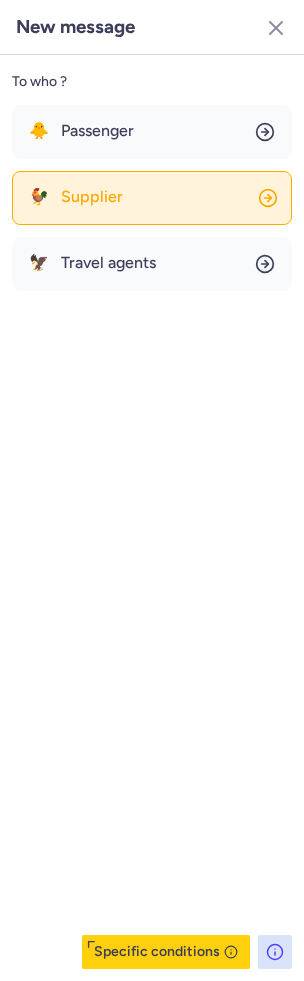 click on "🐓 Supplier" 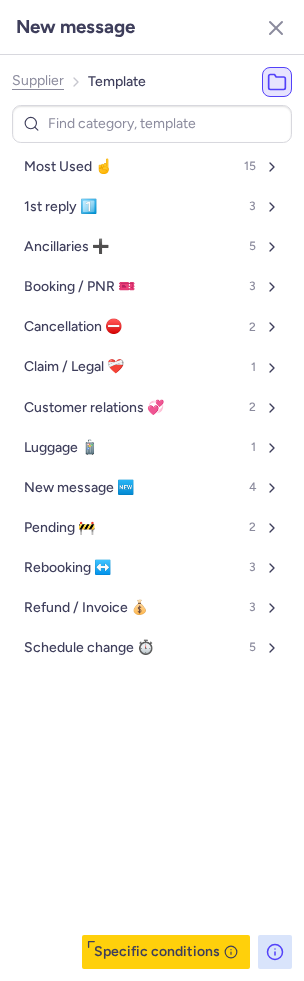click on "Most Used ☝️ 15" at bounding box center [152, 167] 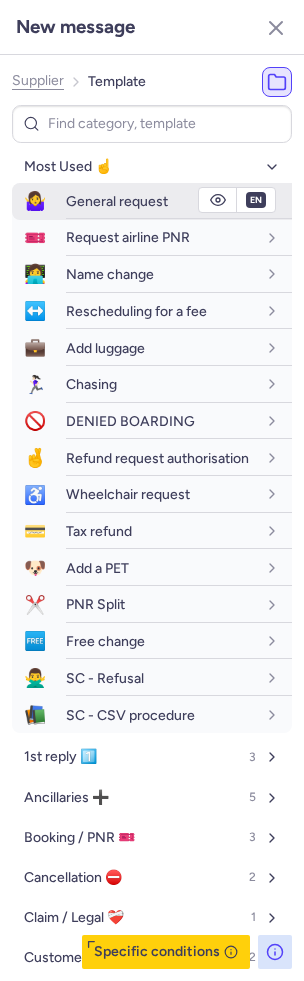 click on "General request" at bounding box center (117, 201) 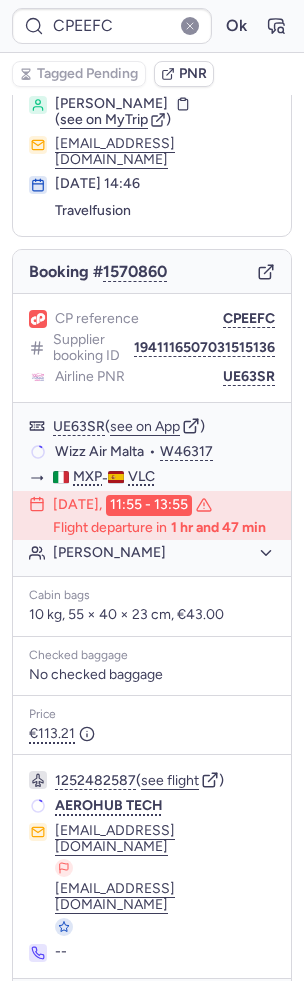 scroll, scrollTop: 58, scrollLeft: 0, axis: vertical 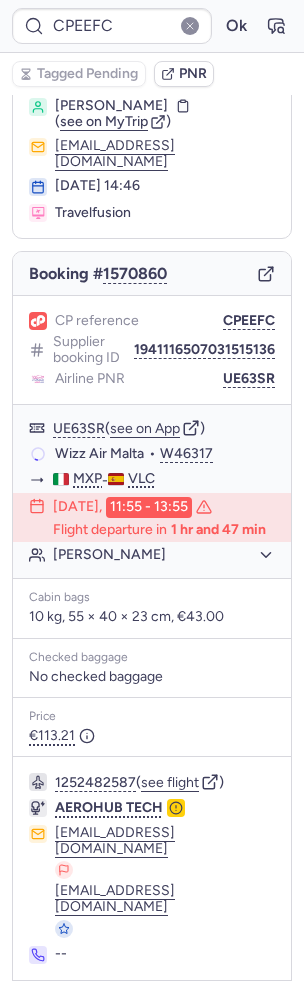 type on "CP959S" 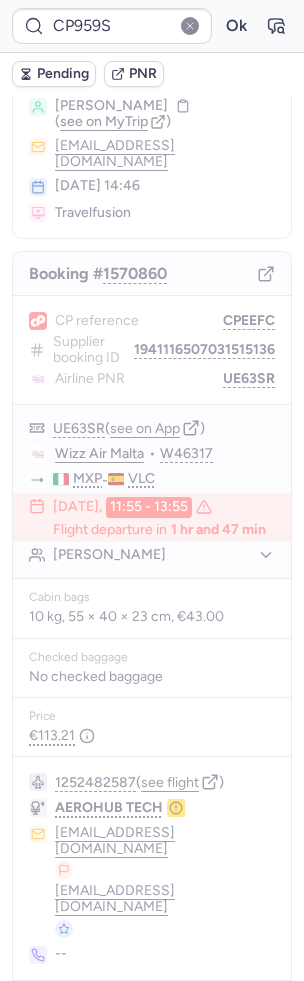 scroll, scrollTop: 0, scrollLeft: 0, axis: both 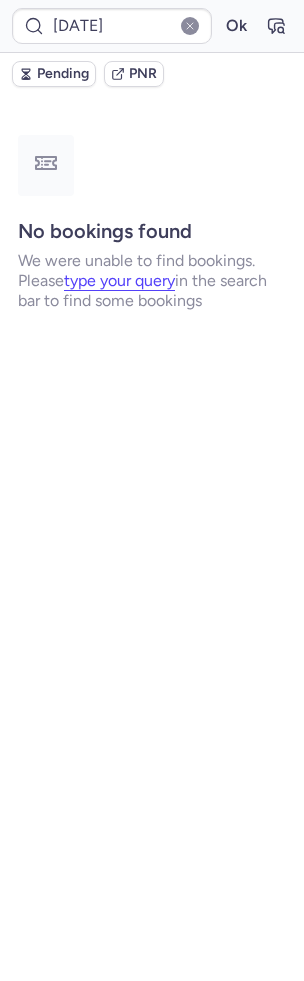 type on "CPPKOX" 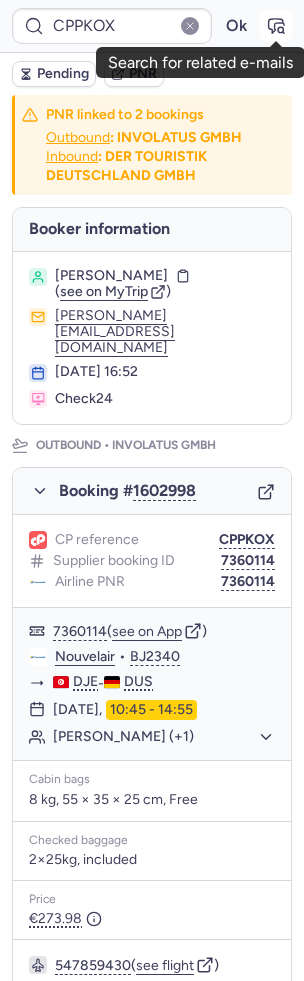 click 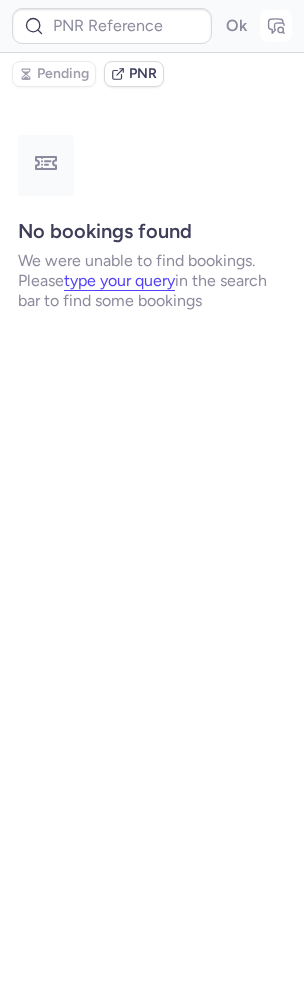type on "CPPKOX" 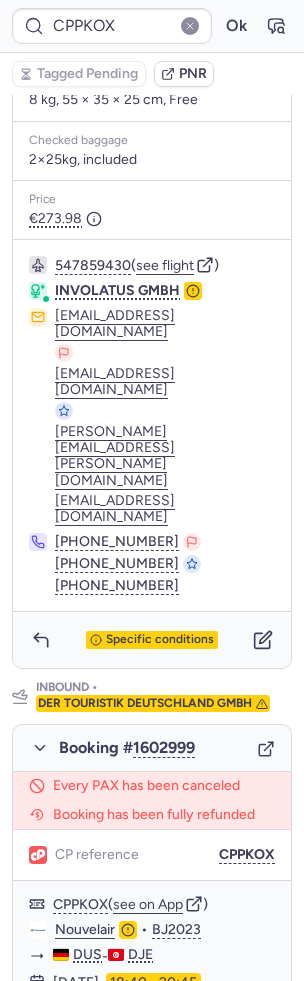 scroll, scrollTop: 1014, scrollLeft: 0, axis: vertical 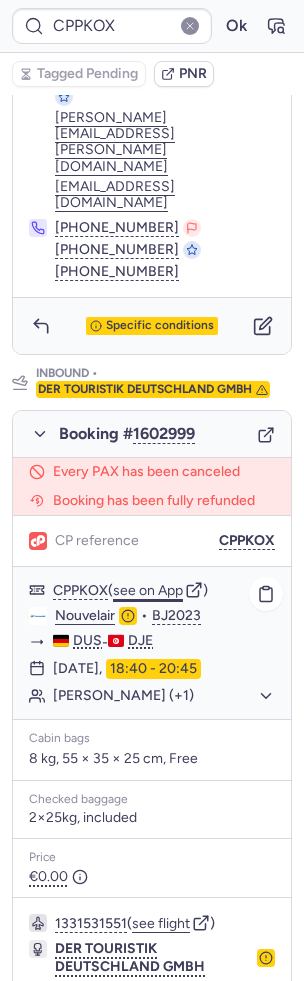 click on "see on App" 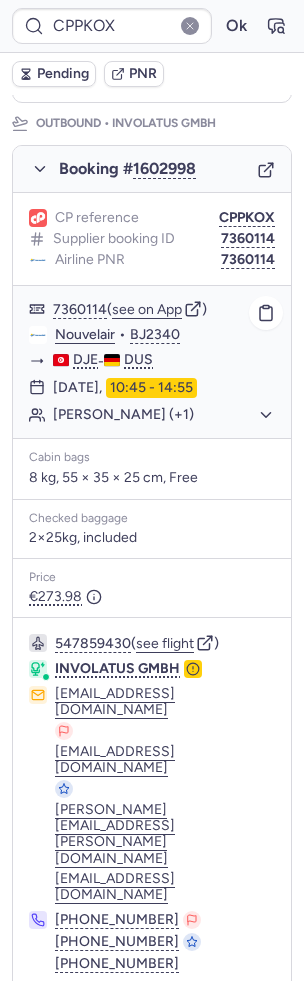 scroll, scrollTop: 256, scrollLeft: 0, axis: vertical 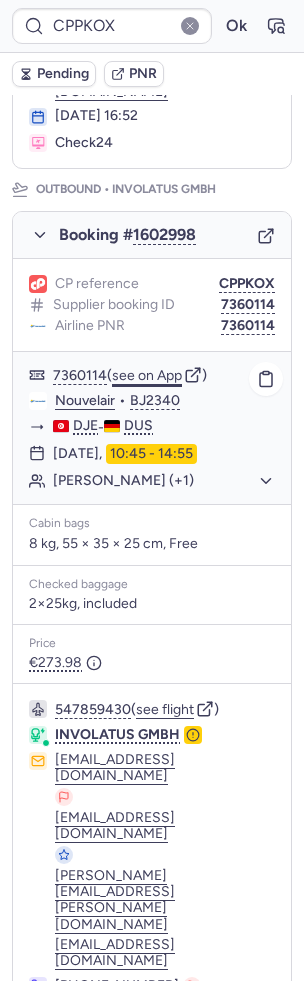 click on "7360114  ( see on App )" at bounding box center [164, 375] 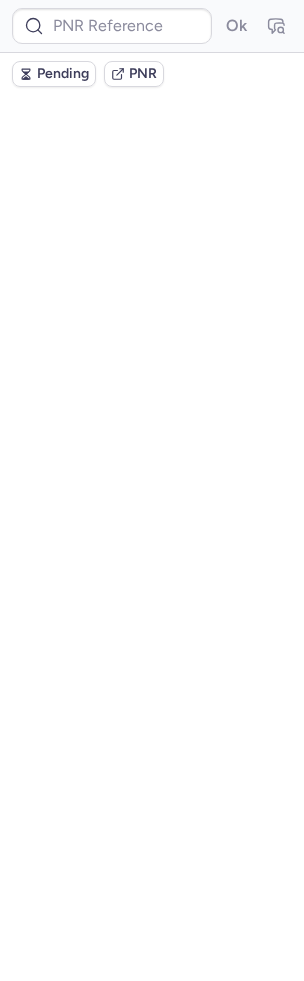 scroll, scrollTop: 0, scrollLeft: 0, axis: both 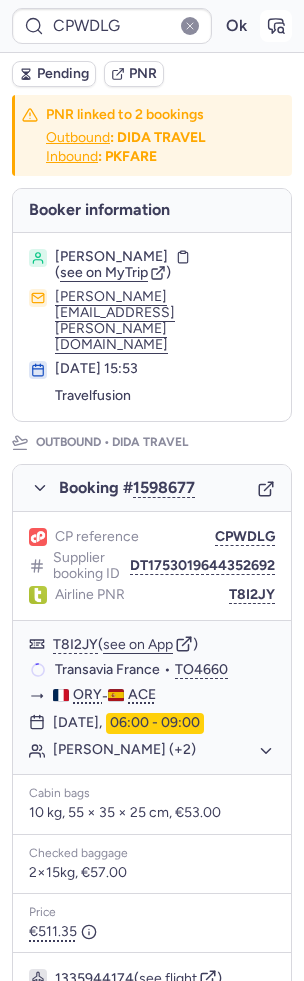 click 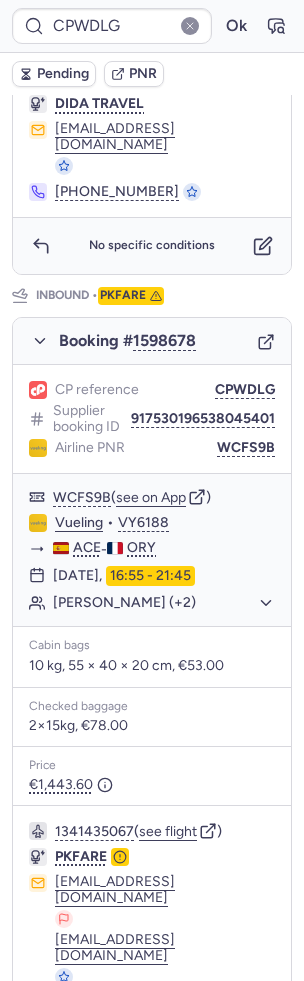 scroll, scrollTop: 913, scrollLeft: 0, axis: vertical 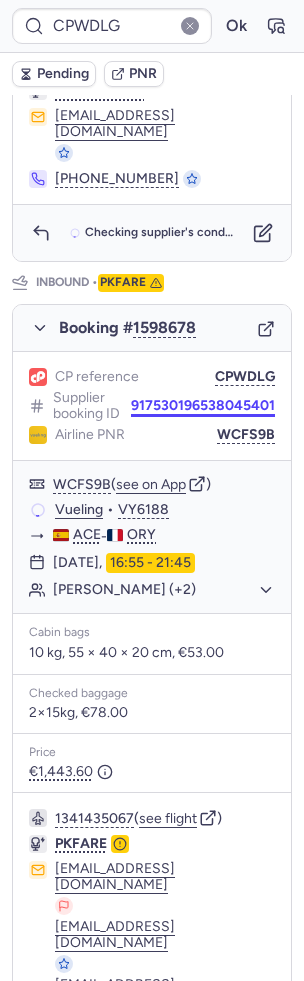 click on "917530196538045401" at bounding box center [203, 406] 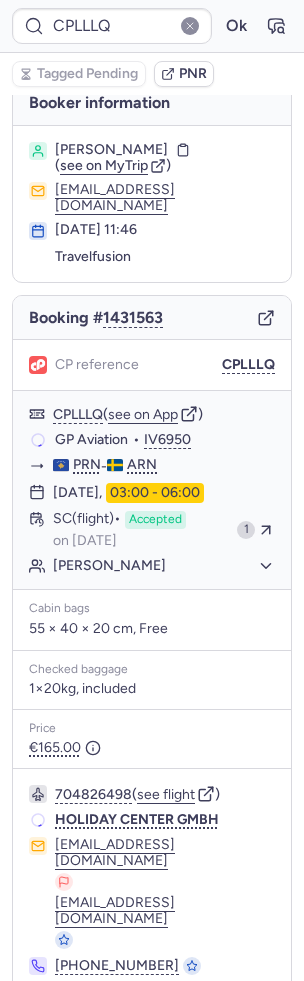 scroll, scrollTop: 2, scrollLeft: 0, axis: vertical 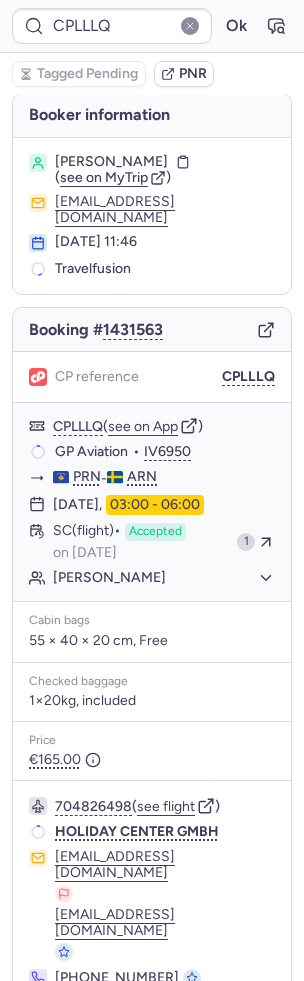 type on "HV6117" 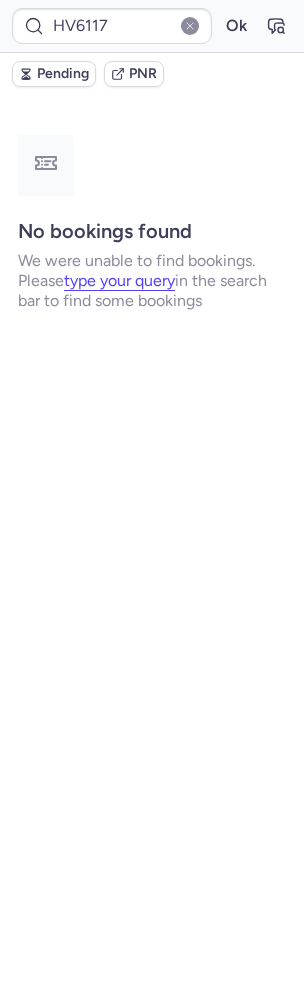 scroll, scrollTop: 0, scrollLeft: 0, axis: both 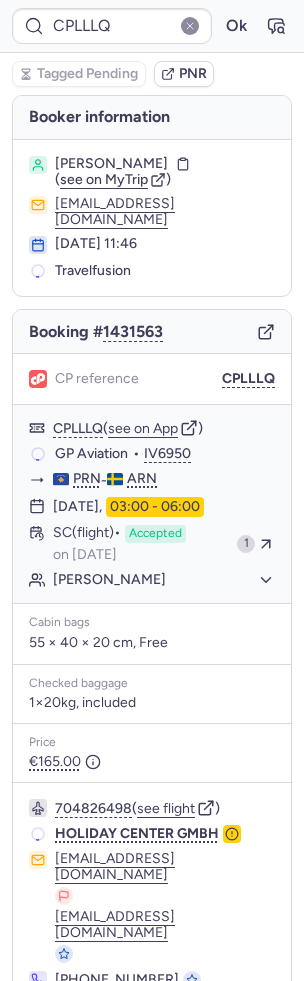 type on "CPHKWN" 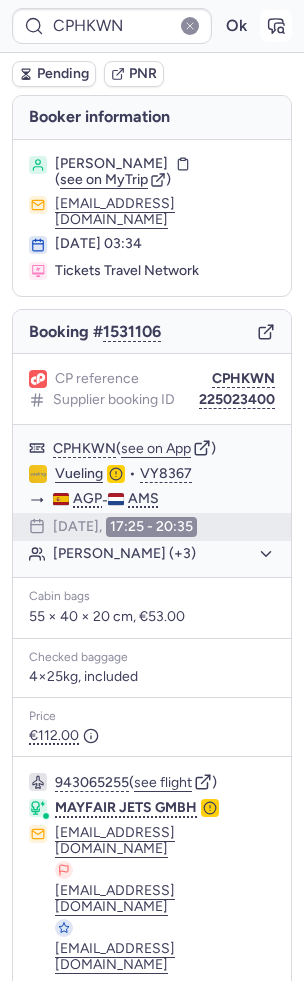 click 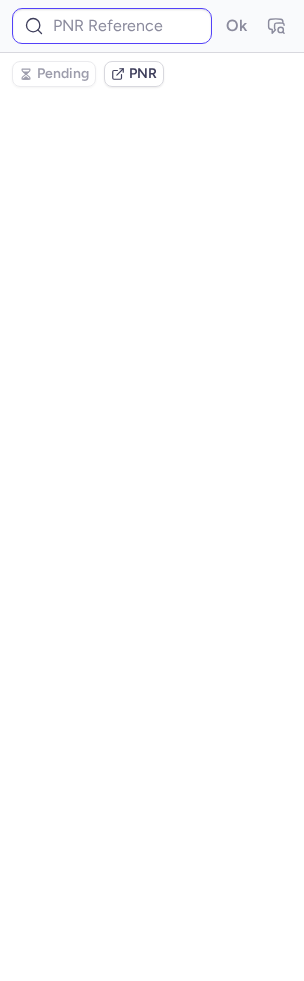 type on "CPHKWN" 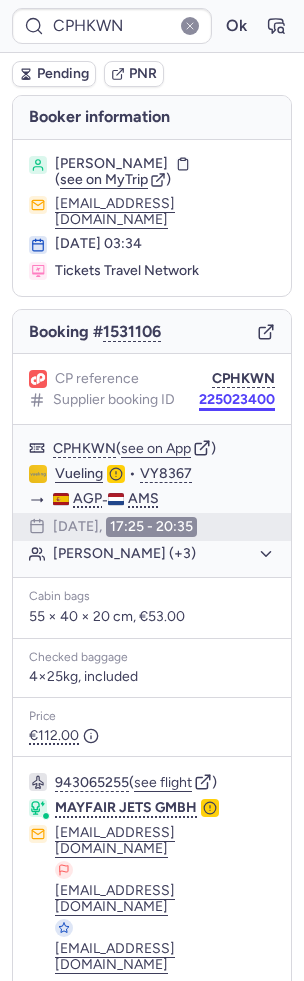 click on "225023400" at bounding box center [237, 400] 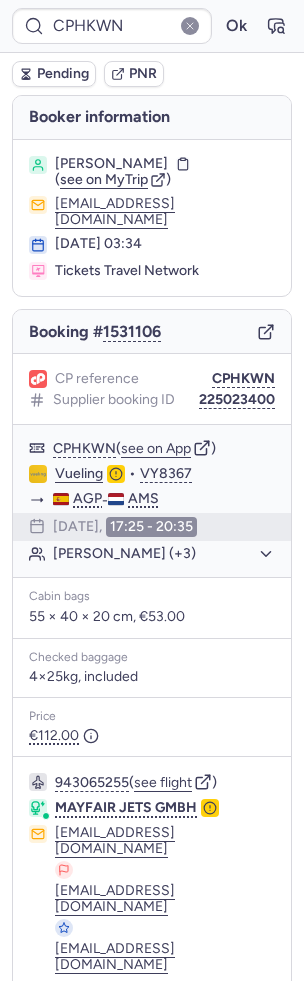 click on "Pending" at bounding box center (54, 74) 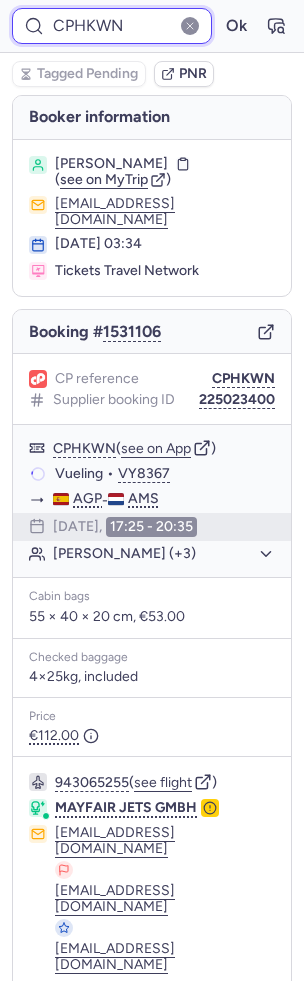 click on "CPHKWN" at bounding box center [112, 26] 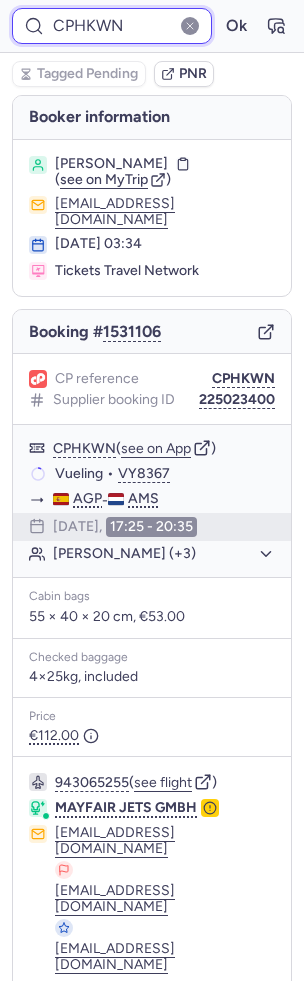 click on "CPHKWN" at bounding box center (112, 26) 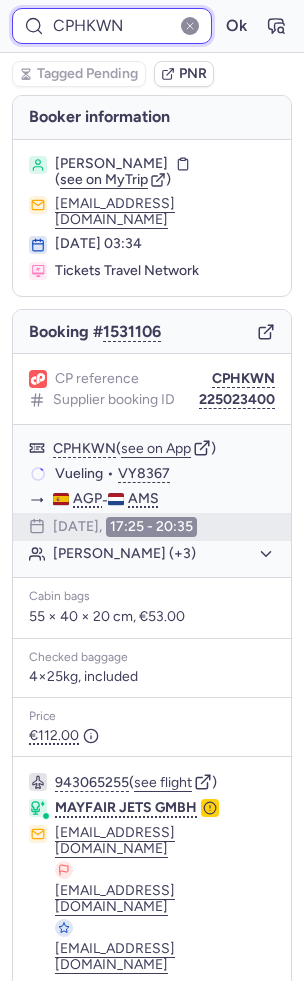 paste on "48LK" 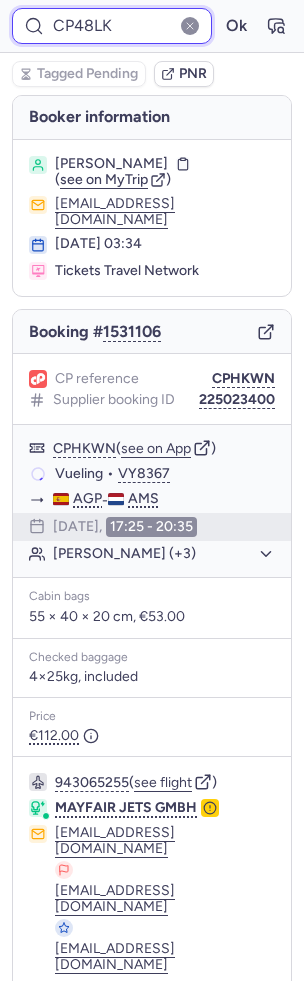 type on "CP48LK" 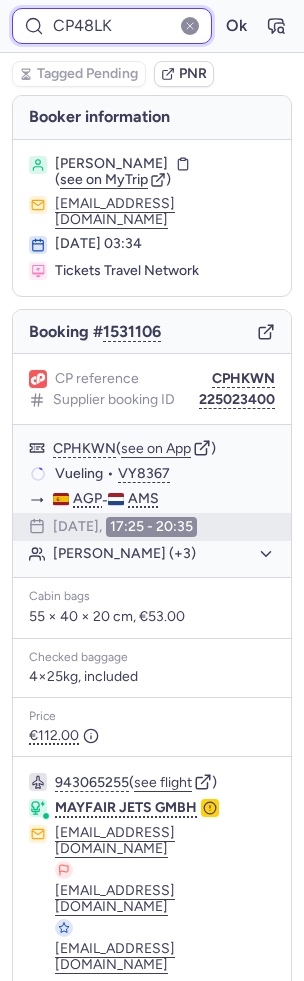 click on "Ok" at bounding box center [236, 26] 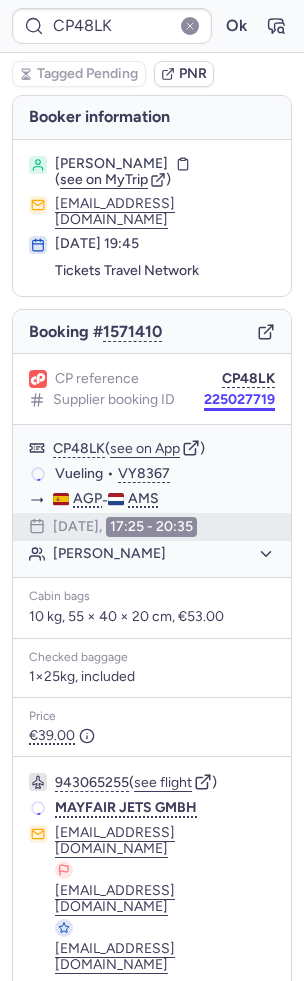 click on "225027719" at bounding box center (239, 400) 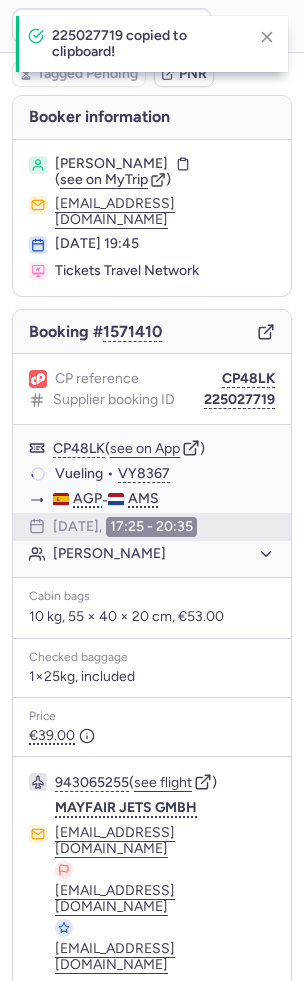 click on "225027719 copied to clipboard!" at bounding box center (152, 44) 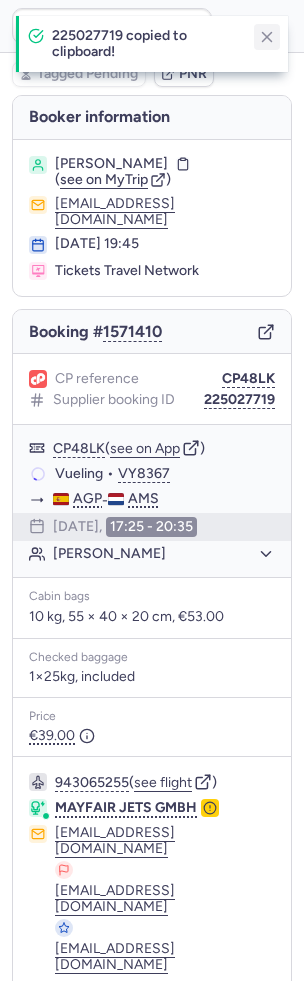 click 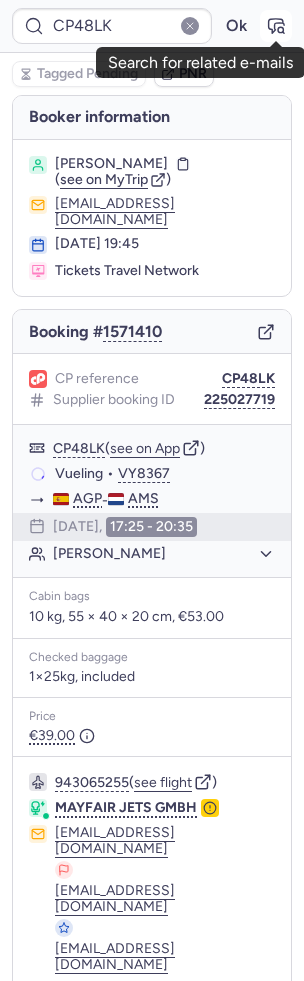 click 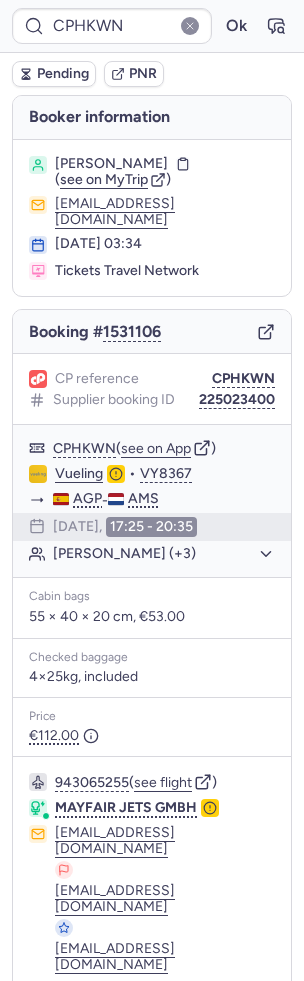 type on "CPGVBO" 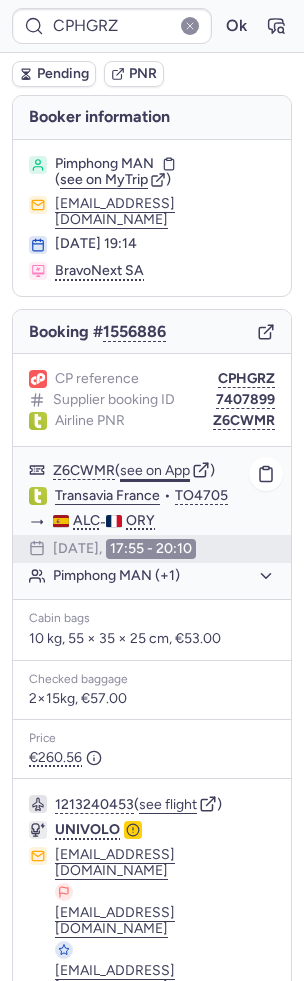 scroll, scrollTop: 38, scrollLeft: 0, axis: vertical 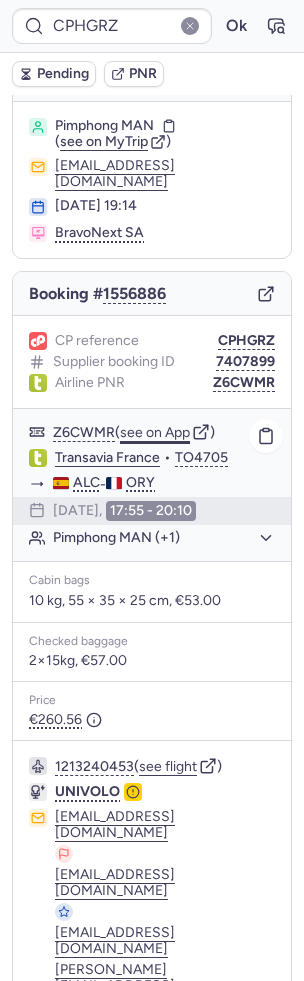 click on "see on App" 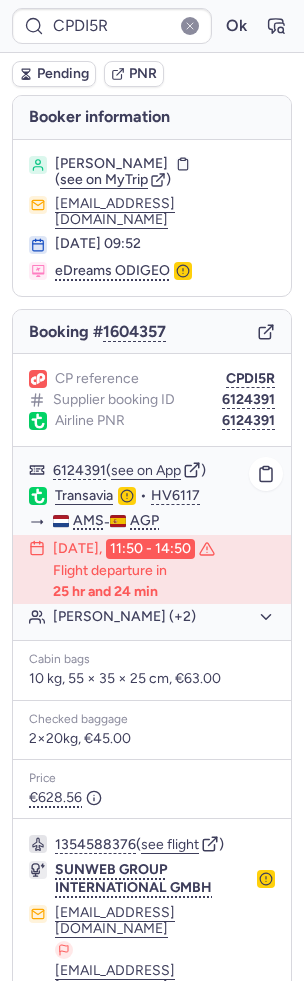 scroll, scrollTop: 78, scrollLeft: 0, axis: vertical 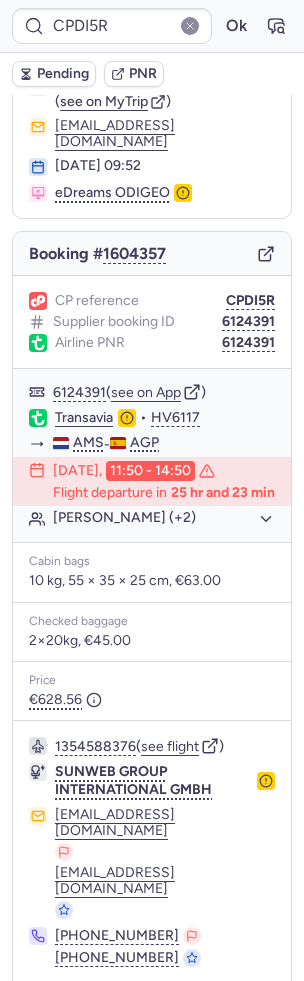 click on "CP reference CPDI5R Supplier booking ID 6124391 Airline PNR 6124391" at bounding box center (152, 322) 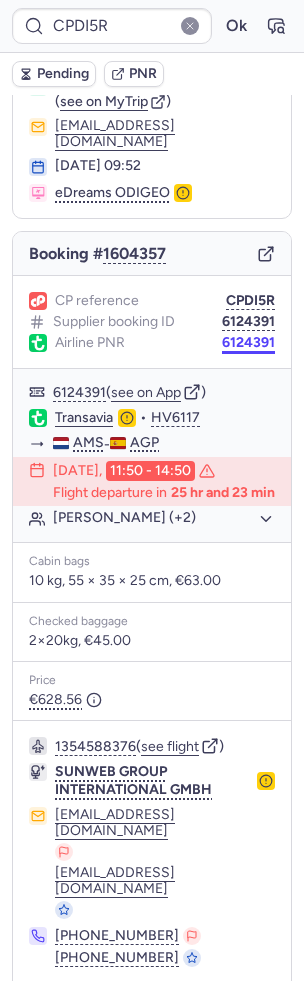 click on "6124391" at bounding box center [248, 343] 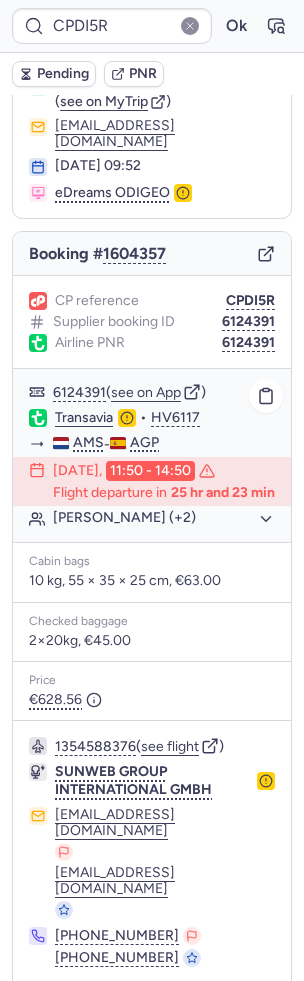 type on "CPWDLG" 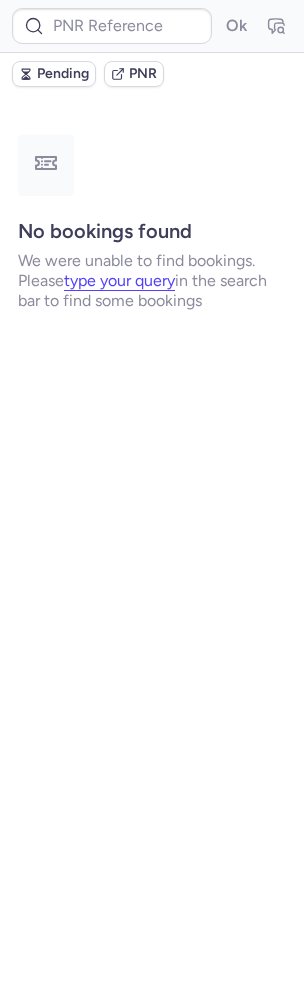 scroll, scrollTop: 0, scrollLeft: 0, axis: both 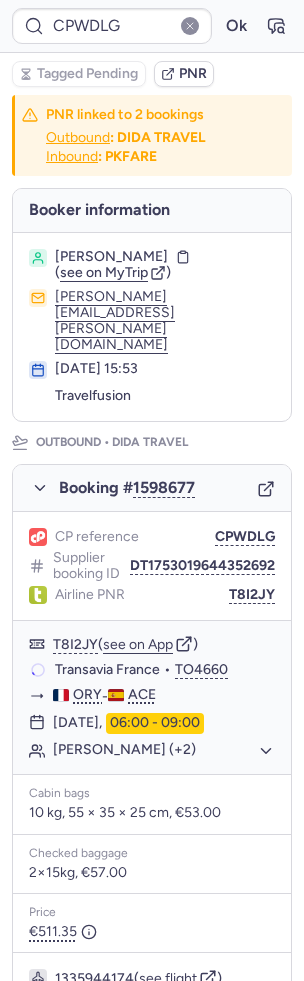 type on "CPS465" 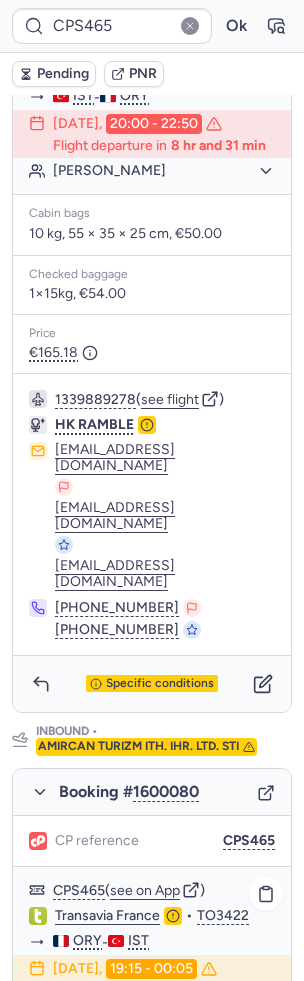 scroll, scrollTop: 589, scrollLeft: 0, axis: vertical 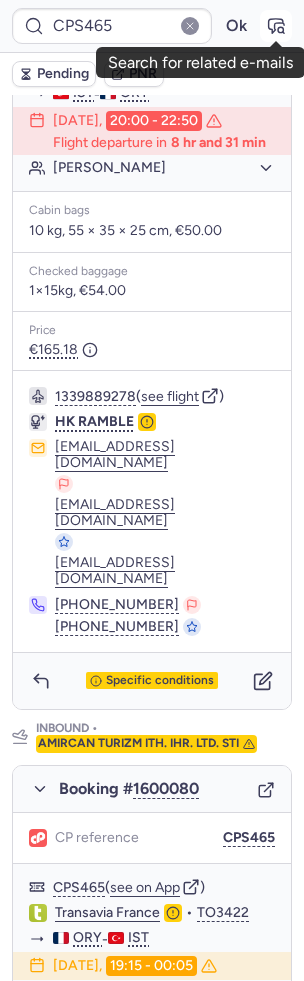 click at bounding box center (276, 26) 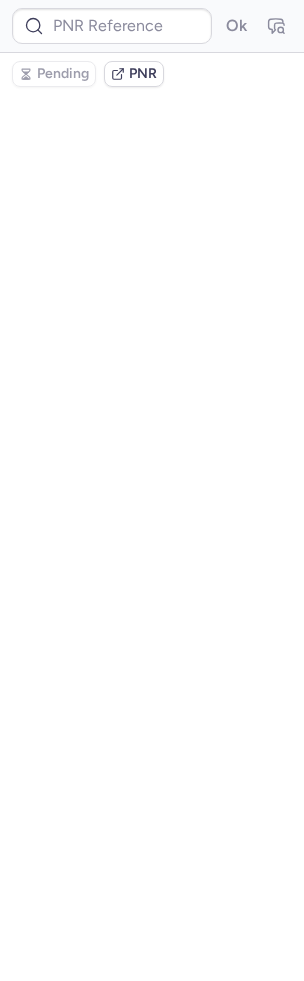 scroll, scrollTop: 0, scrollLeft: 0, axis: both 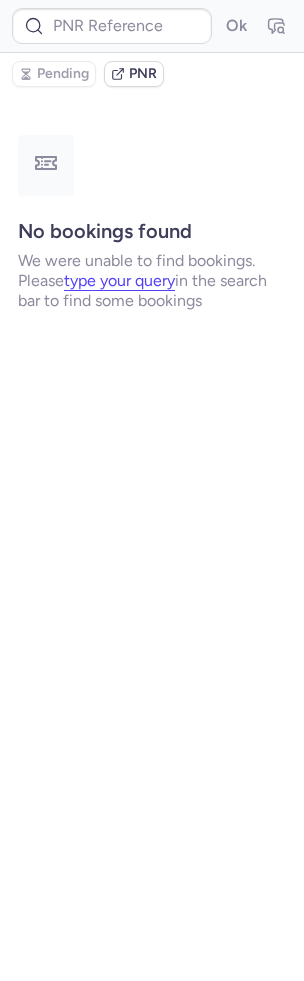 type on "CPS465" 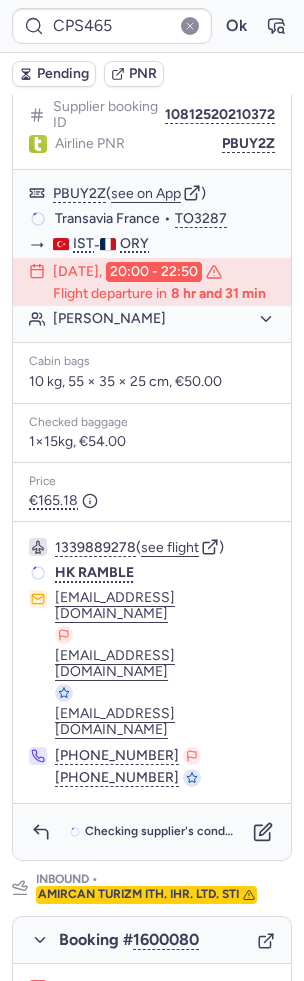 scroll, scrollTop: 440, scrollLeft: 0, axis: vertical 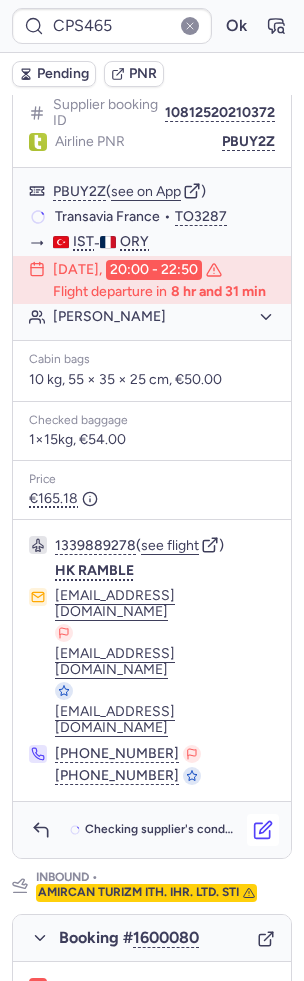 click at bounding box center [263, 830] 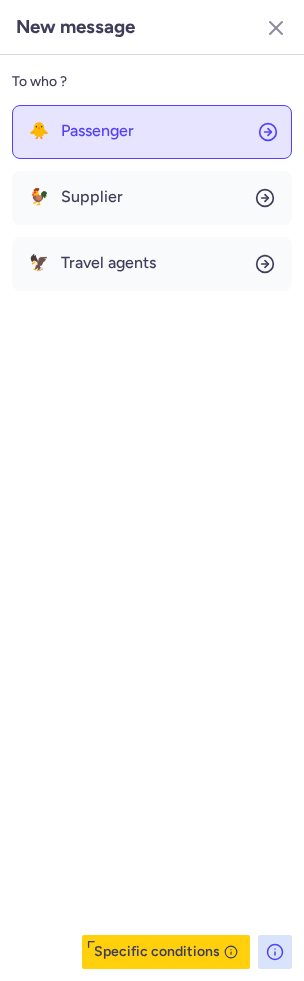click on "Passenger" at bounding box center [97, 131] 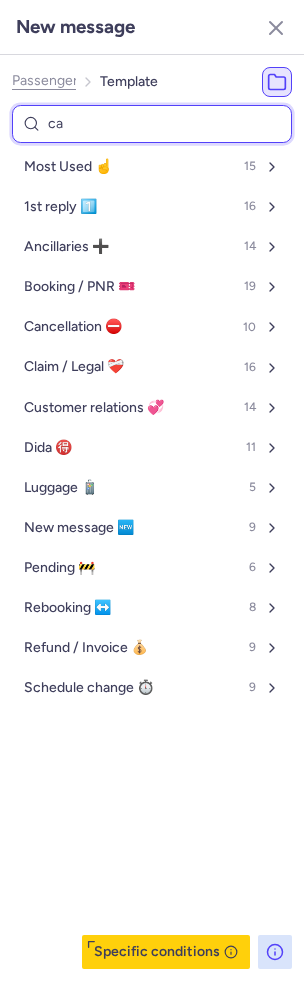 type on "can" 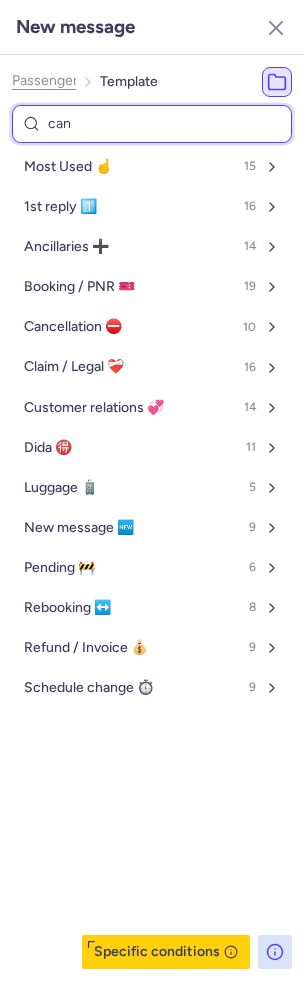 select on "en" 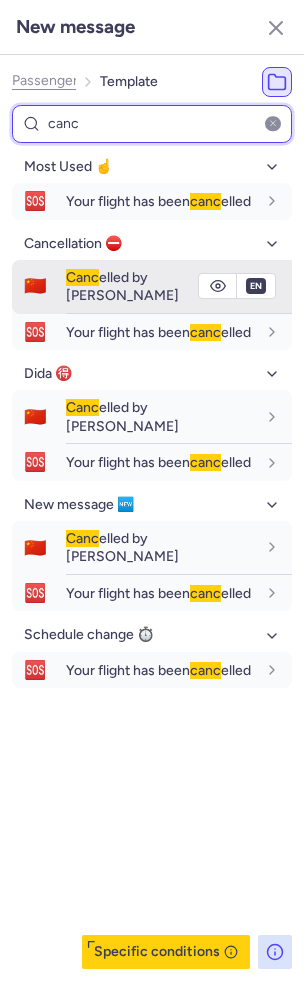 type on "canc" 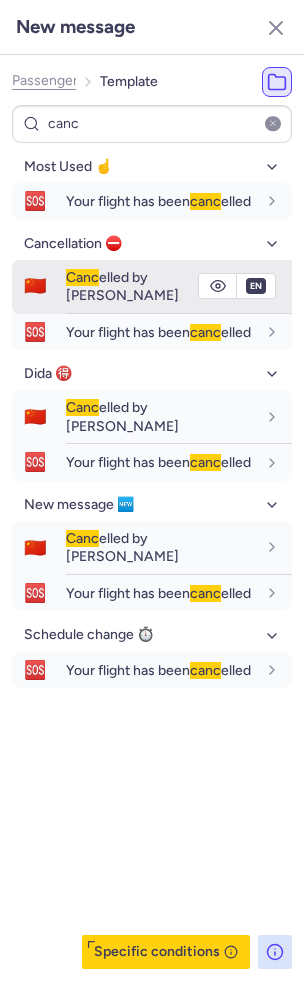 click on "Canc" at bounding box center [82, 277] 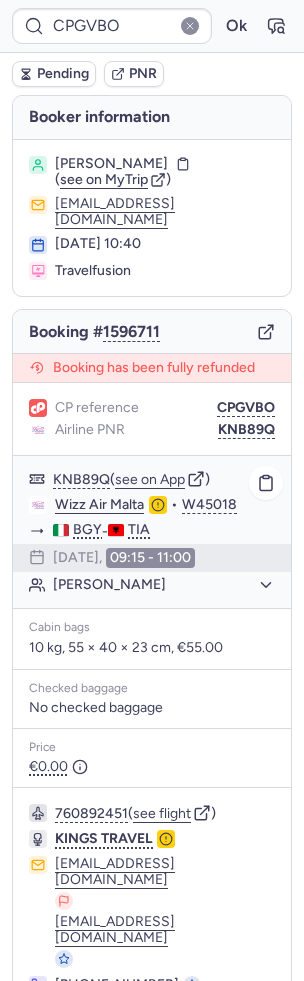 scroll, scrollTop: 7, scrollLeft: 0, axis: vertical 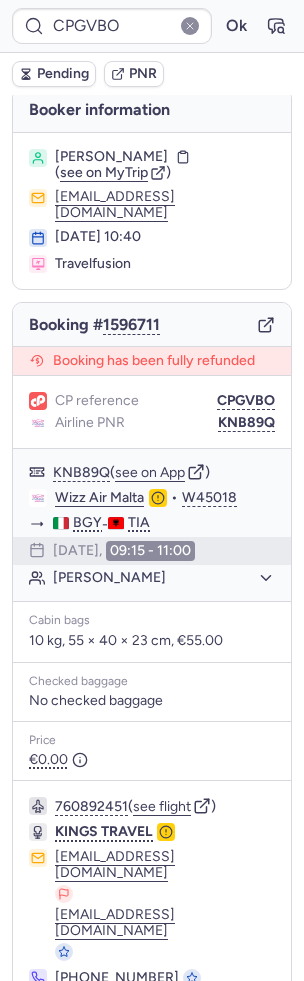 type on "CPZR2N" 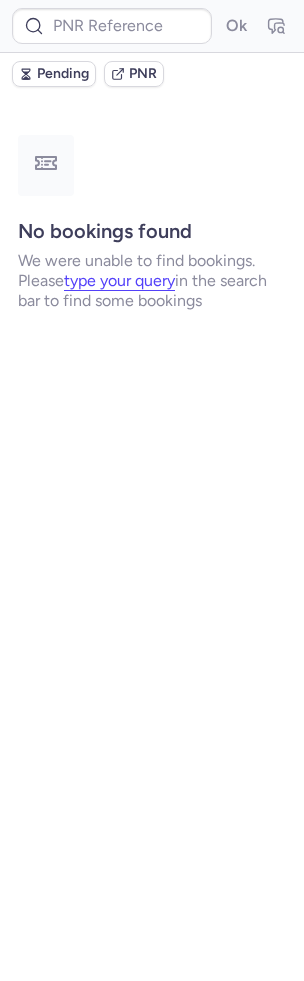 scroll, scrollTop: 0, scrollLeft: 0, axis: both 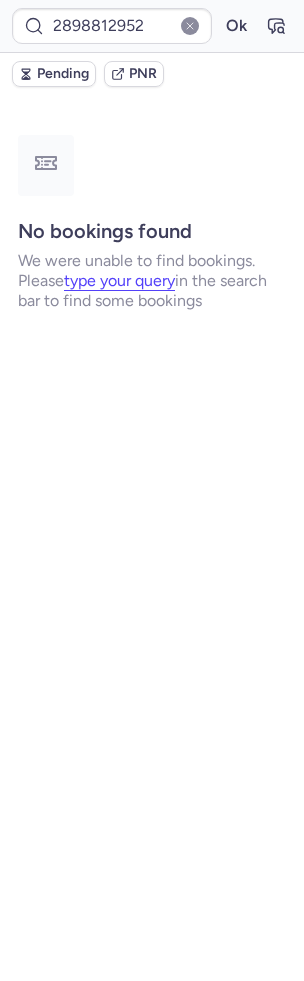 type on "CP8CHL" 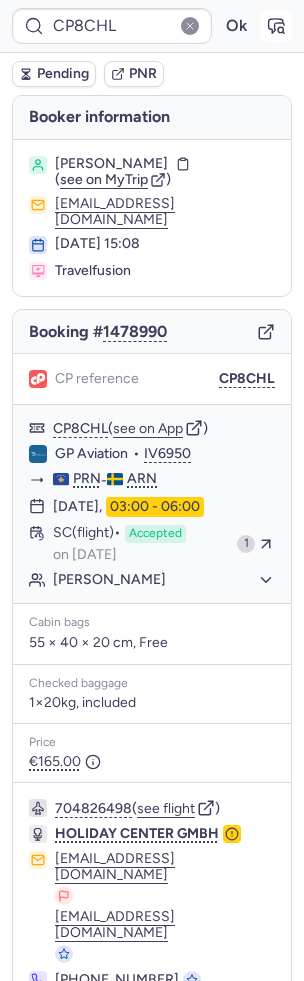 click 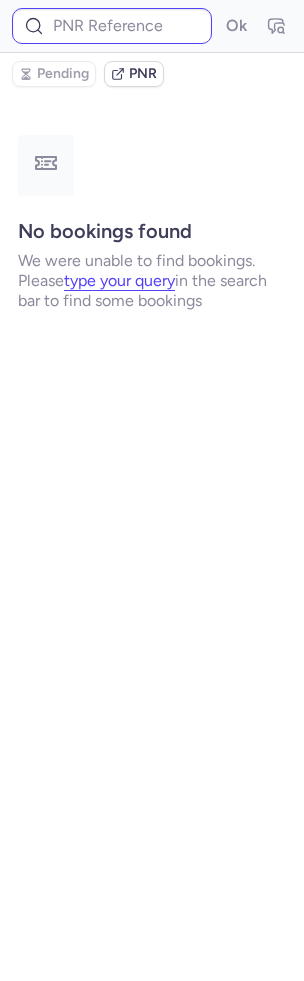 type on "CP8CHL" 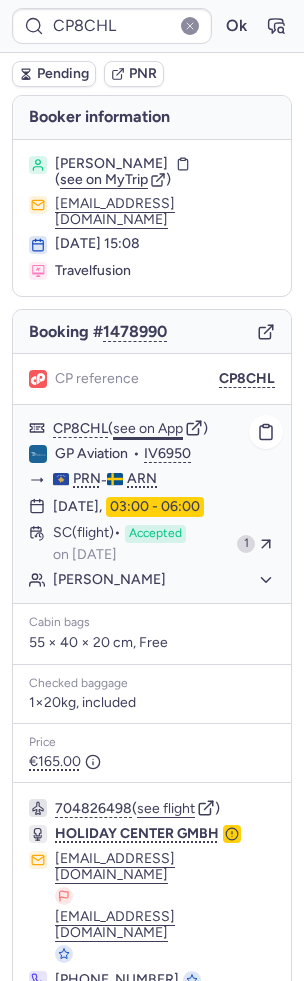 click on "see on App" 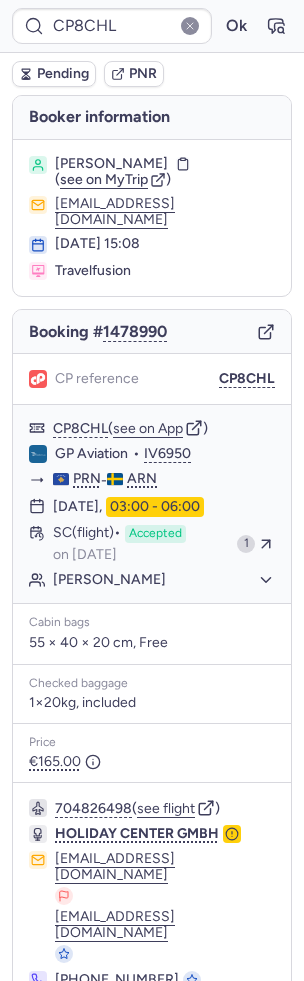 scroll, scrollTop: 2, scrollLeft: 0, axis: vertical 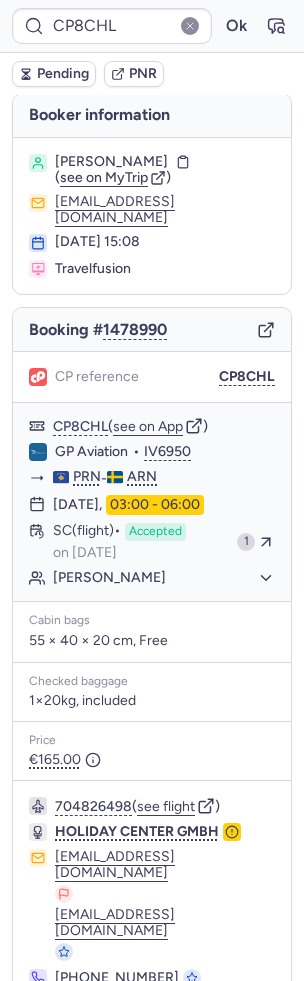 type on "CP9IIO" 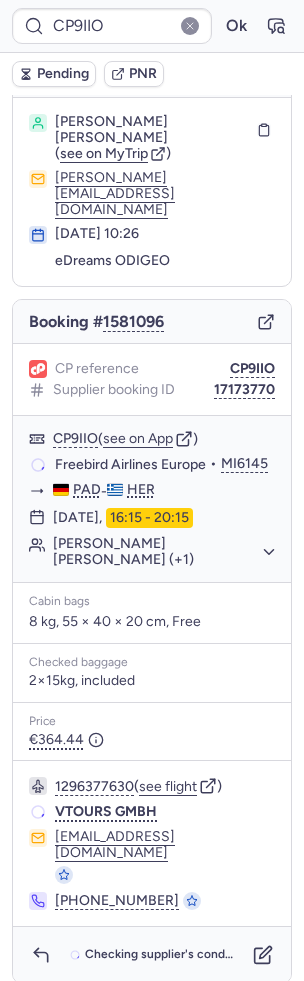 scroll, scrollTop: 0, scrollLeft: 0, axis: both 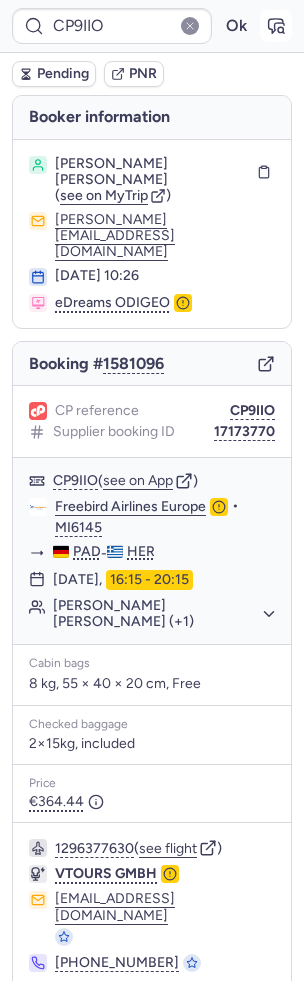 click 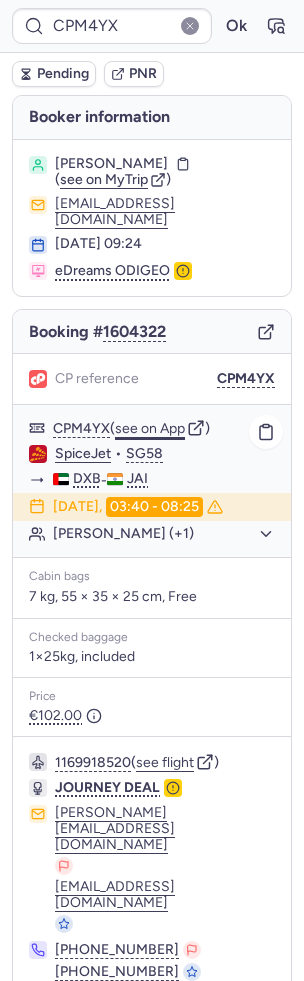 click on "see on App" 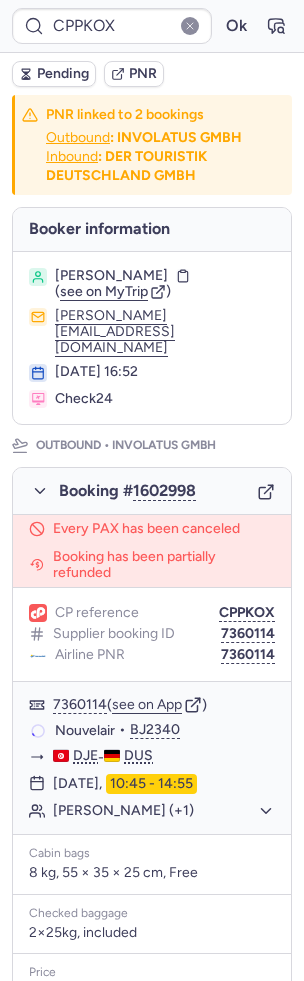 scroll, scrollTop: 1025, scrollLeft: 0, axis: vertical 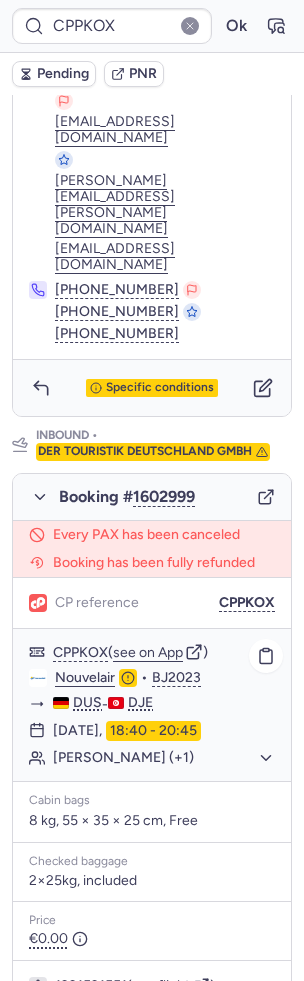 type on "CPM4YX" 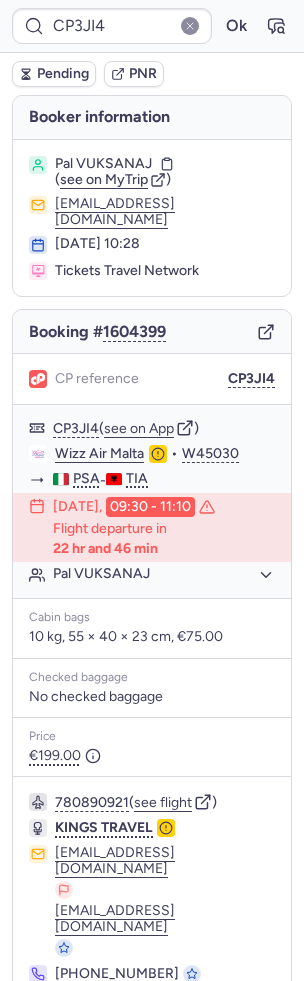 scroll, scrollTop: 20, scrollLeft: 0, axis: vertical 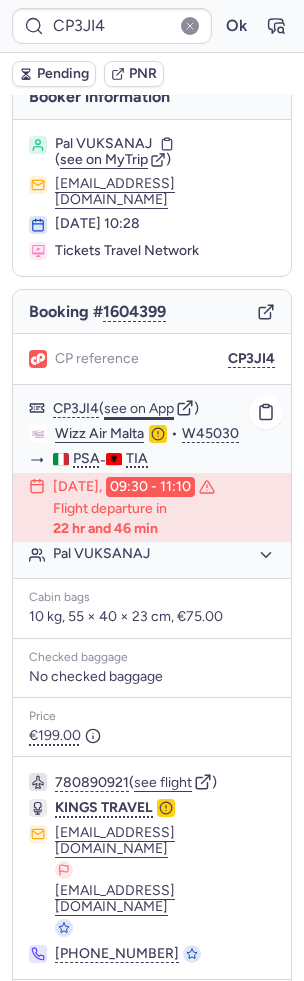 click on "see on App" 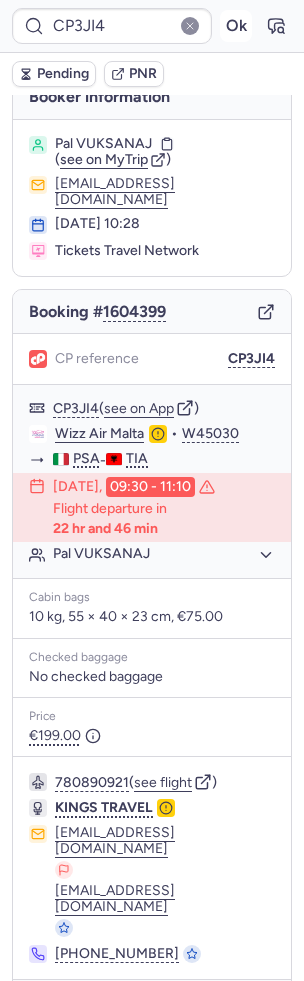 click on "Ok" at bounding box center (236, 26) 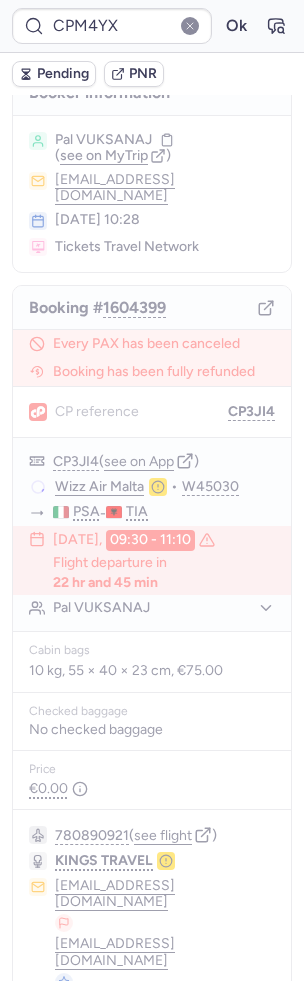 scroll, scrollTop: 0, scrollLeft: 0, axis: both 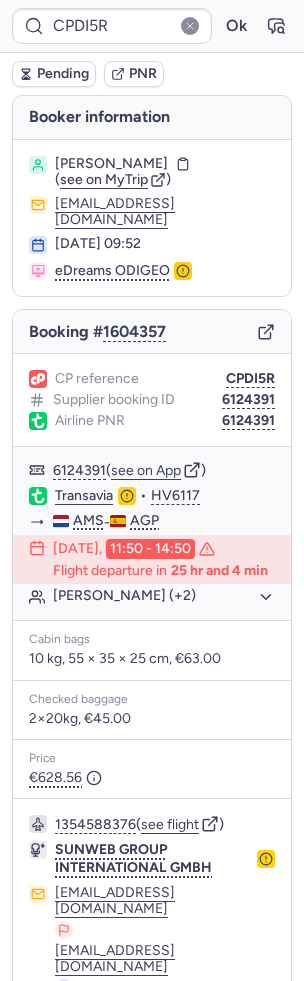 type on "CPM4YX" 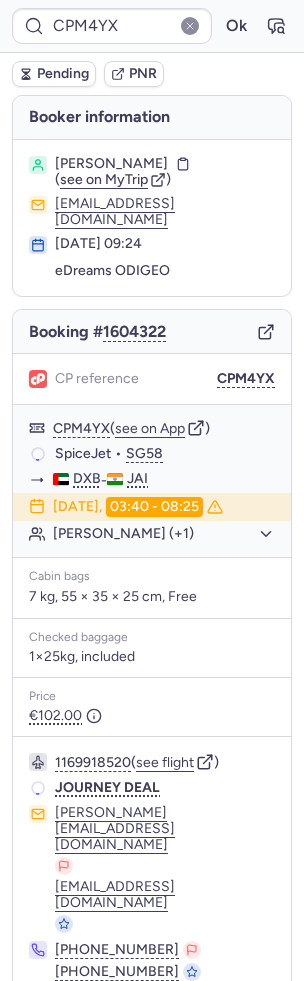 type on "CPXZNR" 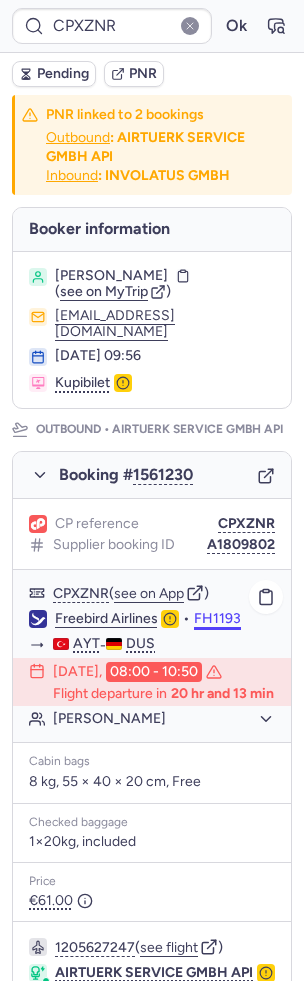 scroll, scrollTop: 1004, scrollLeft: 0, axis: vertical 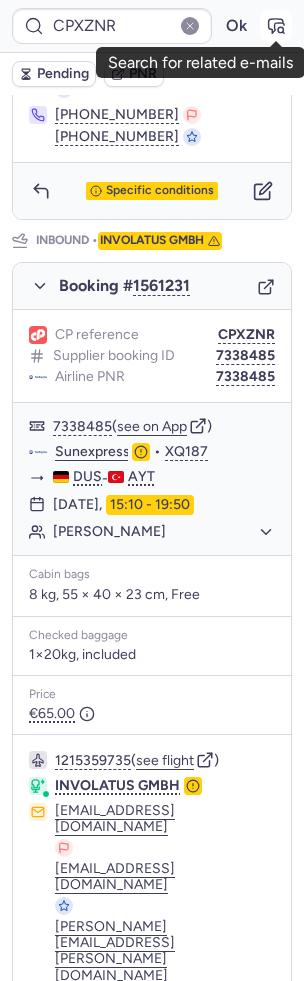 click 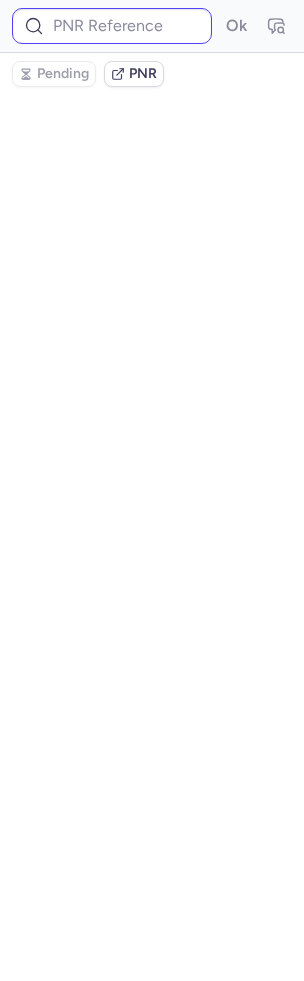 type on "CPXZNR" 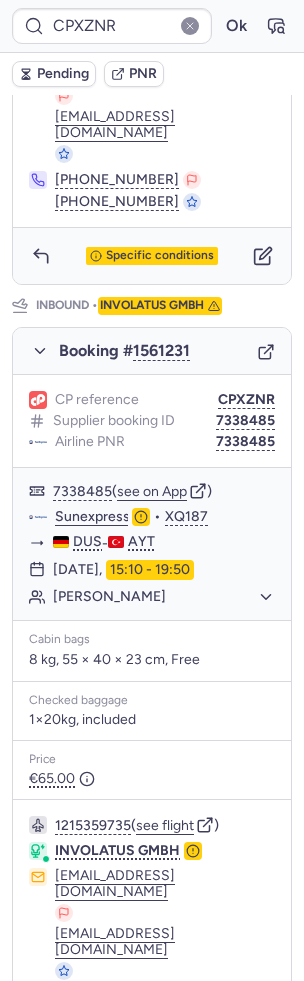 scroll, scrollTop: 854, scrollLeft: 0, axis: vertical 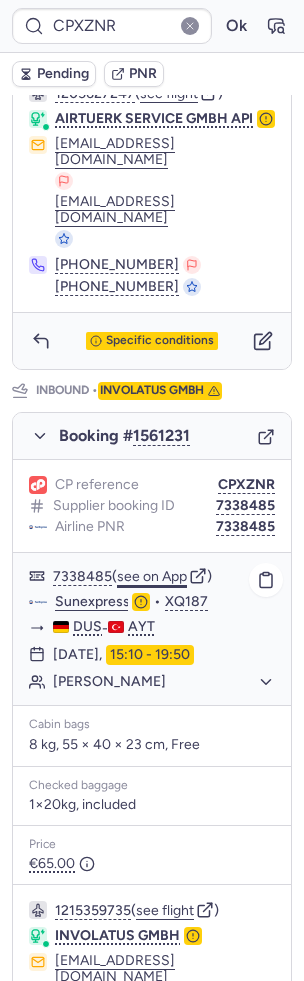 click on "see on App" 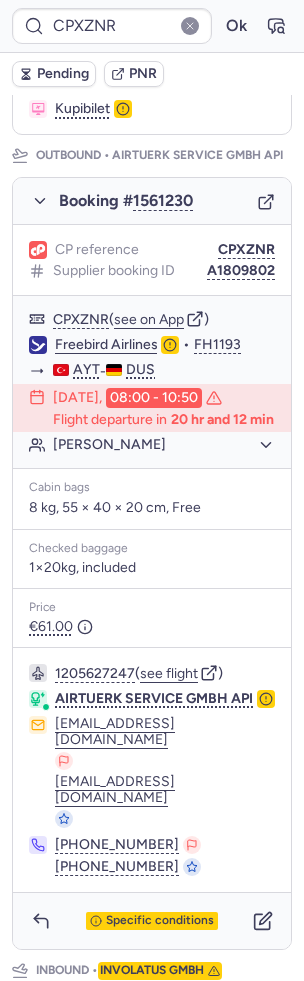 scroll, scrollTop: 227, scrollLeft: 0, axis: vertical 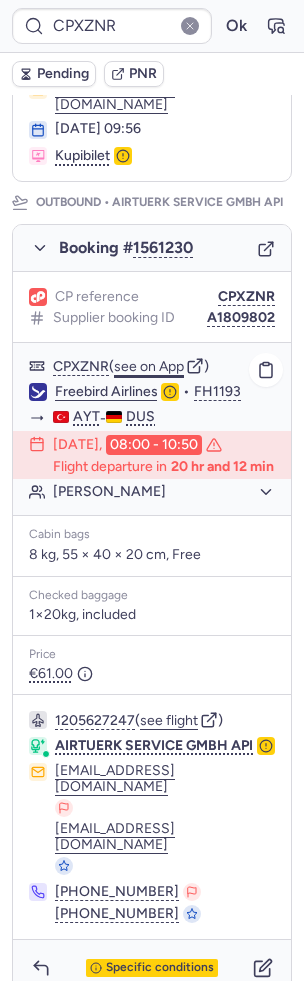 click on "see on App" 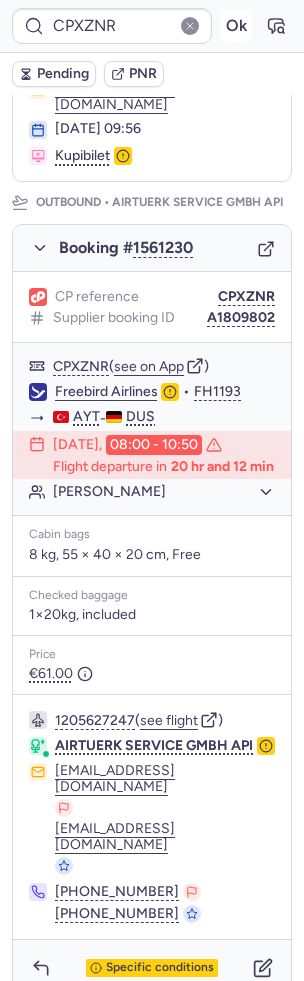 click on "Ok" at bounding box center (236, 26) 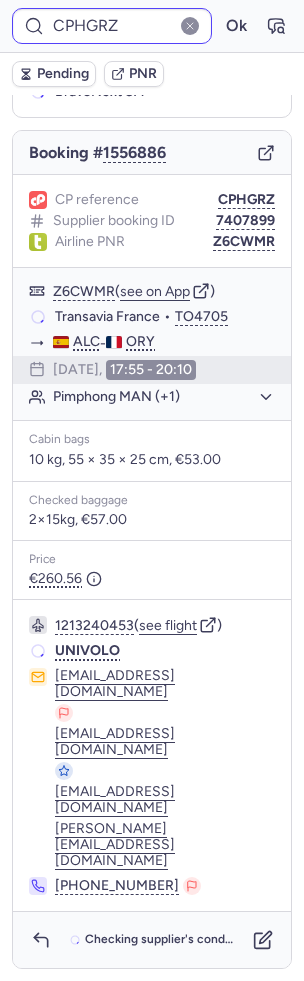 scroll, scrollTop: 38, scrollLeft: 0, axis: vertical 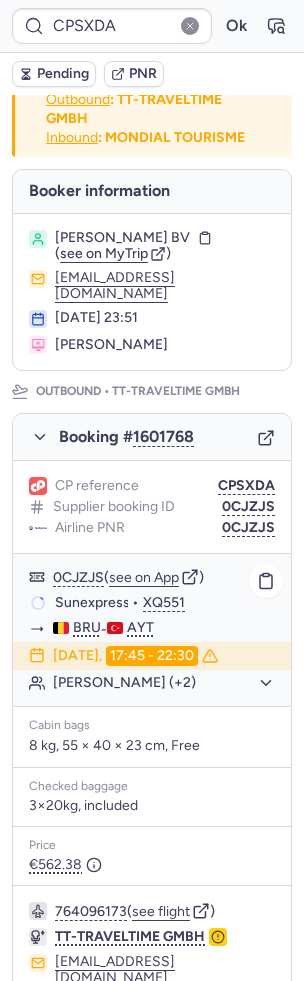click on "Irena YULIYANOVA (+2)" 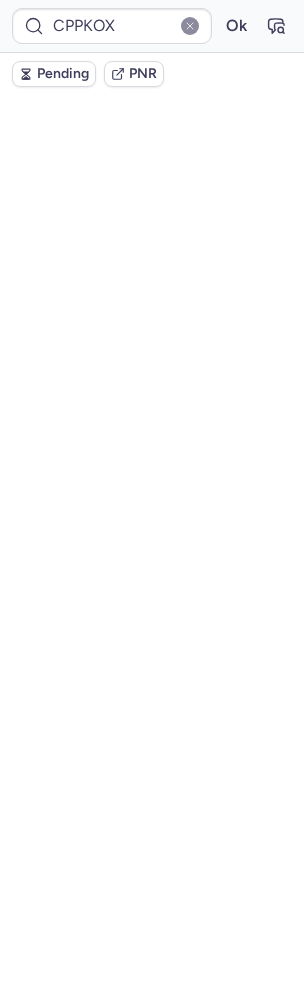 scroll, scrollTop: 118, scrollLeft: 0, axis: vertical 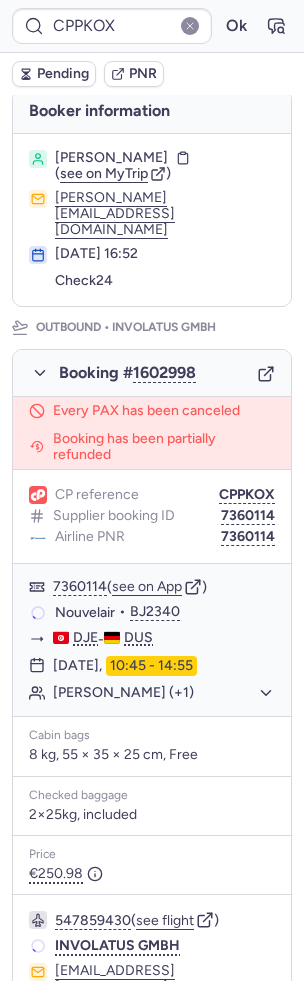 type on "0BXR1P" 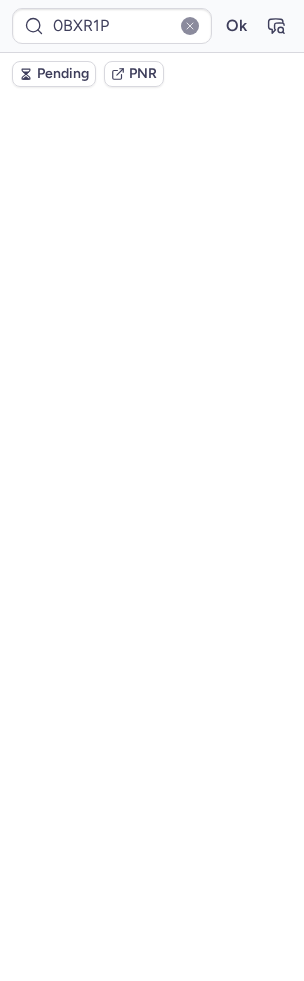 scroll, scrollTop: 0, scrollLeft: 0, axis: both 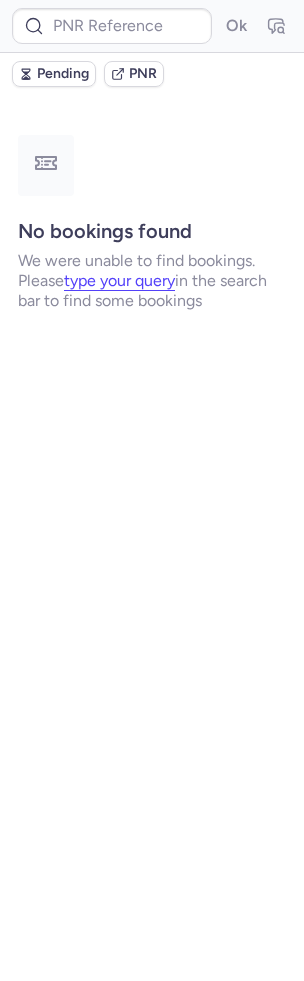 type on "CPOQGW" 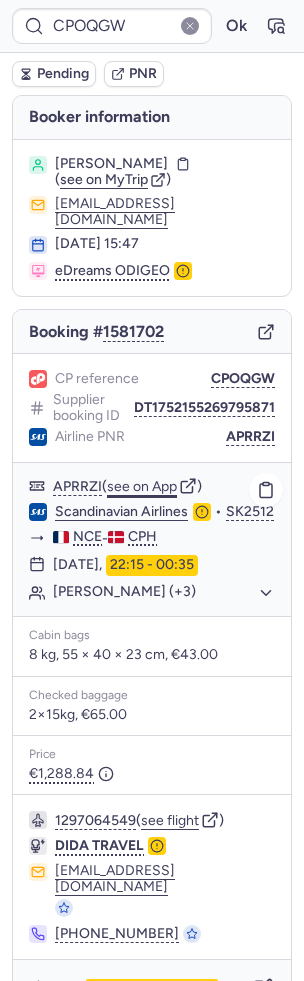 click on "see on App" 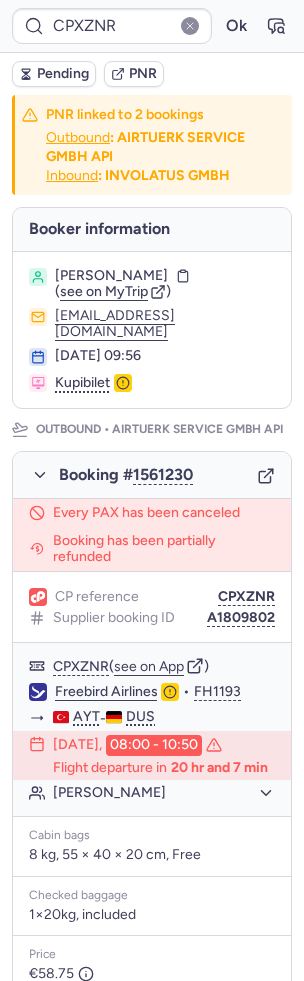 type on "CPM4YX" 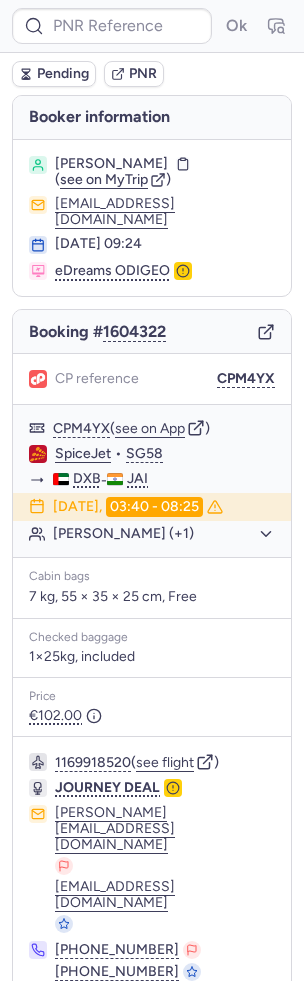 type on "CPZR2N" 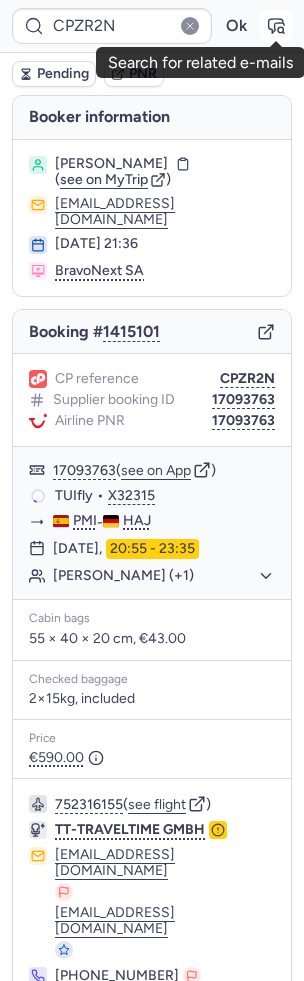 click 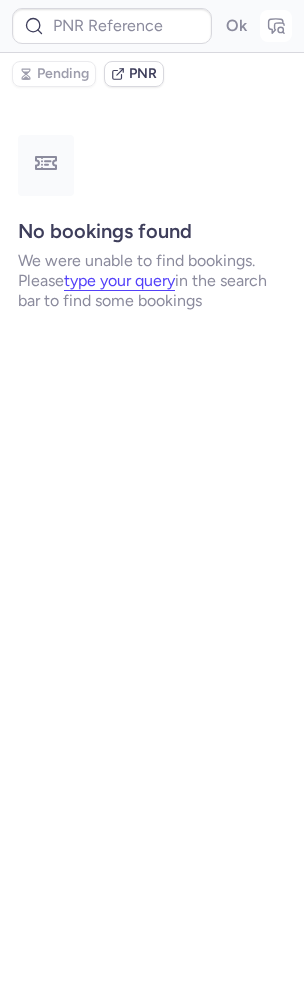 type on "CPZR2N" 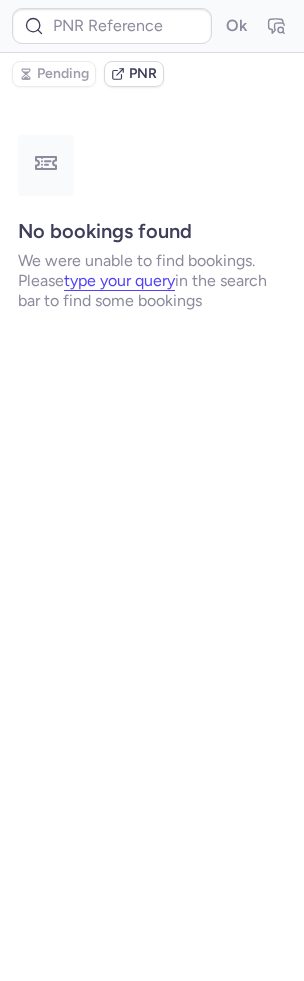 type on "CPZR2N" 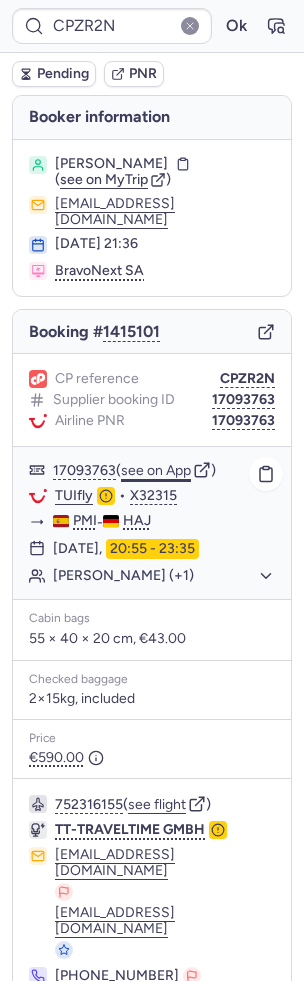 click on "see on App" 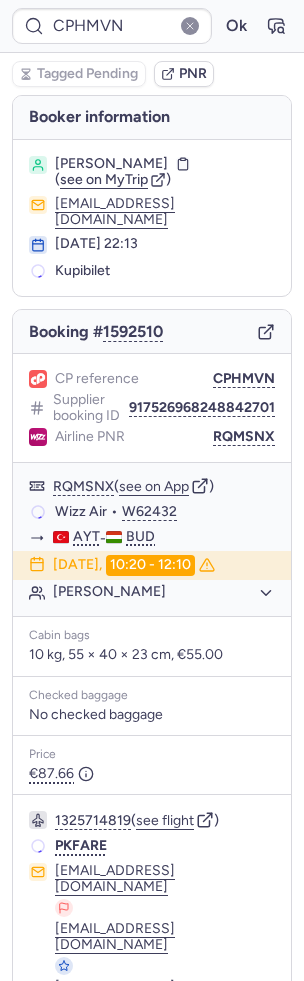 type on "CPGTAT" 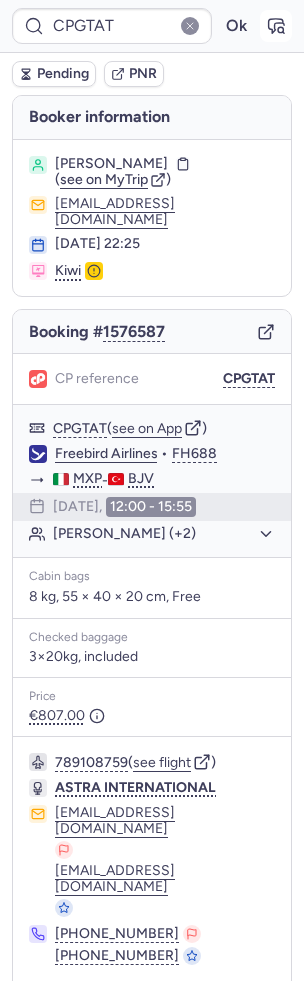 click 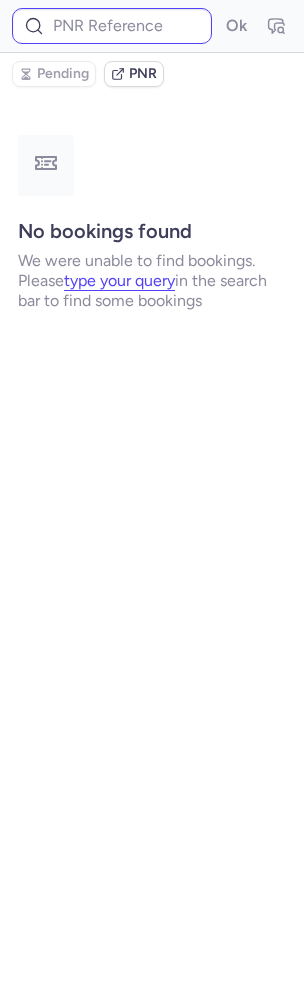 type on "CPGTAT" 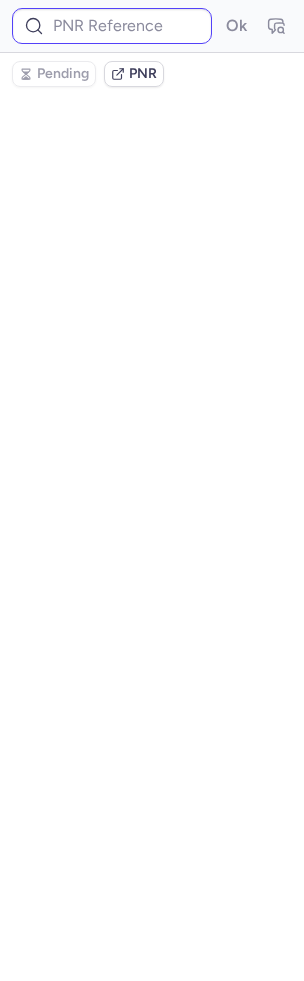 type on "CPGTAT" 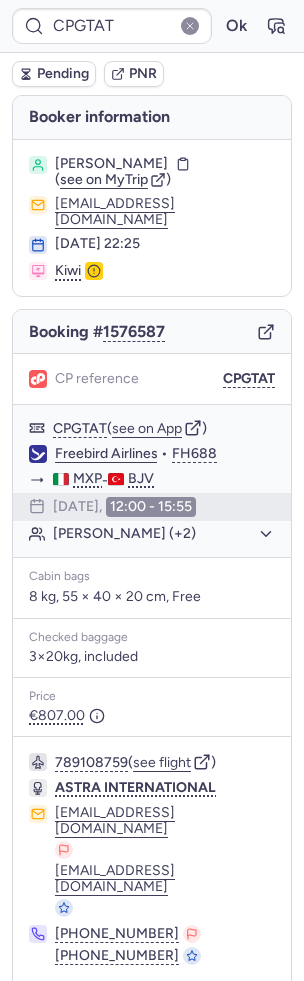 click at bounding box center [41, 1010] 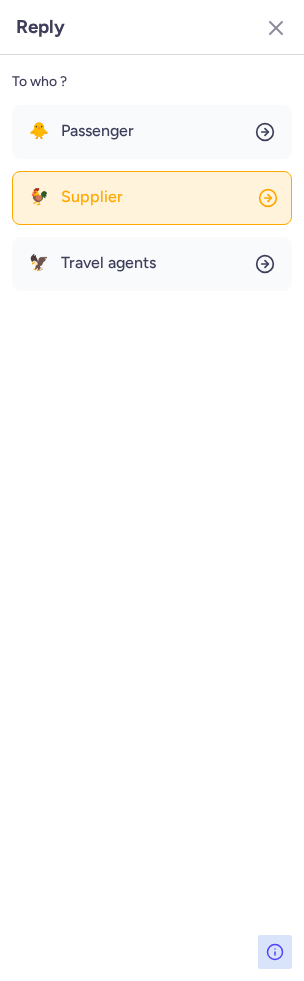 click on "🐓 Supplier" 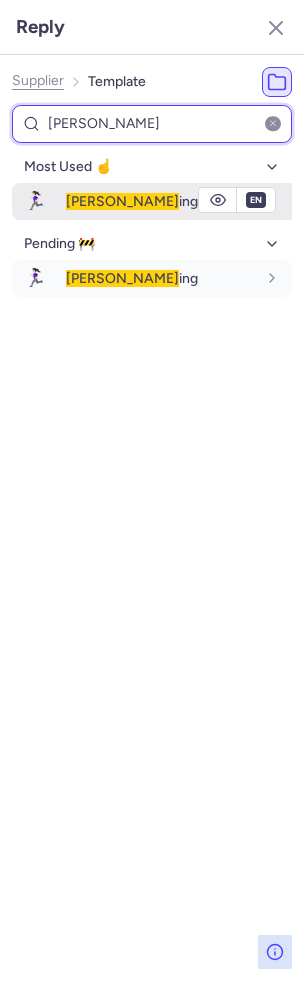 type on "chas" 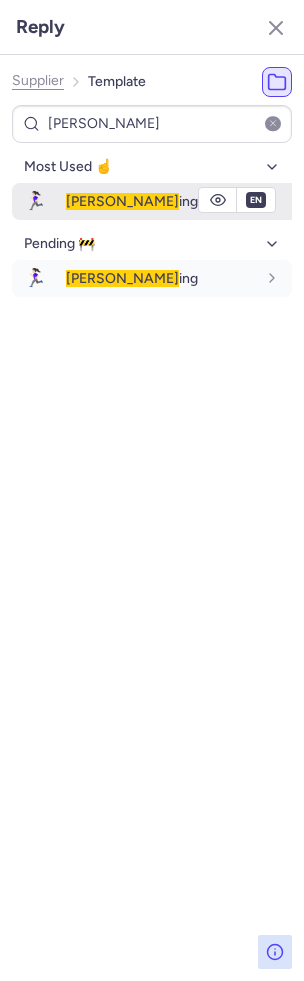 click on "Chas ing" at bounding box center [179, 201] 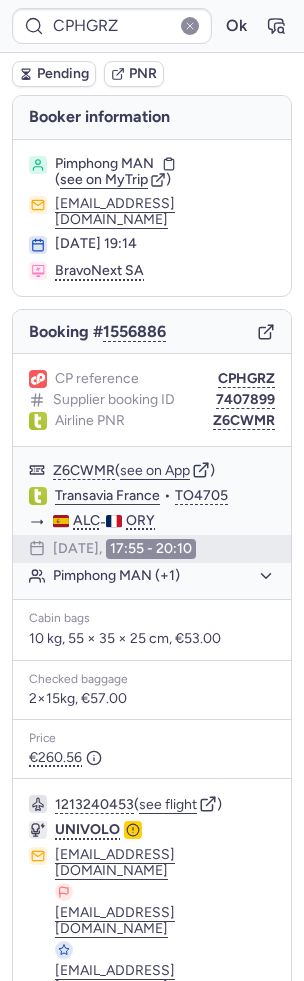 type on "CPHKWN" 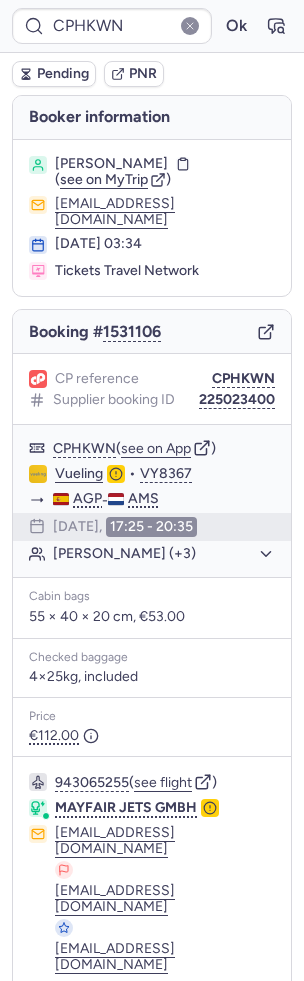 scroll, scrollTop: 84, scrollLeft: 0, axis: vertical 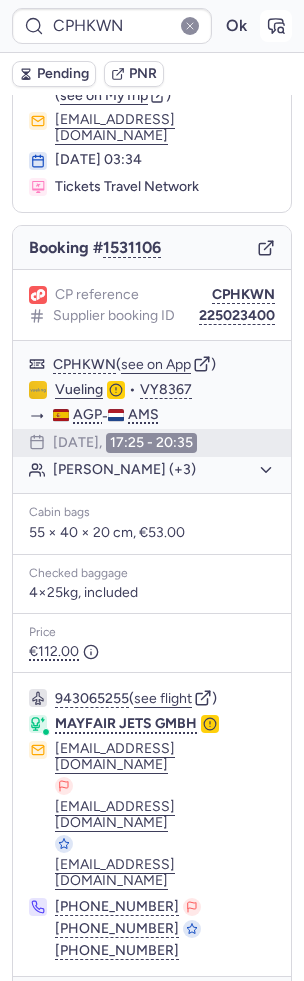 click 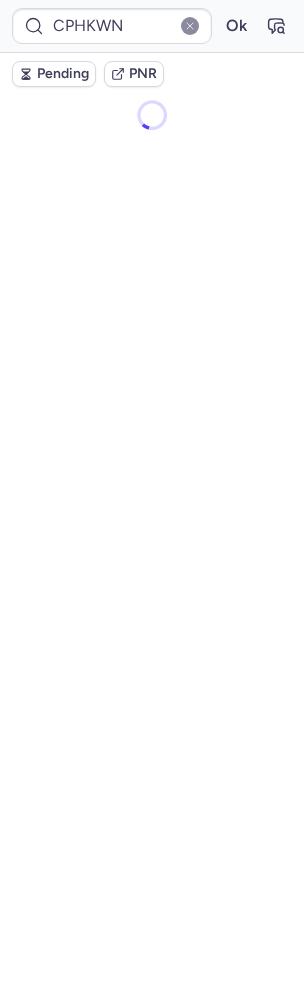scroll, scrollTop: 0, scrollLeft: 0, axis: both 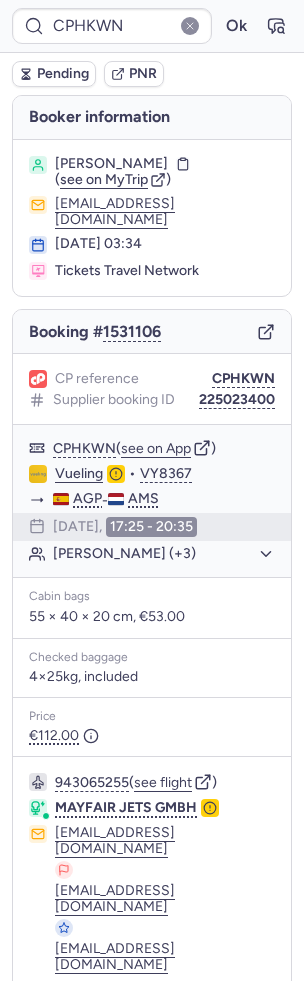 click on "Pending PNR" at bounding box center (152, 74) 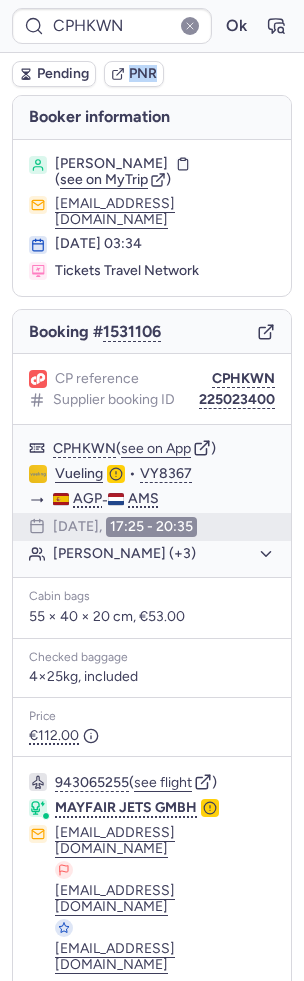 click on "Pending PNR" at bounding box center (152, 74) 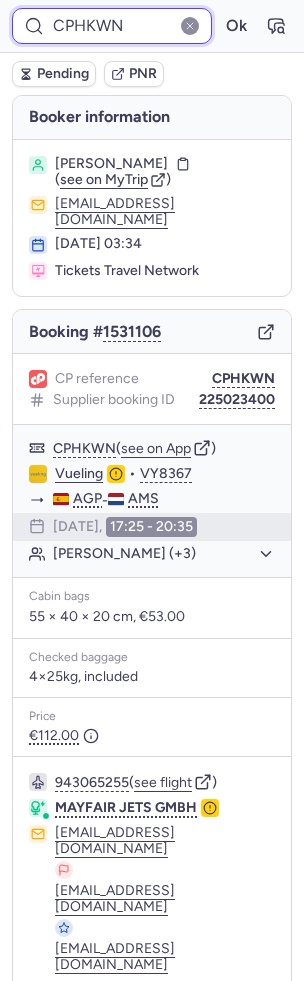 click on "CPHKWN" at bounding box center [112, 26] 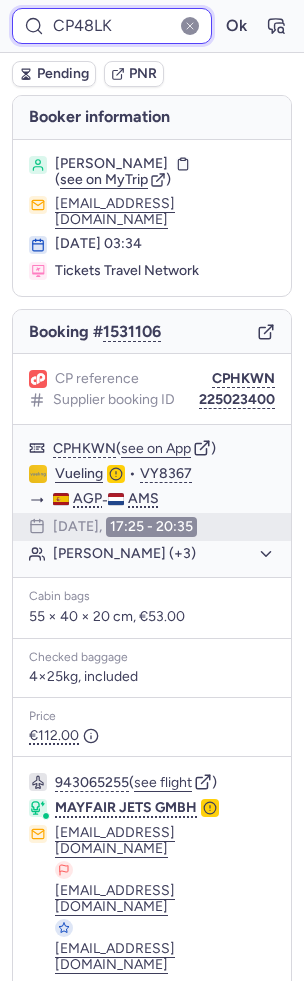 type on "CP48LK" 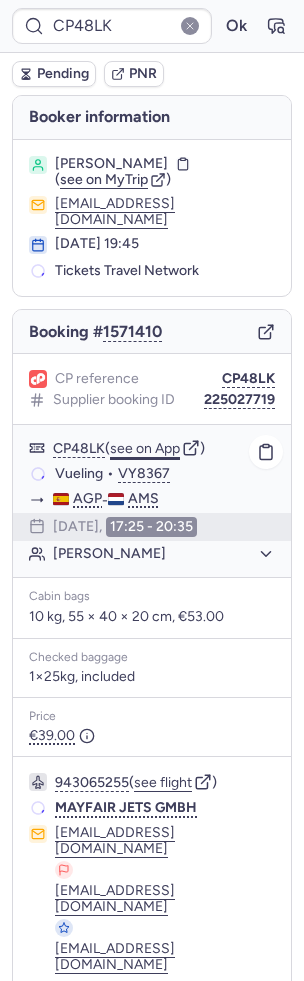 click on "see on App" 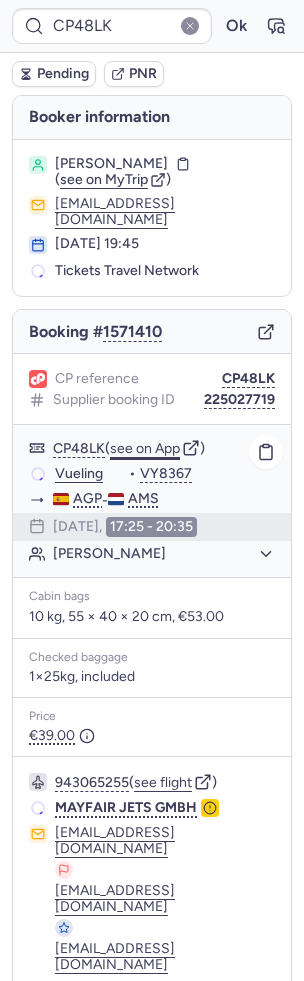 type 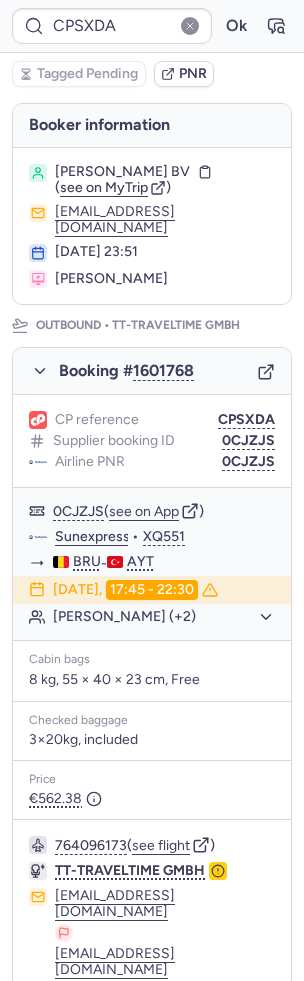 scroll, scrollTop: 118, scrollLeft: 0, axis: vertical 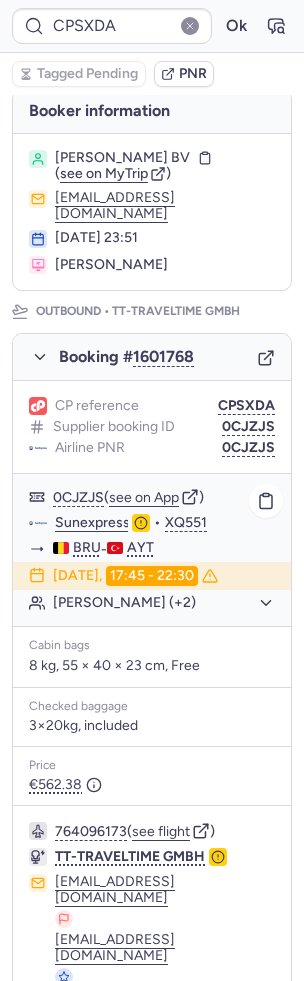 click on "Irena YULIYANOVA (+2)" 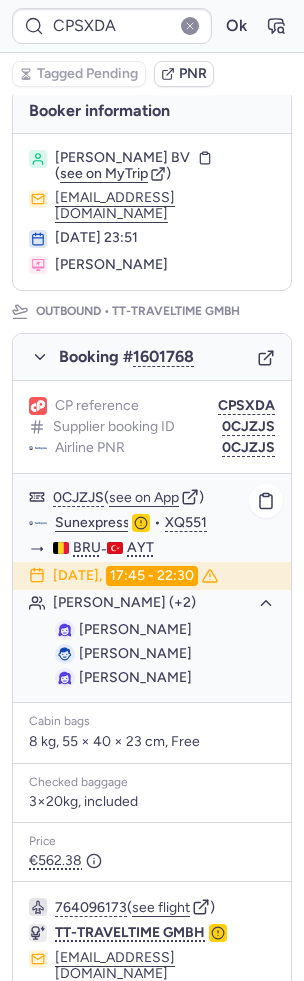 type on "CPOQGW" 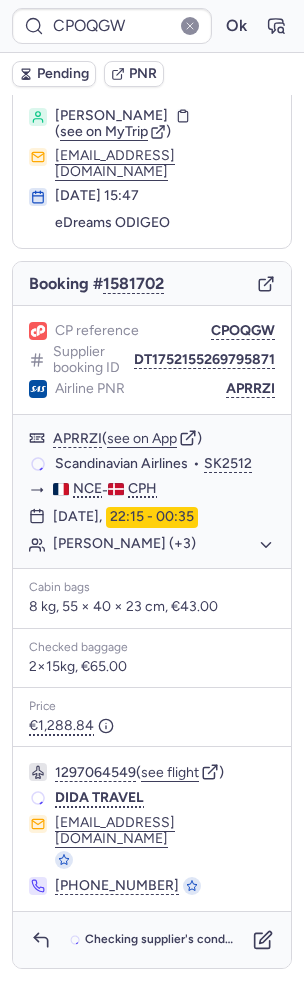 scroll, scrollTop: 0, scrollLeft: 0, axis: both 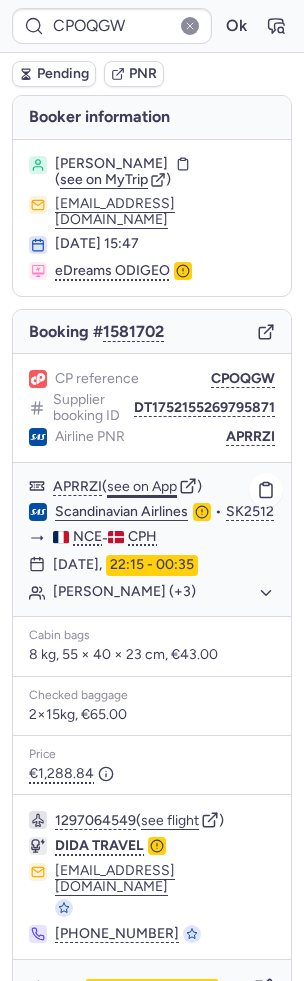 click on "see on App" 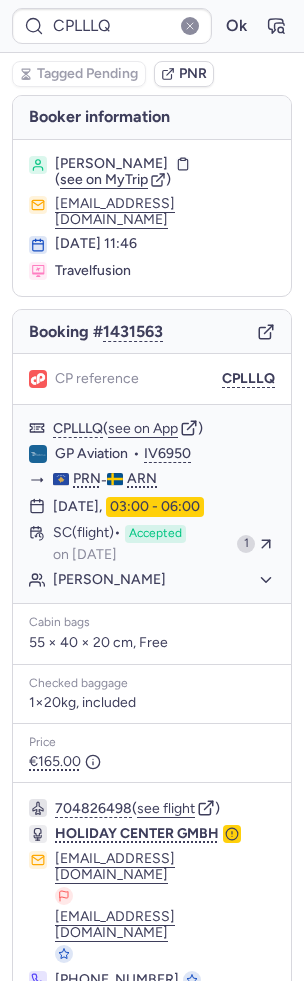 type on "CPU5PR" 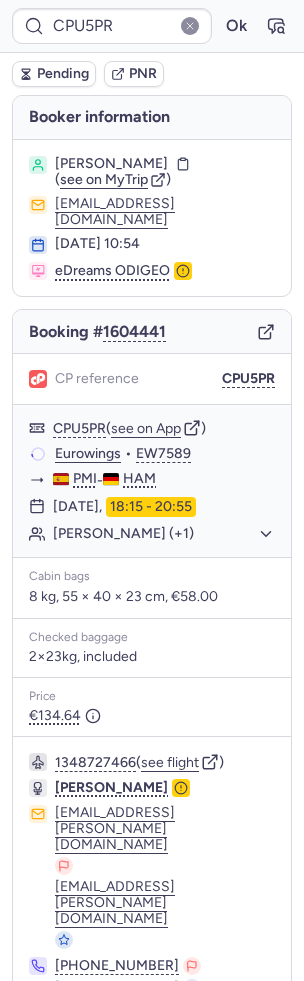 click 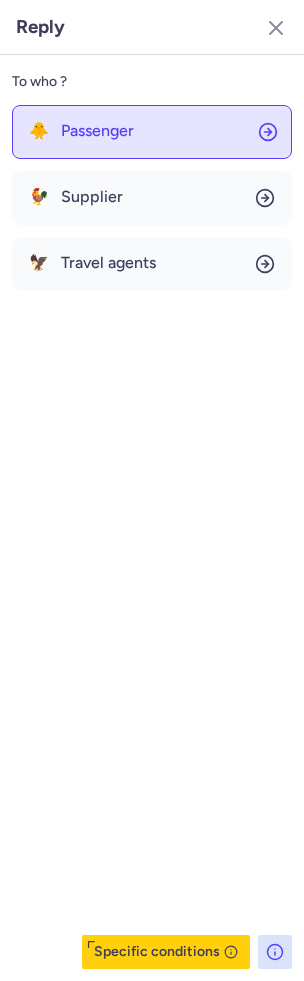 click on "Passenger" at bounding box center (97, 131) 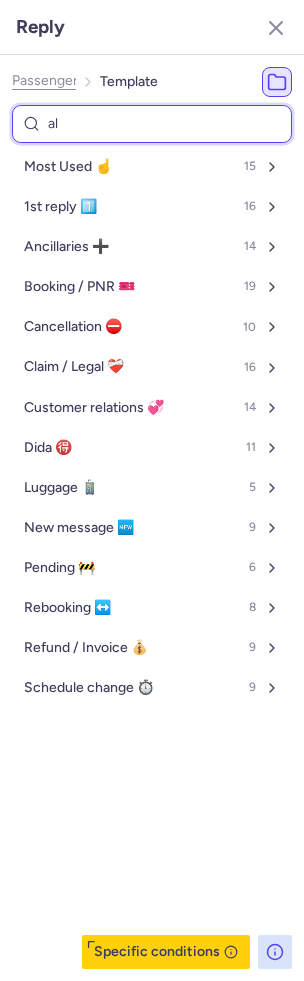 type on "all" 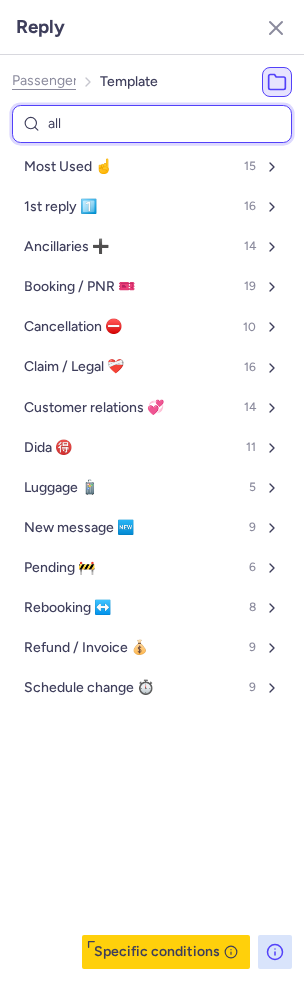 select on "en" 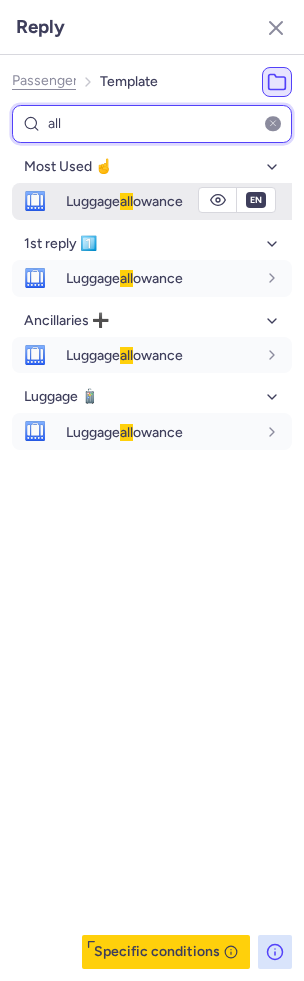 type on "all" 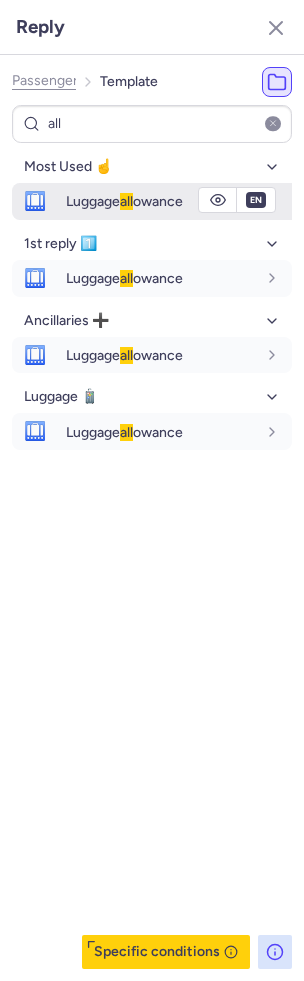 click on "Luggage  all owance" at bounding box center (124, 201) 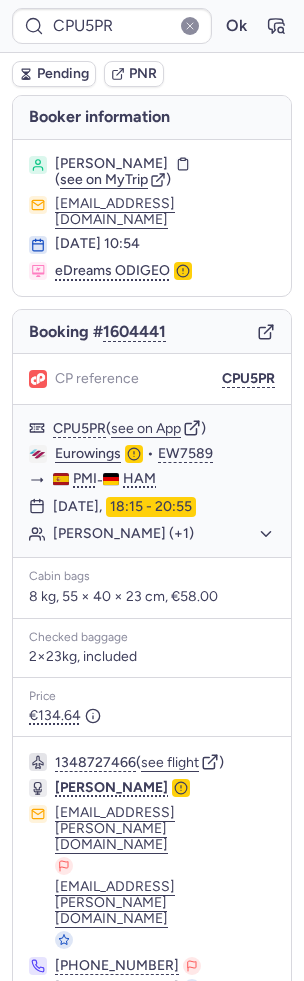 click on "Specific conditions" at bounding box center (160, 1043) 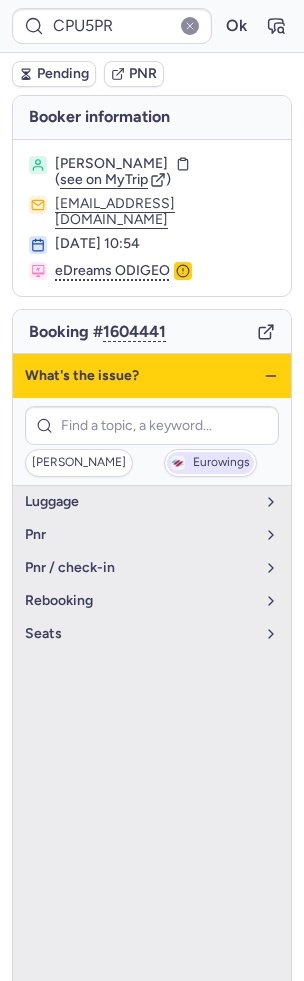 click on "Eurowings" at bounding box center (221, 463) 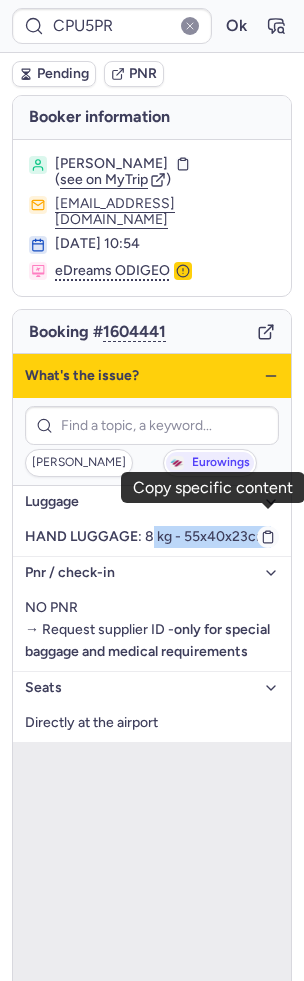 drag, startPoint x: 145, startPoint y: 519, endPoint x: 273, endPoint y: 523, distance: 128.06248 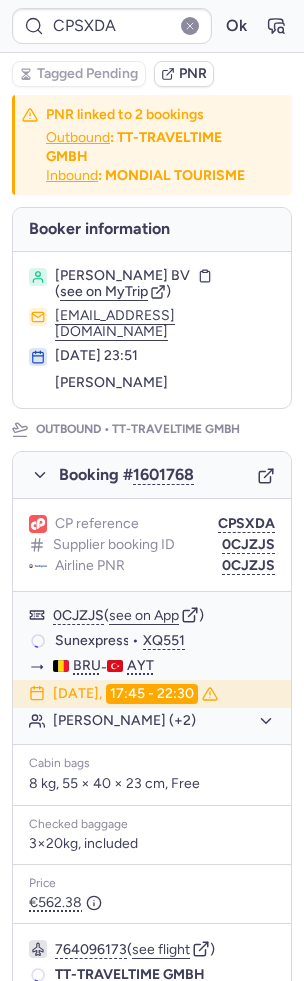 type on "CPHGRZ" 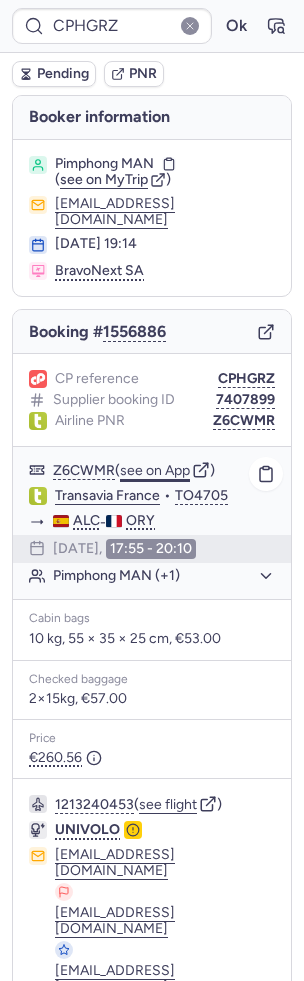 click on "see on App" 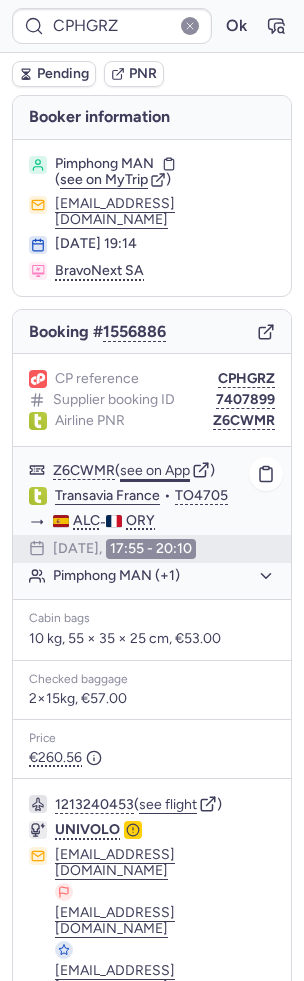 type 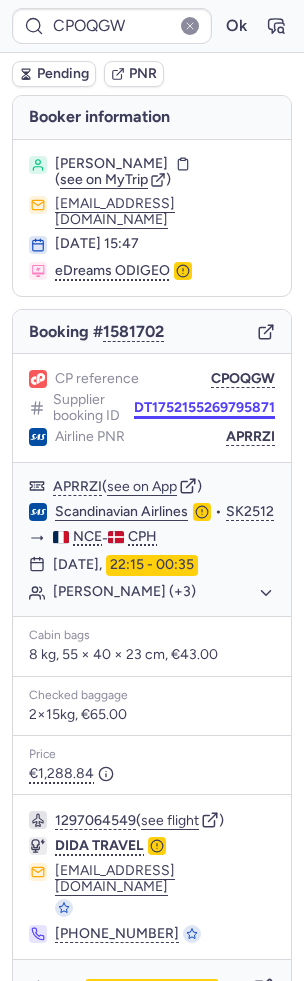 click on "DT1752155269795871" at bounding box center [204, 408] 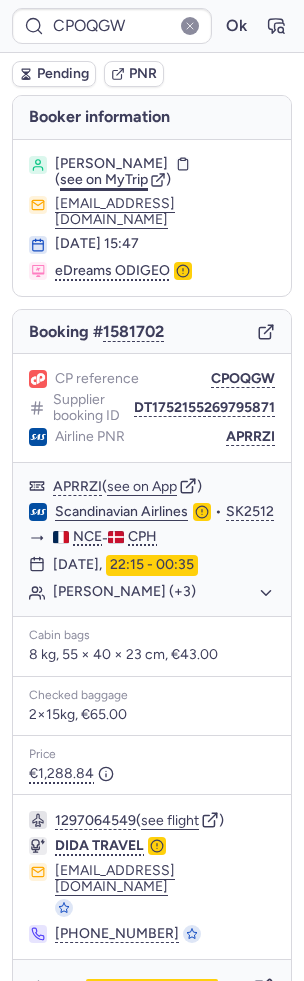 click on "see on MyTrip" at bounding box center (104, 179) 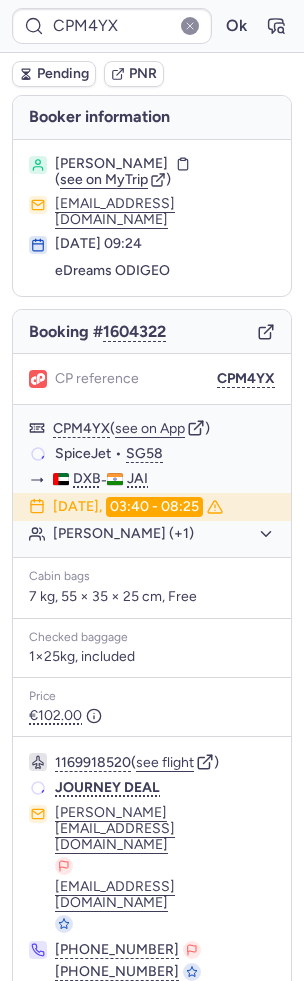 type on "CPQIPV" 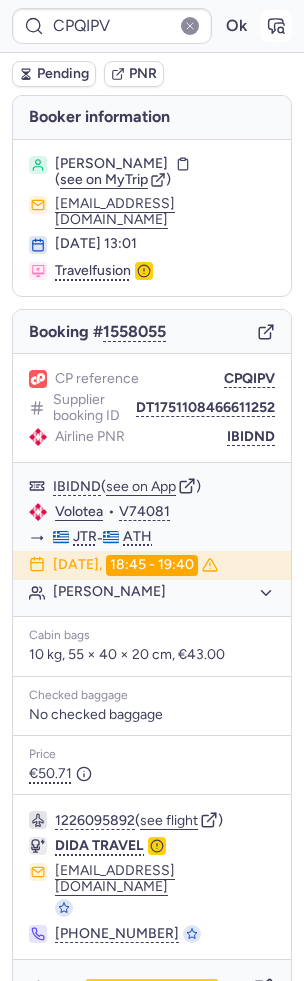 click at bounding box center [276, 26] 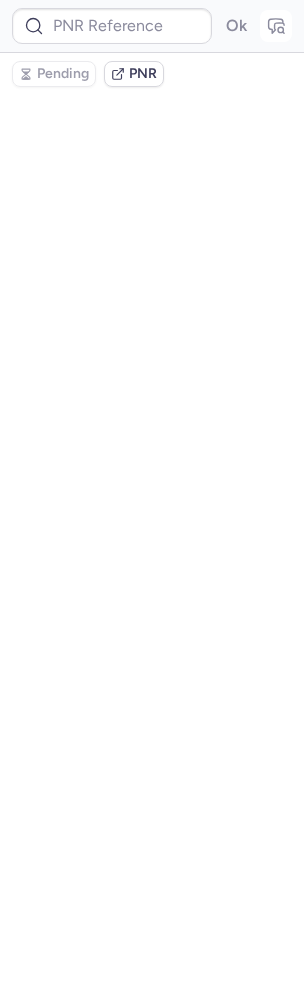 type on "CPQIPV" 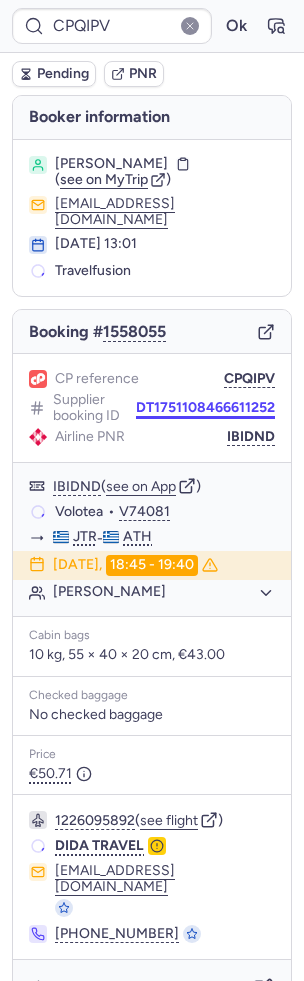 click on "DT1751108466611252" at bounding box center [205, 408] 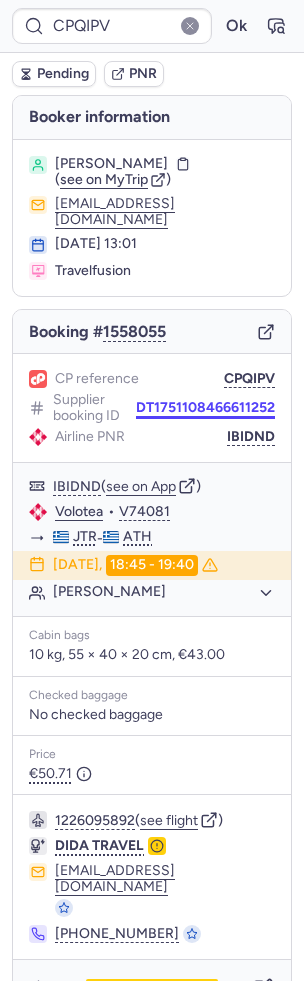 click on "DT1751108466611252" at bounding box center (205, 408) 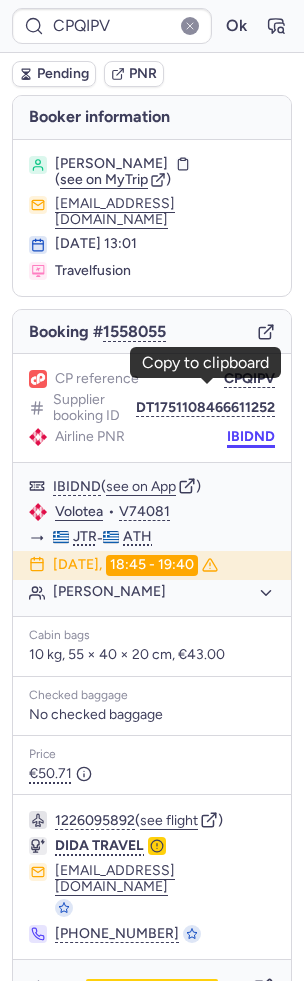 click on "IBIDND" at bounding box center [251, 437] 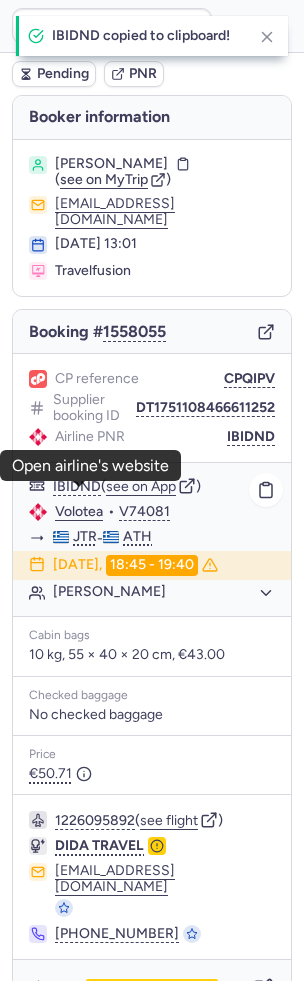 click on "Volotea" 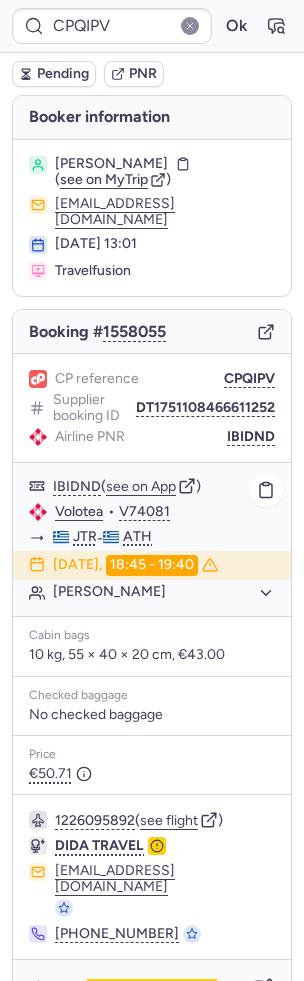 click on "Natalija GARJANE" 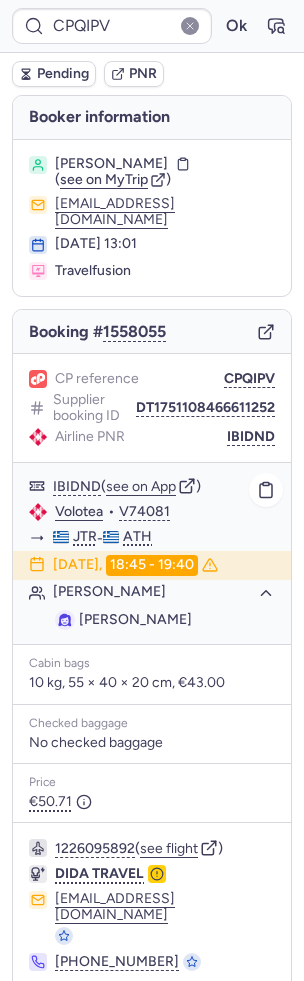 click on "Natalija GARJANE" at bounding box center (135, 619) 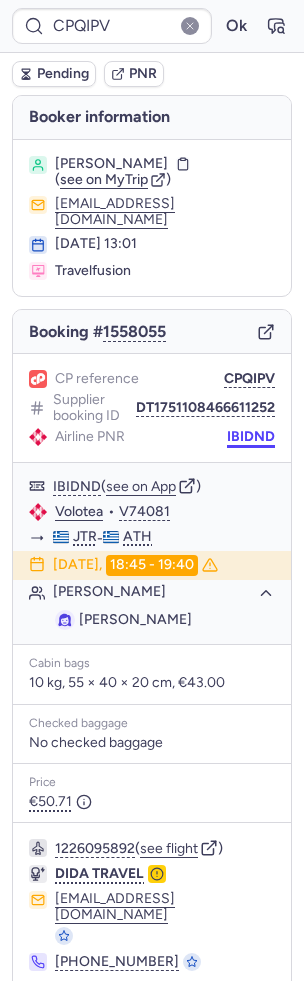 click on "IBIDND" at bounding box center [251, 437] 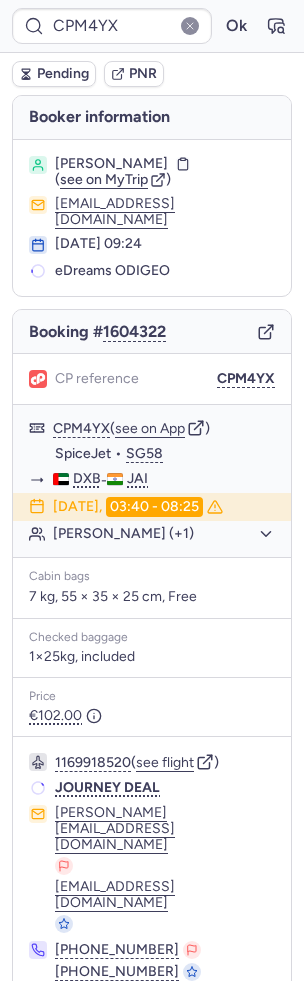 click on "Pending" at bounding box center [63, 74] 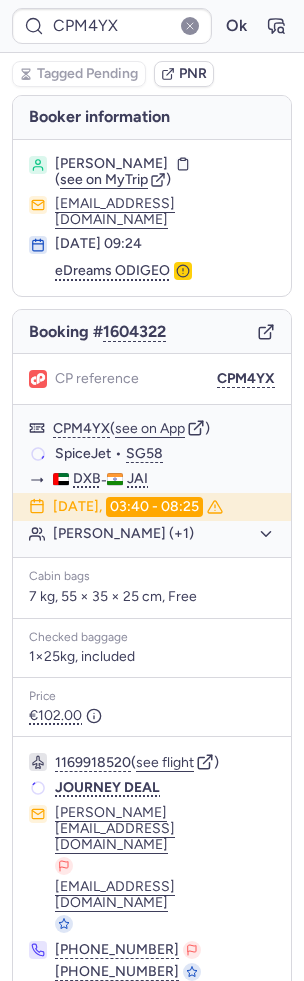 type on "CPU5PR" 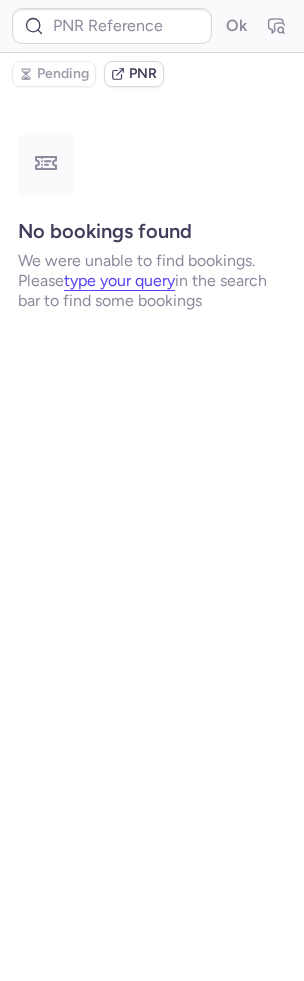 type on "CPU5PR" 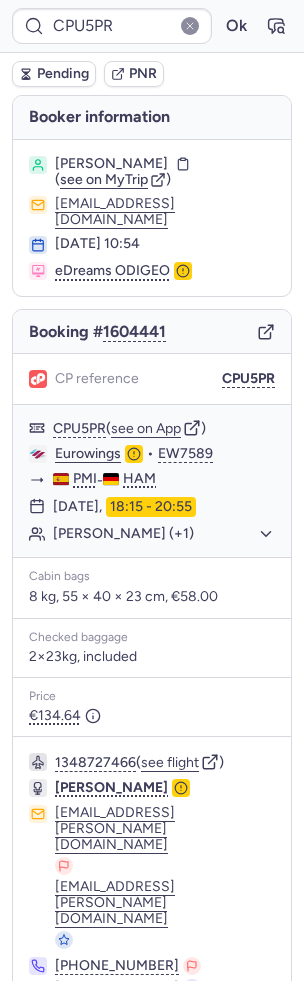 type on "CPEEFC" 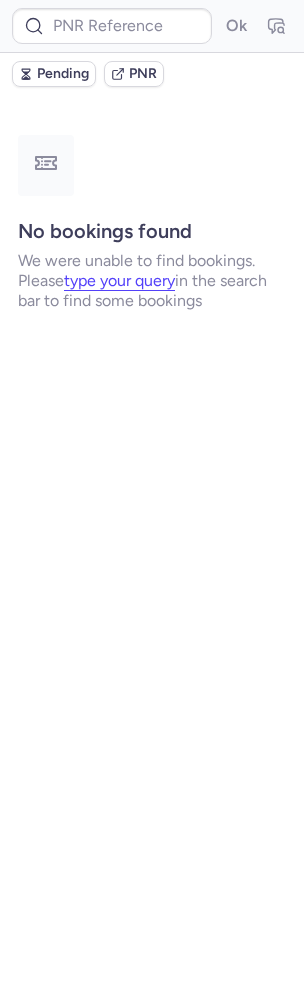 type on "CPBJKA" 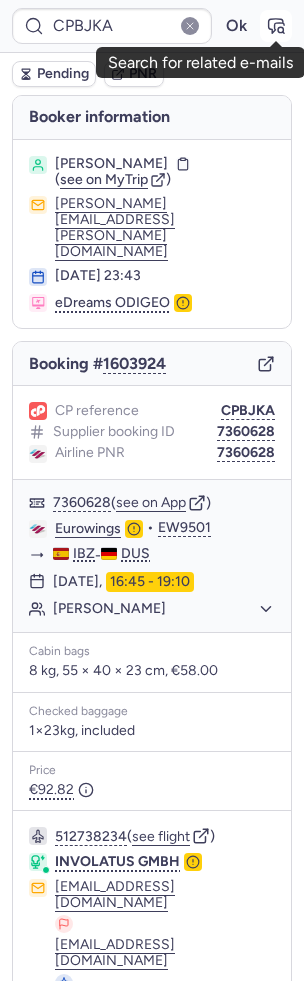 click 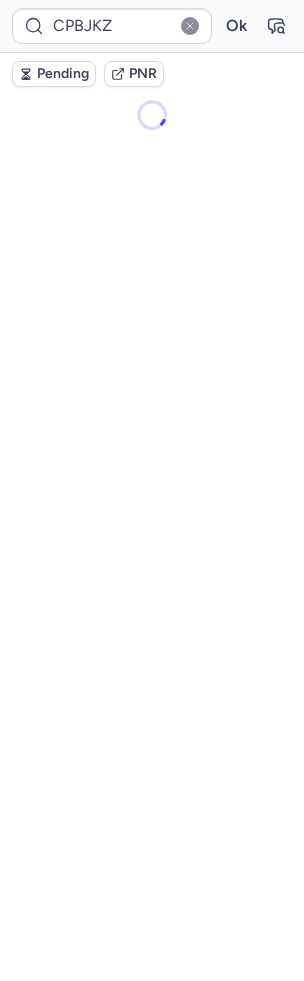 type on "CPBJKA" 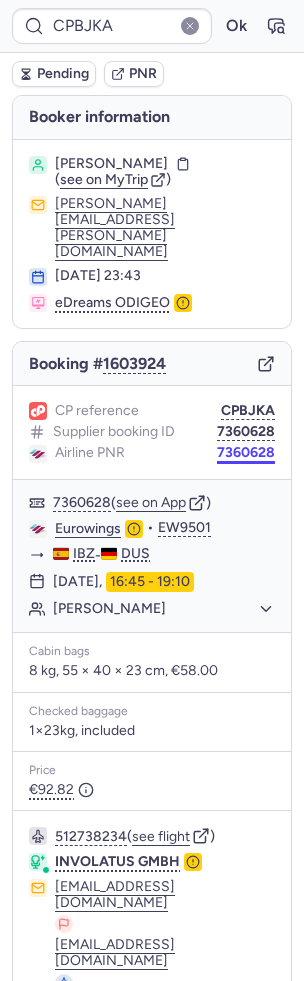 click on "7360628" at bounding box center [246, 453] 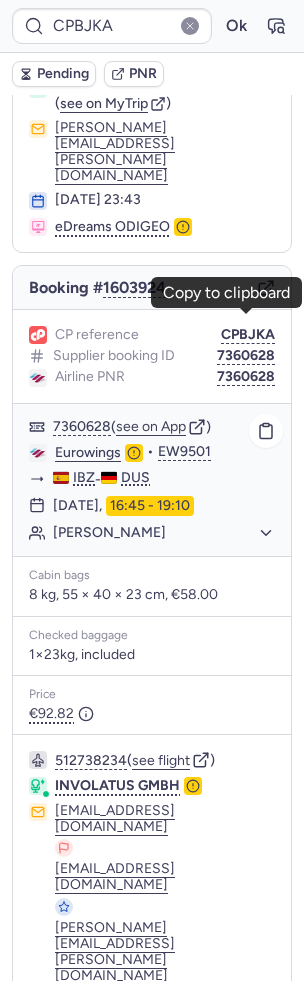 scroll, scrollTop: 82, scrollLeft: 0, axis: vertical 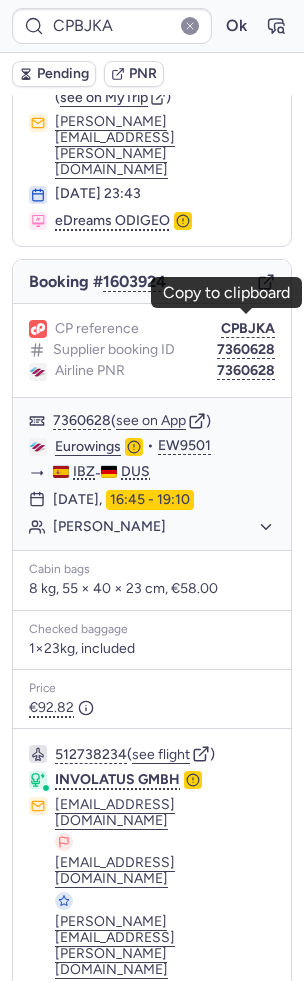click on "Specific conditions" at bounding box center (160, 1129) 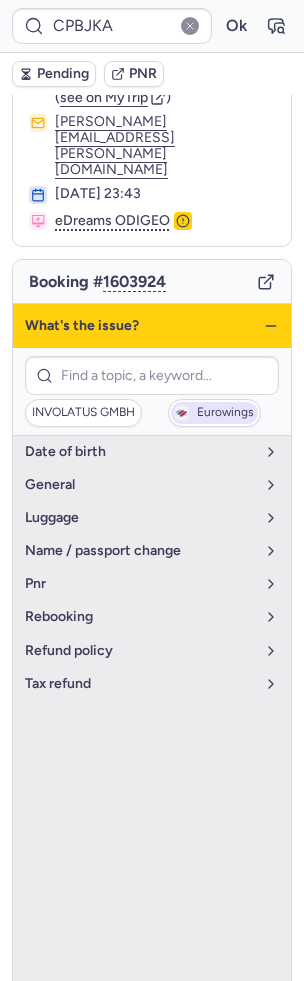 click on "Eurowings" at bounding box center (225, 413) 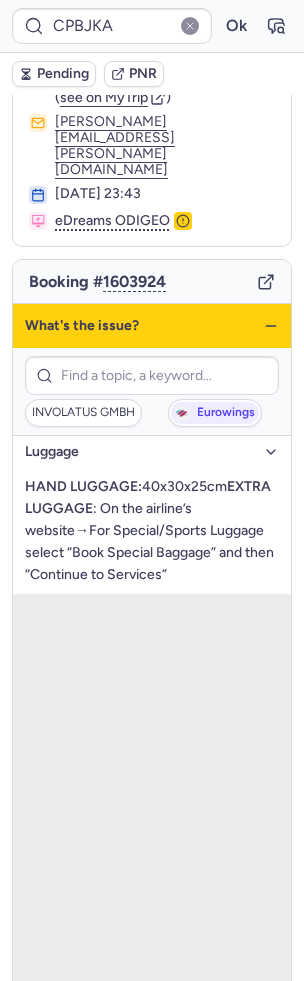 click 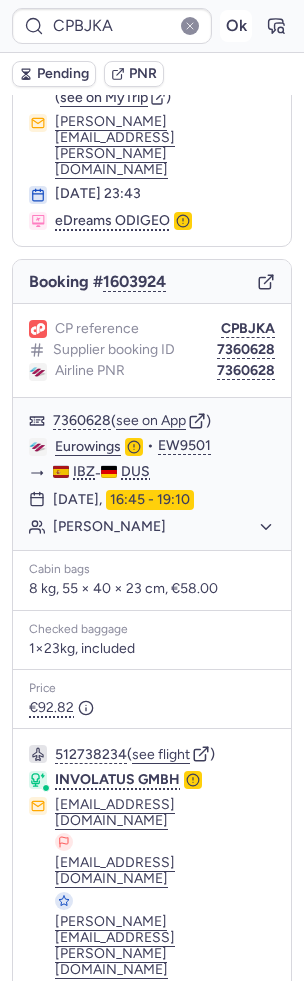 click on "Ok" at bounding box center (236, 26) 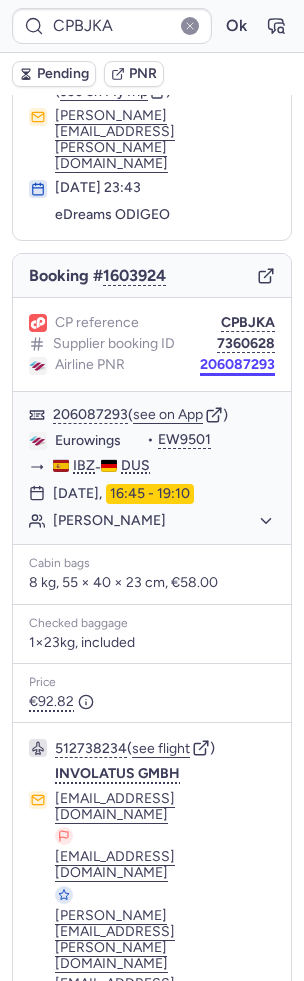 scroll, scrollTop: 82, scrollLeft: 0, axis: vertical 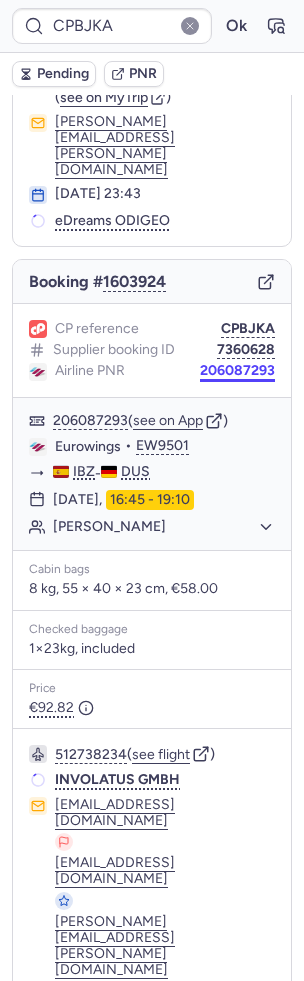 click on "206087293" at bounding box center (237, 371) 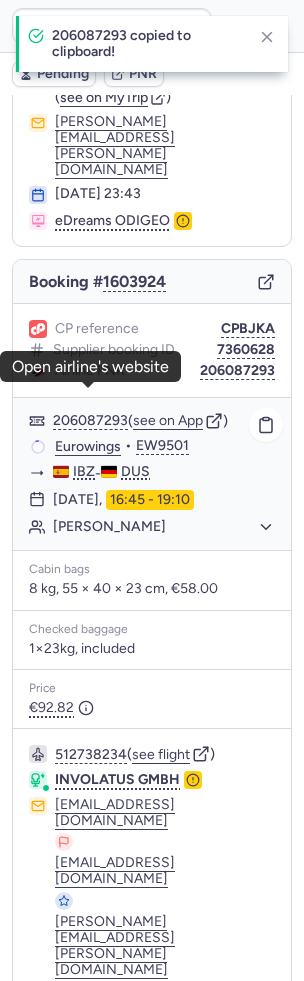 click on "Eurowings" 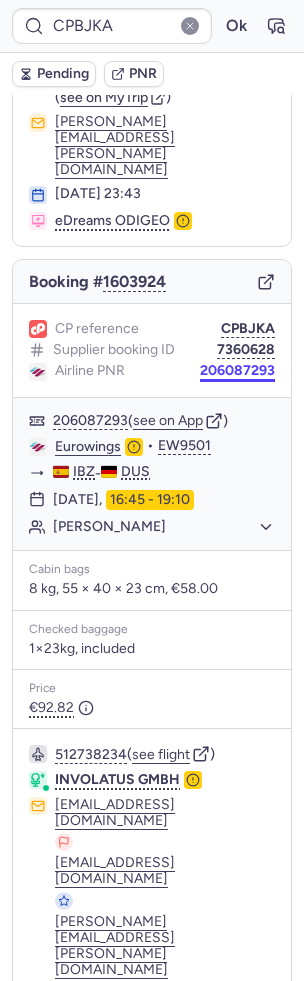 click on "206087293" at bounding box center [237, 371] 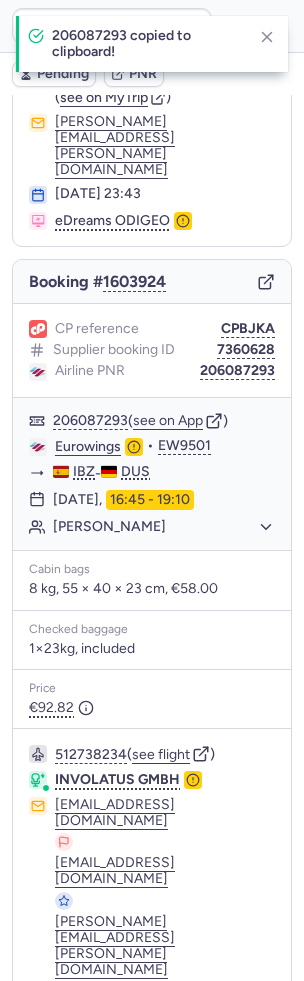 click at bounding box center (41, 1129) 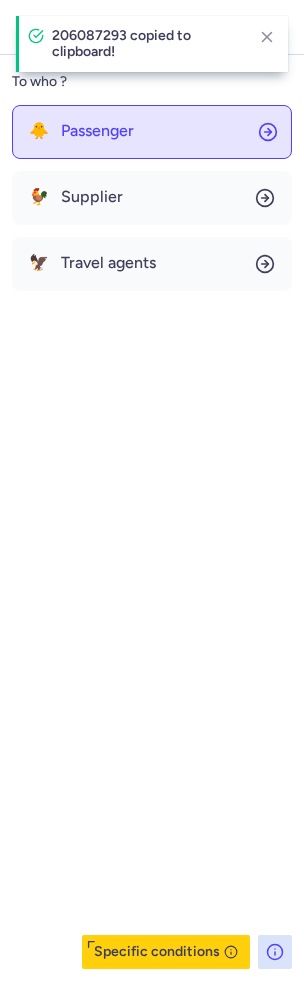 click on "🐥 Passenger" 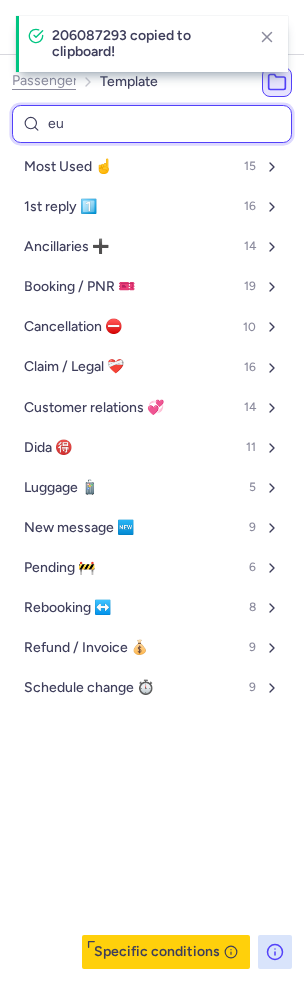 type on "eur" 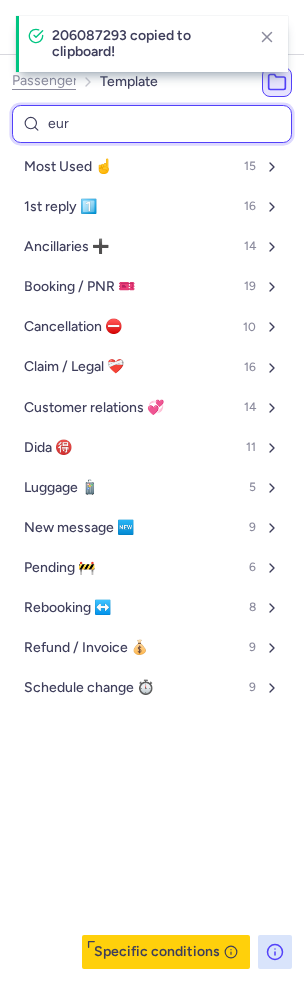 select on "de" 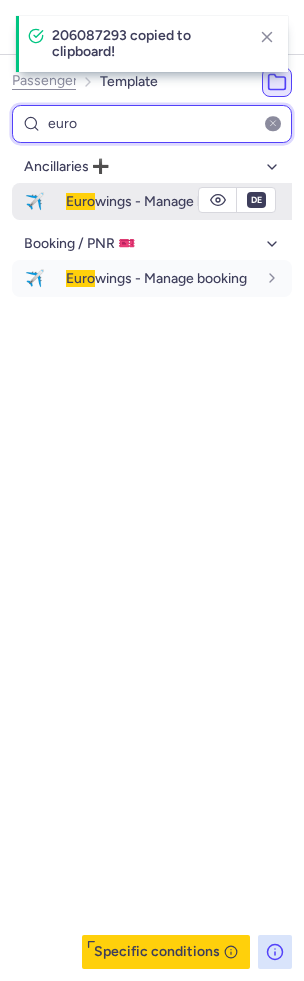 type on "euro" 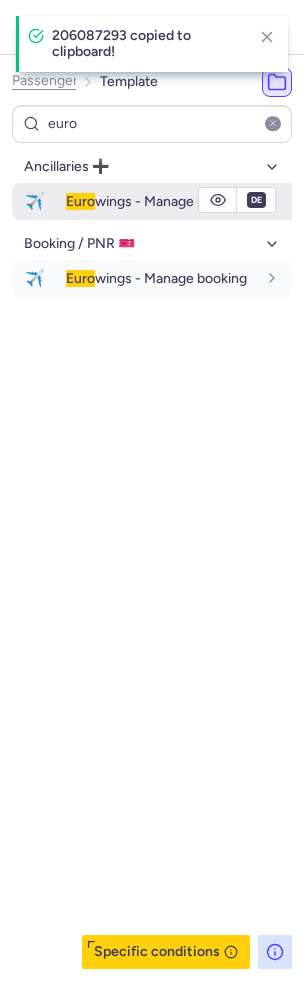 click on "Euro wings - Manage booking" at bounding box center [179, 201] 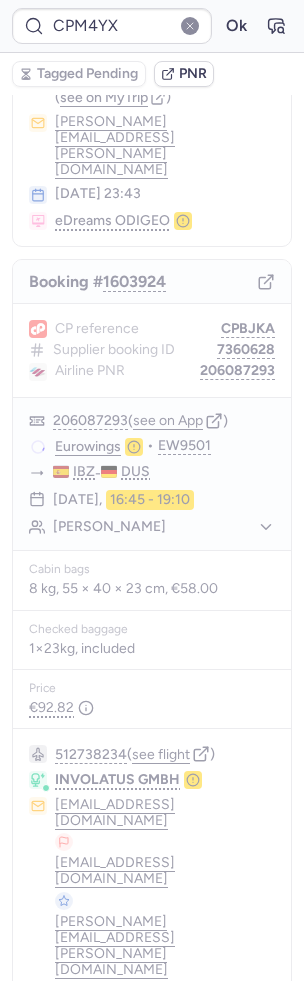 scroll, scrollTop: 0, scrollLeft: 0, axis: both 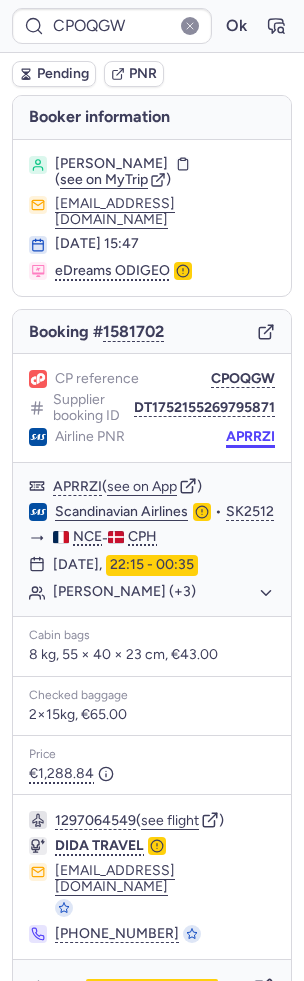 click on "APRRZI" at bounding box center [250, 437] 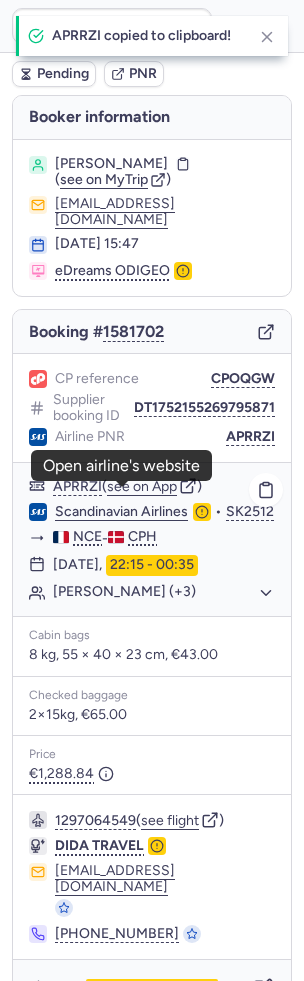 click on "Scandinavian Airlines" 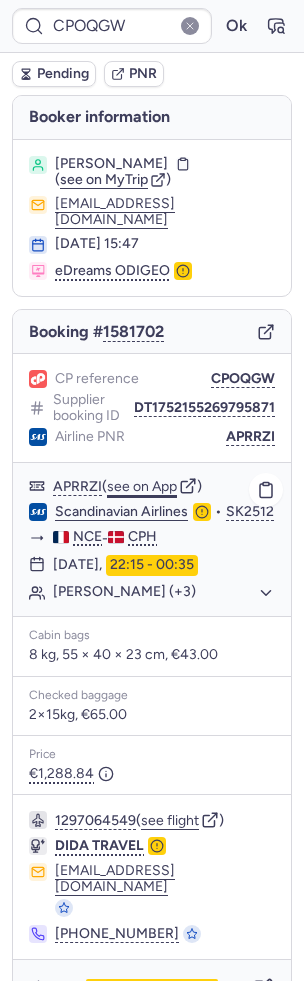 click on "see on App" 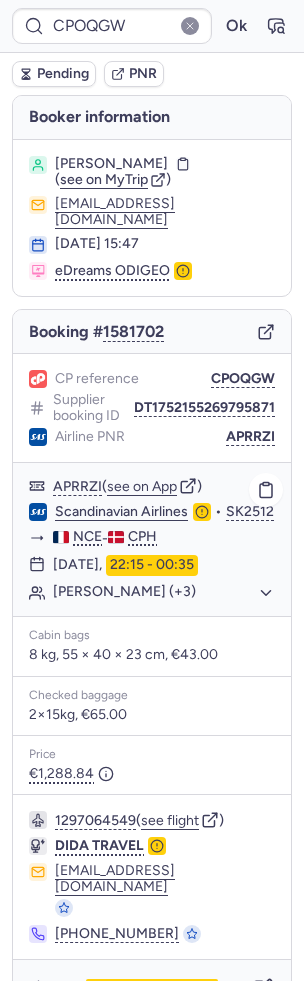 click on "[PERSON_NAME] (+3)" 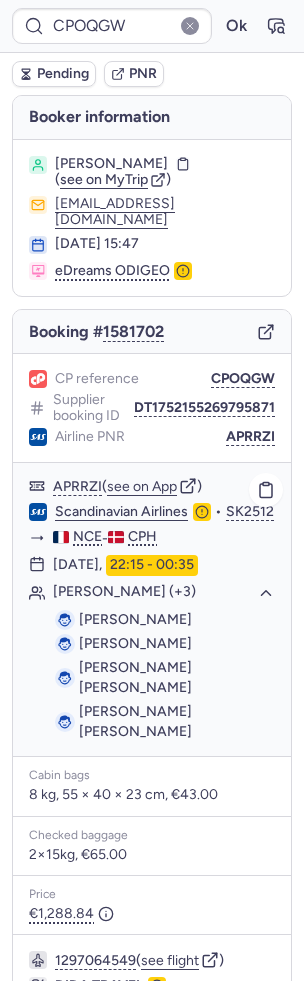 click on "[PERSON_NAME]" at bounding box center (135, 619) 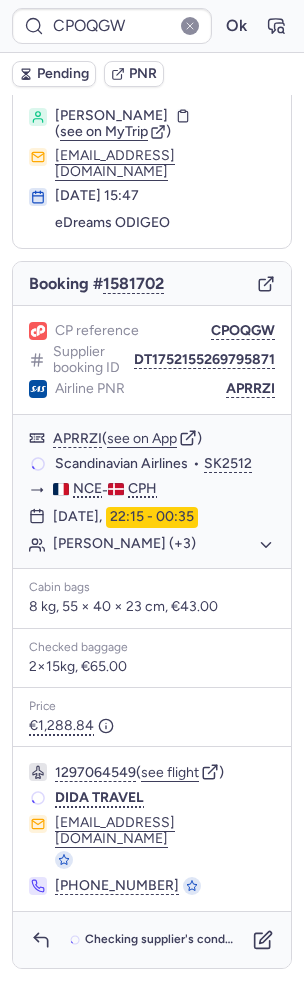 scroll, scrollTop: 0, scrollLeft: 0, axis: both 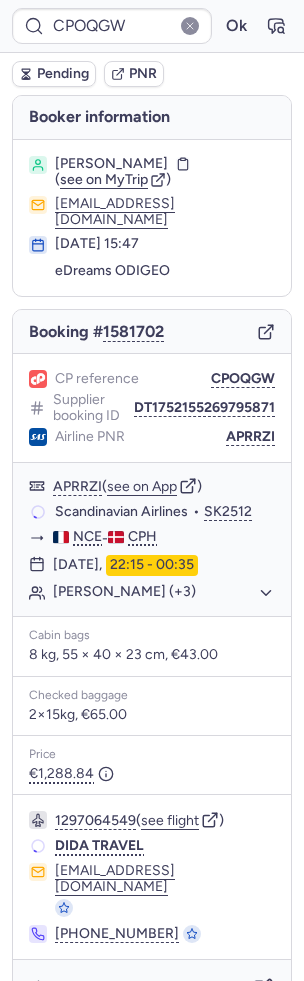 type on "CPEG2J" 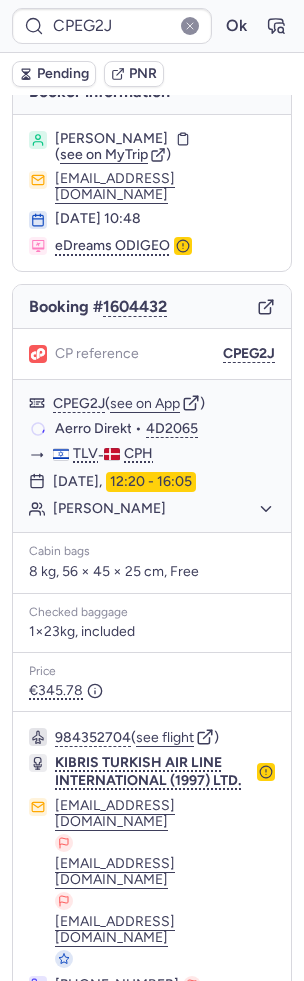scroll, scrollTop: 40, scrollLeft: 0, axis: vertical 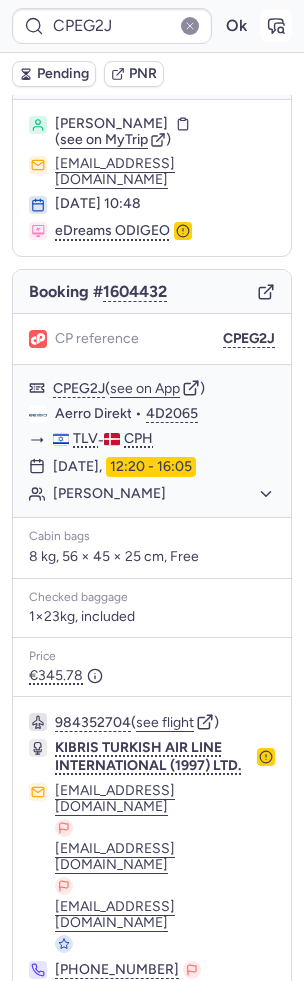 click 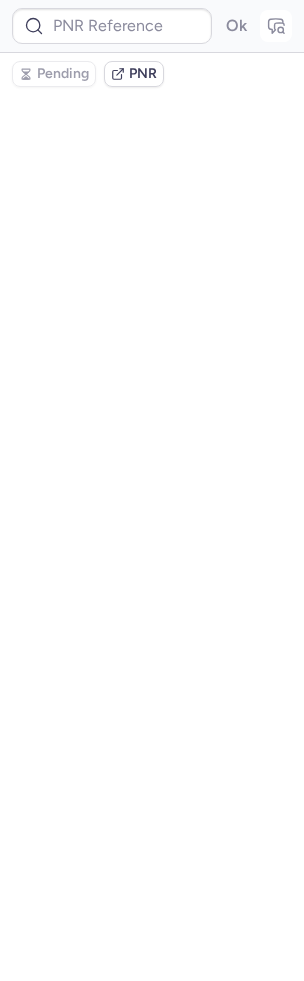 scroll, scrollTop: 0, scrollLeft: 0, axis: both 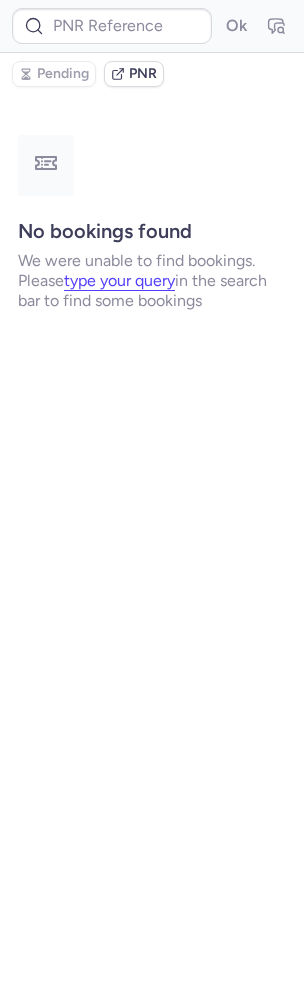 type on "CPEG2J" 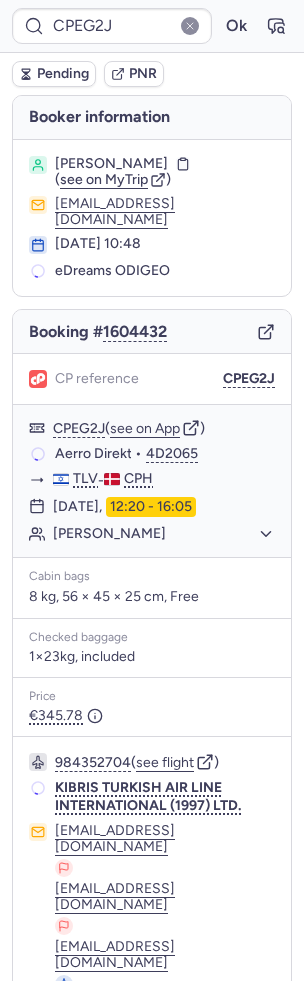 scroll, scrollTop: 40, scrollLeft: 0, axis: vertical 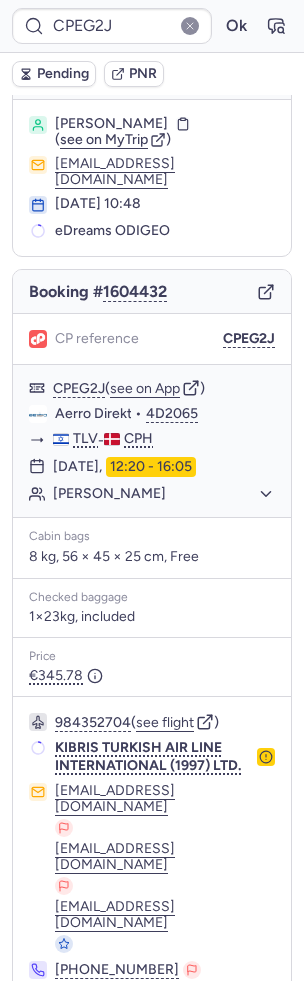click 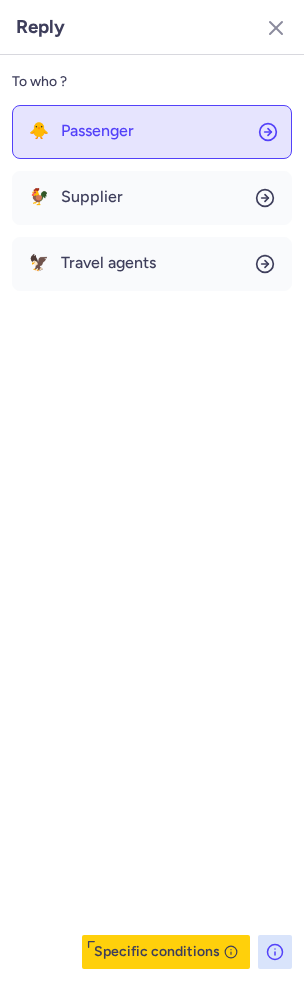click on "🐥 Passenger" 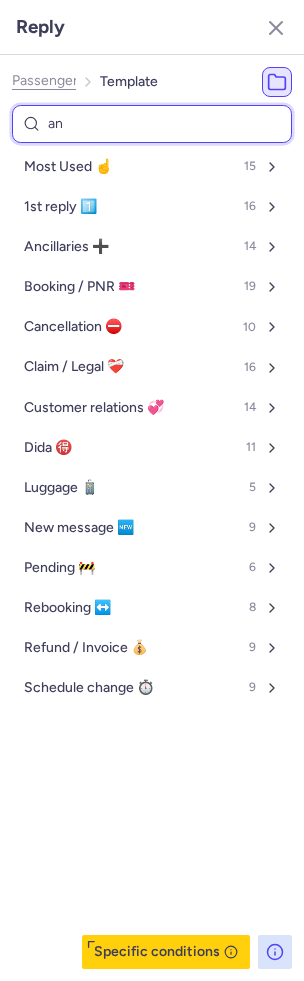 type on "ann" 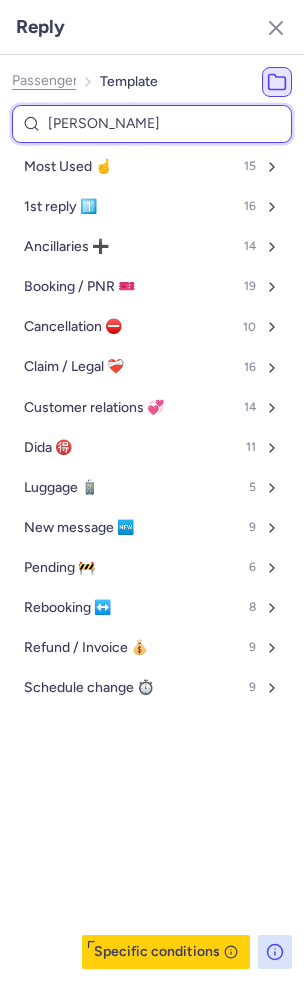 select on "en" 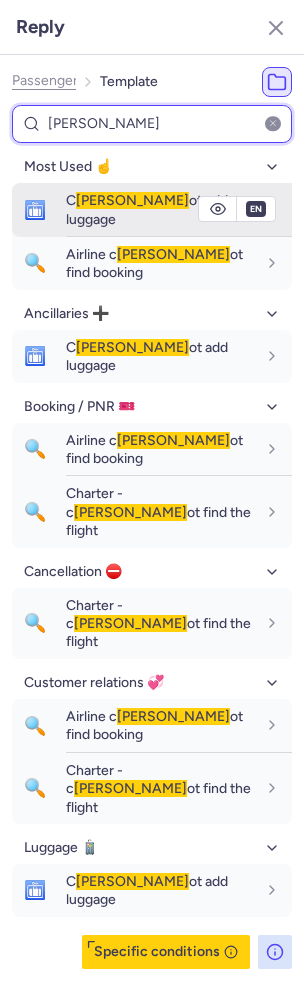 type on "ann" 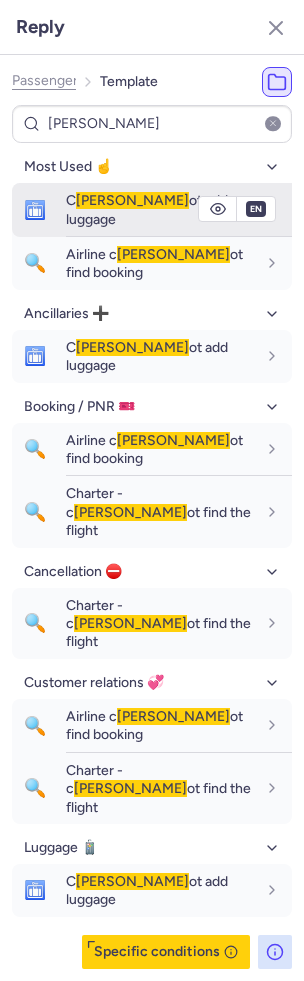 click on "ann" at bounding box center [132, 200] 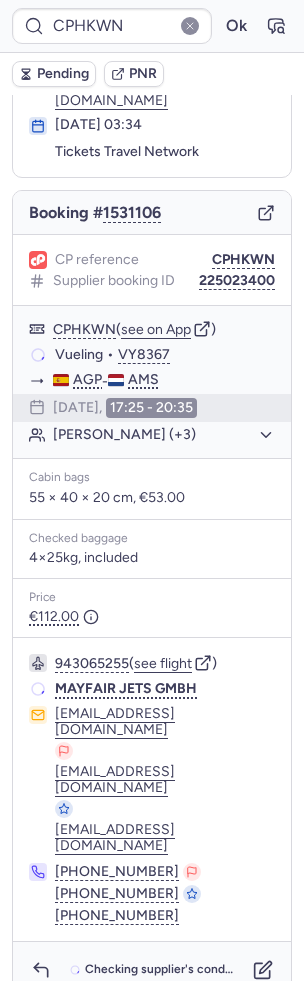 scroll, scrollTop: 84, scrollLeft: 0, axis: vertical 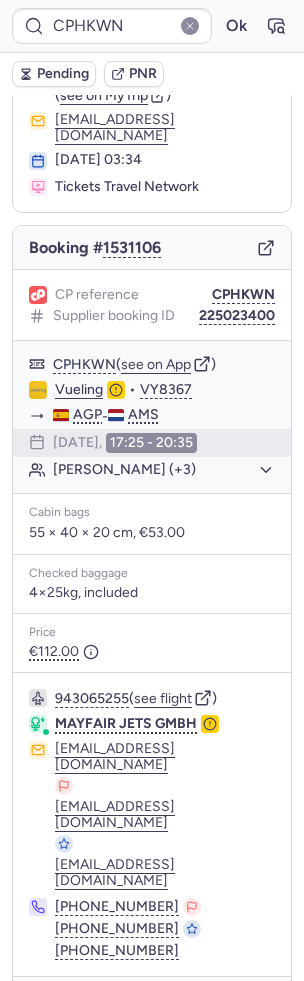 type on "CPU9MB" 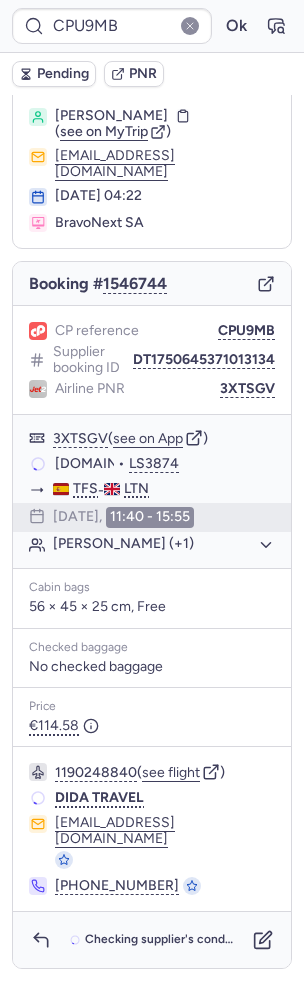 scroll, scrollTop: 0, scrollLeft: 0, axis: both 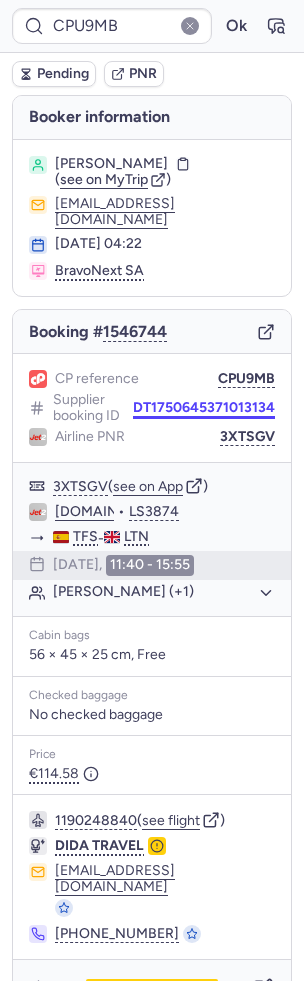 click on "DT1750645371013134" at bounding box center [204, 408] 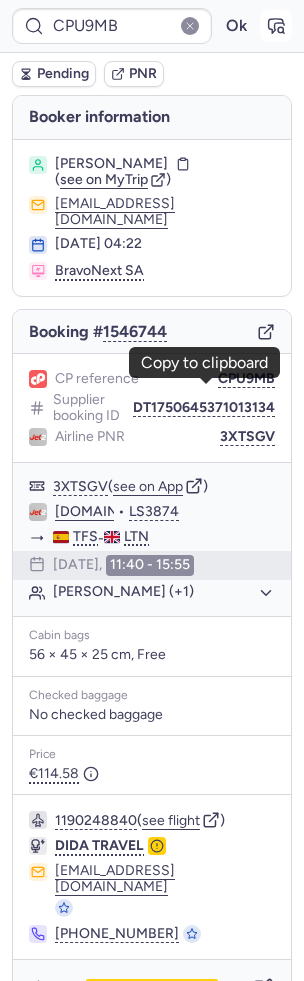 click 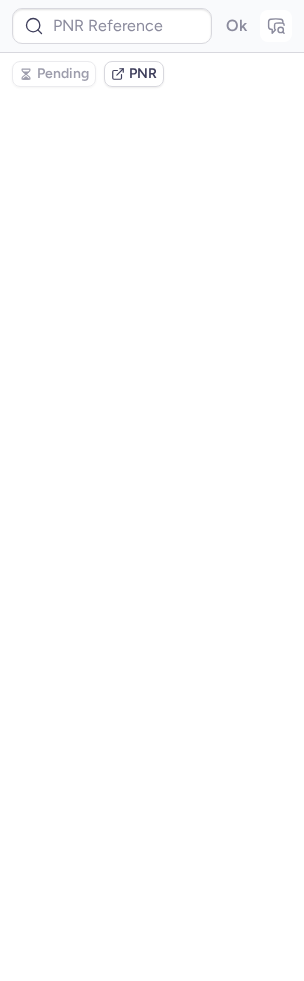 type on "CPU9MB" 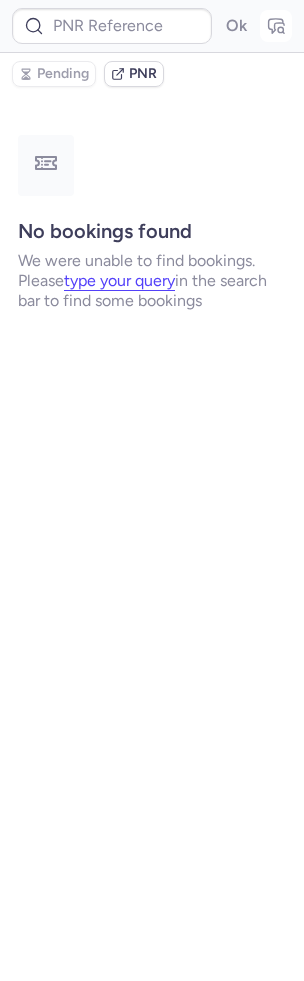 type on "CPU9MB" 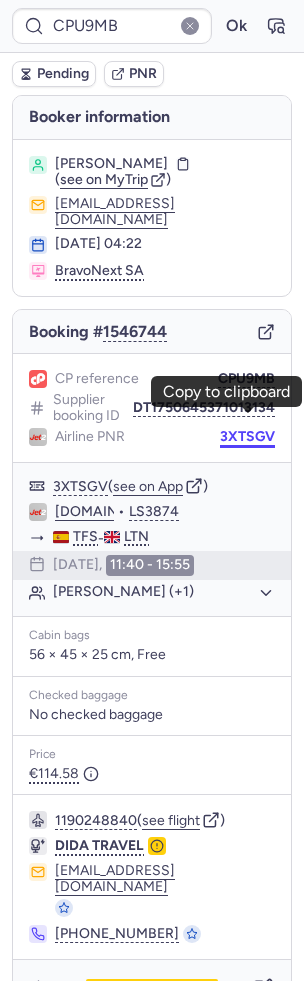 click on "3XTSGV" at bounding box center [247, 437] 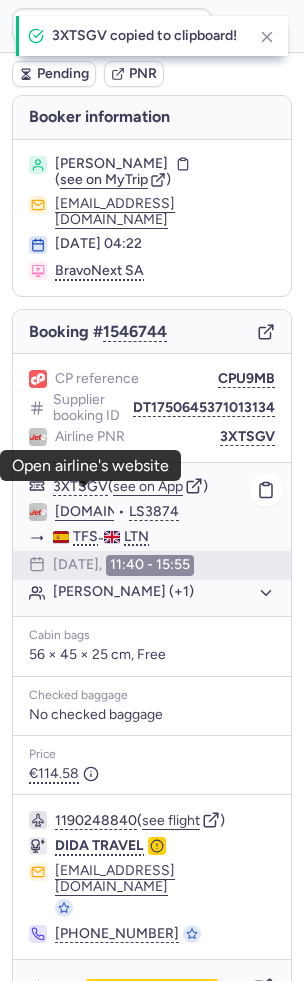 click on "Jet2.com" 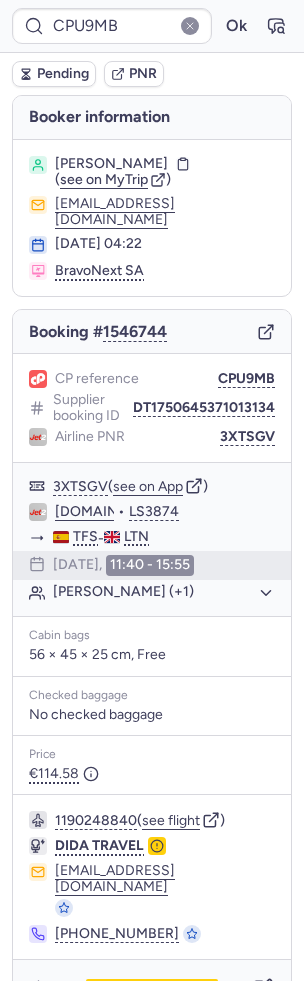 type on "CPOQGW" 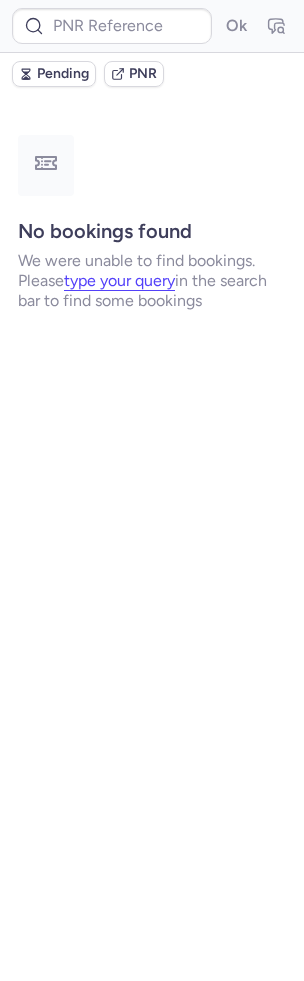 type on "CPHZPC" 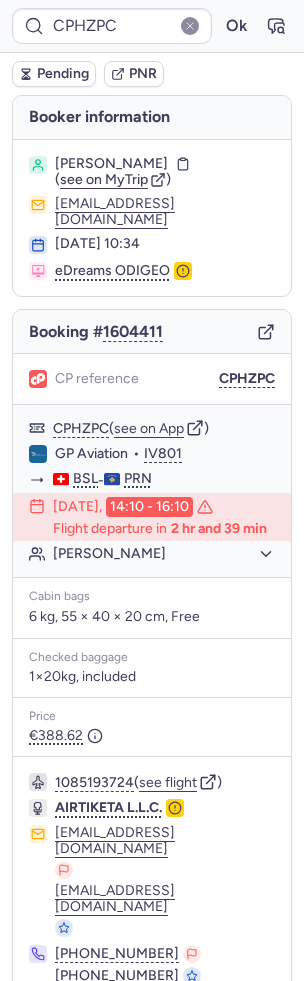 click 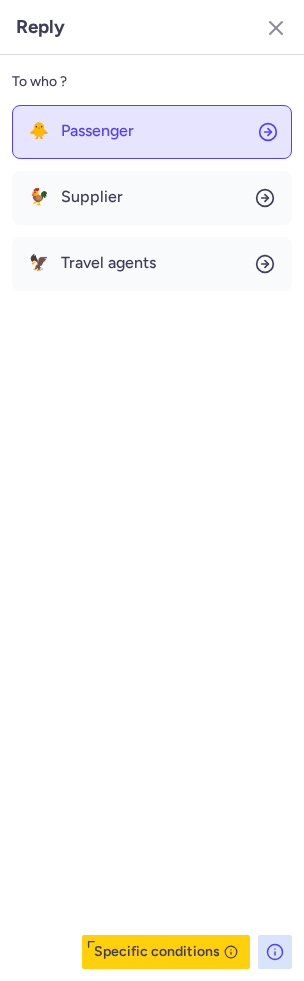 click on "🐥 Passenger" 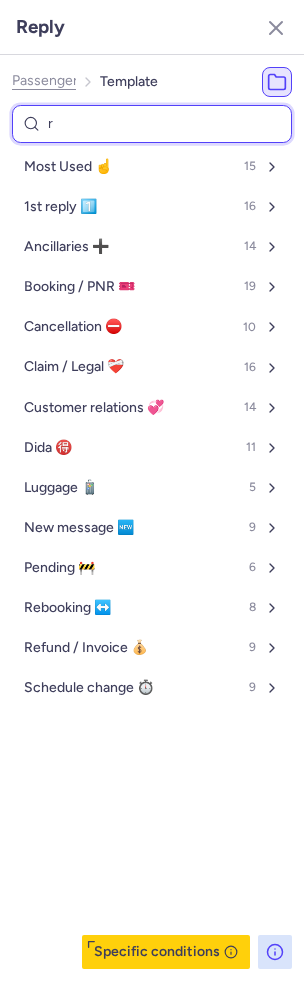 type on "re" 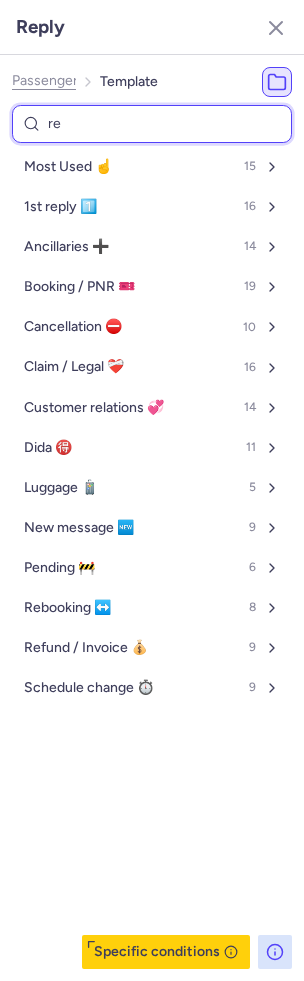 select on "en" 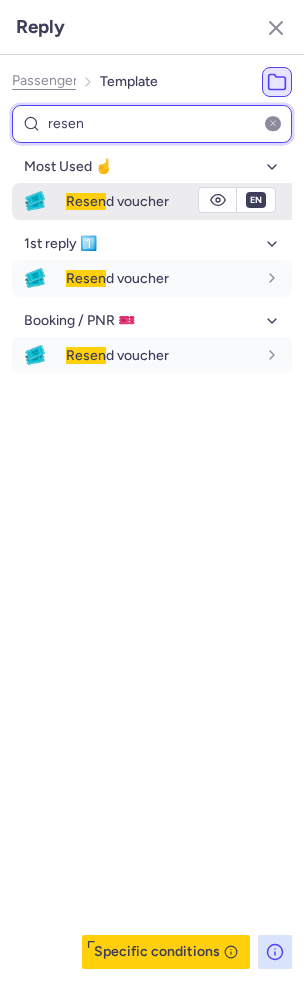type on "resen" 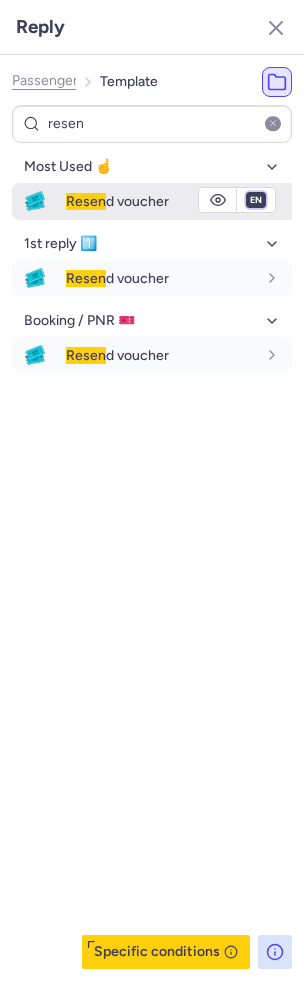 click on "fr en de nl pt es it ru" at bounding box center [256, 200] 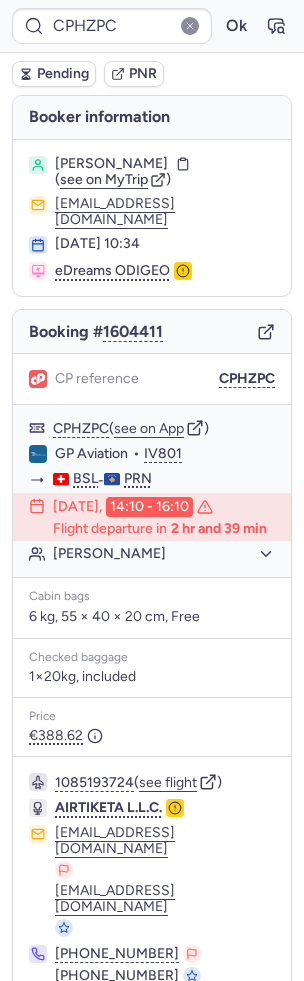 type 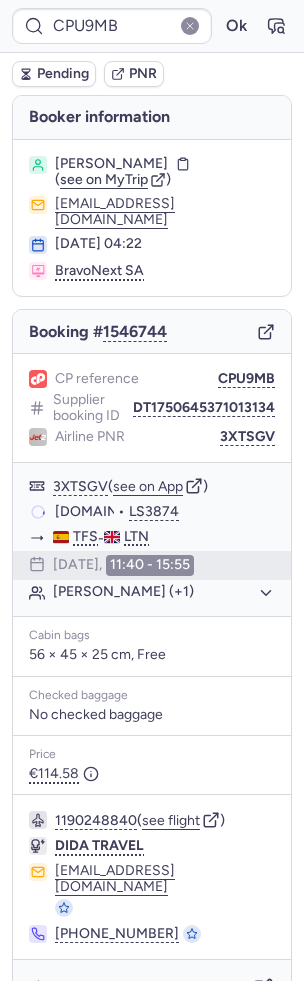 click on "CP reference CPU9MB Supplier booking ID DT1750645371013134 Airline PNR 3XTSGV" at bounding box center [152, 408] 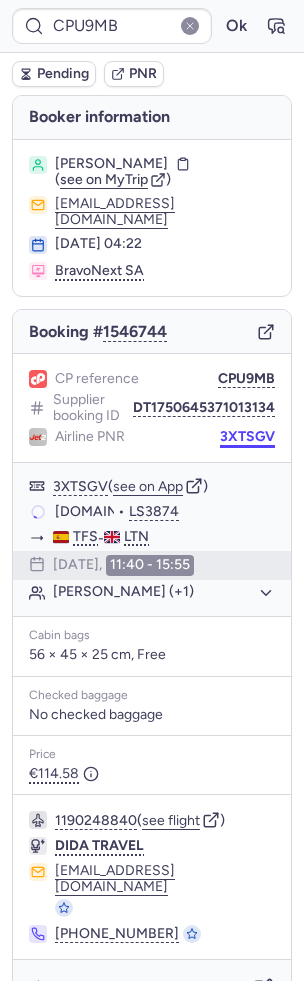 click on "3XTSGV" at bounding box center (247, 437) 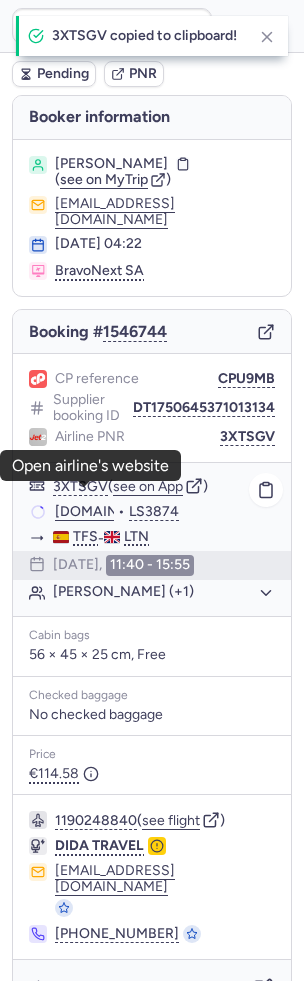 click on "Jet2.com" 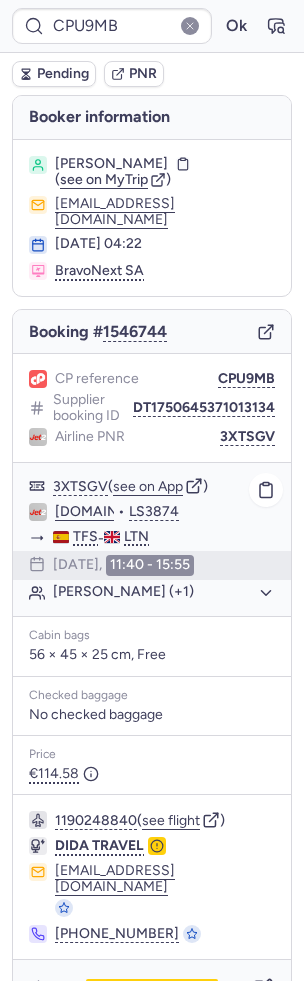 click on "Cynthia SALMON (+1)" 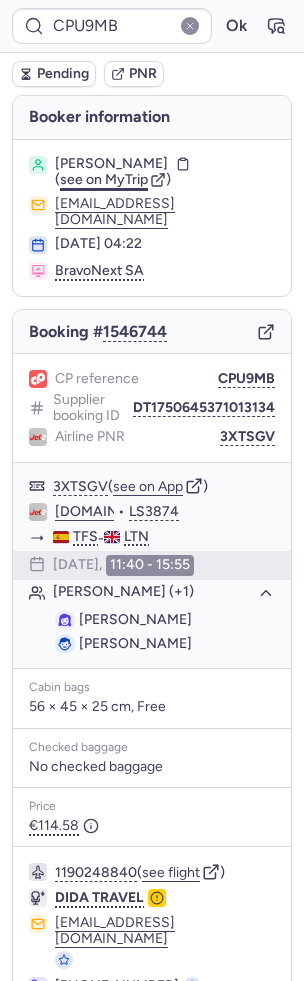 click on "see on MyTrip" at bounding box center [104, 179] 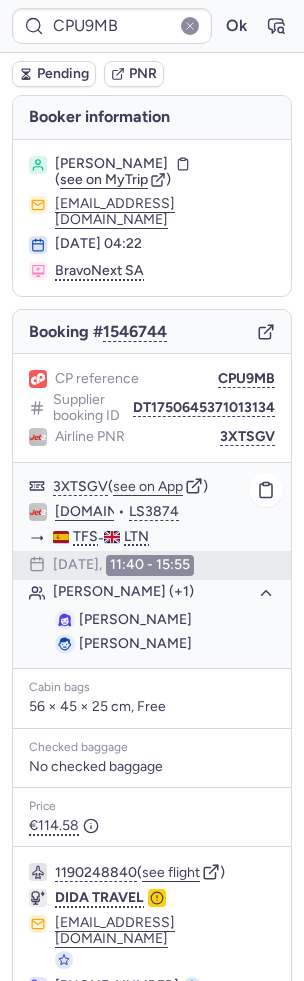 drag, startPoint x: 193, startPoint y: 598, endPoint x: 80, endPoint y: 599, distance: 113.004425 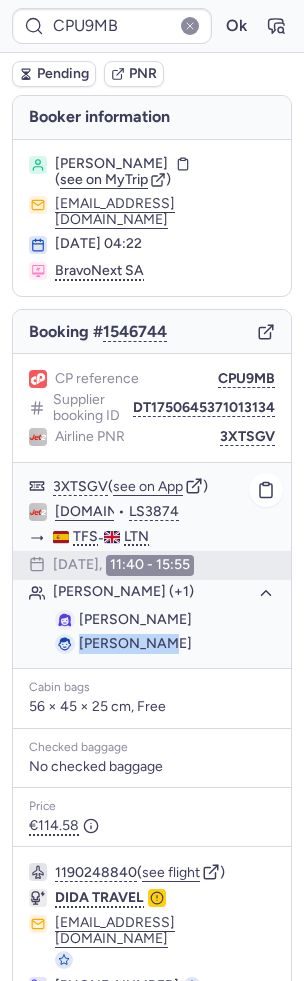 drag, startPoint x: 207, startPoint y: 635, endPoint x: 71, endPoint y: 619, distance: 136.93794 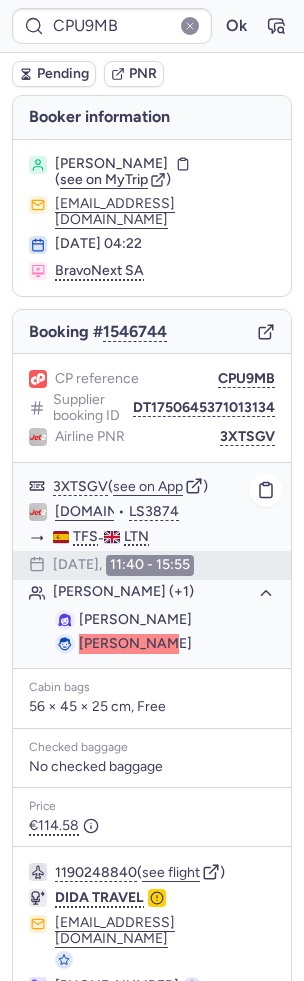 type on "CPOQGW" 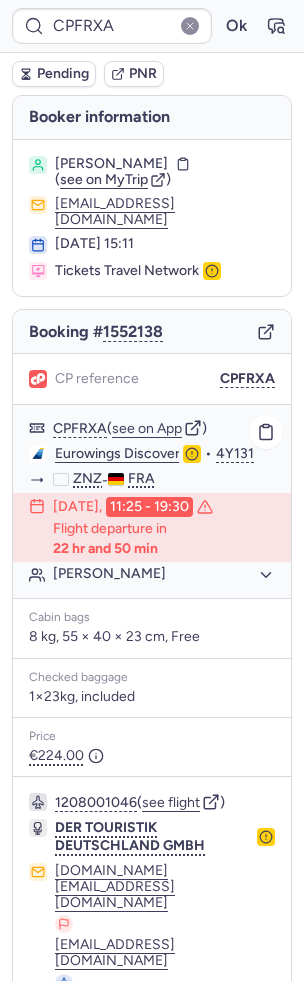 click on "Adrian WEISENSEE" 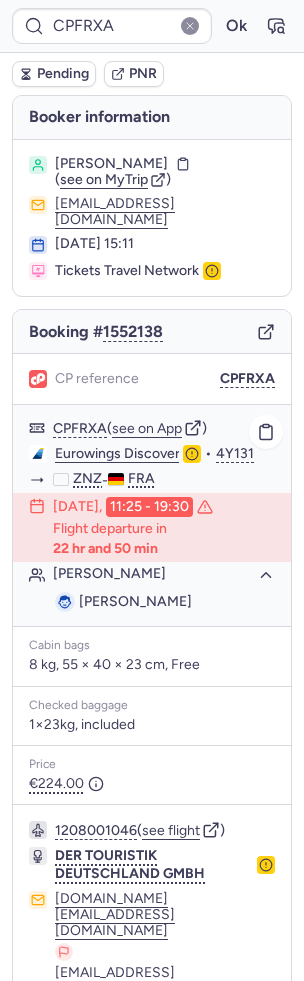 click on "Adrian WEISENSEE" at bounding box center (135, 601) 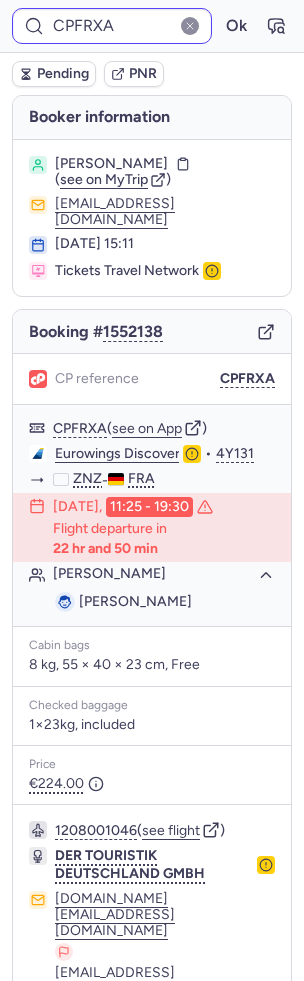 copy on "WEISENSEE" 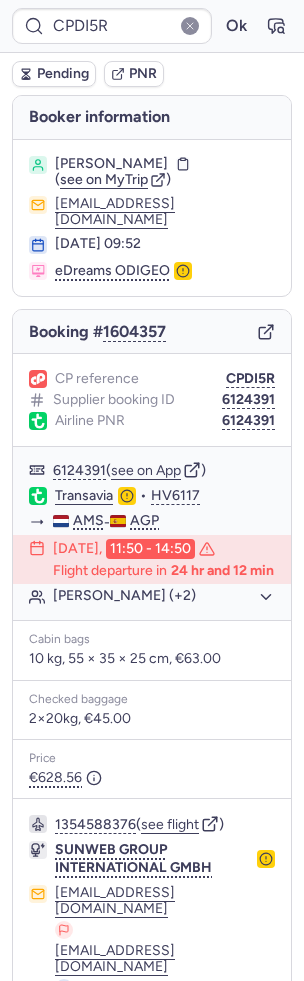 scroll, scrollTop: 78, scrollLeft: 0, axis: vertical 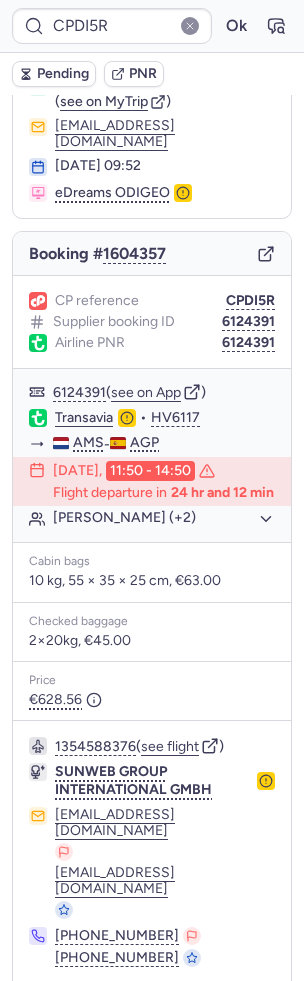 click 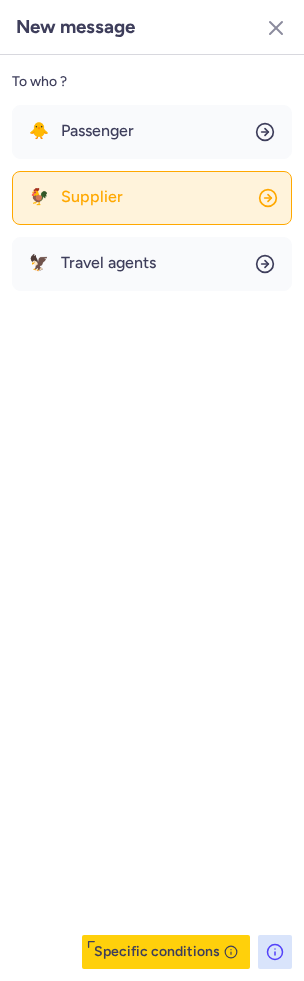 click on "🐓 Supplier" 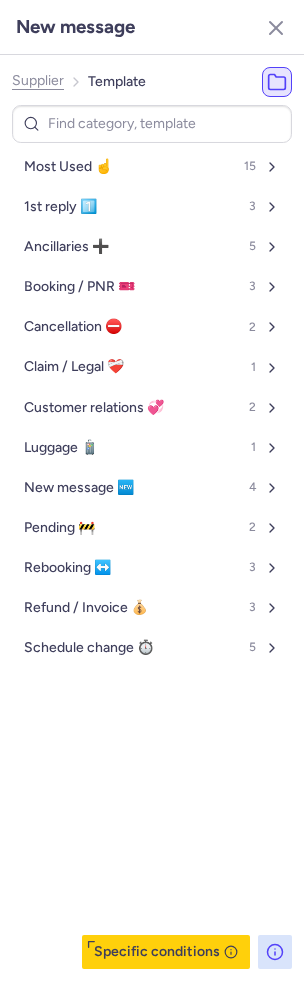 click on "Most Used ☝️ 15" at bounding box center [152, 167] 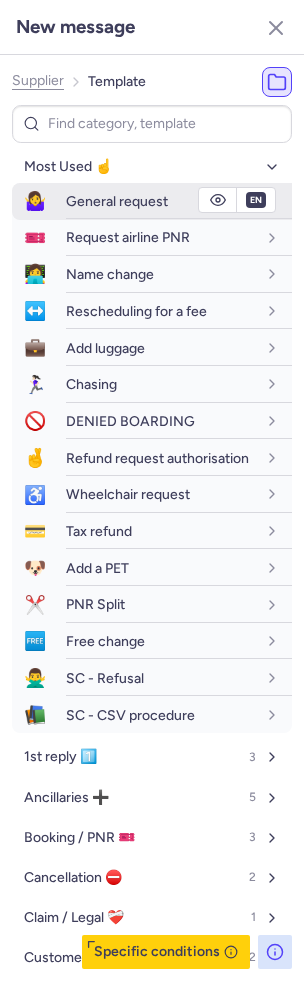 click on "General request" at bounding box center [179, 201] 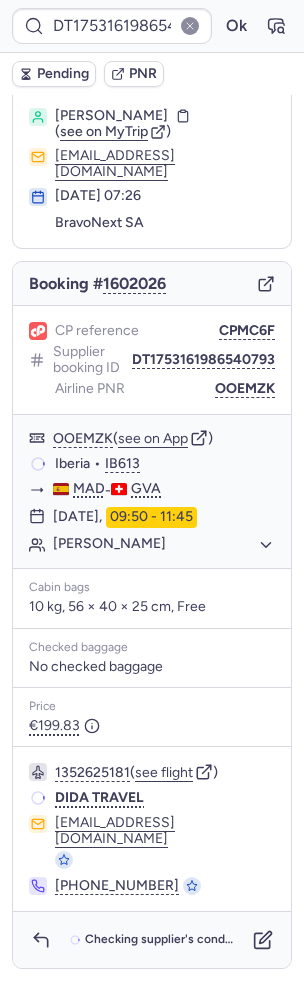 scroll, scrollTop: 0, scrollLeft: 0, axis: both 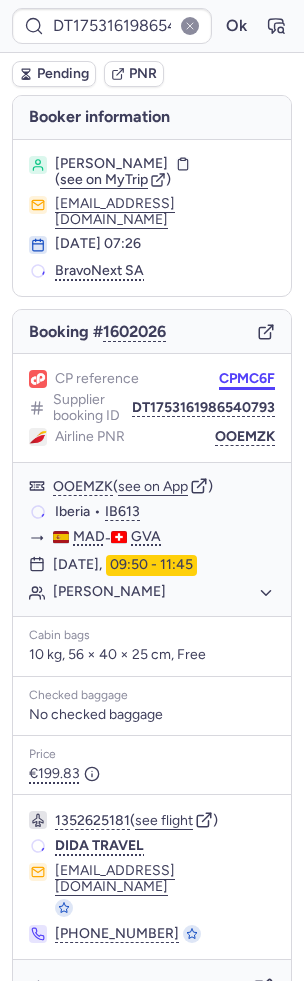 click on "CPMC6F" at bounding box center [247, 379] 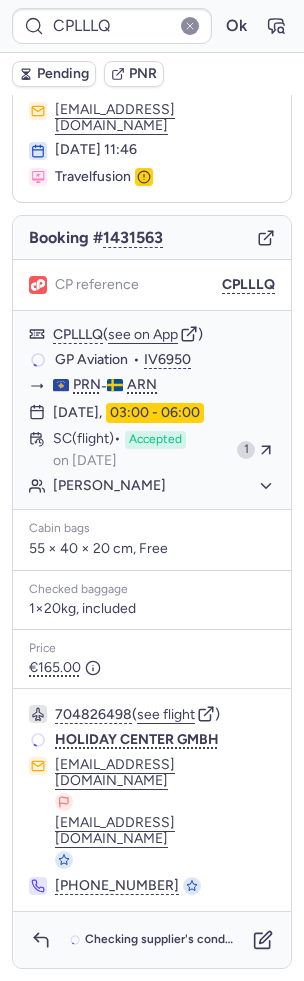 scroll, scrollTop: 2, scrollLeft: 0, axis: vertical 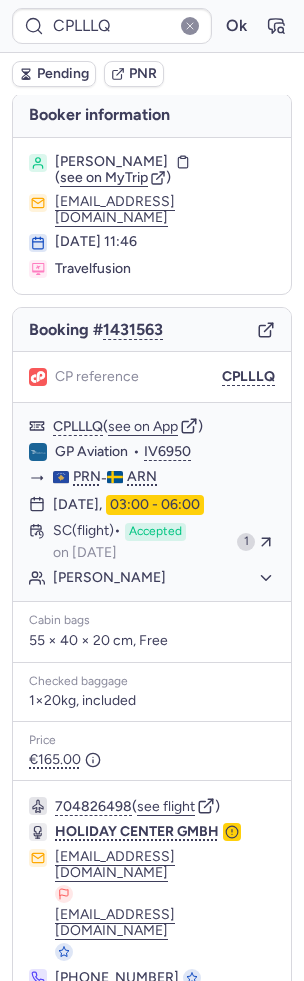 type on "CPHGRZ" 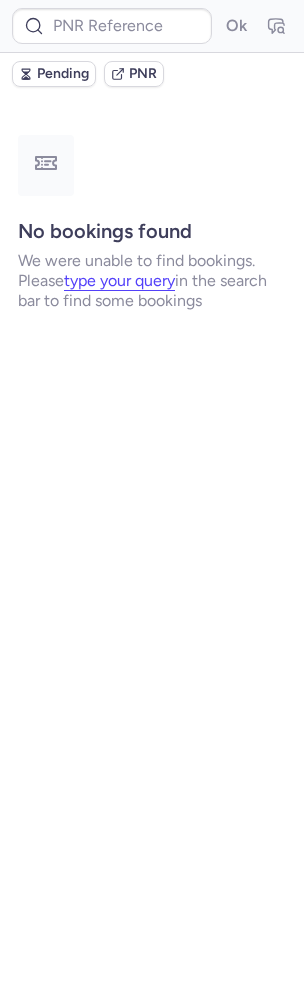 scroll, scrollTop: 0, scrollLeft: 0, axis: both 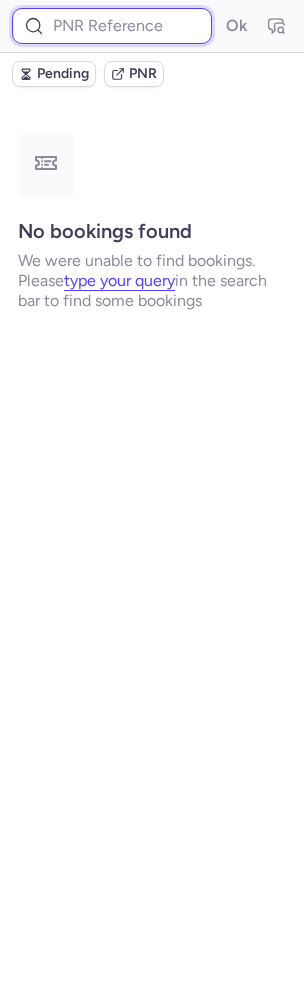 click at bounding box center [112, 26] 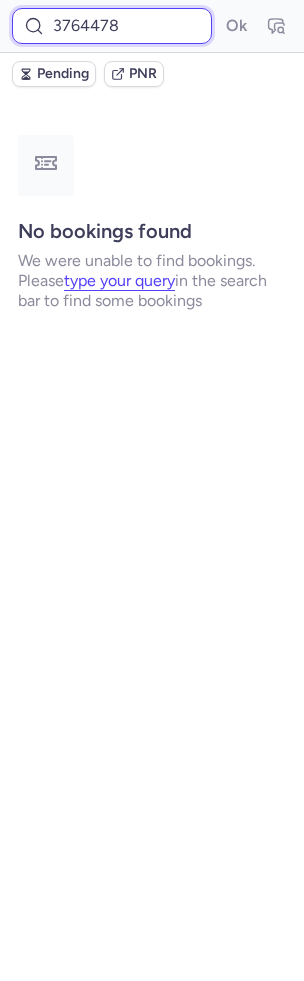 type on "3764478" 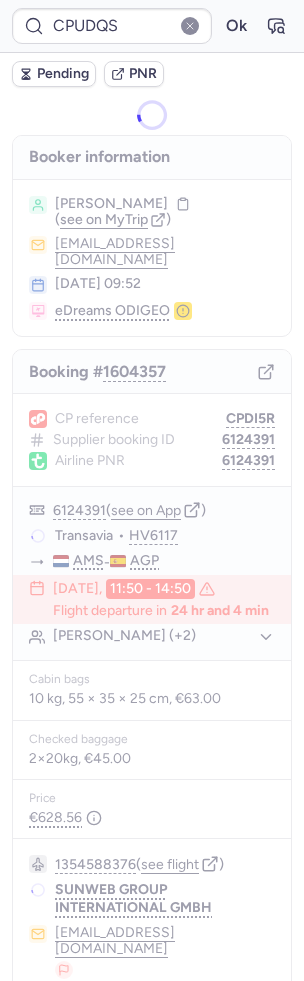 type on "CPJ7EG" 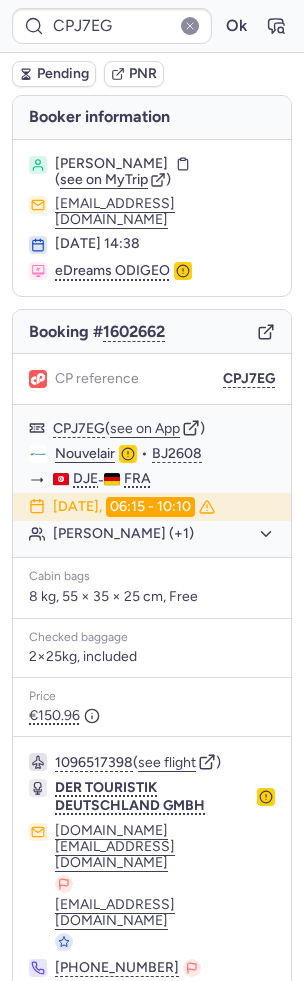 click 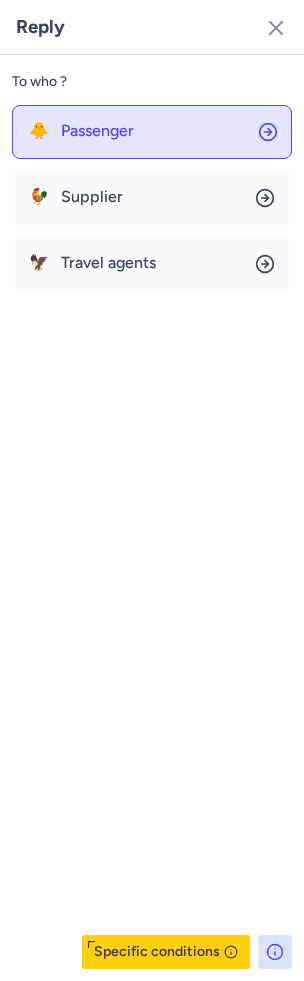 click on "Passenger" at bounding box center [97, 131] 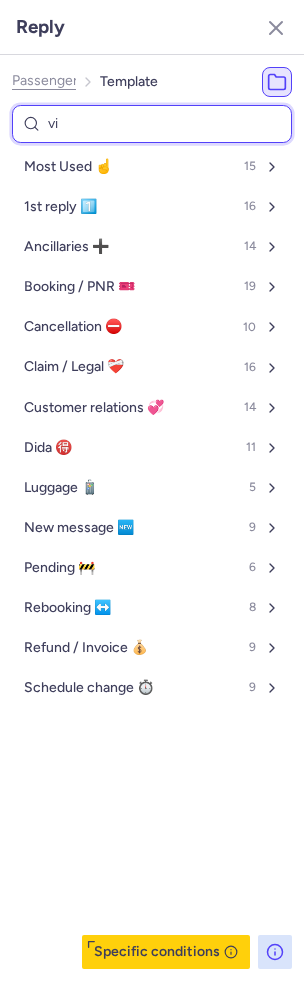 type on "vis" 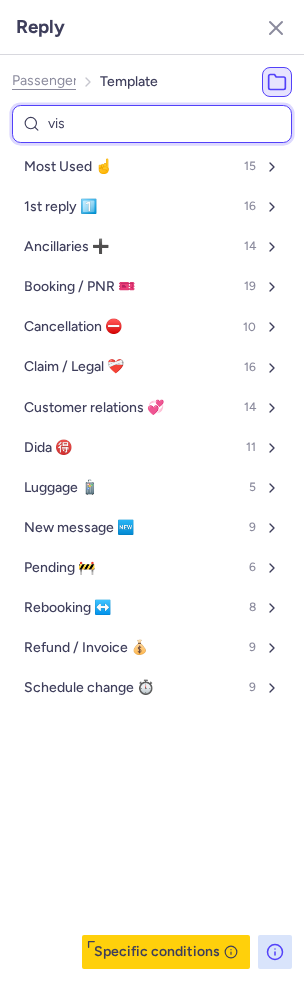 select on "de" 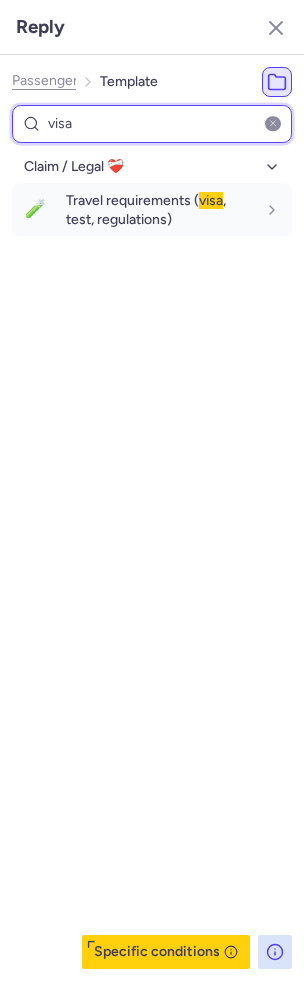 type on "visa" 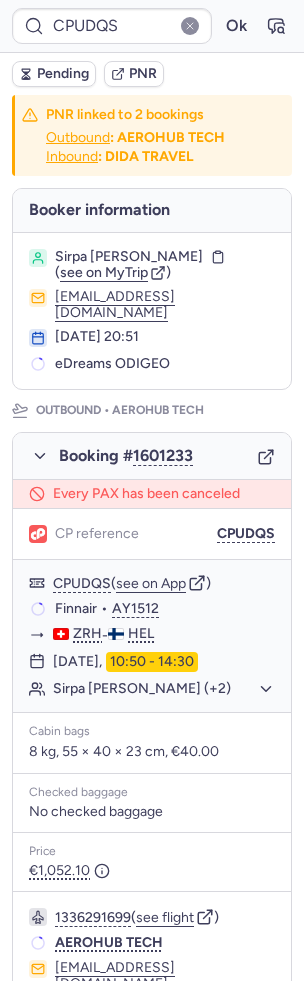 type on "CPDI5R" 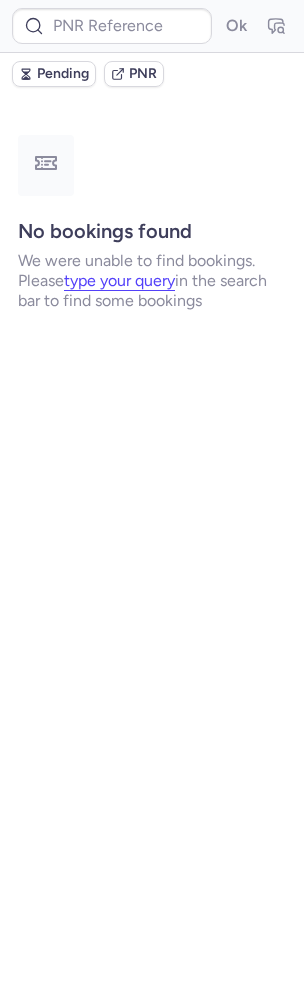 type on "CPTMNH" 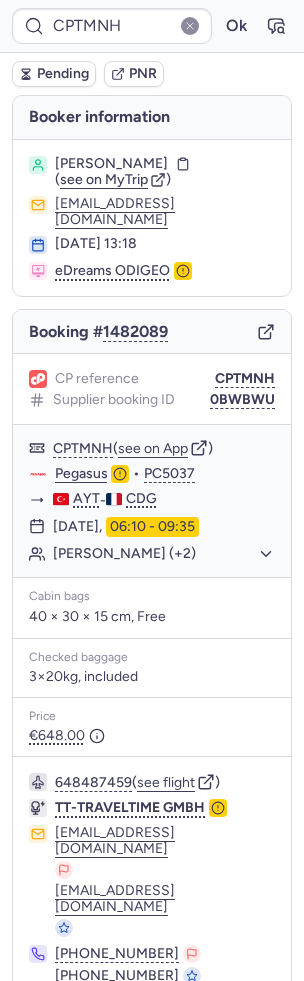 click 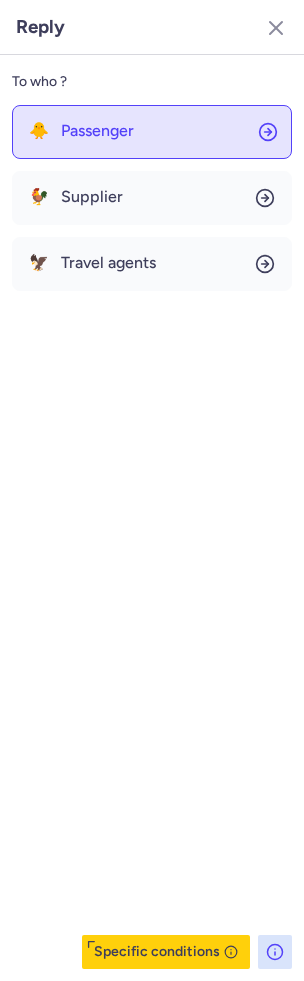 click on "🐥 Passenger" 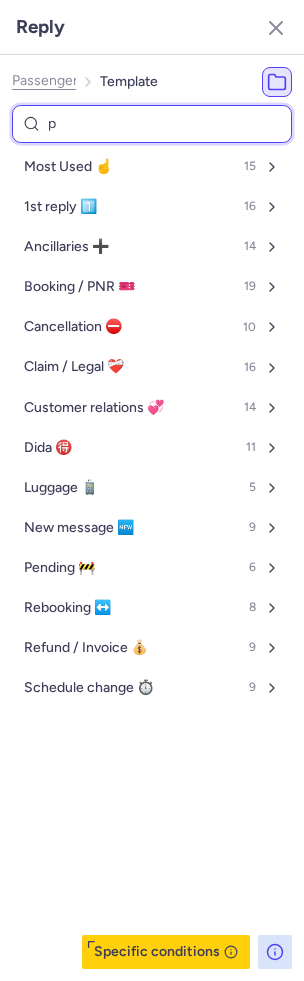 type on "pe" 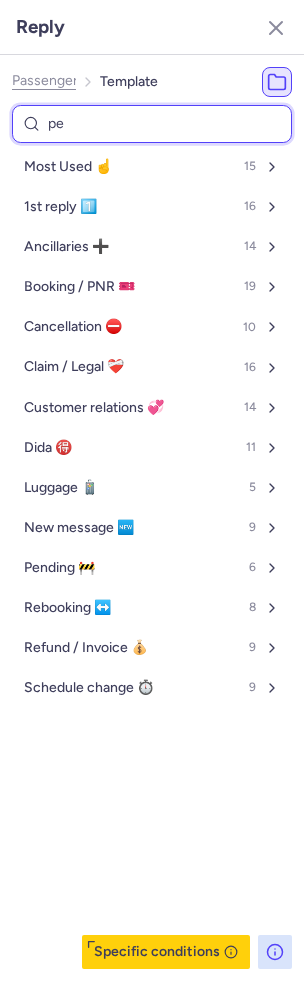 type 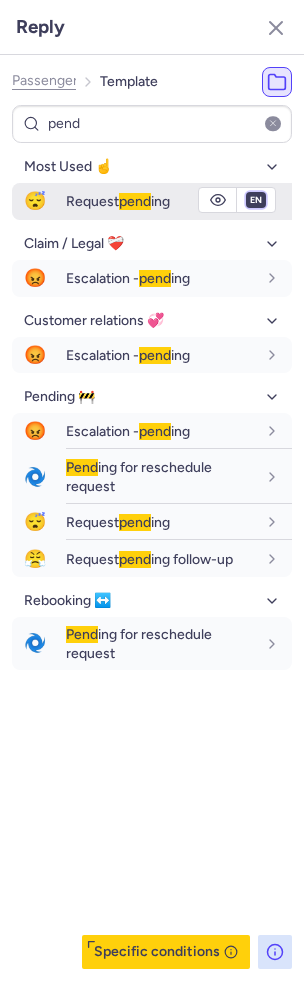 click on "fr en de nl pt es it ru" at bounding box center [256, 200] 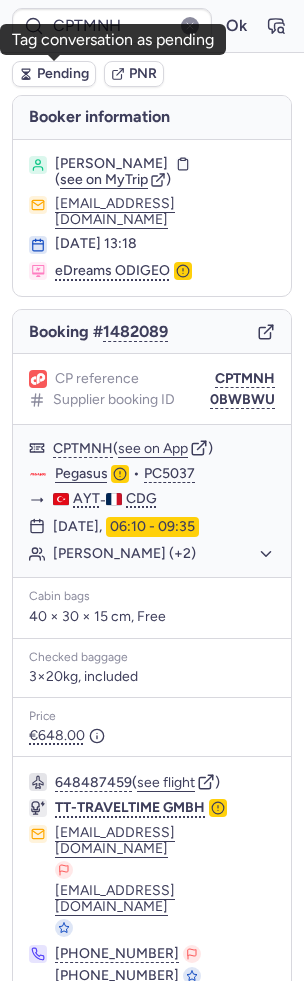click on "Pending" at bounding box center [63, 74] 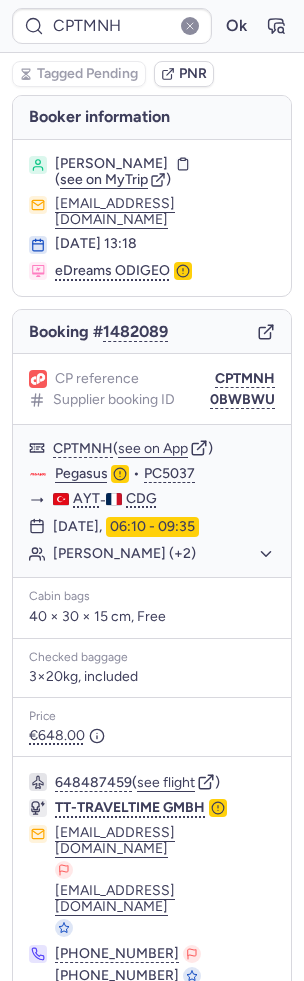 click 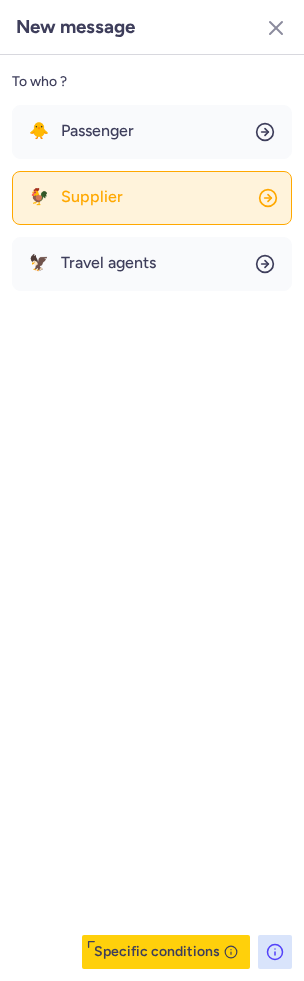 click on "🐓 Supplier" 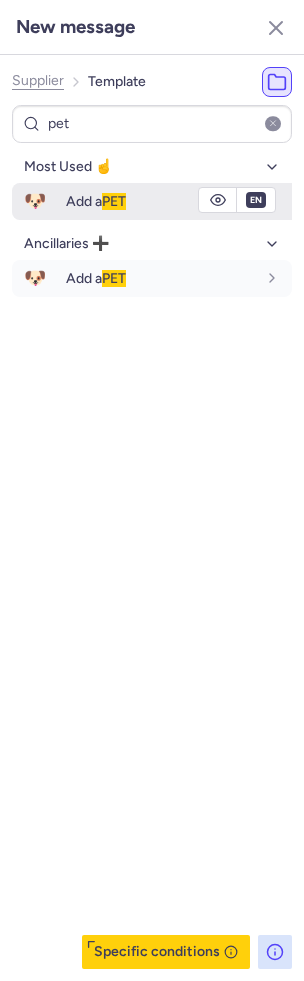 click on "Add a  PET" at bounding box center (179, 201) 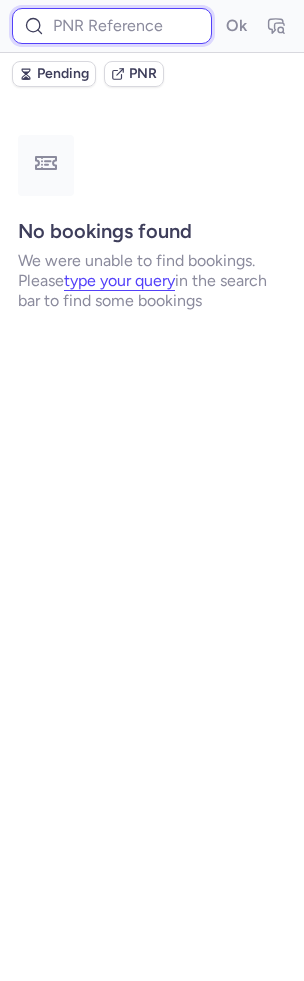 click at bounding box center [112, 26] 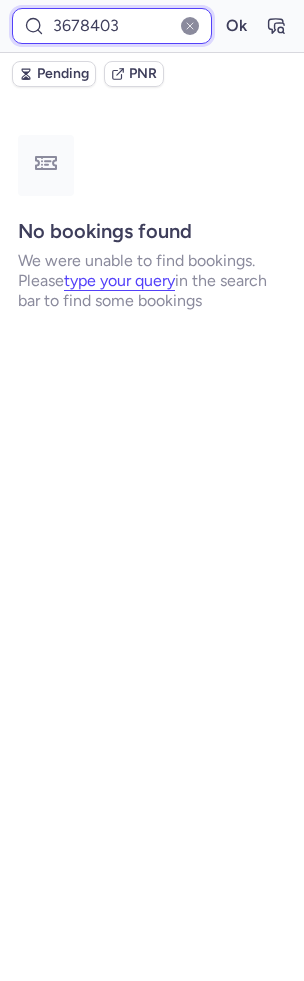 click on "Ok" at bounding box center [236, 26] 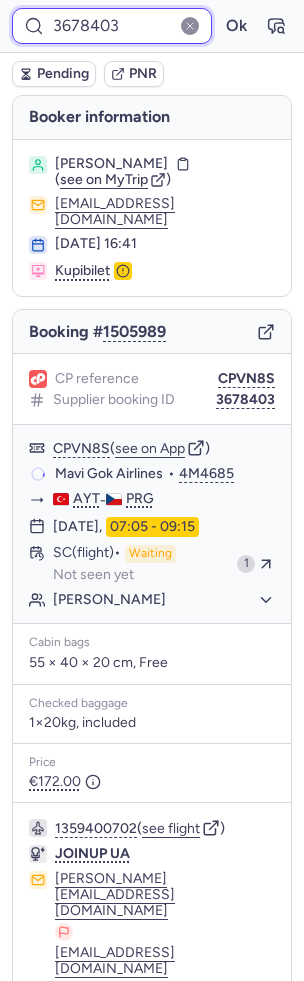 click on "3678403" at bounding box center [112, 26] 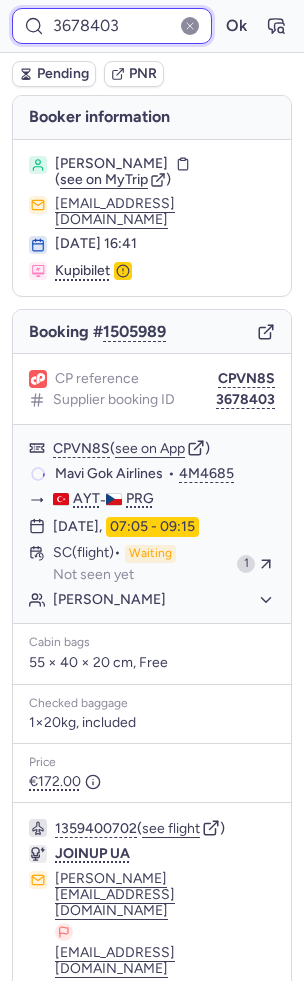 click on "3678403" at bounding box center [112, 26] 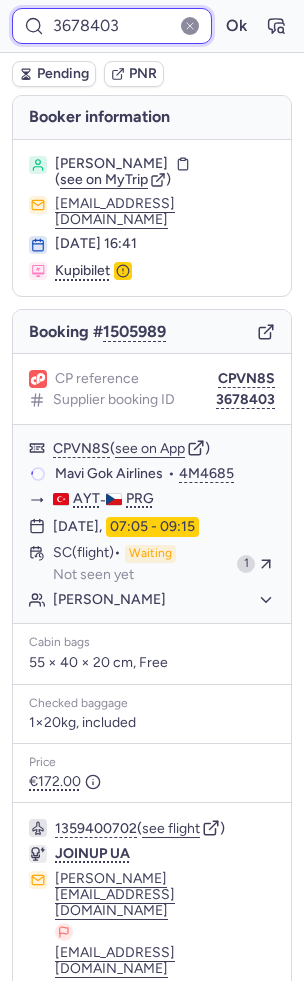 paste on "762949" 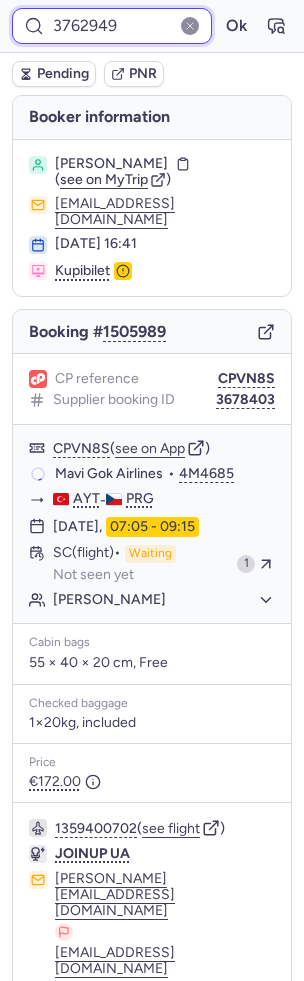 click on "Ok" at bounding box center [236, 26] 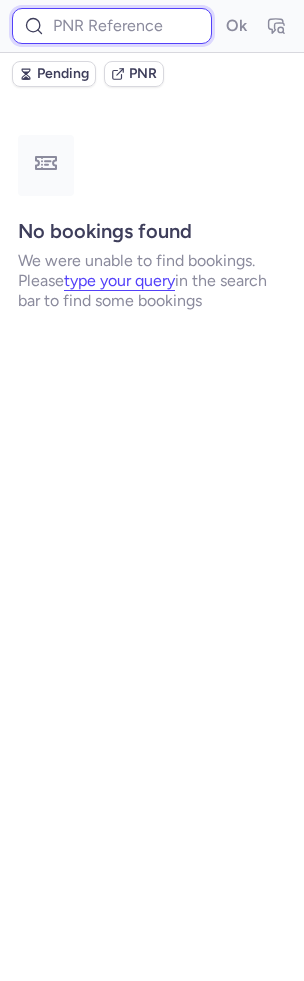 click at bounding box center [112, 26] 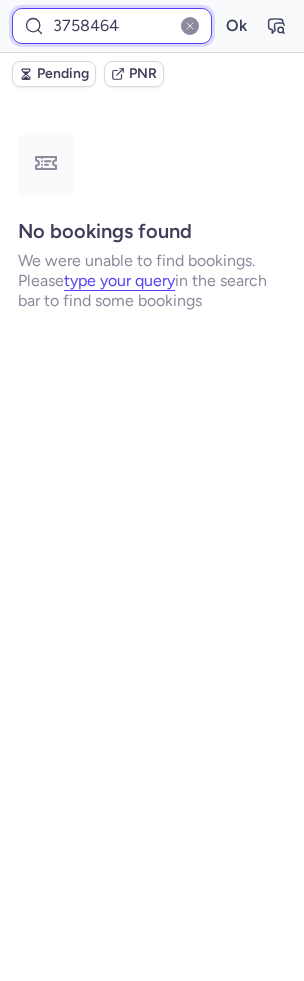 click on "Ok" at bounding box center [236, 26] 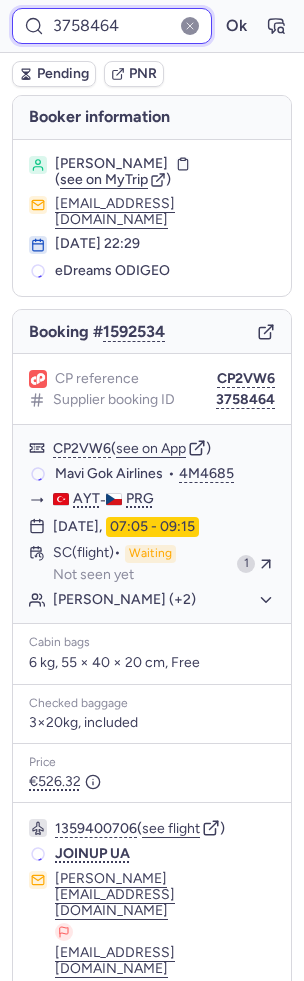 click on "3758464" at bounding box center [112, 26] 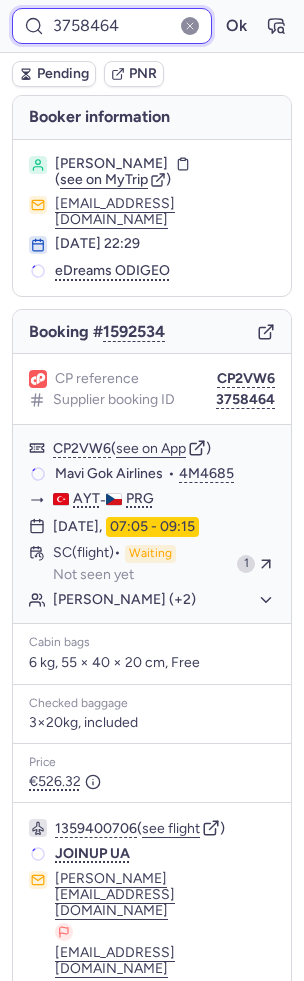 click on "3758464" at bounding box center [112, 26] 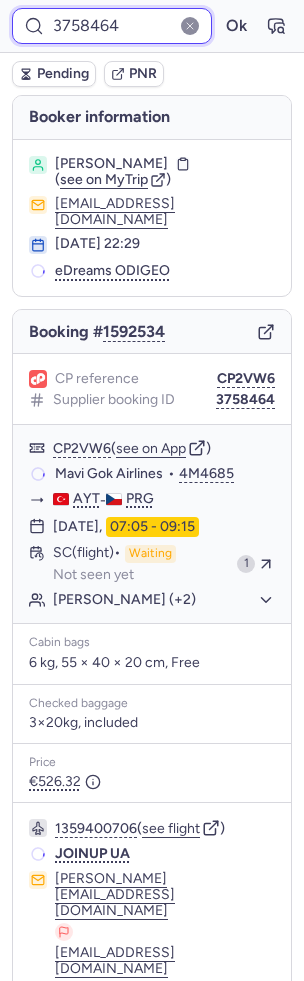 paste on "60241" 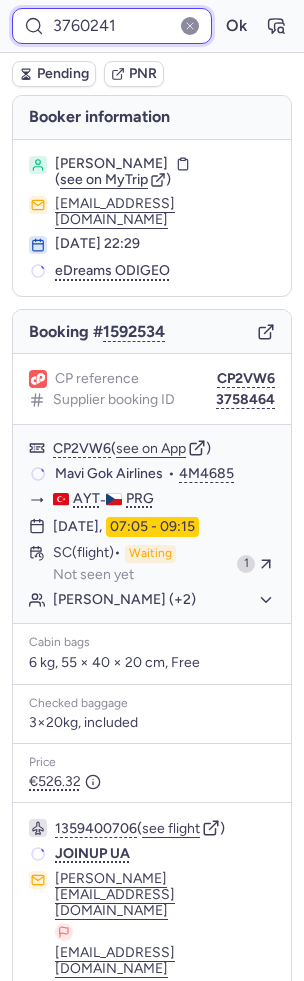 click on "Ok" at bounding box center [236, 26] 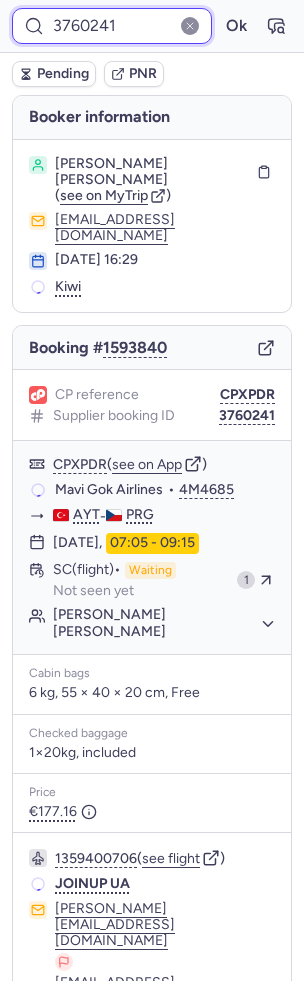 click on "3760241" at bounding box center (112, 26) 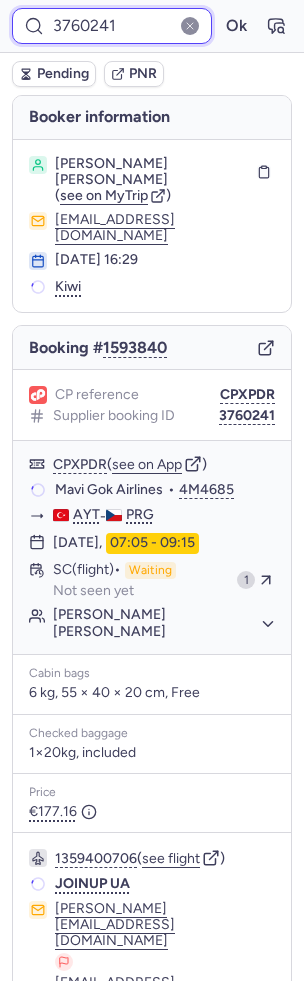 click on "3760241" at bounding box center (112, 26) 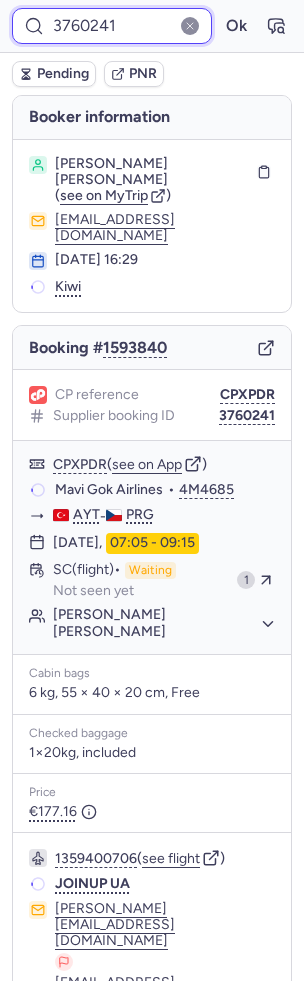 paste on "689558" 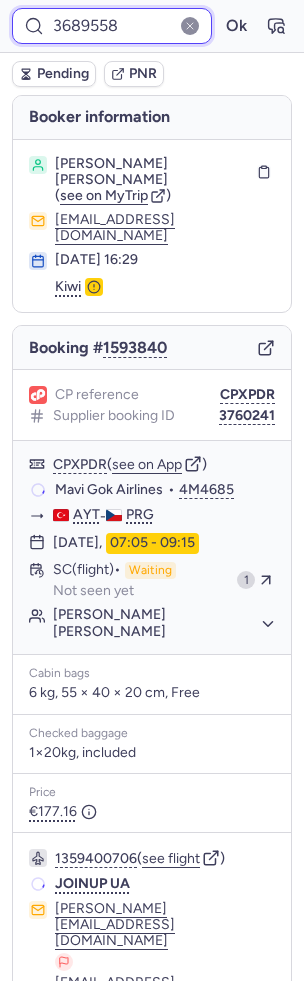click on "Ok" at bounding box center [236, 26] 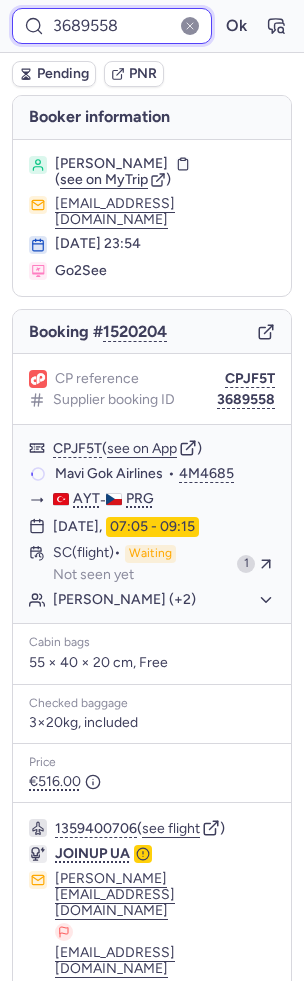 click on "3689558" at bounding box center (112, 26) 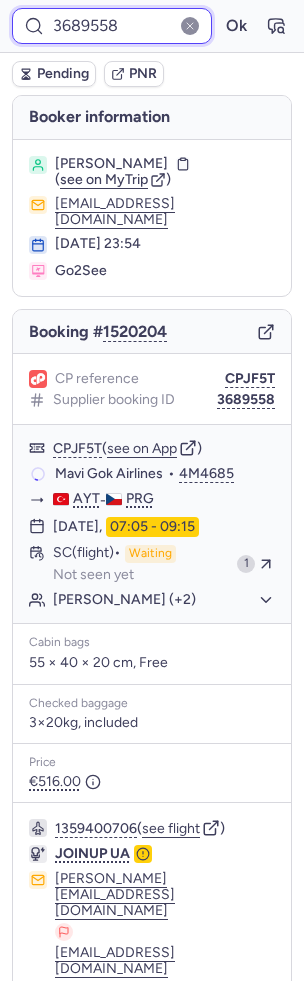 click on "3689558" at bounding box center (112, 26) 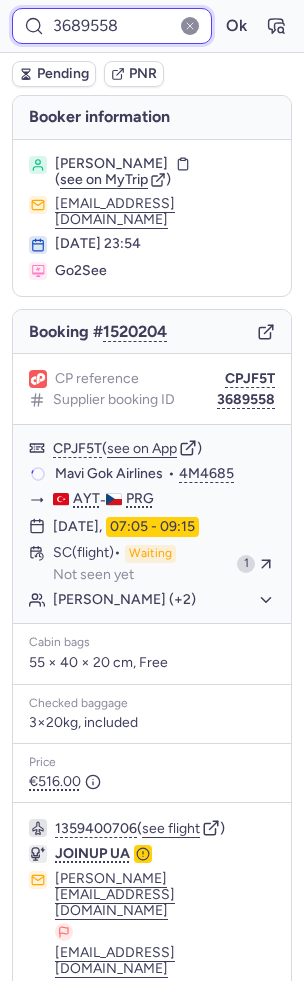 paste on "22319" 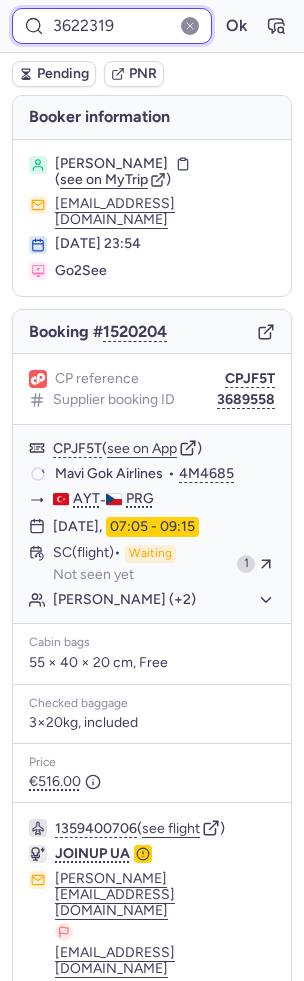 click on "Ok" at bounding box center (236, 26) 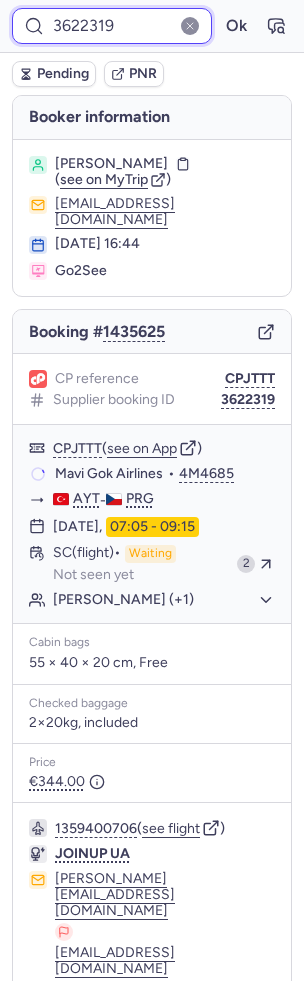click on "3622319" at bounding box center [112, 26] 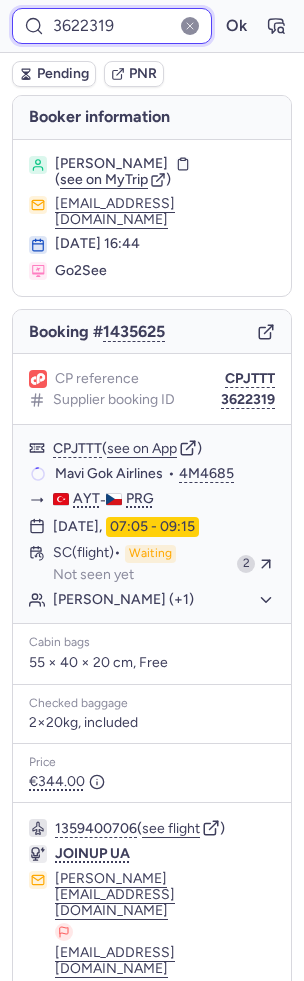 click on "3622319" at bounding box center [112, 26] 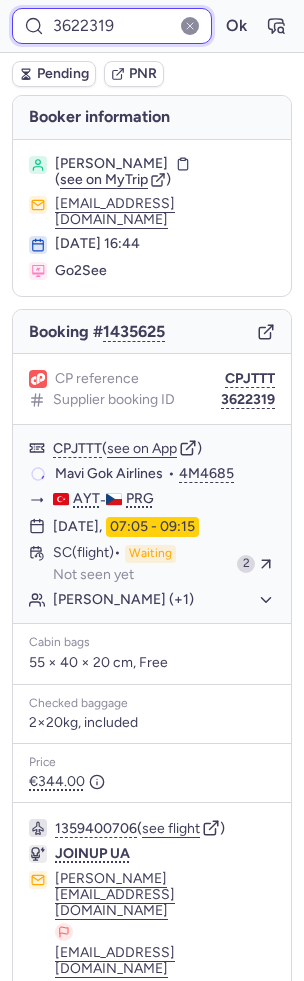 paste on "52887" 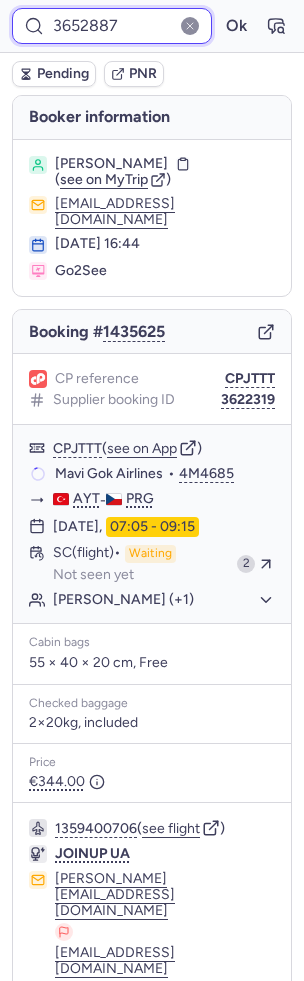 click on "Ok" at bounding box center (236, 26) 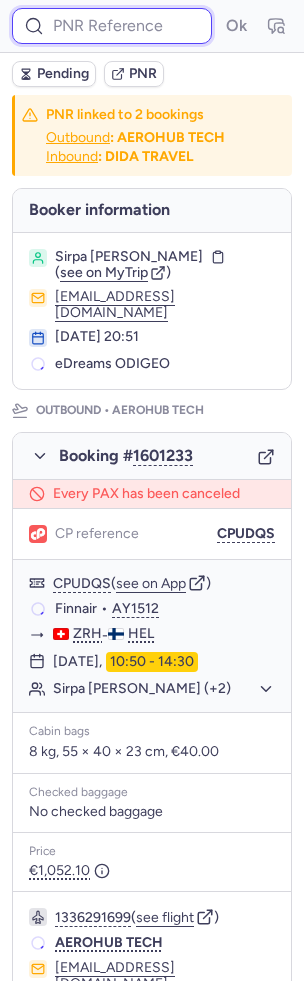 click at bounding box center [112, 26] 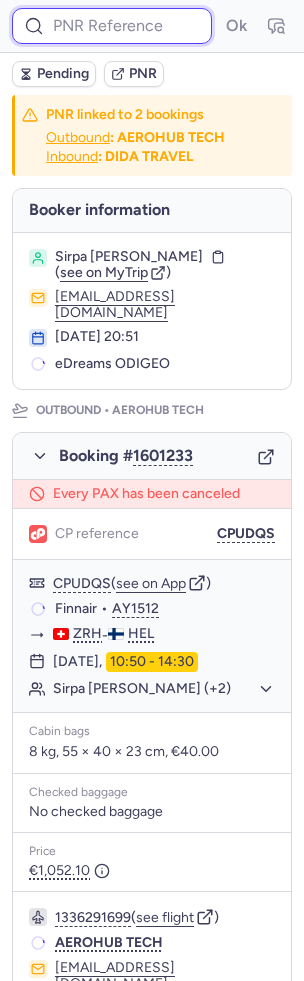 paste on "3683868" 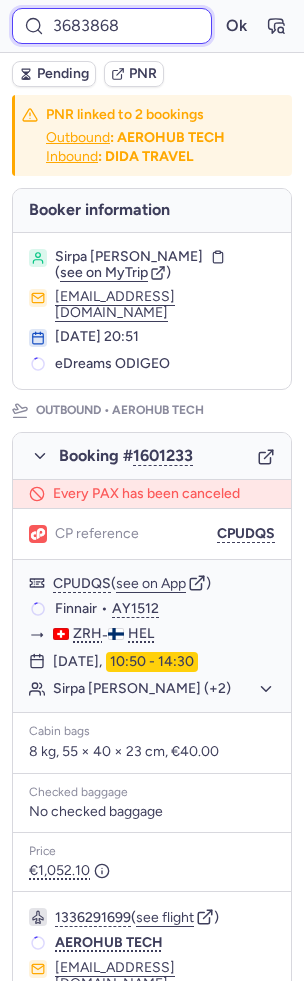 click on "Ok" at bounding box center (236, 26) 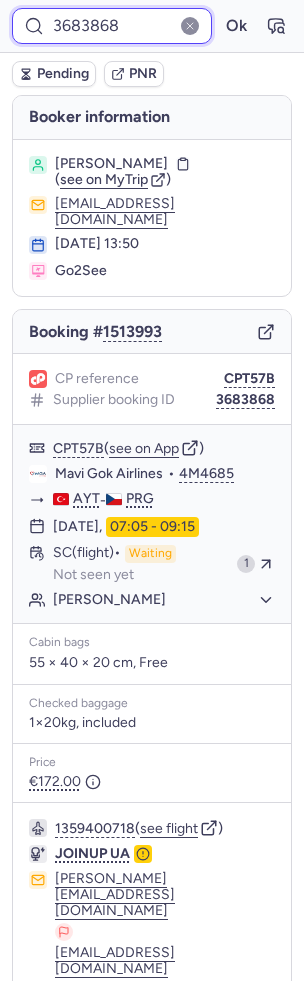 click on "3683868" at bounding box center (112, 26) 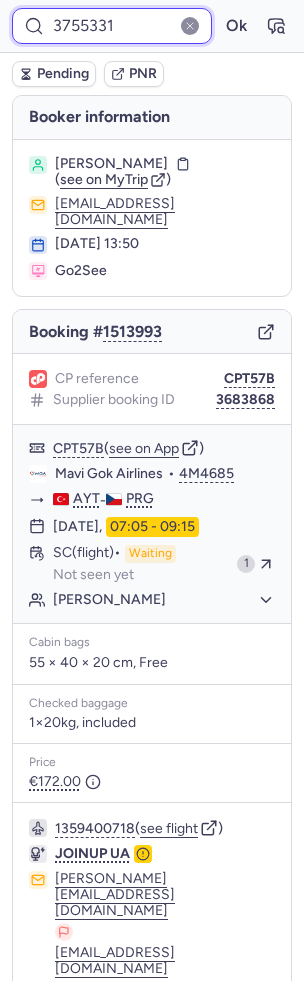 click on "Ok" at bounding box center (236, 26) 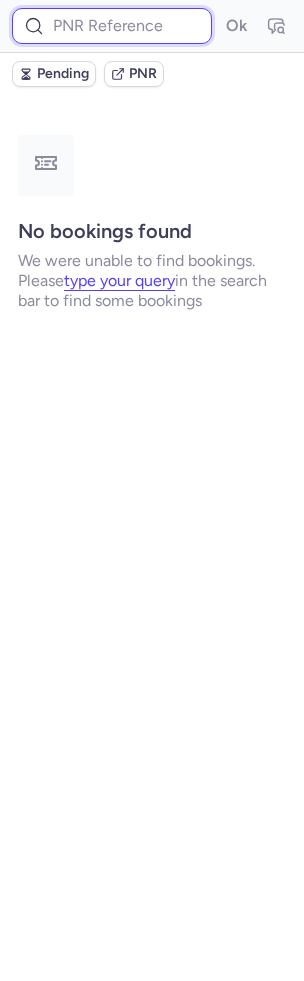 click at bounding box center (112, 26) 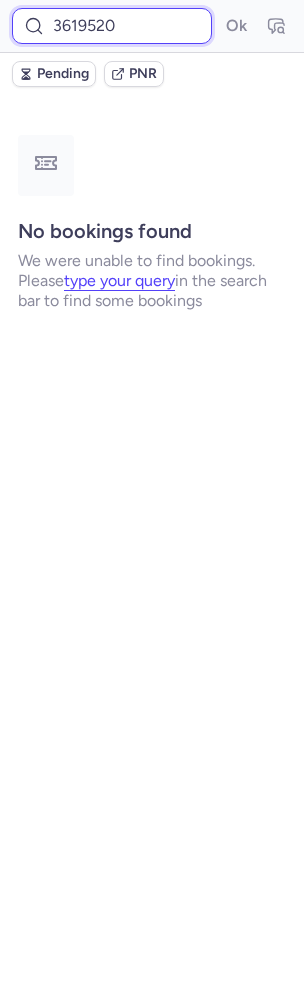 click on "Ok" at bounding box center (236, 26) 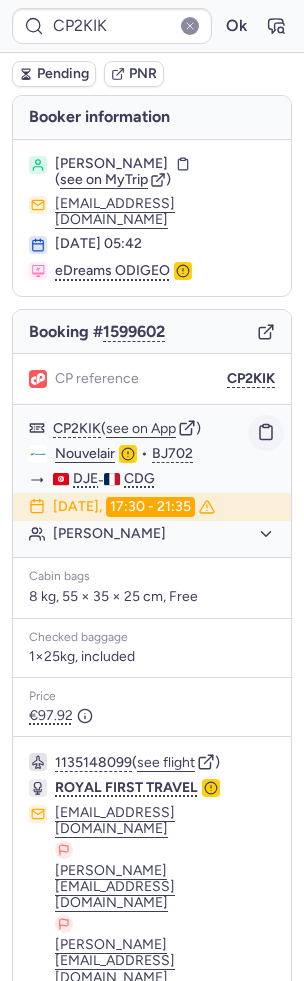 click 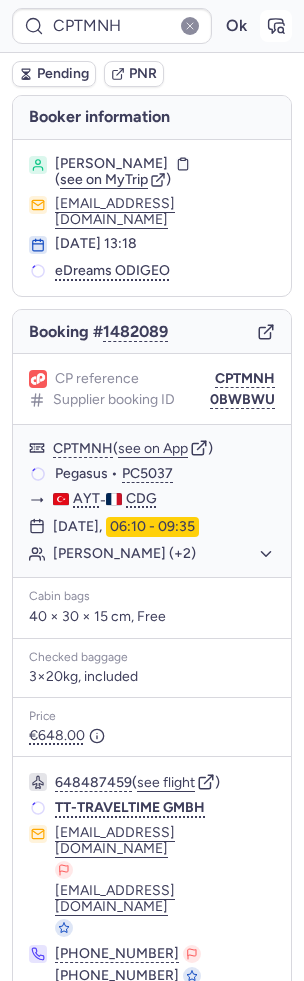 click 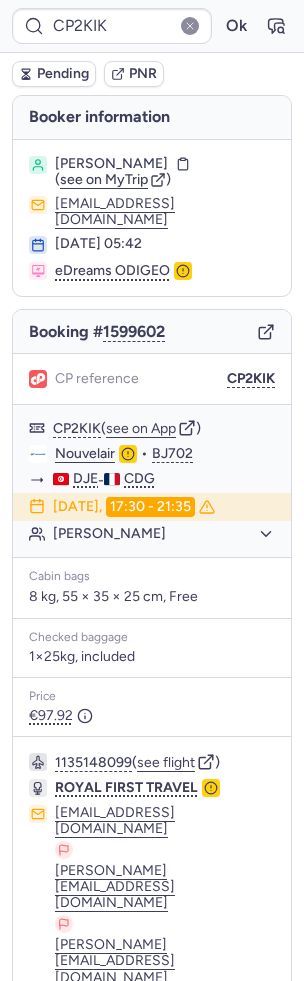 scroll, scrollTop: 42, scrollLeft: 0, axis: vertical 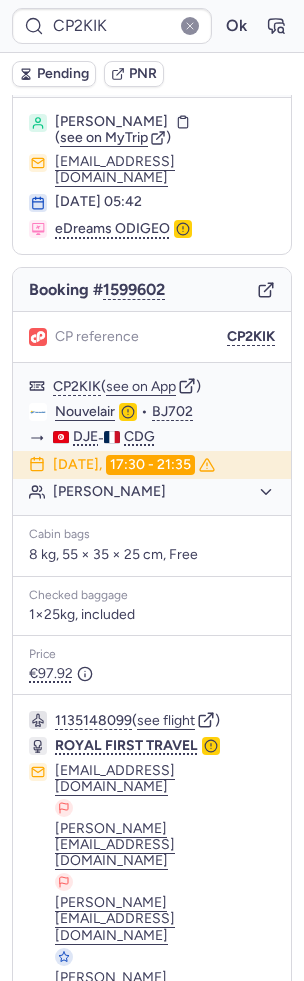 click 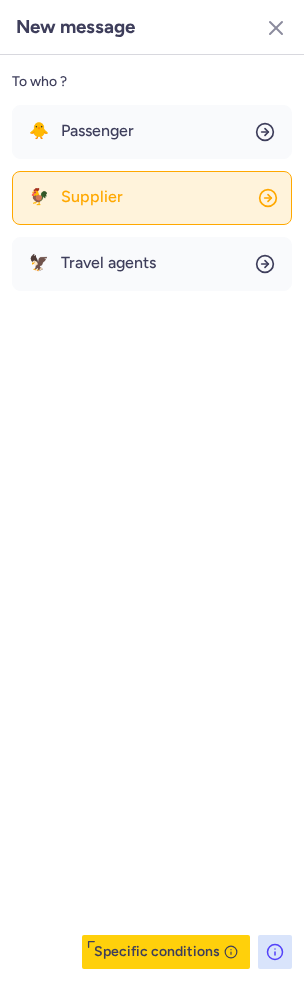 click on "Supplier" at bounding box center (92, 197) 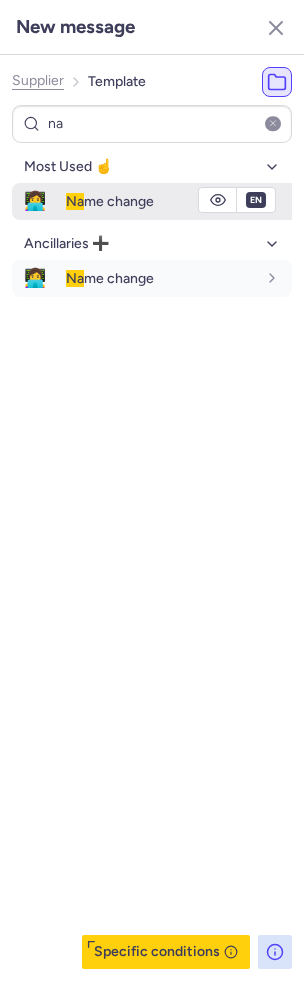 click on "en" at bounding box center (256, 200) 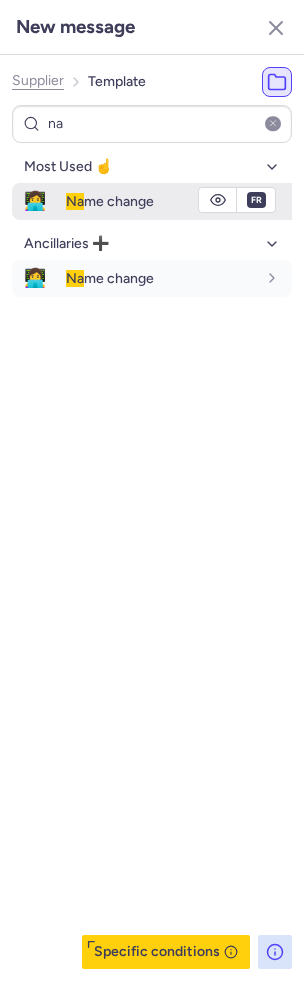 click on "Na me change" at bounding box center (161, 201) 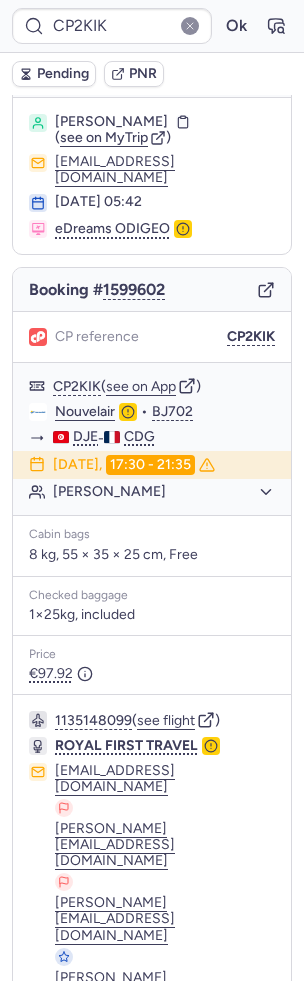 click 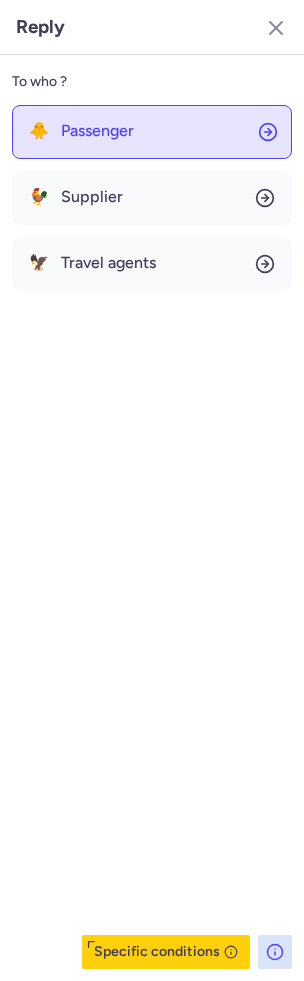 click on "🐥 Passenger" 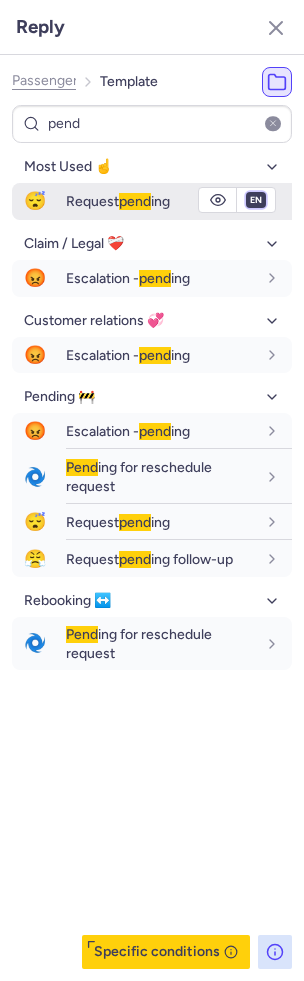 click on "fr en de nl pt es it ru" at bounding box center (256, 200) 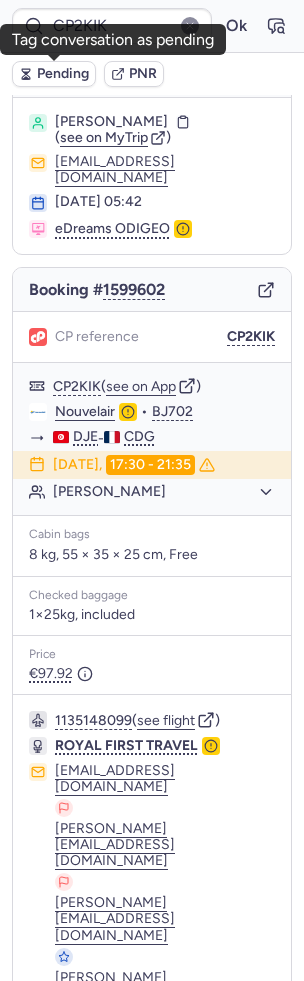 click on "Pending" at bounding box center (63, 74) 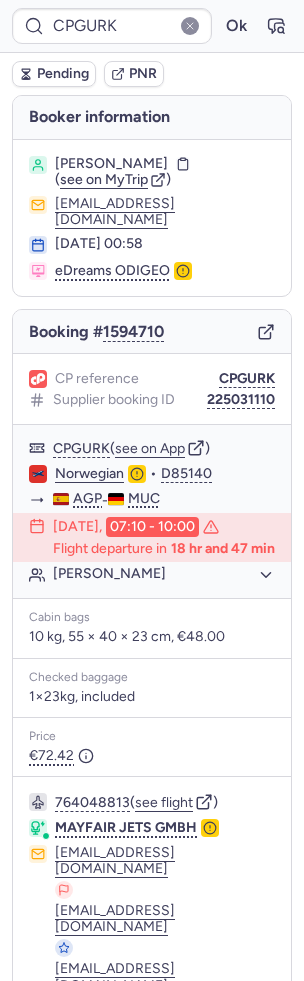 scroll, scrollTop: 100, scrollLeft: 0, axis: vertical 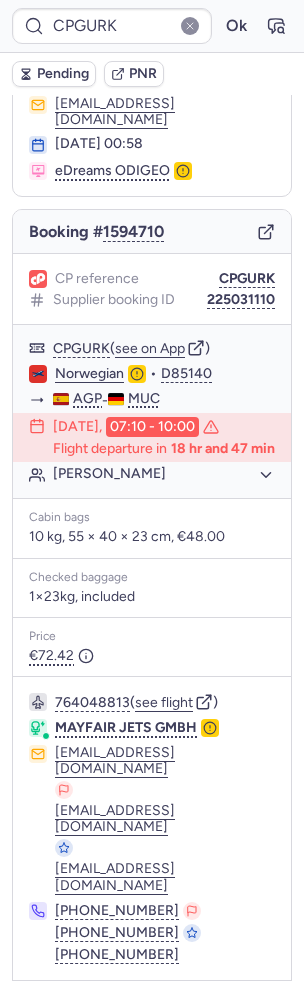 click 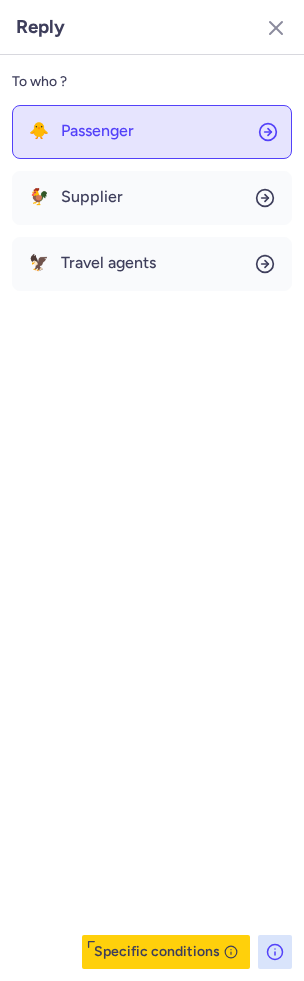 click on "Passenger" at bounding box center (97, 131) 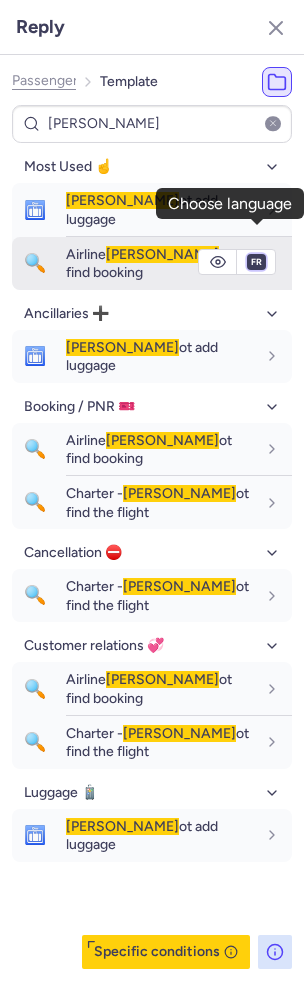click on "fr en de nl pt es it ru" at bounding box center [256, 262] 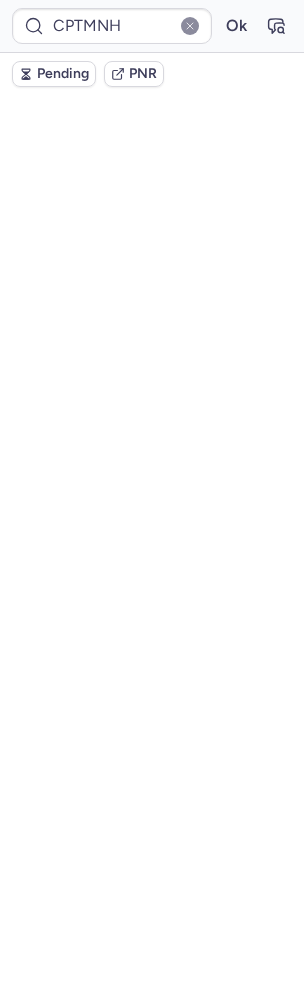scroll, scrollTop: 140, scrollLeft: 0, axis: vertical 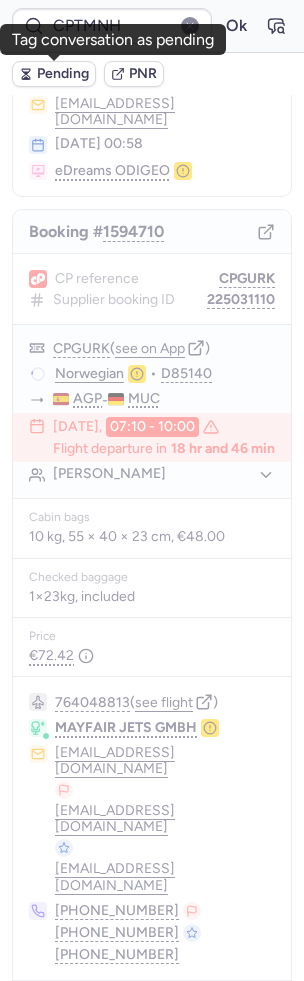 click on "Pending" at bounding box center (63, 74) 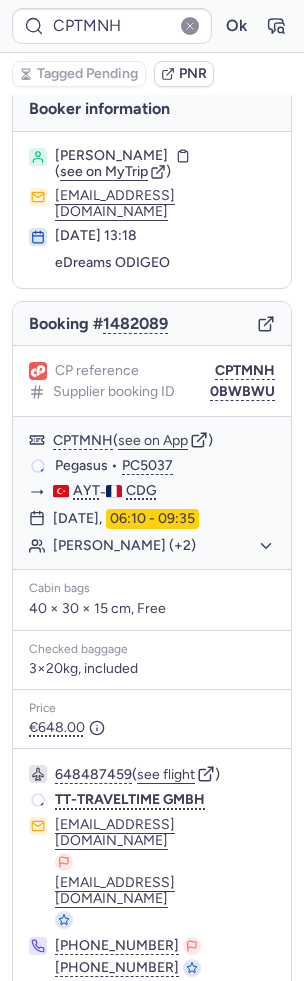 scroll, scrollTop: 0, scrollLeft: 0, axis: both 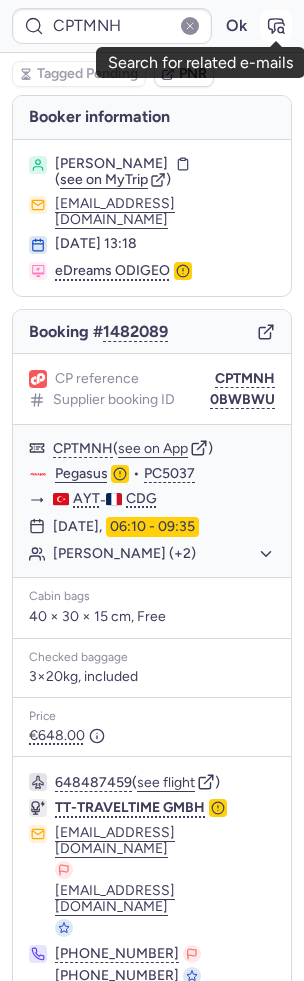click at bounding box center (276, 26) 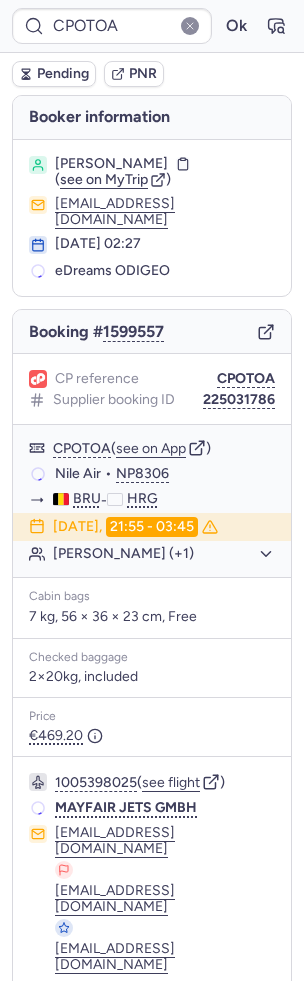 scroll, scrollTop: 60, scrollLeft: 0, axis: vertical 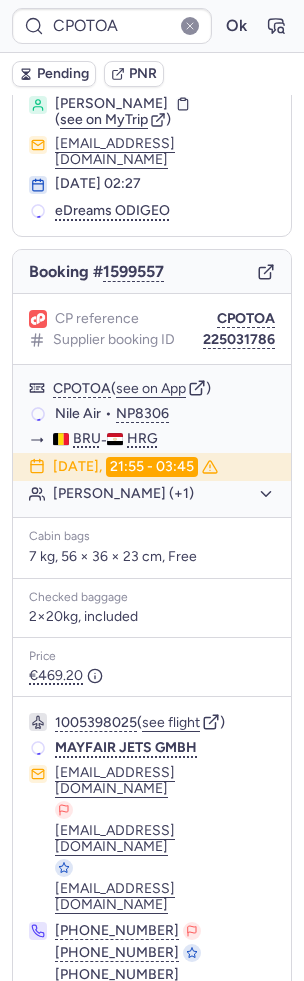 click 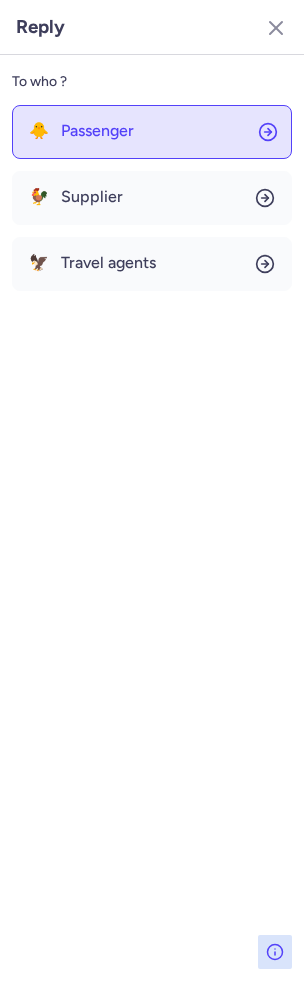 click on "🐥 Passenger" 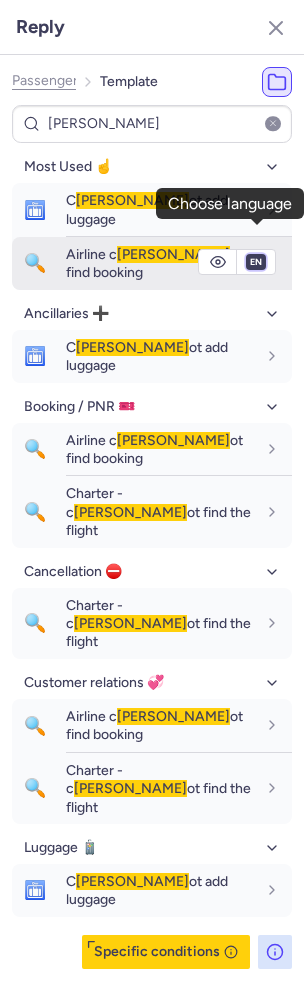 click on "fr en de nl pt es it ru" at bounding box center [256, 262] 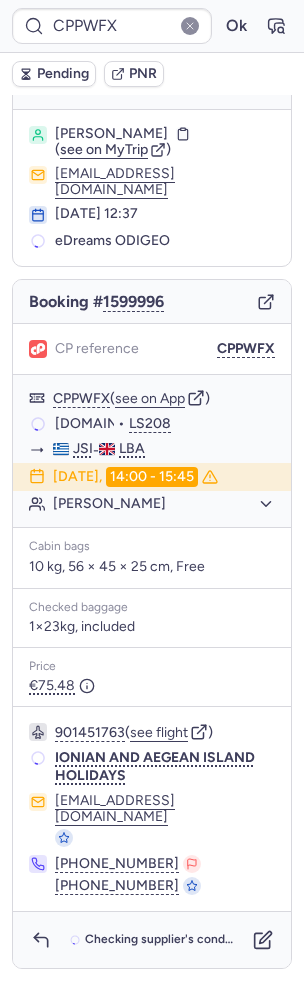 scroll, scrollTop: 0, scrollLeft: 0, axis: both 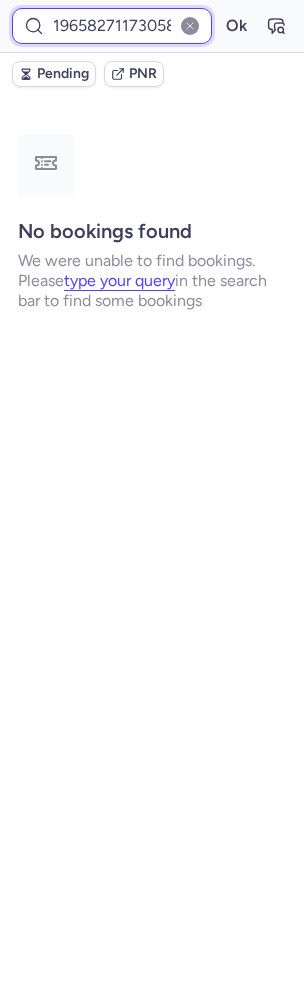 click on "19658271173058560" at bounding box center [112, 26] 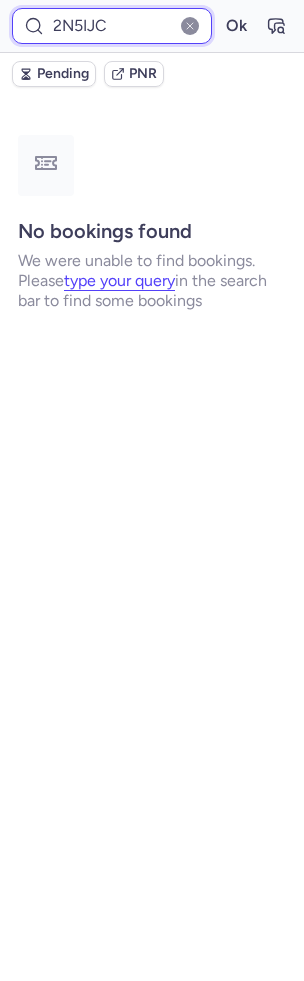 click on "Ok" at bounding box center (236, 26) 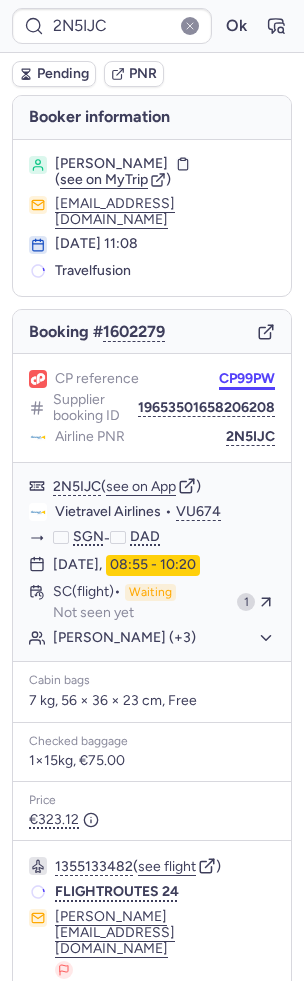 click on "CP99PW" at bounding box center (247, 379) 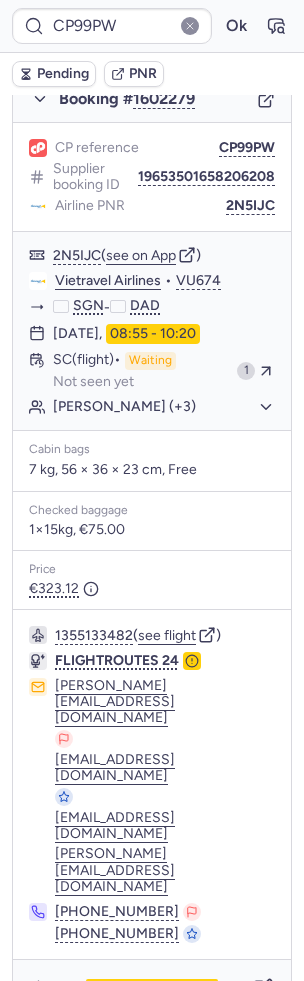 scroll, scrollTop: 420, scrollLeft: 0, axis: vertical 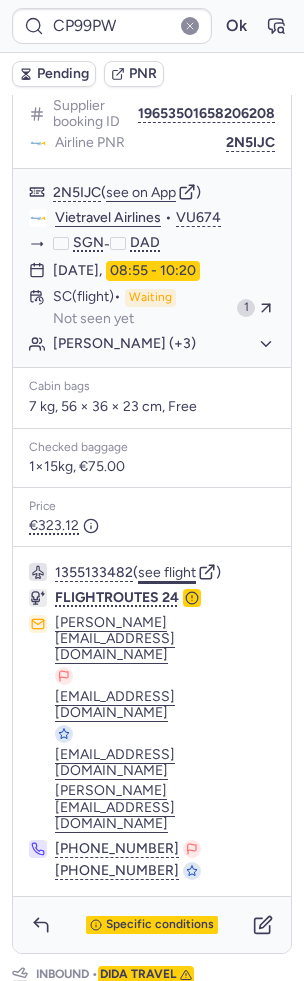 click on "see flight" 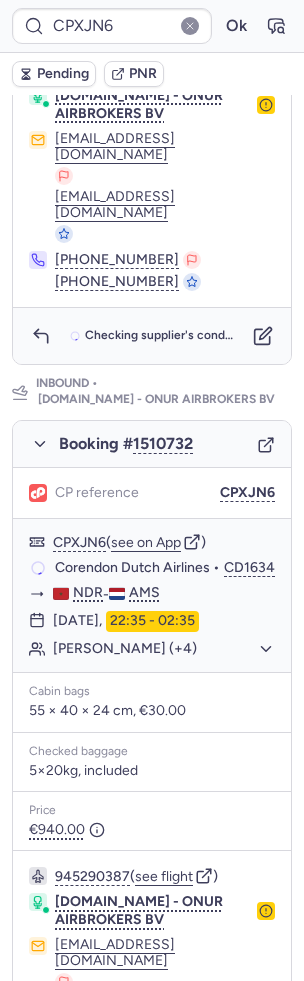 scroll, scrollTop: 932, scrollLeft: 0, axis: vertical 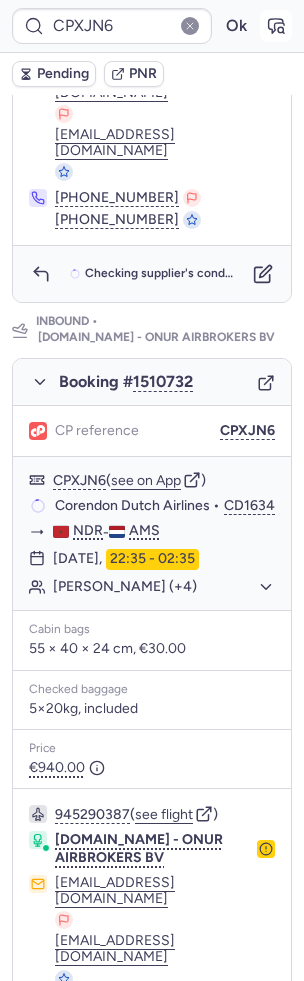 click 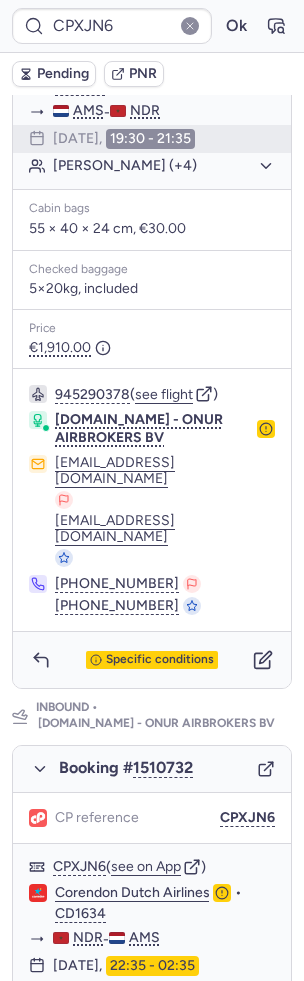 scroll, scrollTop: 869, scrollLeft: 0, axis: vertical 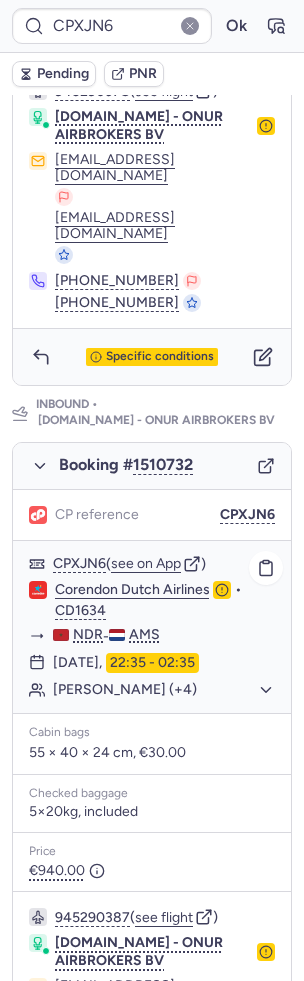 click on "Charissa Suryani RAKIMOEN (+4)" 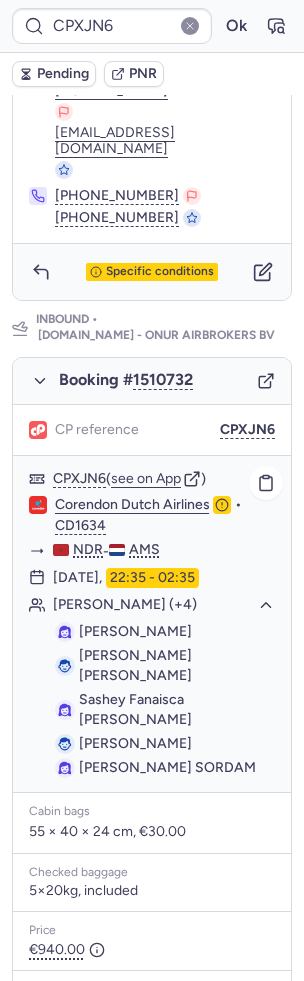 scroll, scrollTop: 1001, scrollLeft: 0, axis: vertical 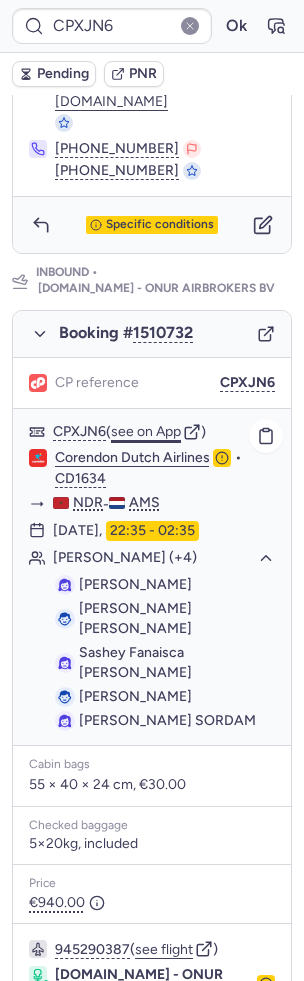click on "see on App" 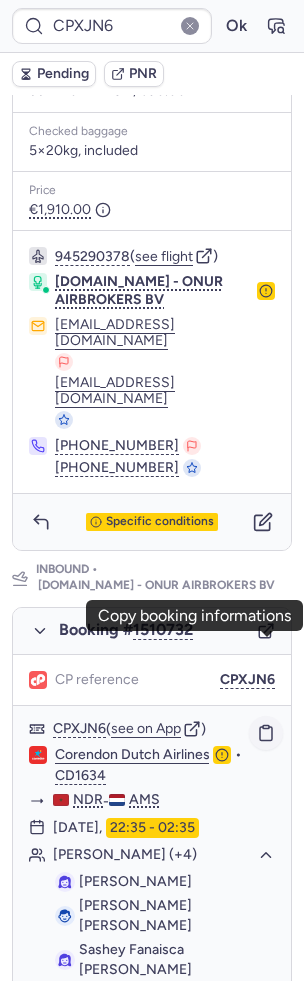 scroll, scrollTop: 321, scrollLeft: 0, axis: vertical 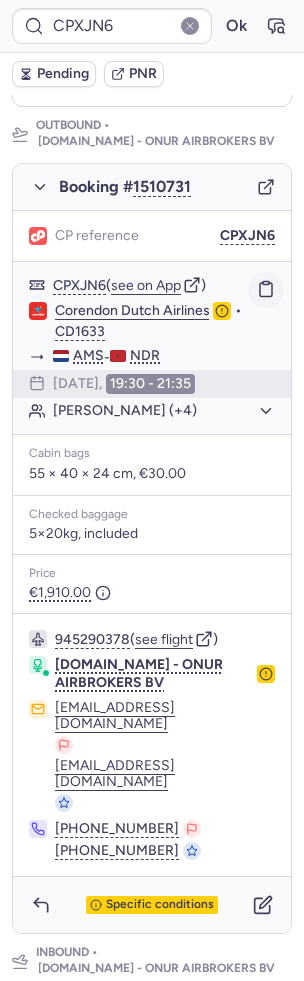 click 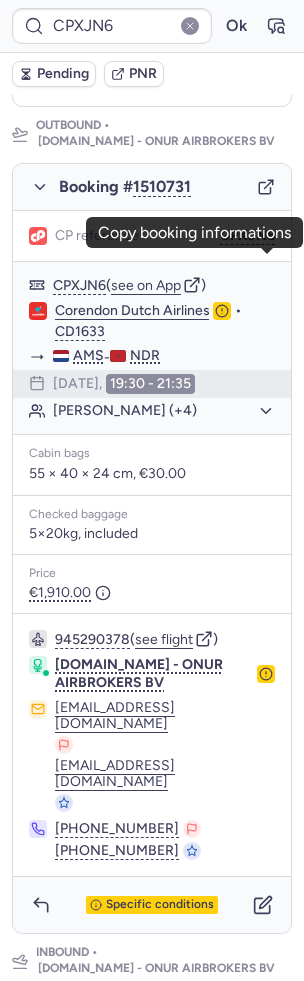 scroll, scrollTop: 830, scrollLeft: 0, axis: vertical 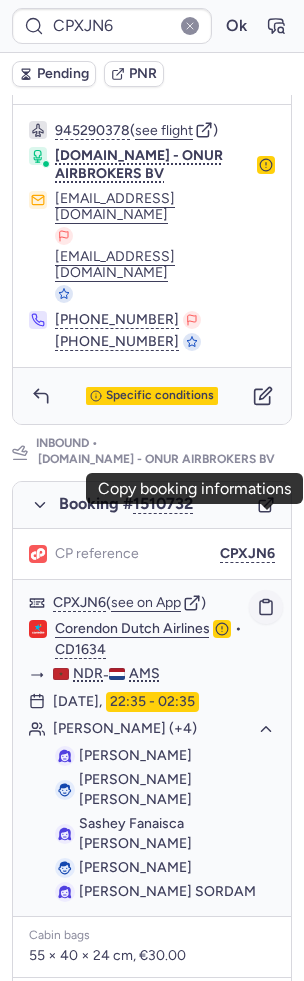 click 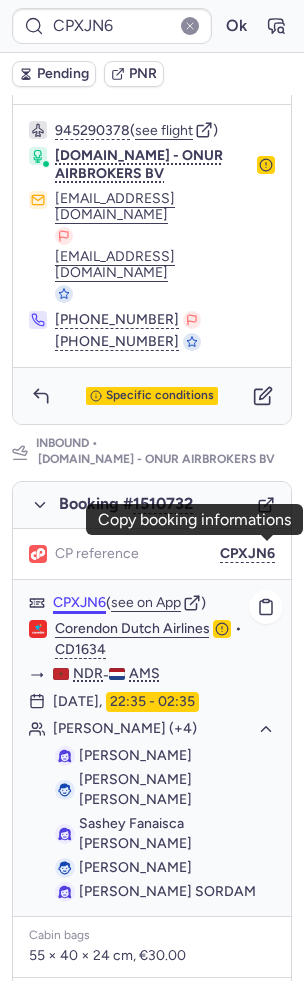 scroll, scrollTop: 461, scrollLeft: 0, axis: vertical 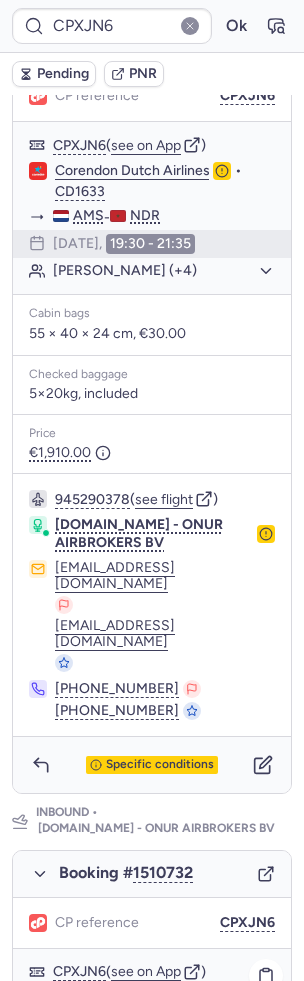 click on "see on App" 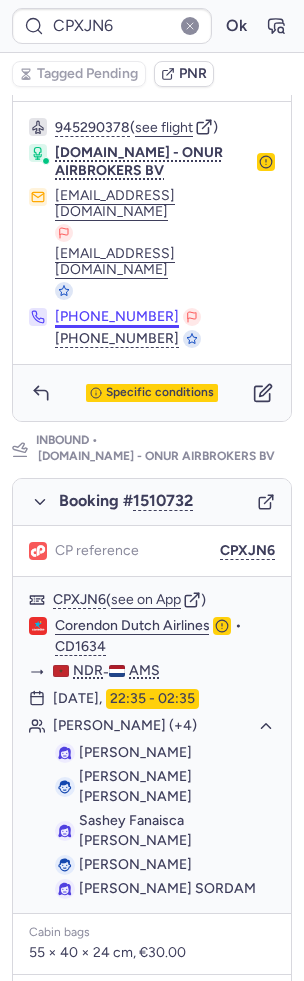 scroll, scrollTop: 1137, scrollLeft: 0, axis: vertical 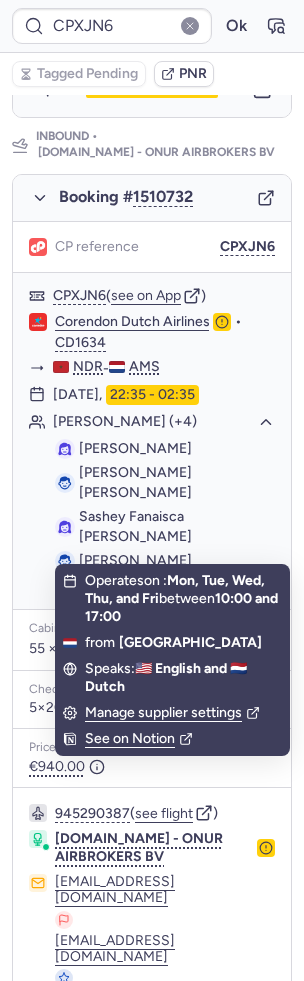 click 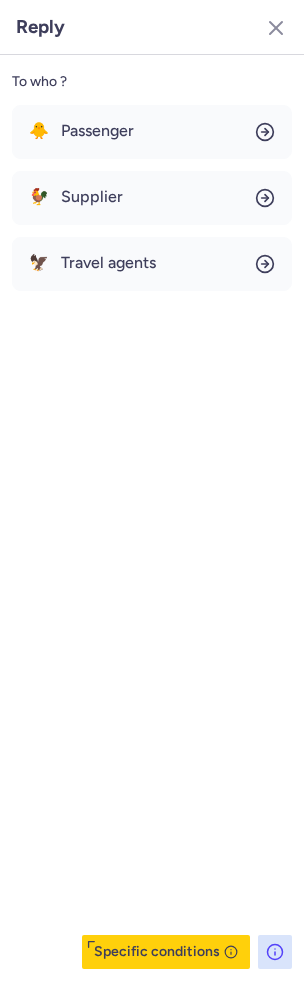 click on "🐥 Passenger 🐓 Supplier 🦅 Travel agents" at bounding box center [152, 198] 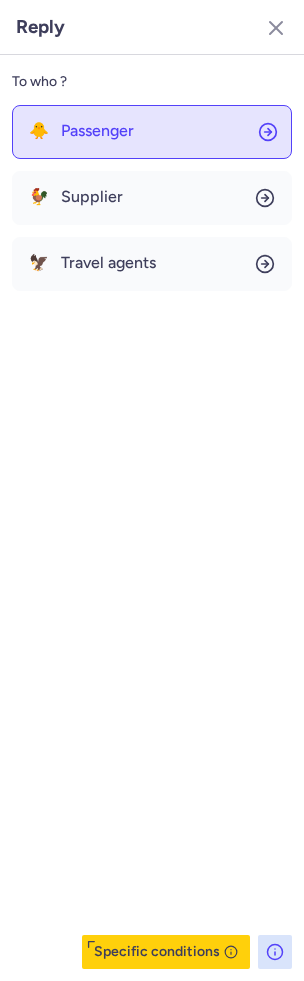 click on "🐥 Passenger" 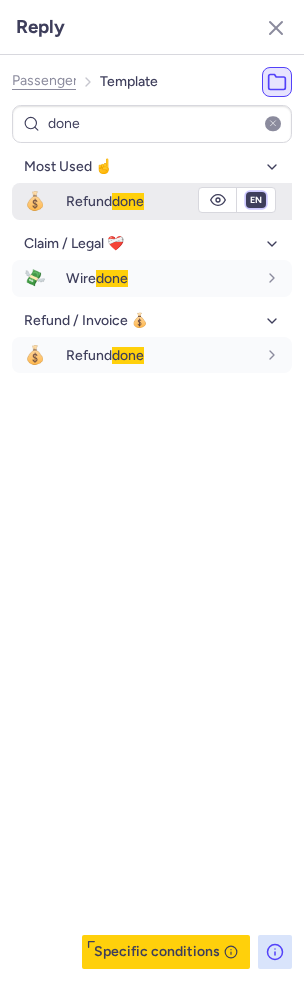click on "fr en de nl pt es it ru" at bounding box center (256, 200) 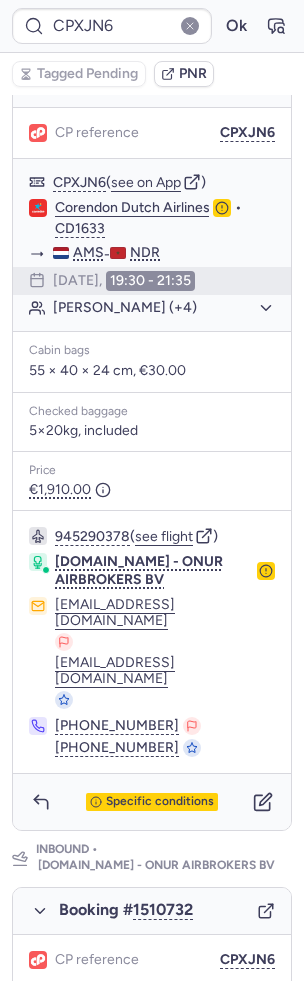 scroll, scrollTop: 269, scrollLeft: 0, axis: vertical 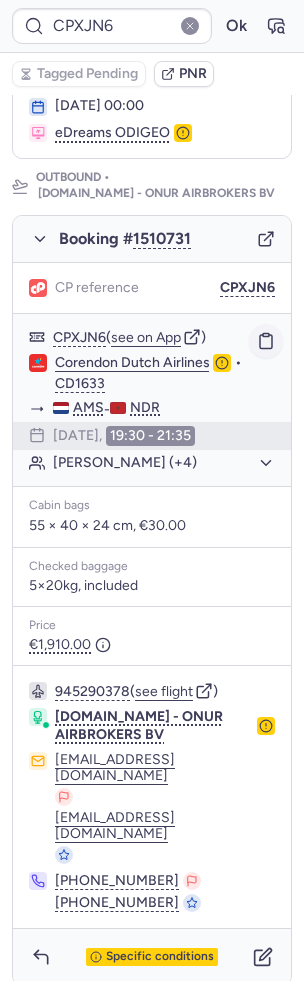 click 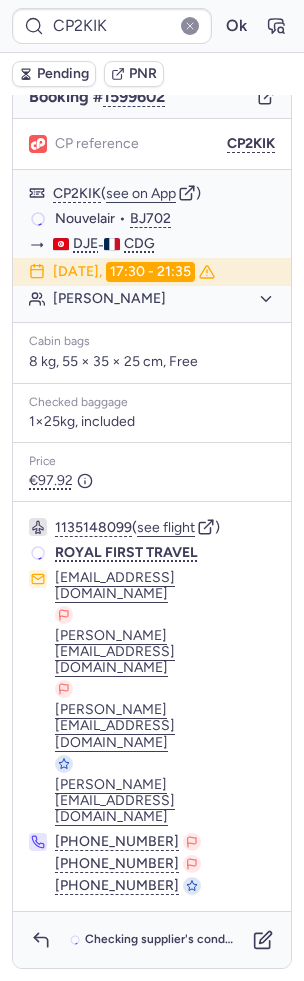 scroll, scrollTop: 42, scrollLeft: 0, axis: vertical 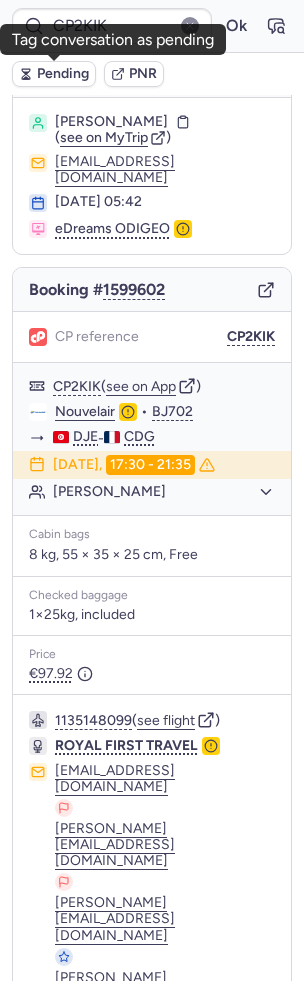 click on "Pending" at bounding box center (63, 74) 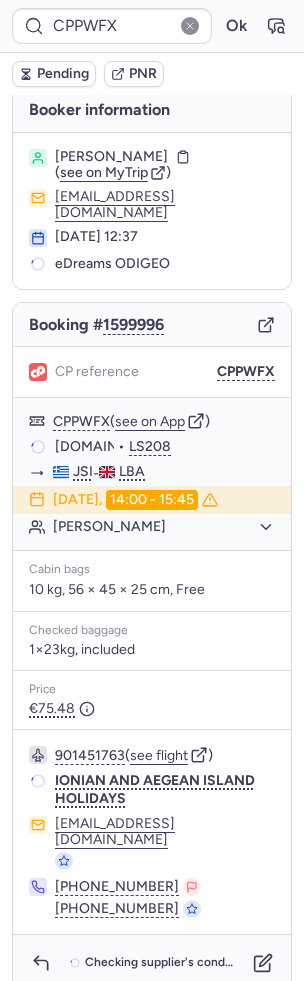 scroll, scrollTop: 0, scrollLeft: 0, axis: both 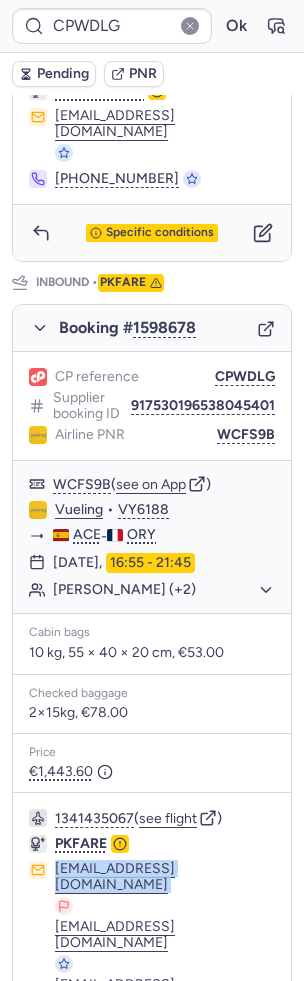 drag, startPoint x: 44, startPoint y: 818, endPoint x: 216, endPoint y: 817, distance: 172.00291 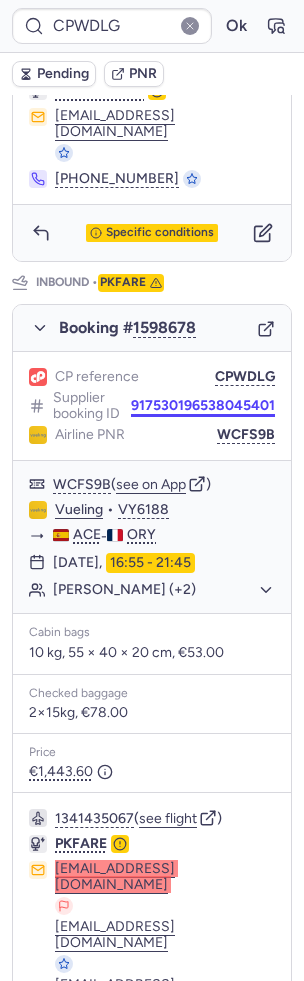 click on "917530196538045401" at bounding box center (203, 406) 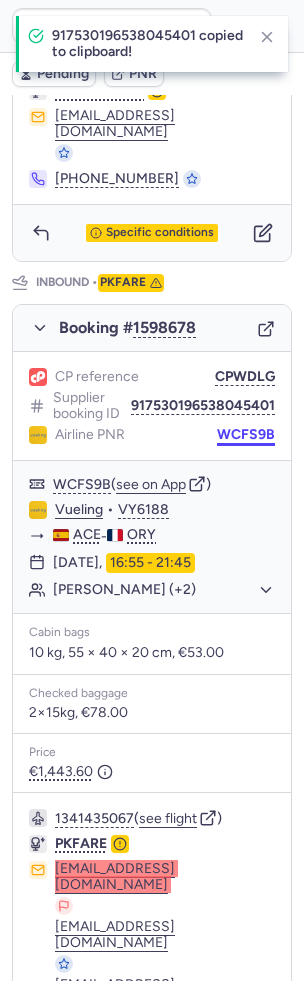 click on "WCFS9B" at bounding box center [246, 435] 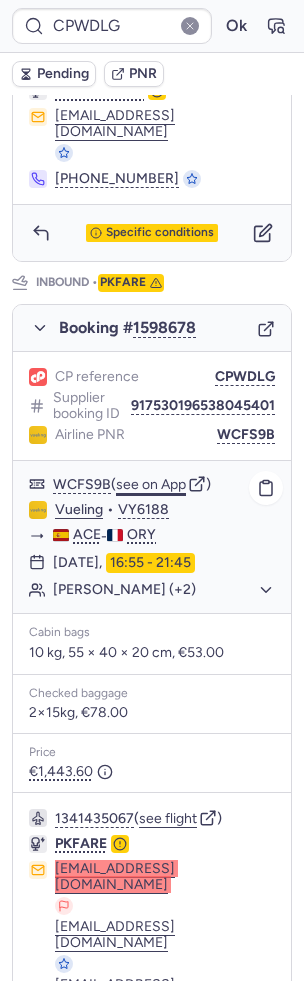 click on "see on App" 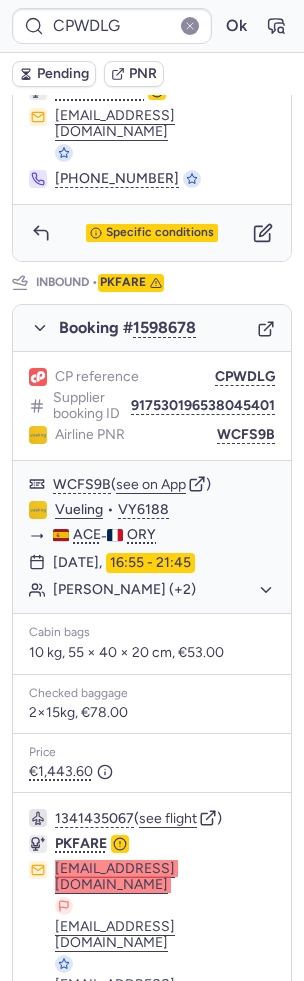 click on "Pending" at bounding box center (54, 74) 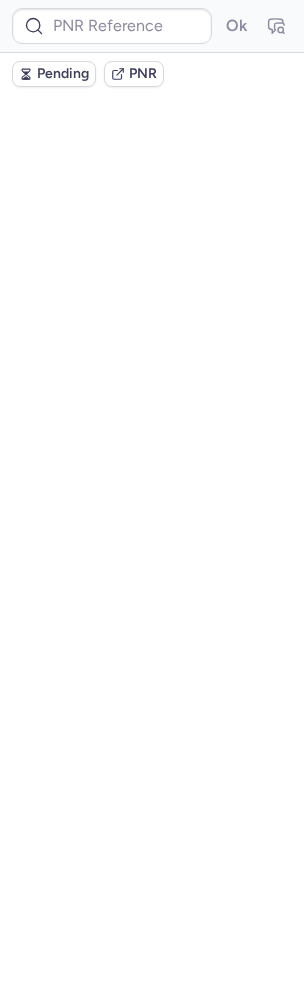 scroll, scrollTop: 0, scrollLeft: 0, axis: both 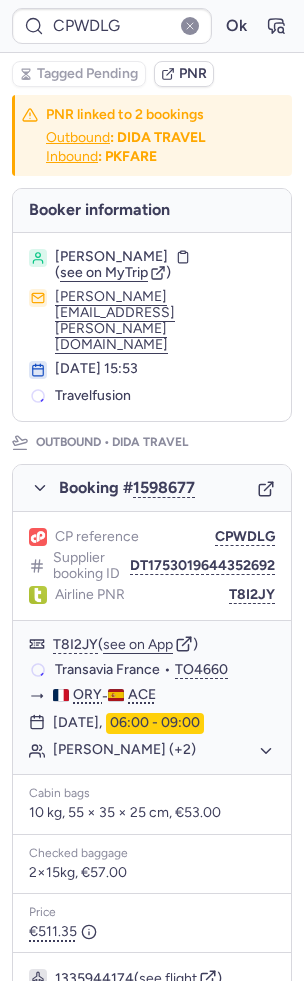type on "CP959S" 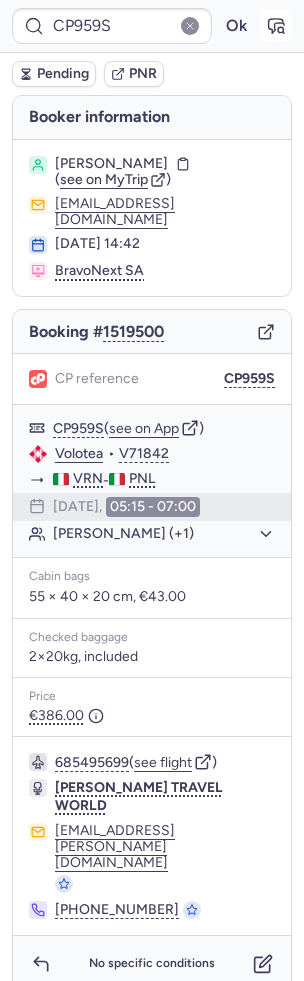 click 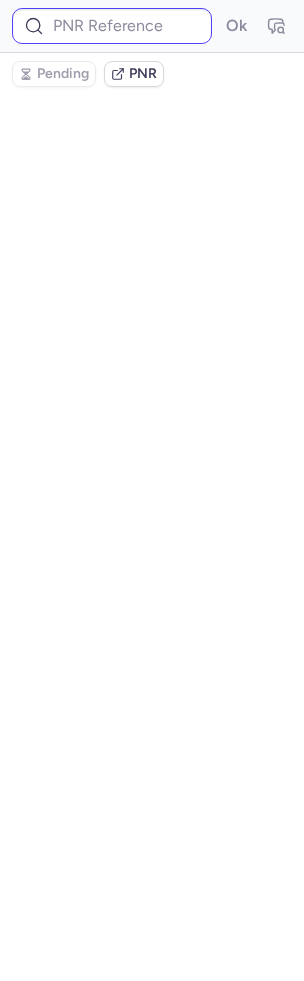 type on "CP959S" 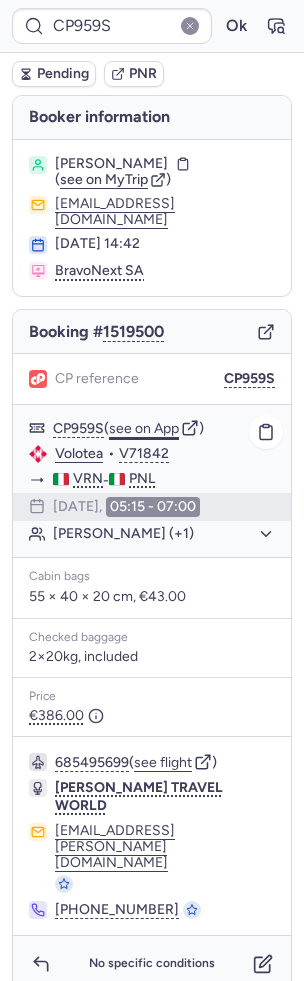 click on "see on App" 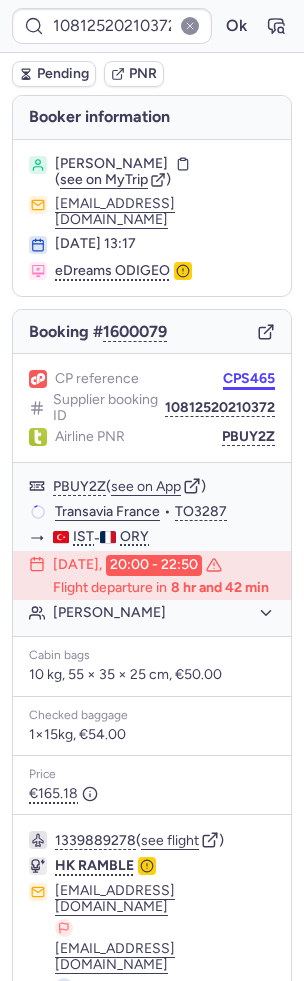 click on "CPS465" at bounding box center [249, 379] 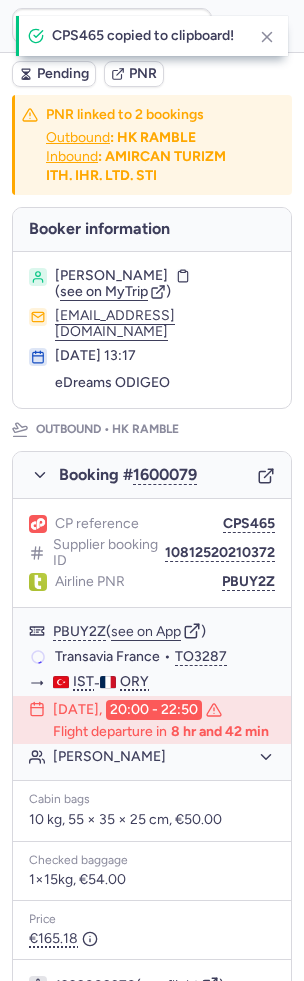 type on "CPLLLQ" 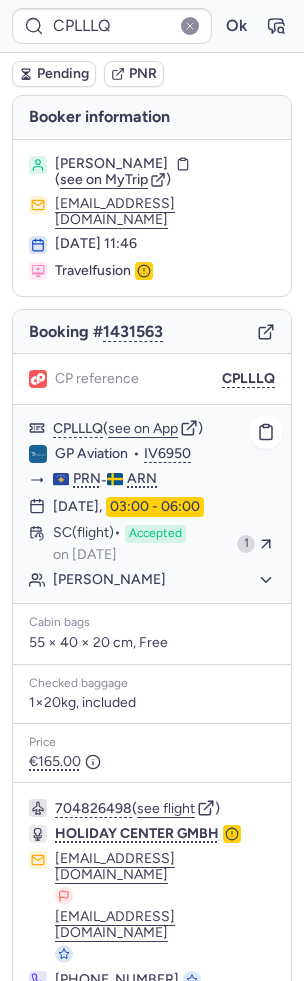 scroll, scrollTop: 2, scrollLeft: 0, axis: vertical 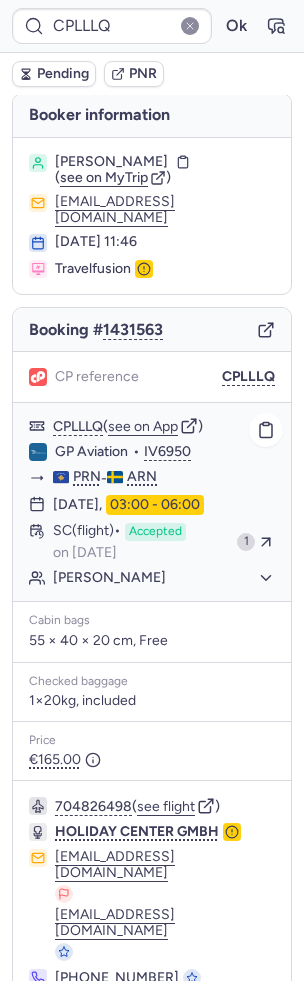 click on "13 Sep 2025,  03:00 - 06:00" 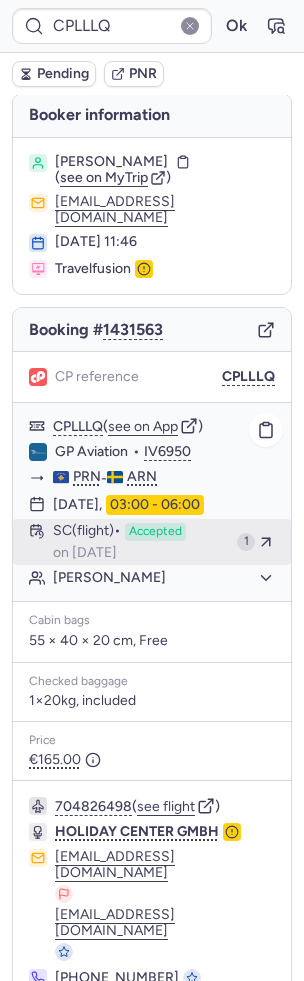 click on "Accepted" at bounding box center [155, 532] 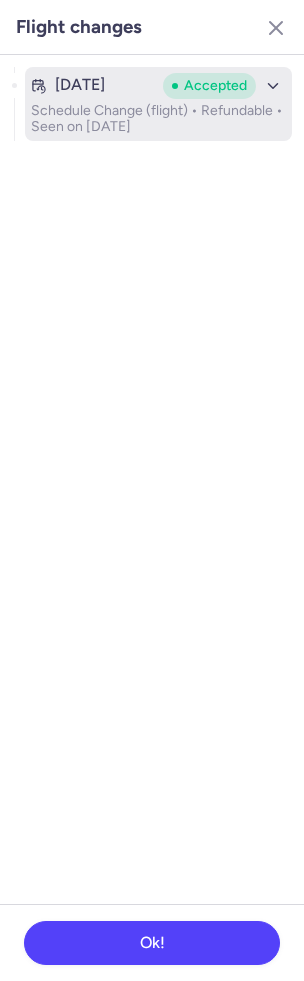 click on "Schedule Change (flight) • Refundable • Seen on Jul 6, 2025" at bounding box center [158, 119] 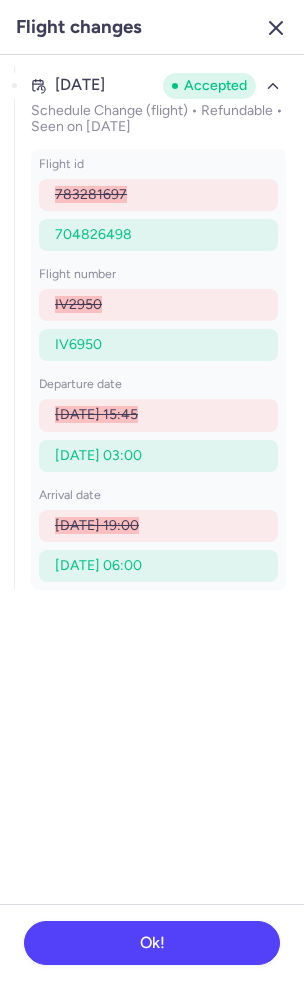 click 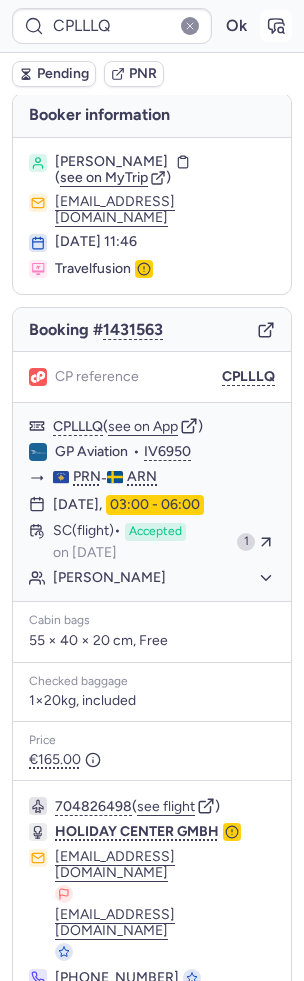 click 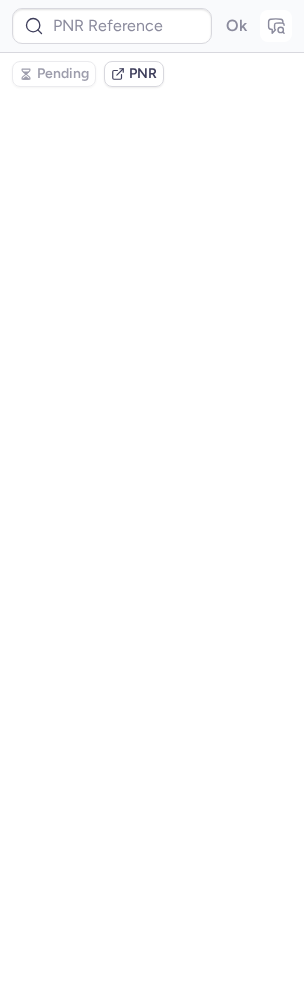 type on "CPLLLQ" 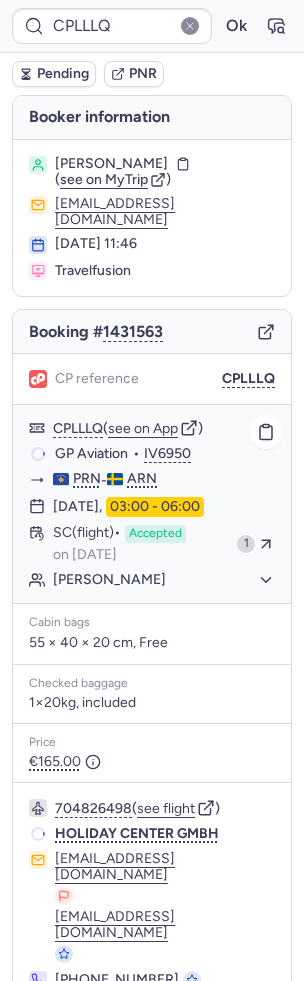 scroll, scrollTop: 2, scrollLeft: 0, axis: vertical 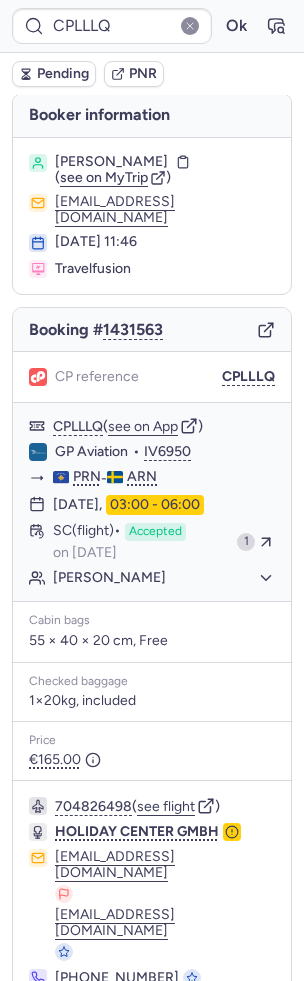 click on "Pending" at bounding box center (63, 74) 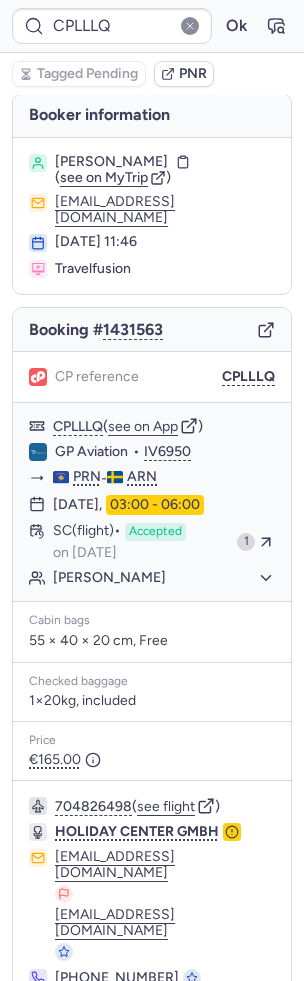 click at bounding box center [263, 1032] 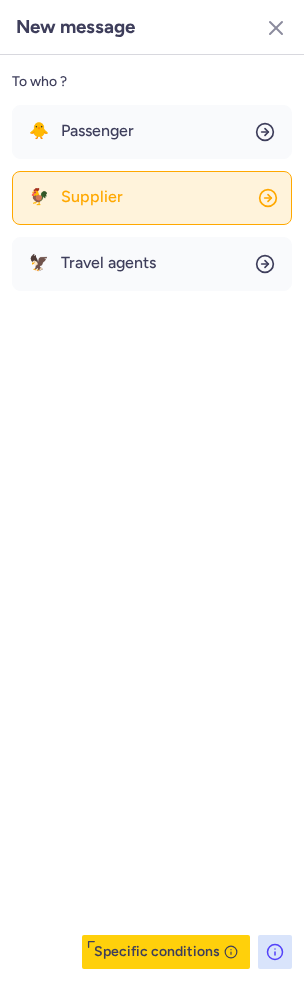 click on "Supplier" at bounding box center [92, 197] 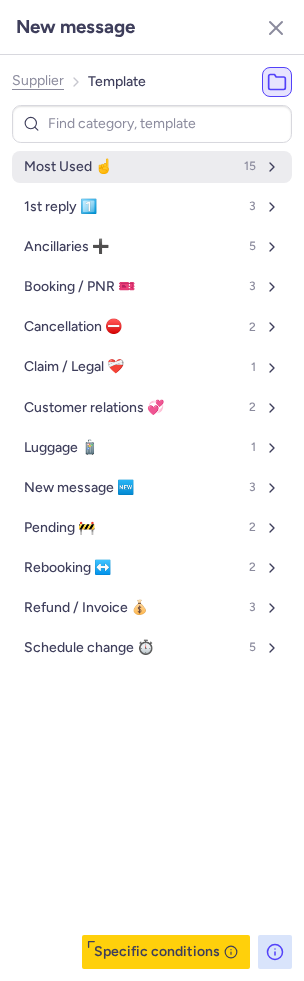 click on "Most Used ☝️ 15" at bounding box center (152, 167) 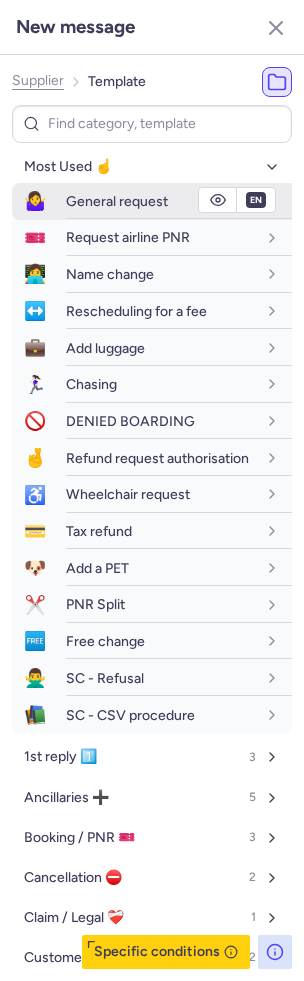 click on "General request" at bounding box center [117, 201] 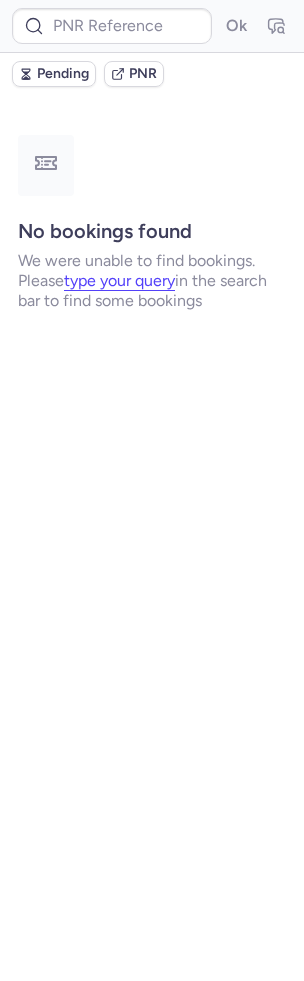 scroll, scrollTop: 0, scrollLeft: 0, axis: both 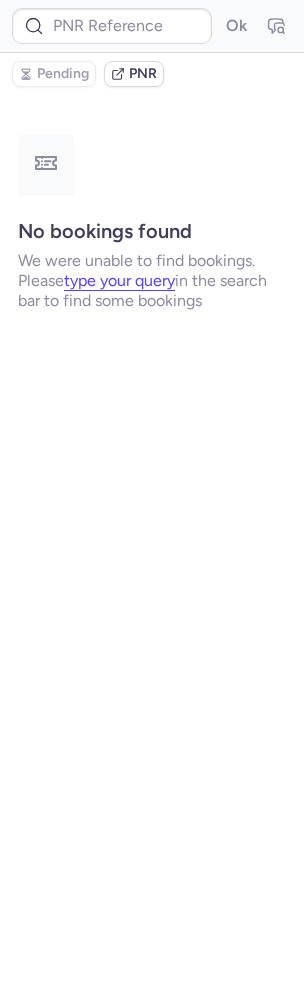 type on "7360628" 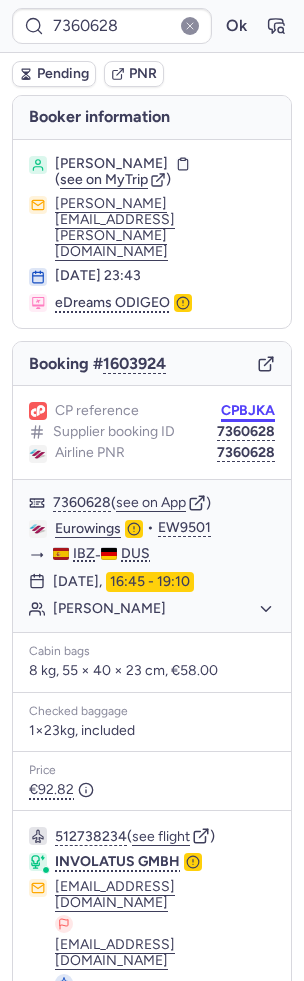 click on "CPBJKA" at bounding box center (248, 411) 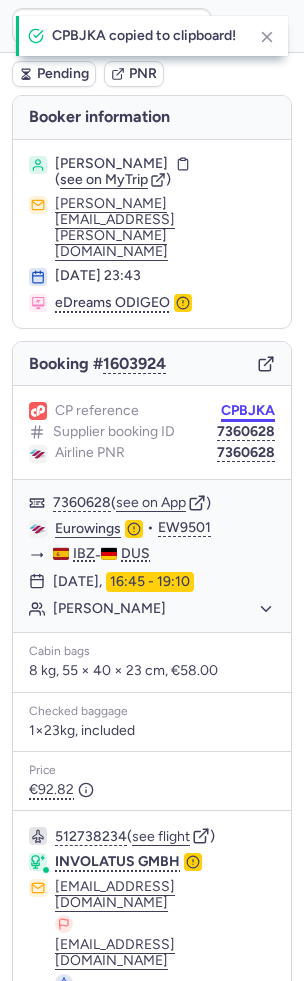 scroll, scrollTop: 82, scrollLeft: 0, axis: vertical 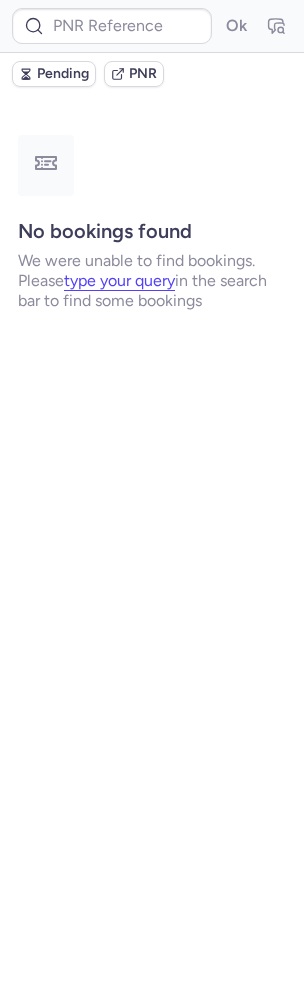 type on "CPFRXA" 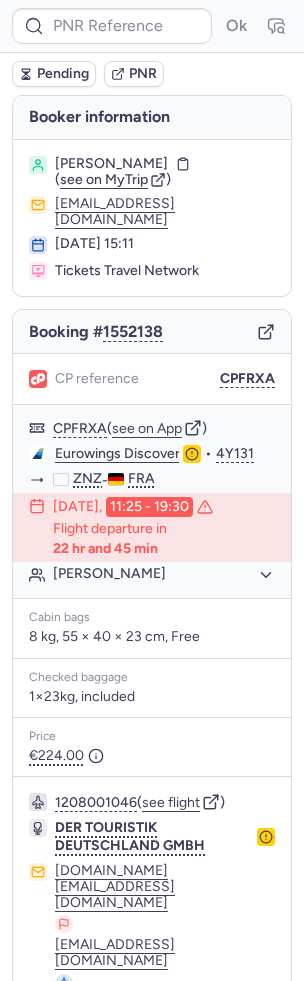 type on "CPDI5R" 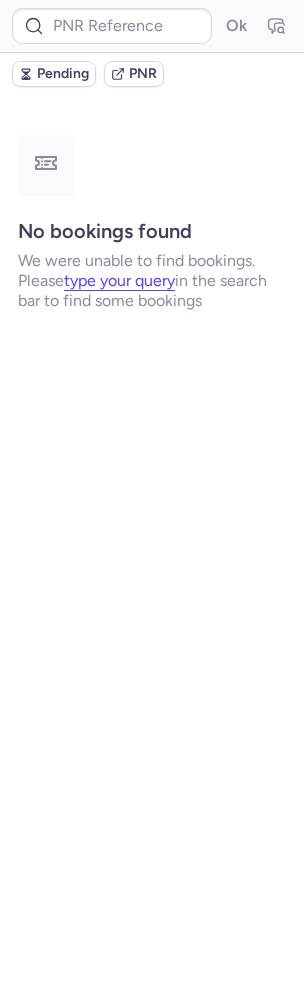 type on "CPTMNH" 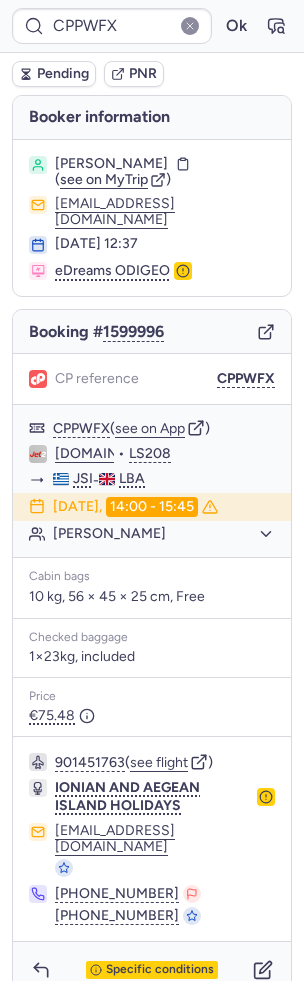 scroll, scrollTop: 0, scrollLeft: 0, axis: both 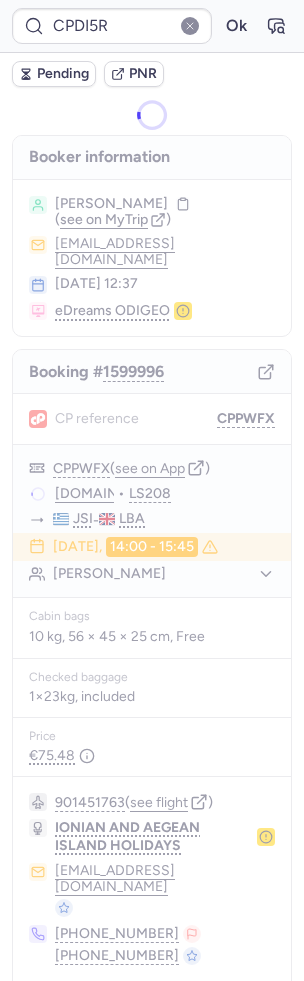 type on "CPW3KL" 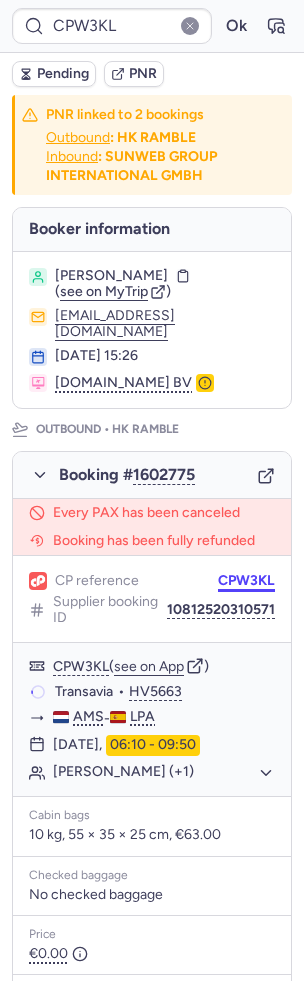 click on "CPW3KL" at bounding box center (246, 581) 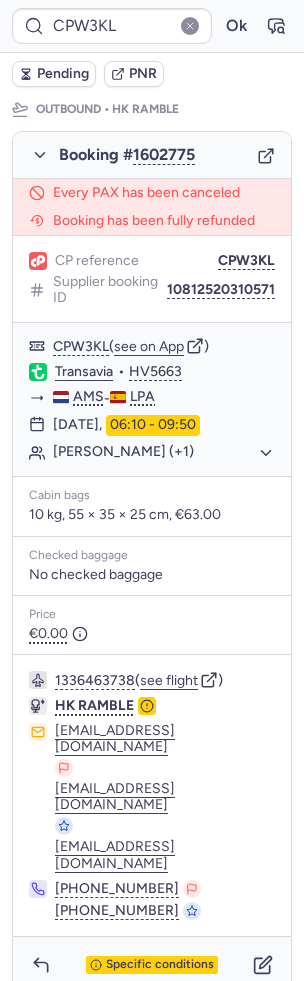 scroll, scrollTop: 114, scrollLeft: 0, axis: vertical 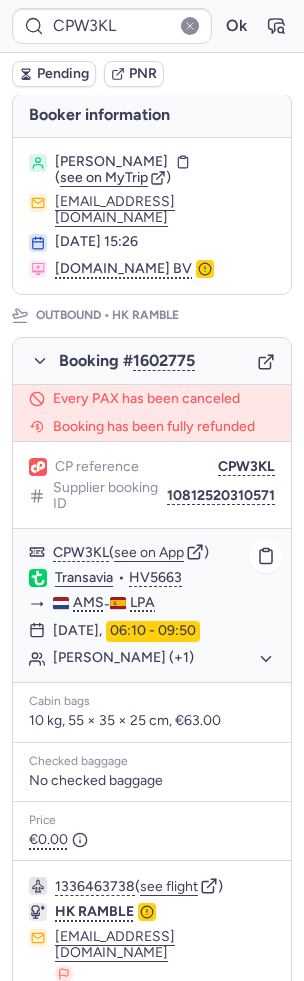 click on "CPW3KL  ( see on App )" 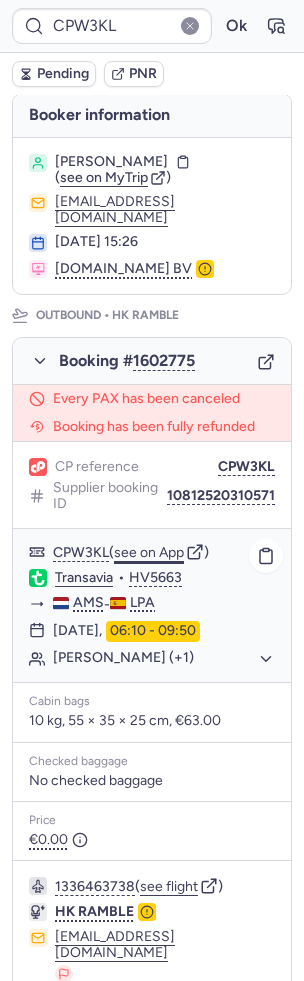 click on "see on App" 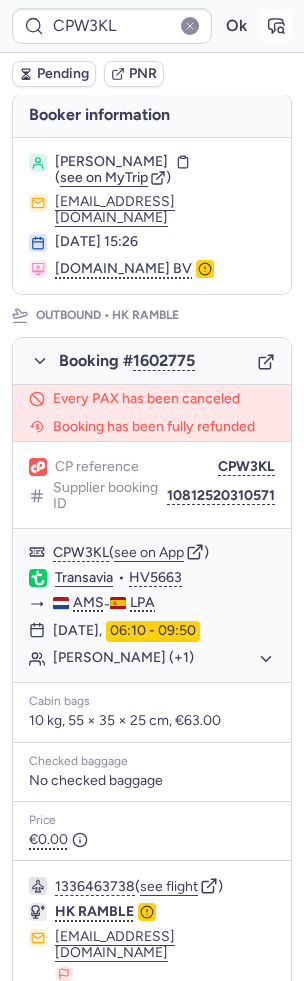 click at bounding box center [276, 26] 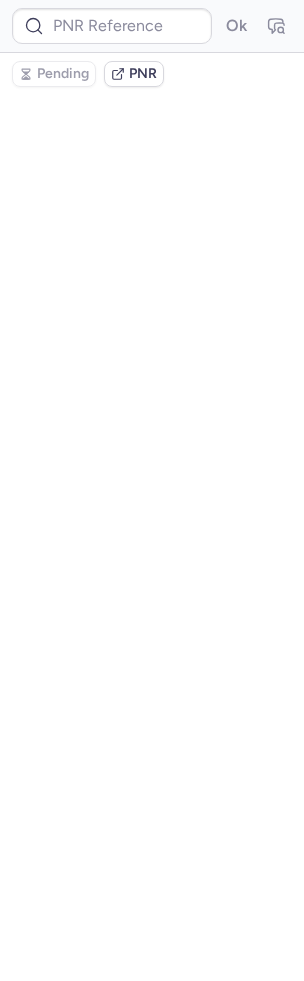 type on "CPW3KL" 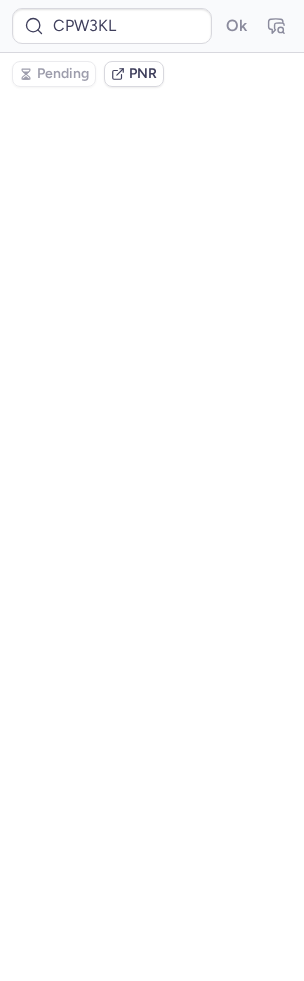 scroll, scrollTop: 0, scrollLeft: 0, axis: both 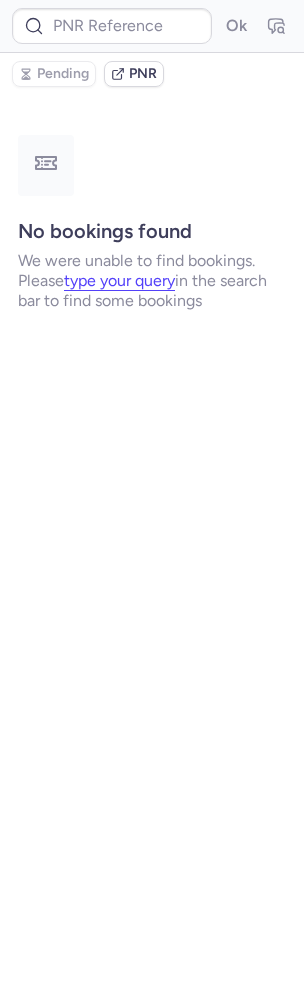 type on "CPW3KL" 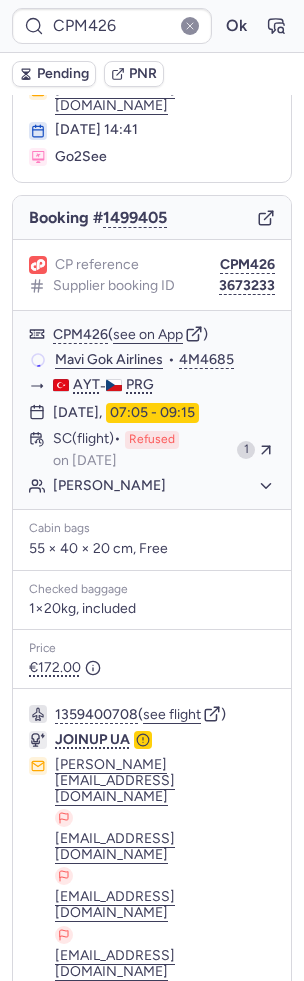 scroll, scrollTop: 22, scrollLeft: 0, axis: vertical 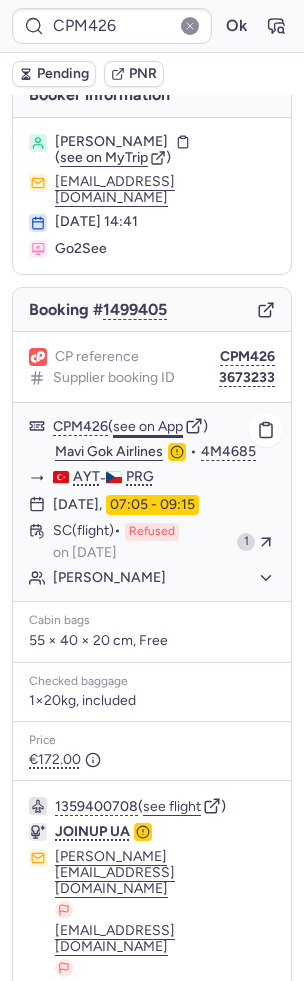 click on "see on App" 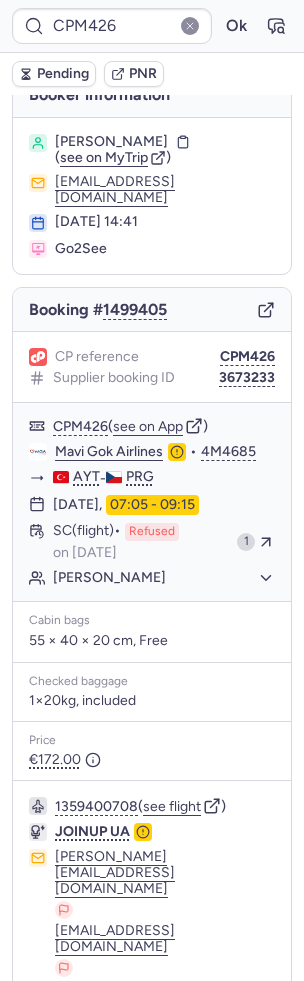 click on "CPM426  Ok" at bounding box center (152, 26) 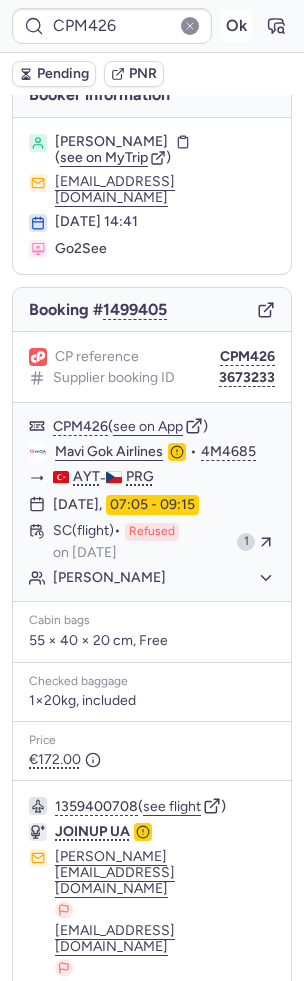 click on "Ok" at bounding box center [236, 26] 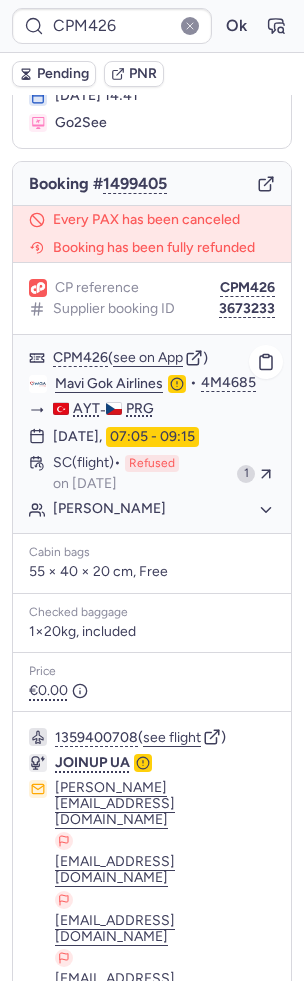 scroll, scrollTop: 290, scrollLeft: 0, axis: vertical 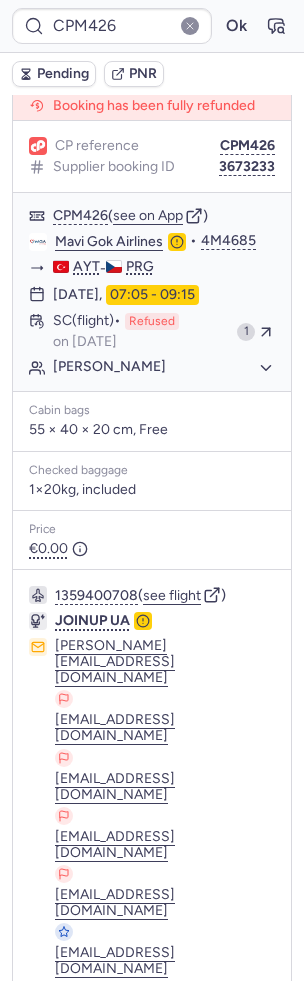 type on "CPTMNH" 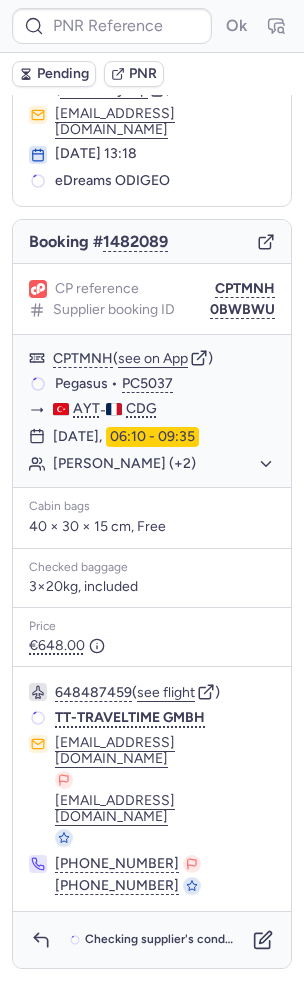 scroll, scrollTop: 0, scrollLeft: 0, axis: both 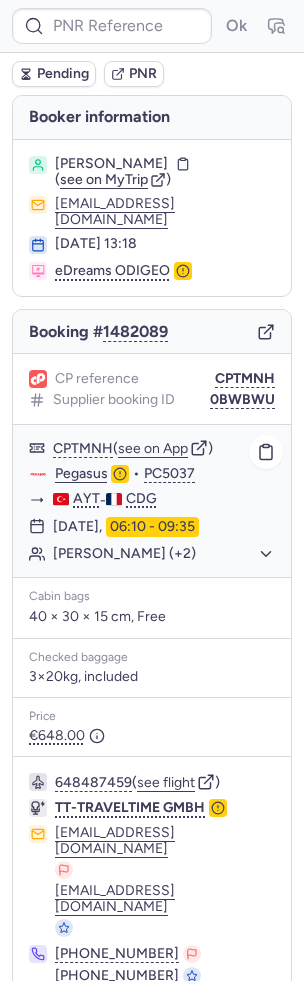 click on "[PERSON_NAME] (+2)" 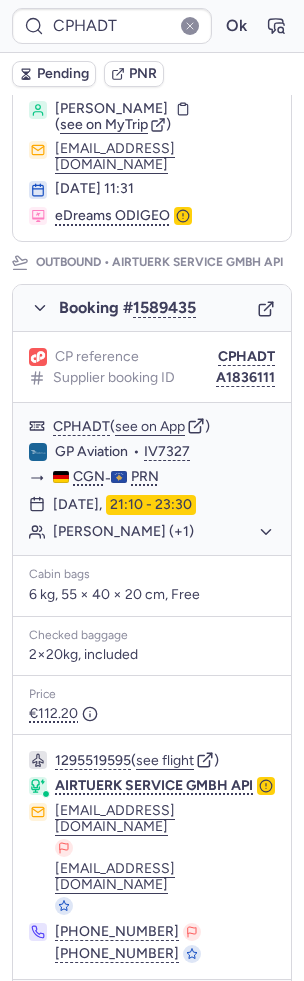 scroll, scrollTop: 208, scrollLeft: 0, axis: vertical 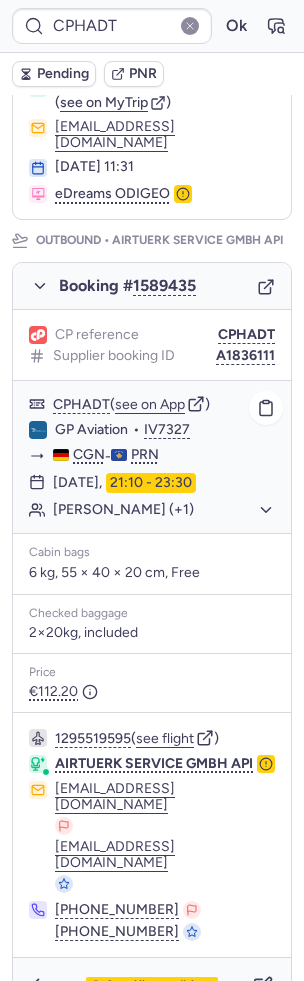 click on "[PERSON_NAME] (+1)" 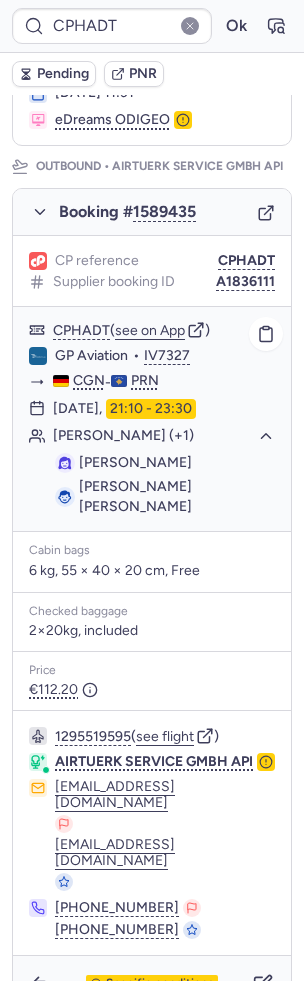scroll, scrollTop: 176, scrollLeft: 0, axis: vertical 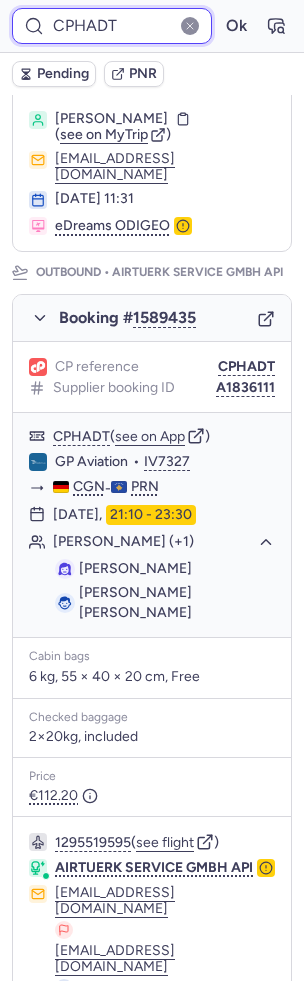 click on "CPHADT" at bounding box center (112, 26) 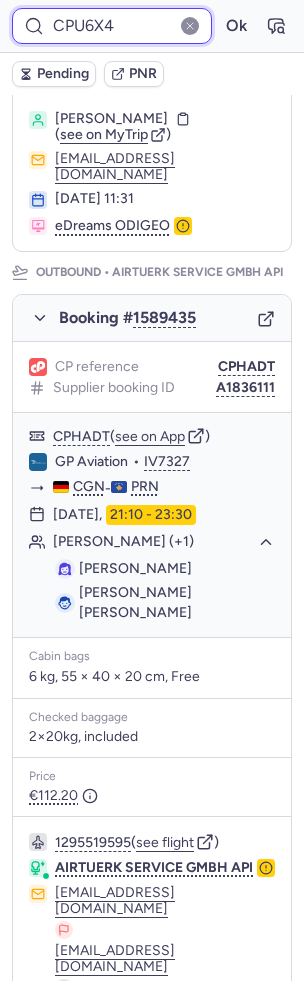 click on "Ok" at bounding box center (236, 26) 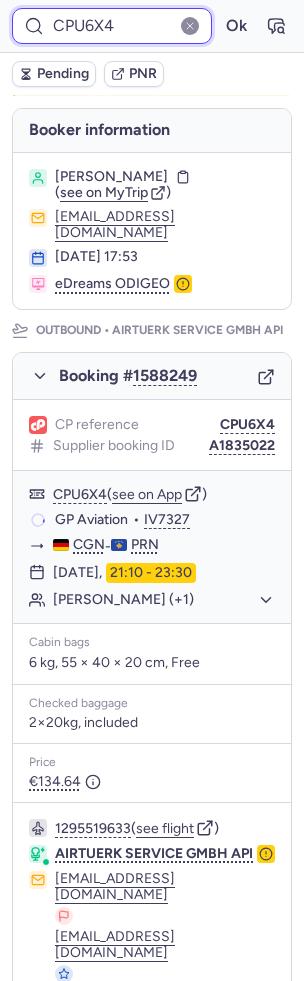scroll, scrollTop: 774, scrollLeft: 0, axis: vertical 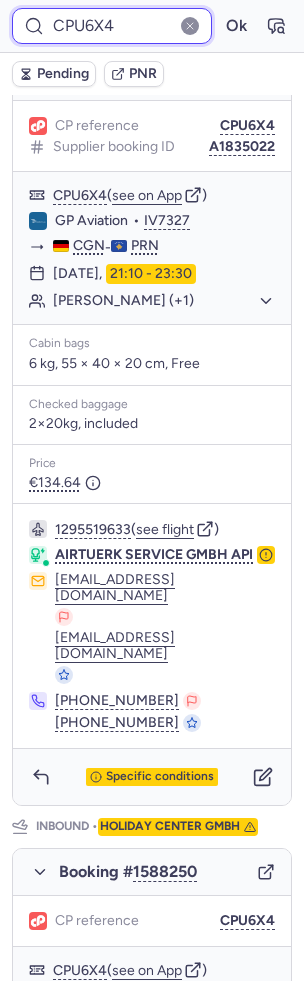 click on "CPU6X4" at bounding box center (112, 26) 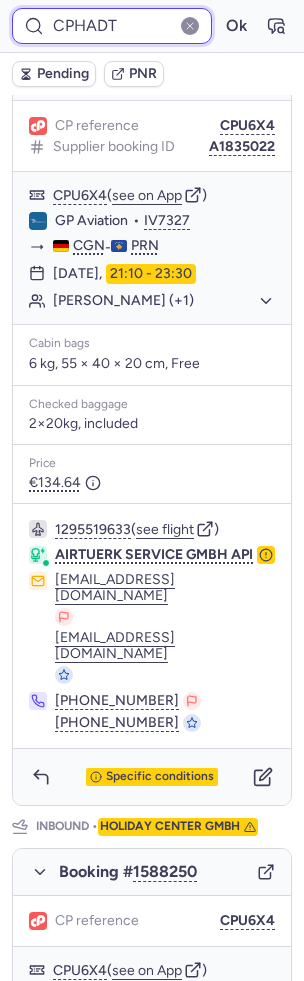 click on "Ok" at bounding box center [236, 26] 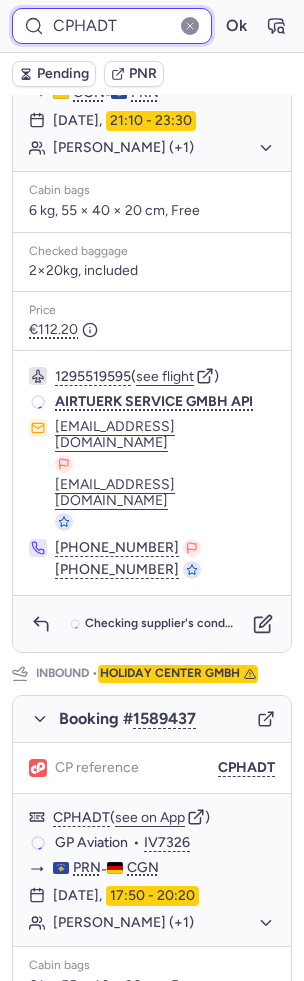 scroll, scrollTop: 817, scrollLeft: 0, axis: vertical 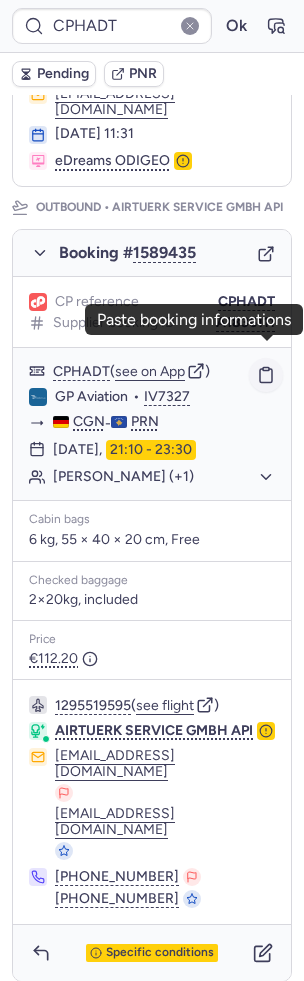 click 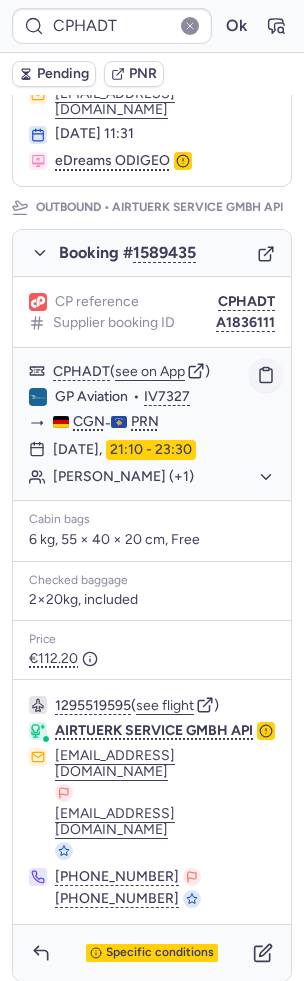 scroll, scrollTop: 857, scrollLeft: 0, axis: vertical 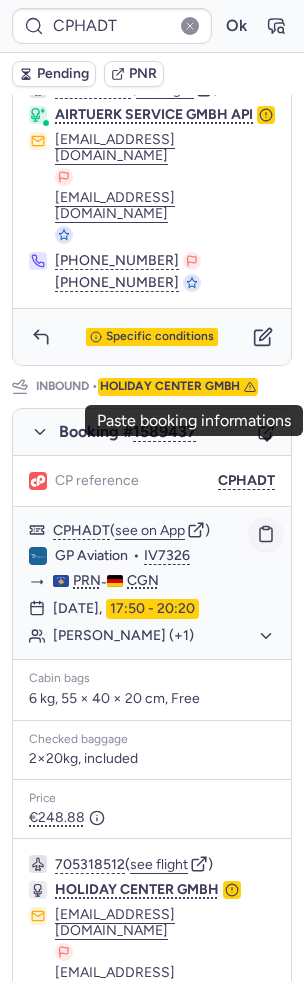 click 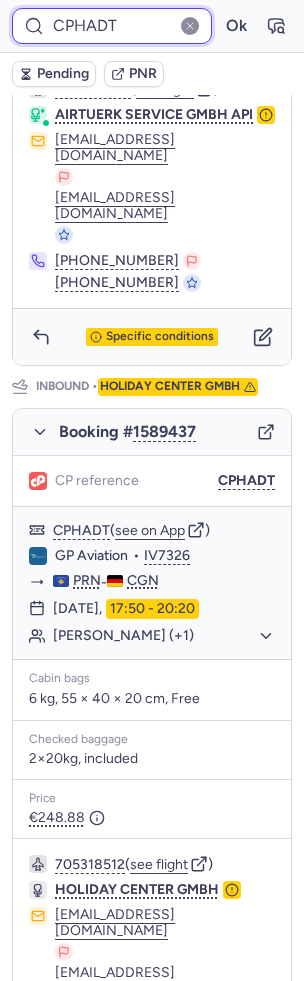 click on "CPHADT" at bounding box center [112, 26] 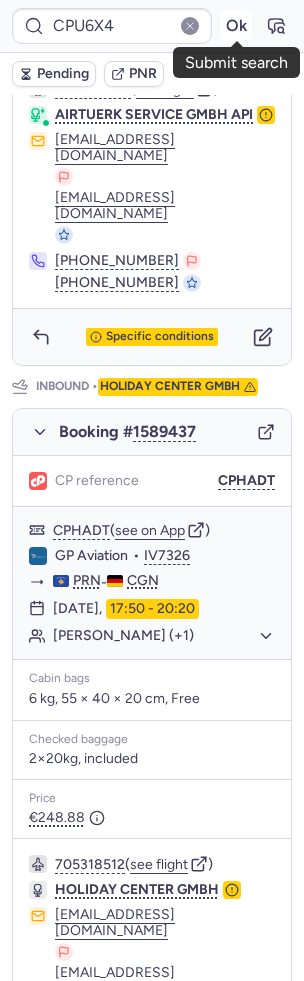click on "Ok" at bounding box center (236, 26) 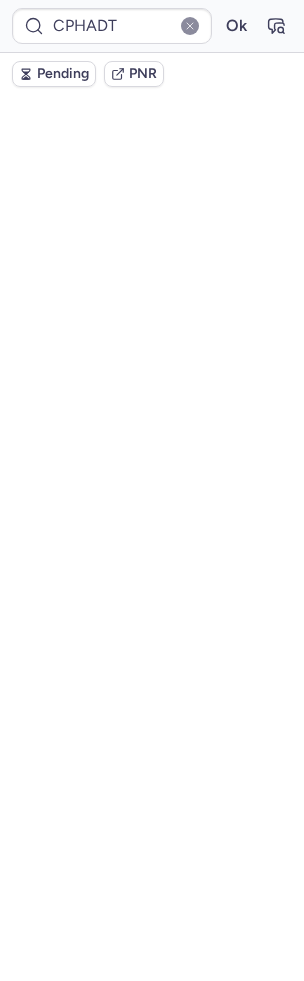 scroll, scrollTop: 0, scrollLeft: 0, axis: both 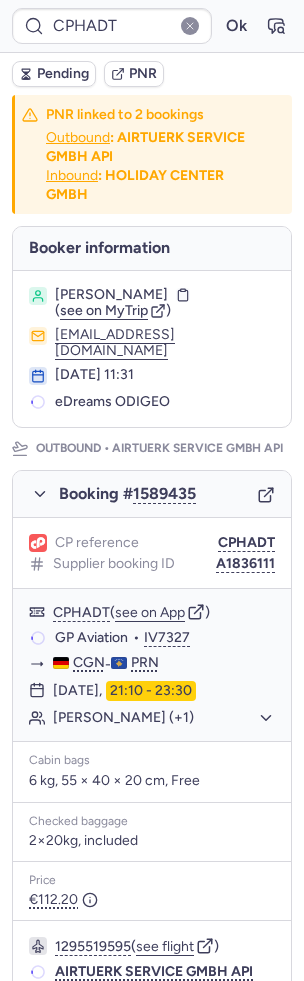 click on "Pending PNR" at bounding box center (152, 74) 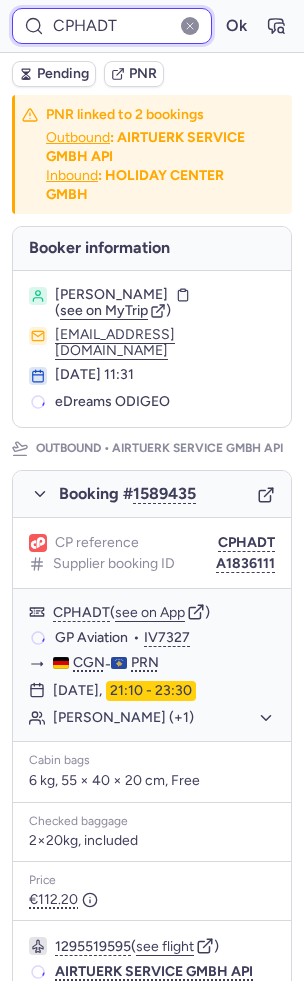 click on "CPHADT" at bounding box center (112, 26) 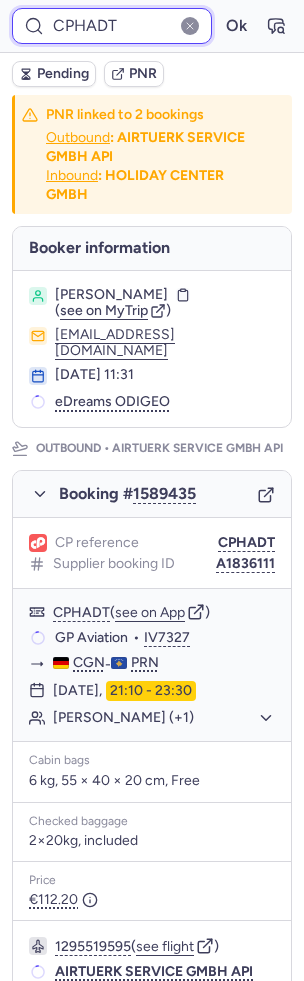 click on "CPHADT" at bounding box center [112, 26] 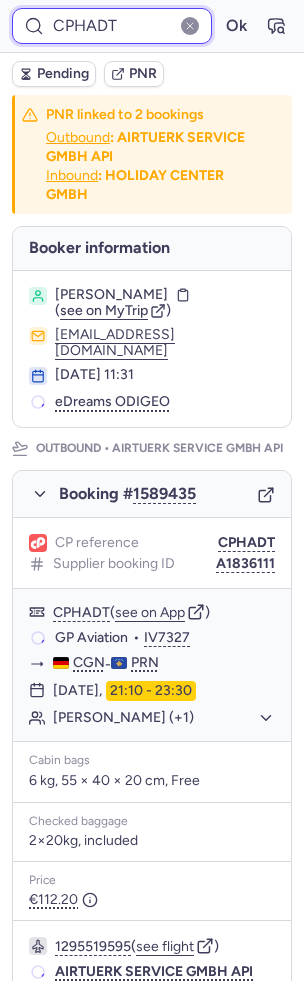 paste on "U6X4" 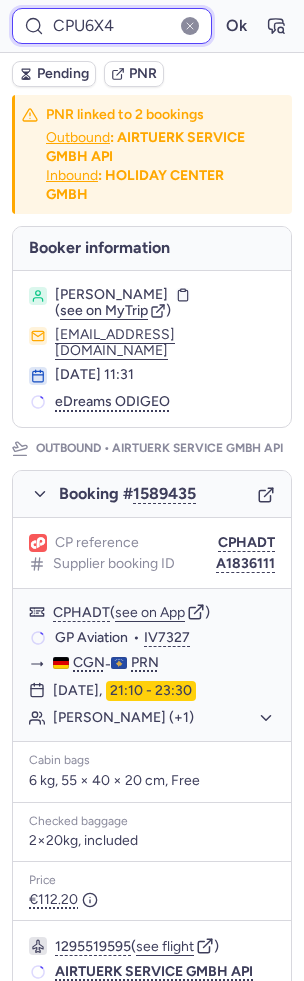 click on "Ok" at bounding box center [236, 26] 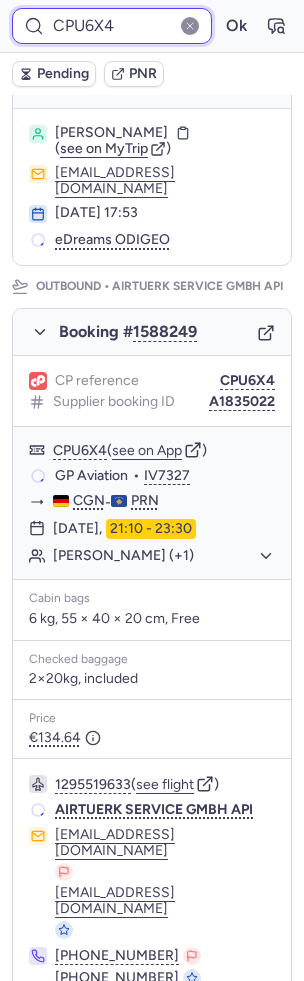 scroll, scrollTop: 176, scrollLeft: 0, axis: vertical 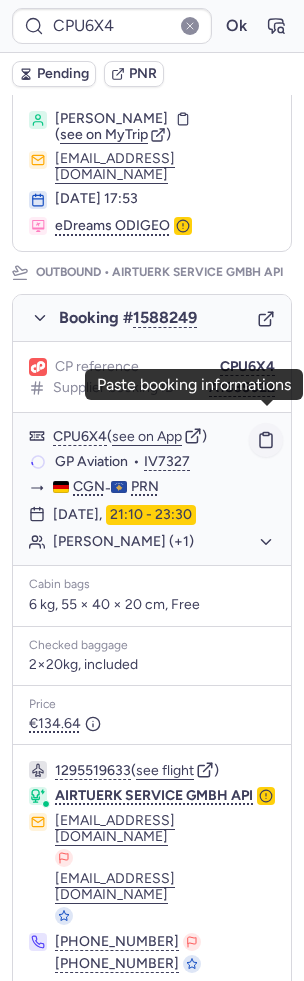 click 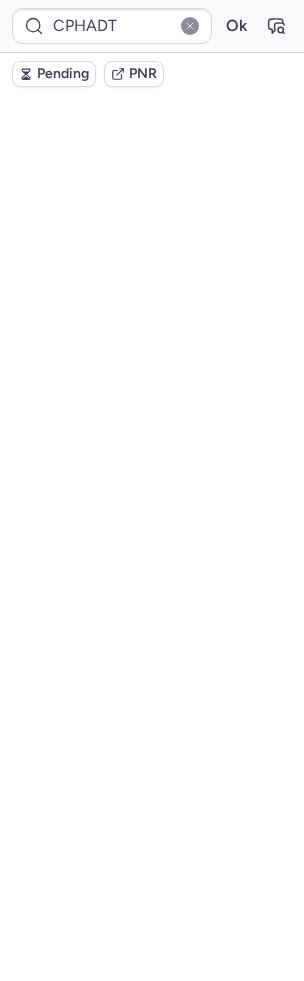 scroll, scrollTop: 897, scrollLeft: 0, axis: vertical 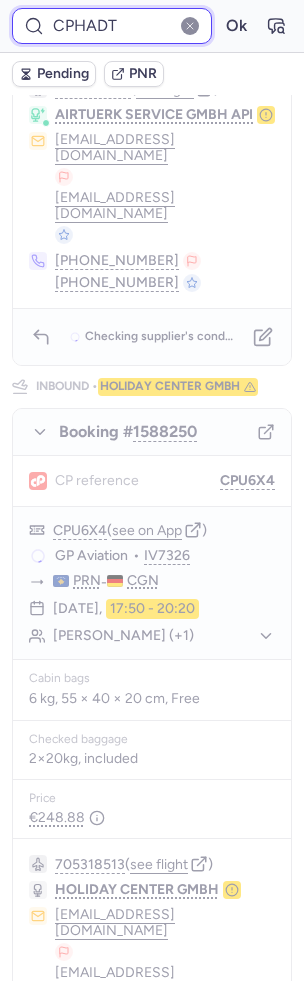 click on "CPHADT" at bounding box center (112, 26) 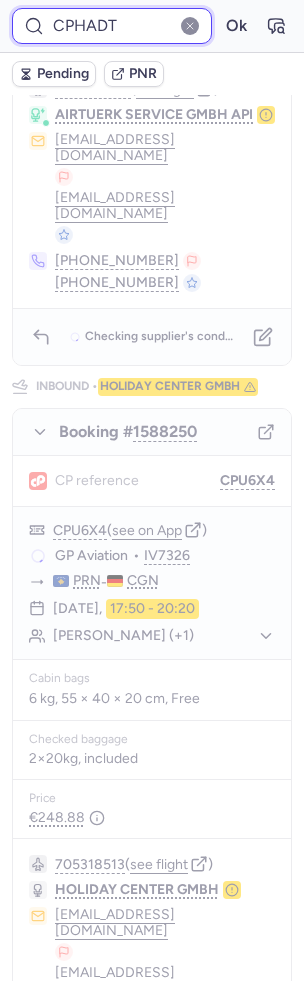 click on "CPHADT" at bounding box center (112, 26) 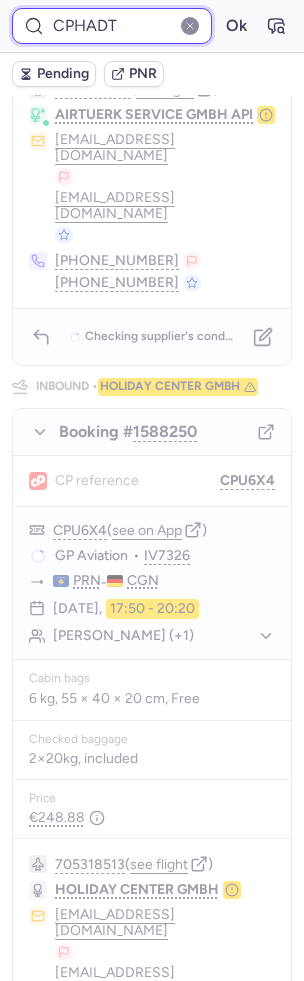paste on "🎟 CPU6X4 ✈️ GP Aviation IV7327 🏢 CGN - PRN 📅 21 Sep 2025, 21:10 - 21 Sep 2025, 23:30 👪 Maria GLASNACHER, Dietmar Eitel GLASMACHER" 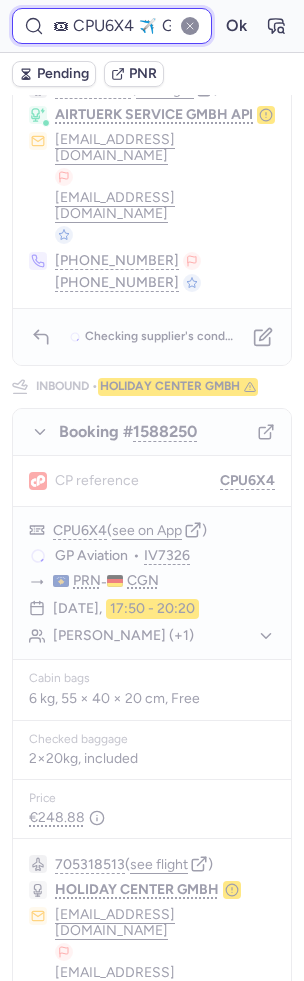 scroll, scrollTop: 0, scrollLeft: 975, axis: horizontal 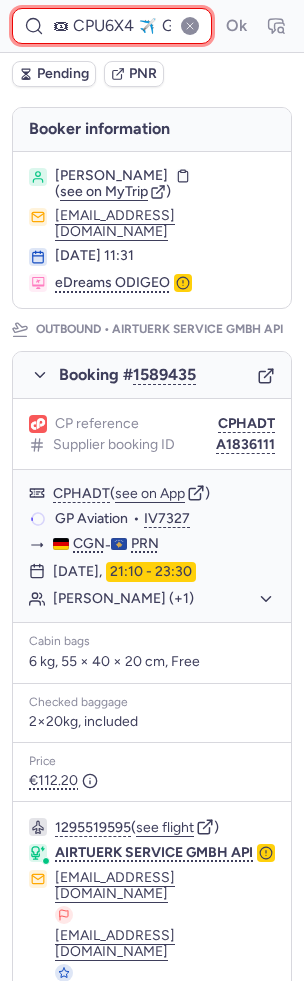 click on "🎟 CPU6X4 ✈️ GP Aviation IV7327 🏢 CGN - PRN 📅 21 Sep 2025, 21:10 - 21 Sep 2025, 23:30 👪 Maria GLASNACHER, Dietmar Eitel GLASMACHER" at bounding box center (112, 26) 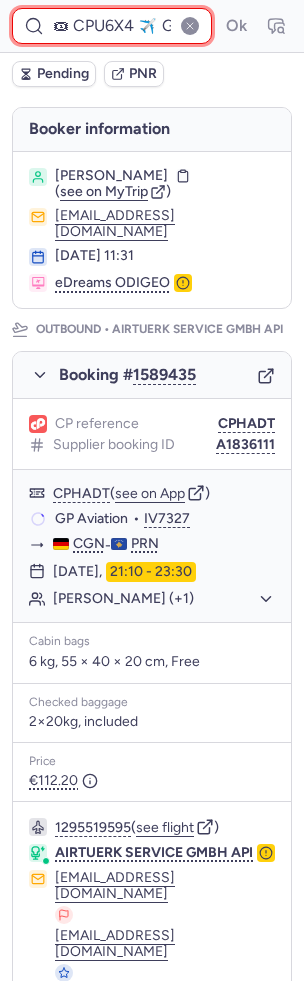 click on "🎟 CPU6X4 ✈️ GP Aviation IV7327 🏢 CGN - PRN 📅 21 Sep 2025, 21:10 - 21 Sep 2025, 23:30 👪 Maria GLASNACHER, Dietmar Eitel GLASMACHER" at bounding box center (112, 26) 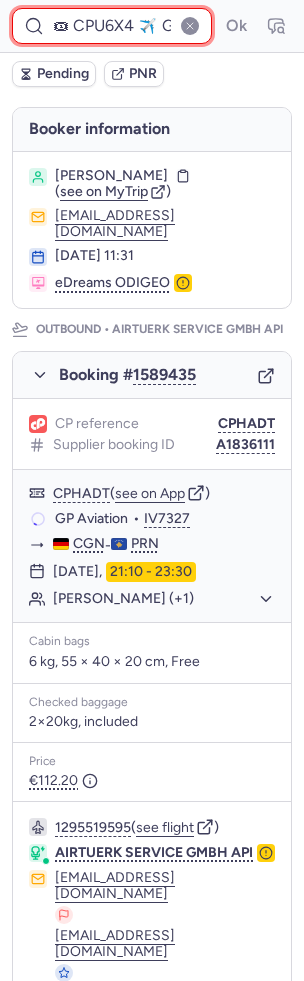 paste on "CPU6X4" 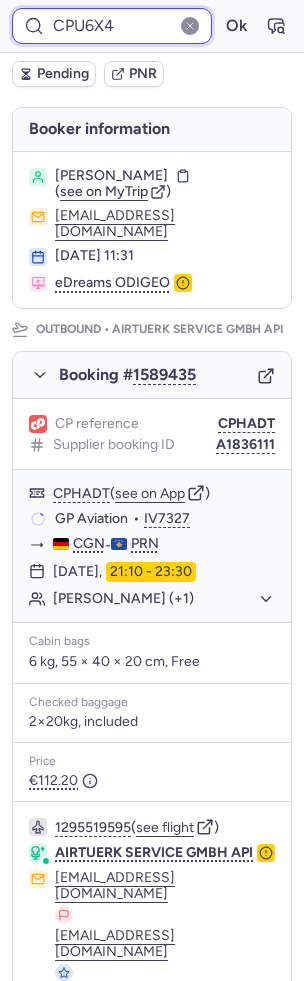click on "Ok" at bounding box center [236, 26] 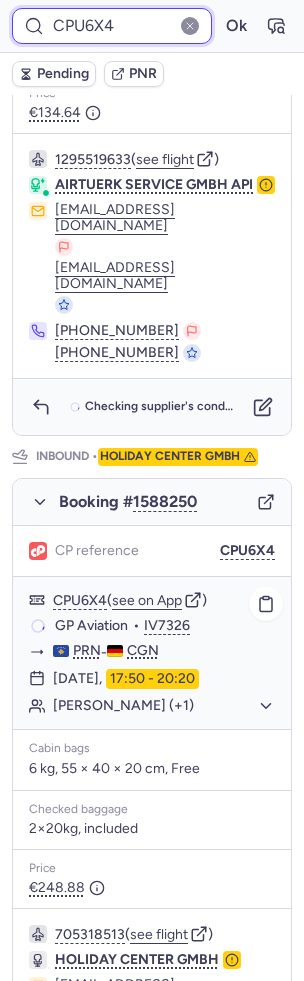 scroll, scrollTop: 807, scrollLeft: 0, axis: vertical 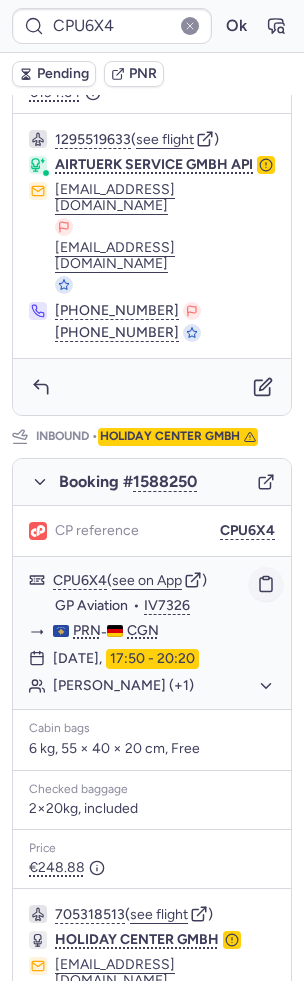 click 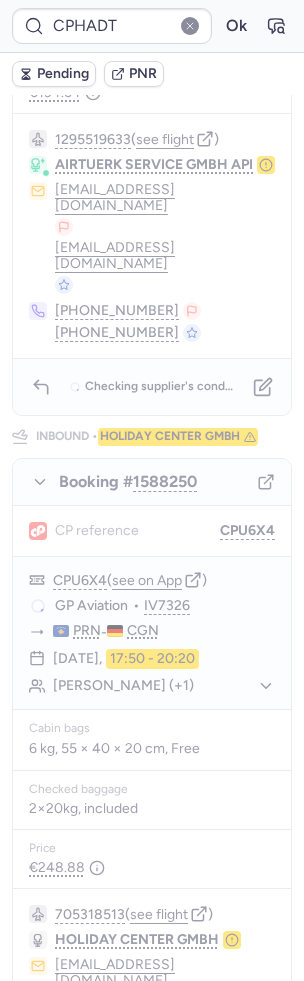 scroll, scrollTop: 110, scrollLeft: 0, axis: vertical 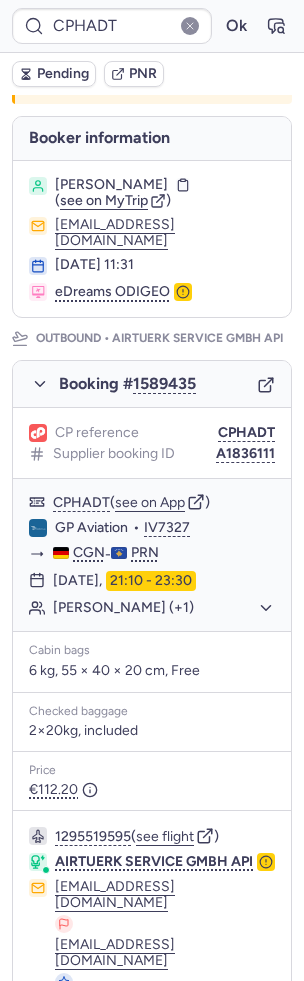 type on "CPTMNH" 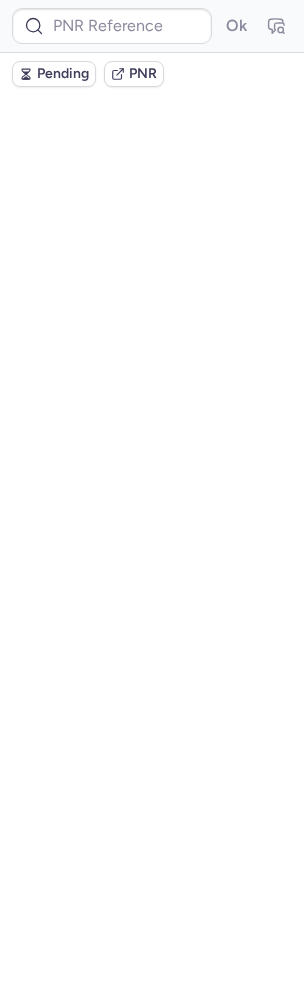 scroll, scrollTop: 0, scrollLeft: 0, axis: both 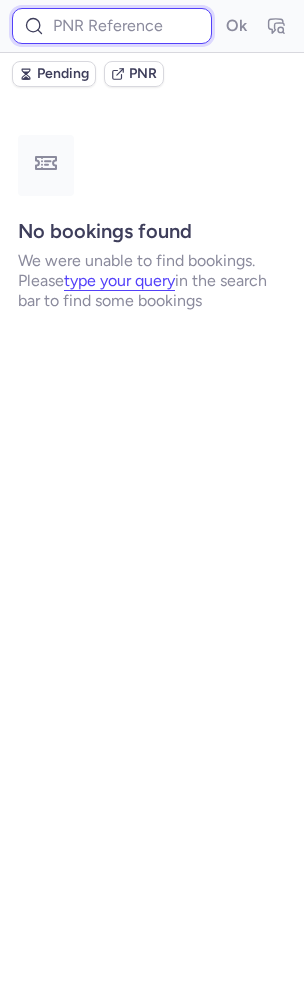 click at bounding box center (112, 26) 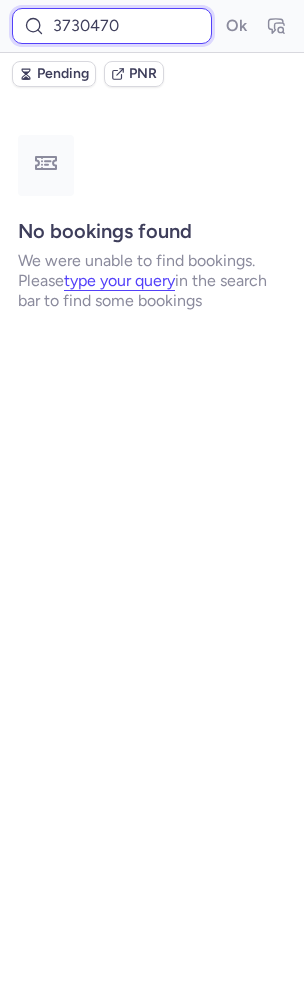 type on "3730470" 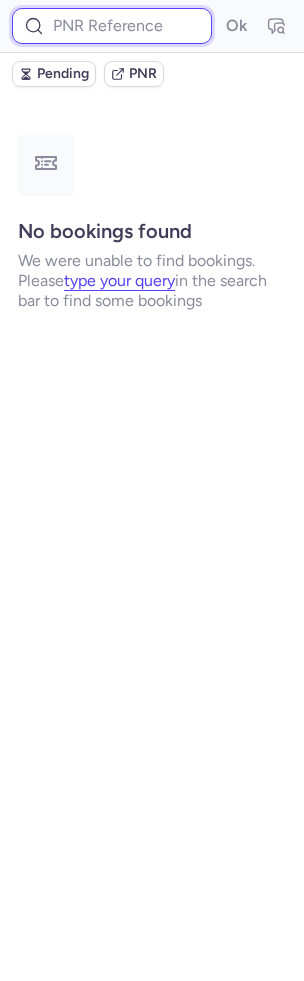 click at bounding box center (112, 26) 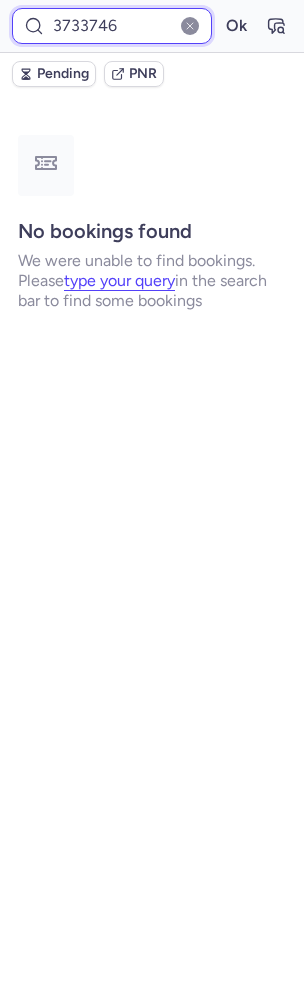 click on "Ok" at bounding box center [236, 26] 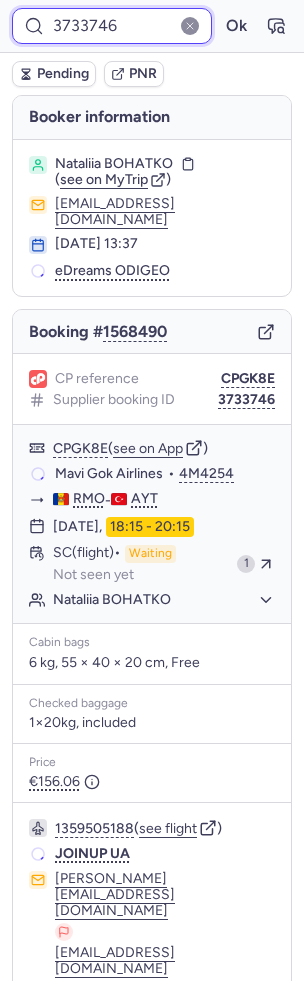 click on "3733746" at bounding box center (112, 26) 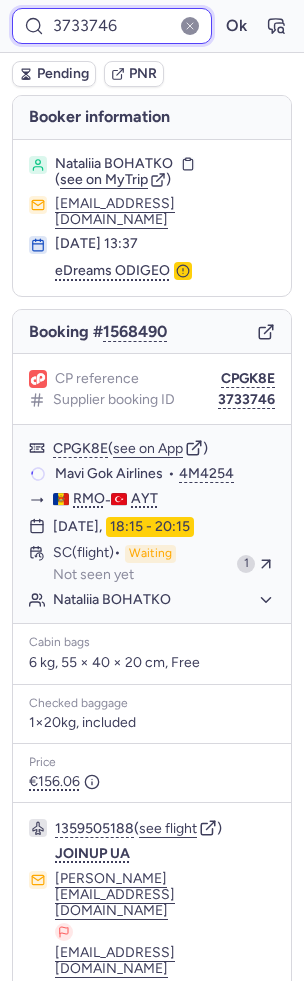 click on "3733746" at bounding box center [112, 26] 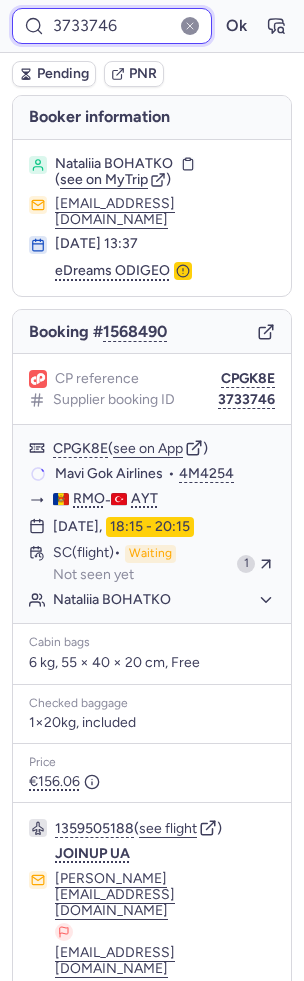 paste on "00554" 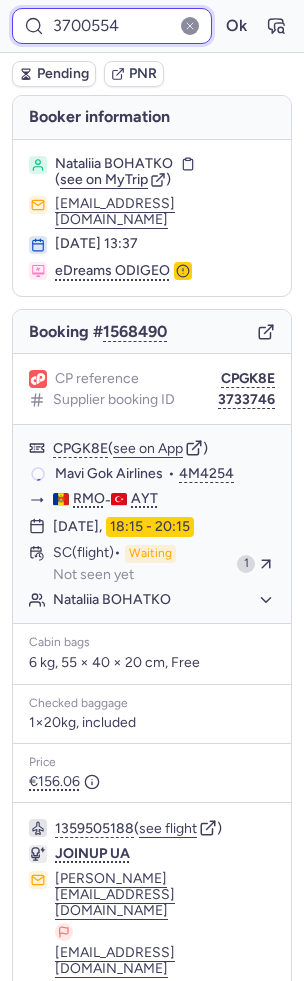 click on "Ok" at bounding box center (236, 26) 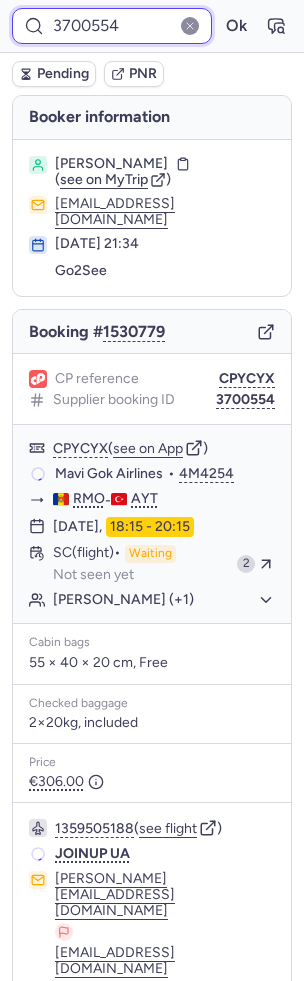 click on "3700554" at bounding box center [112, 26] 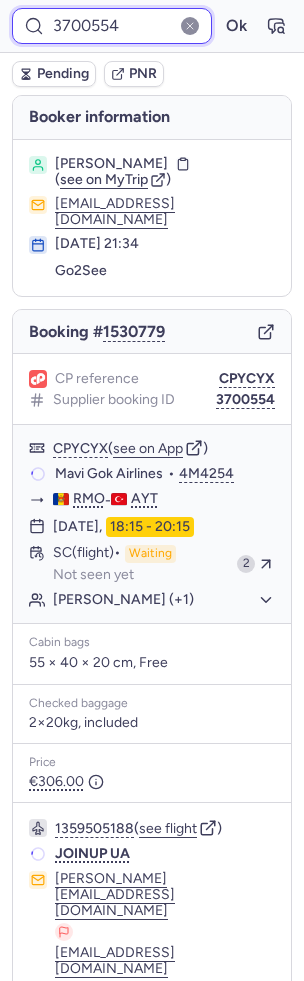 click on "3700554" at bounding box center [112, 26] 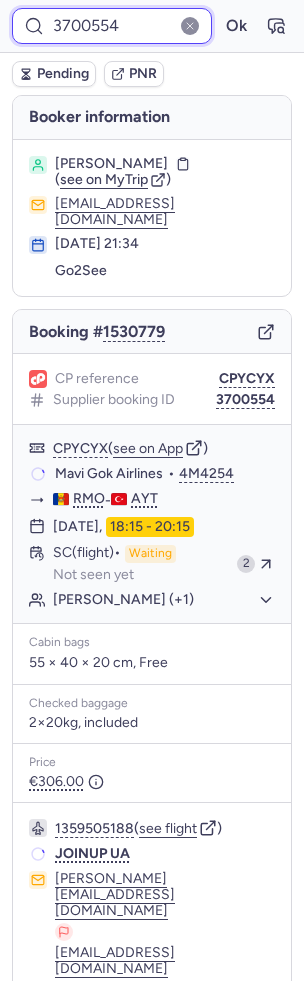 paste on "8490" 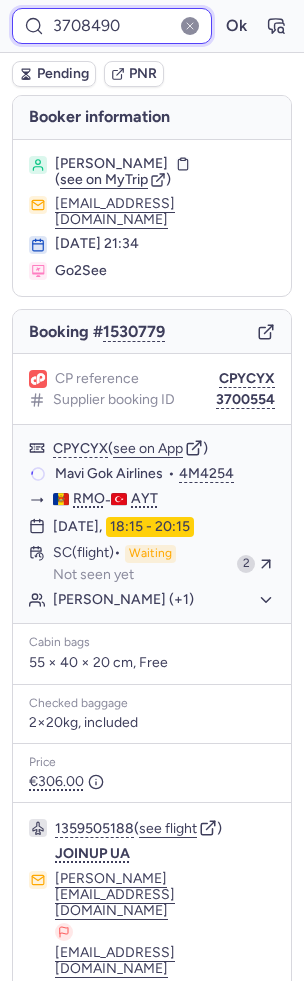click on "Ok" at bounding box center [236, 26] 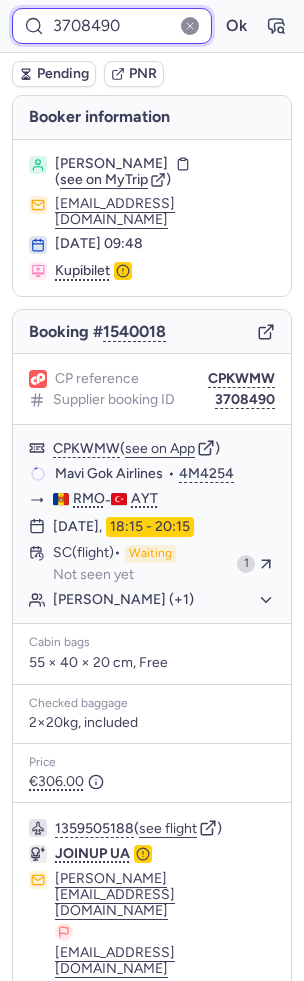 click on "3708490" at bounding box center [112, 26] 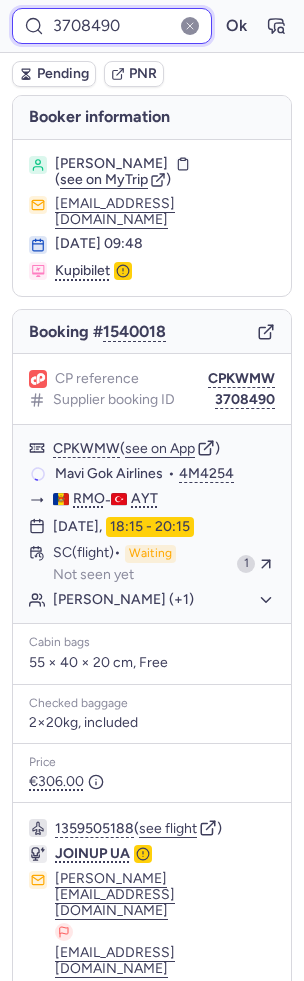 click on "3708490" at bounding box center [112, 26] 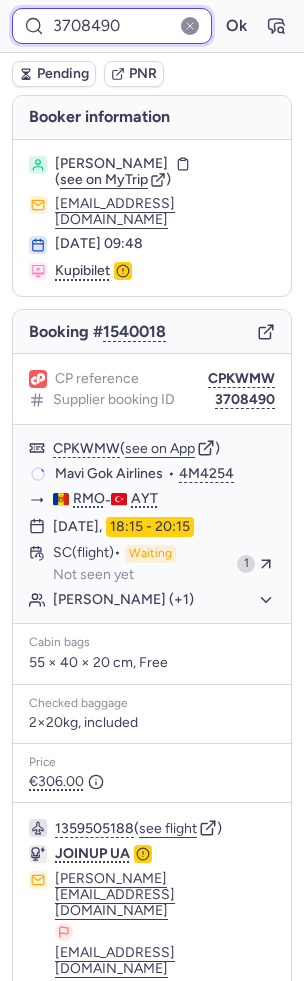 paste on "60698" 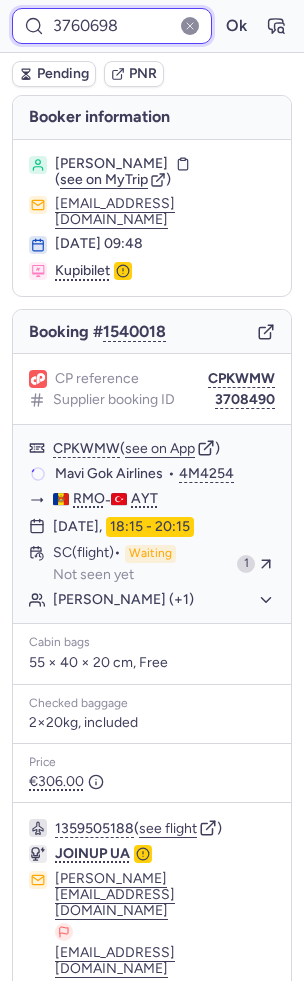 type on "3760698" 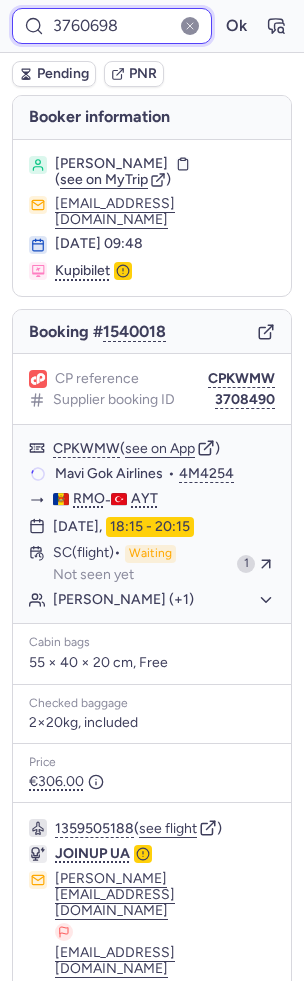 click on "Ok" at bounding box center [236, 26] 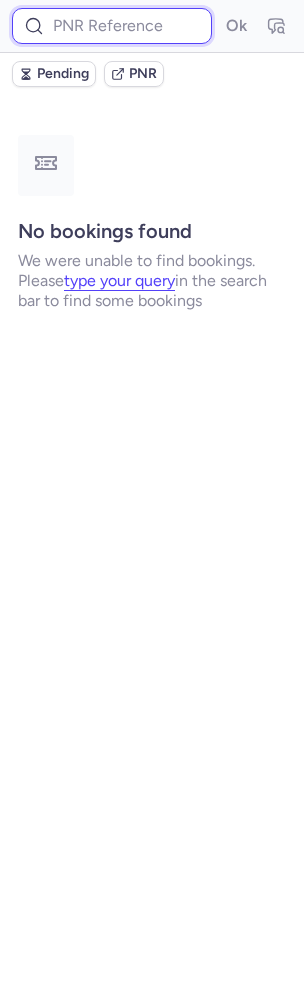 click at bounding box center [112, 26] 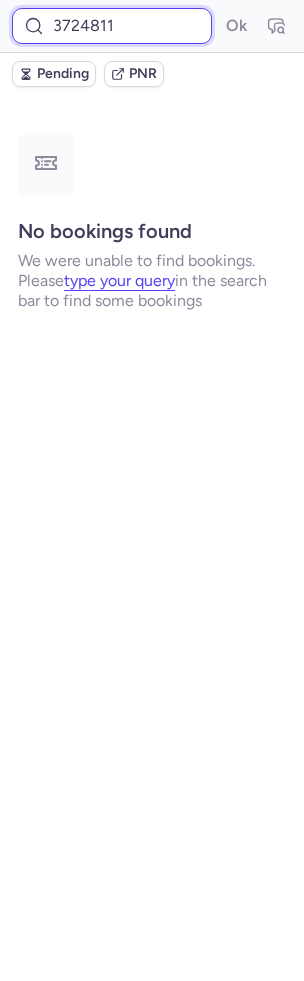 type on "3724811" 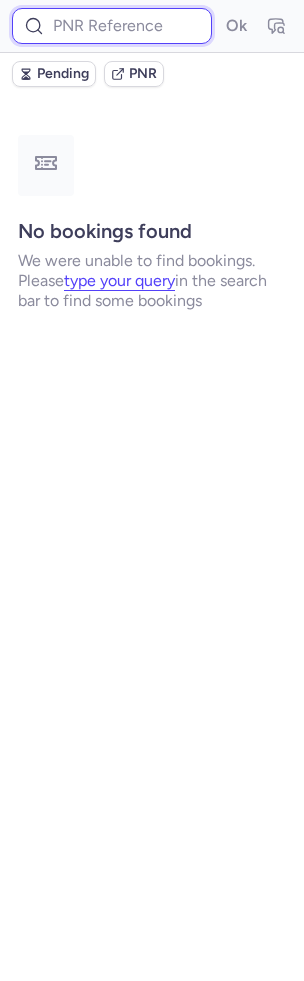 click at bounding box center [112, 26] 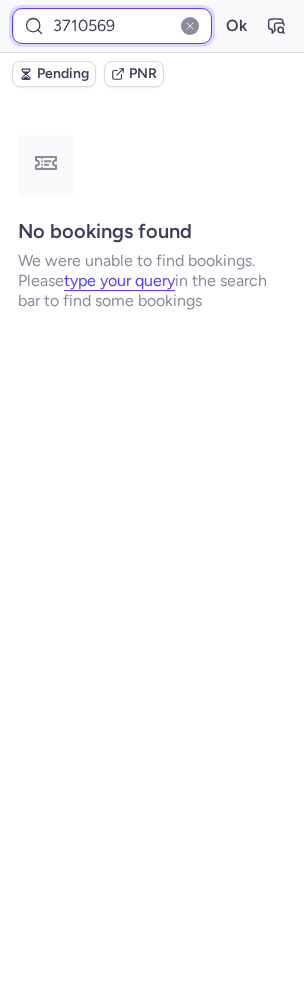 type on "3710569" 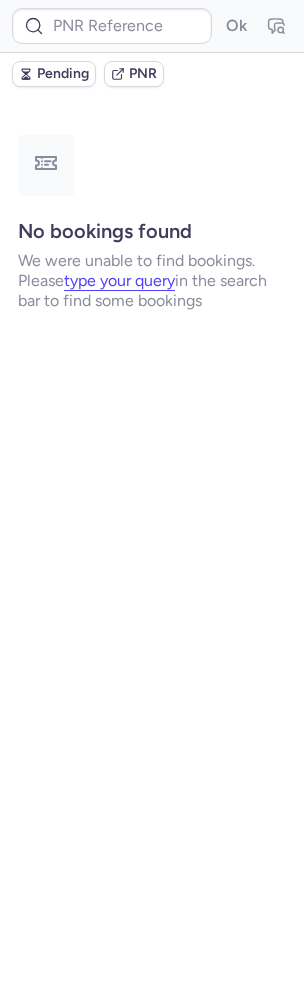 type on "CPRIKO" 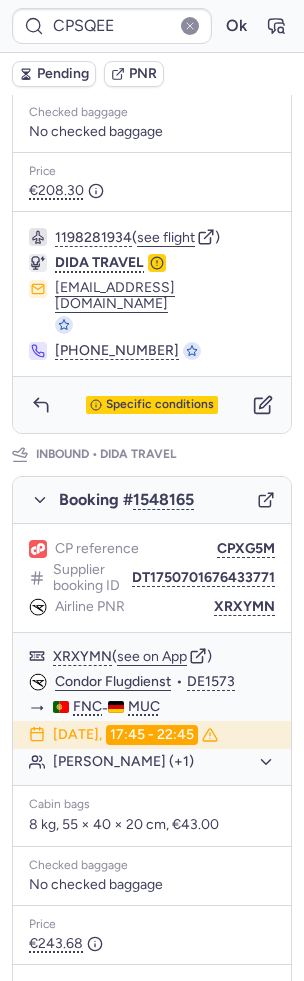 scroll, scrollTop: 809, scrollLeft: 0, axis: vertical 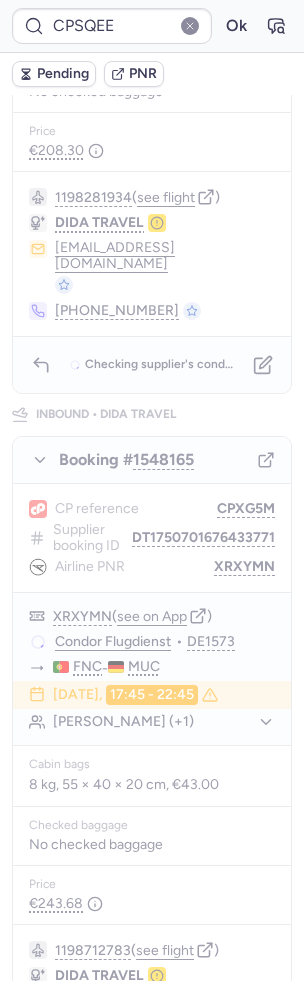 type on "CP2KIK" 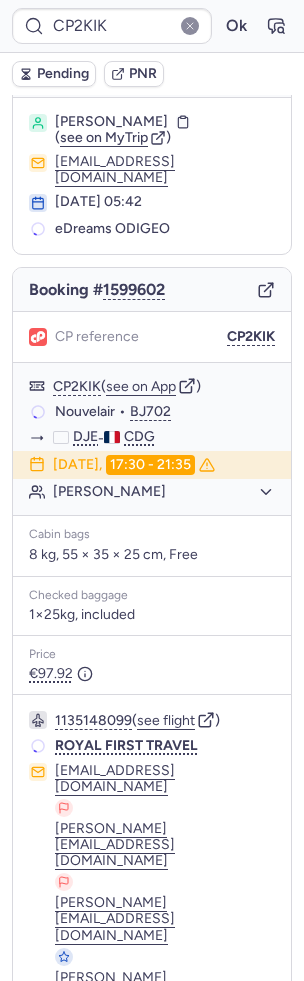 scroll, scrollTop: 42, scrollLeft: 0, axis: vertical 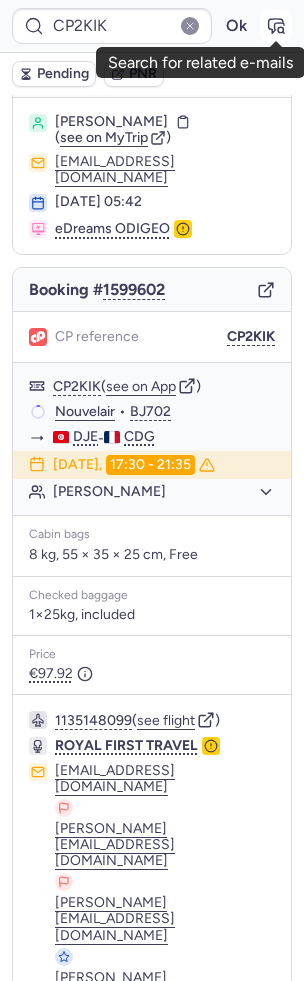 click 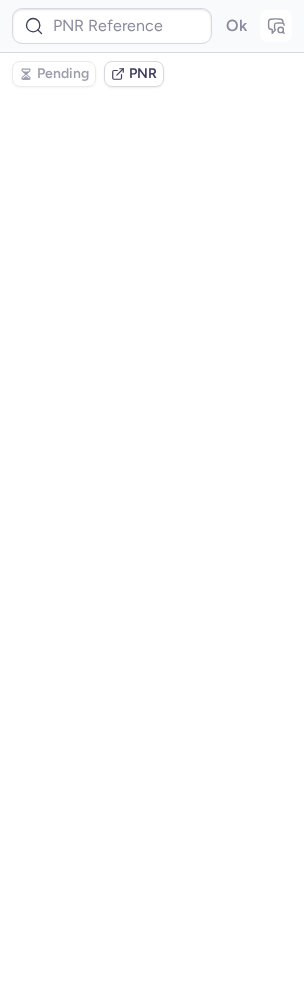 scroll, scrollTop: 0, scrollLeft: 0, axis: both 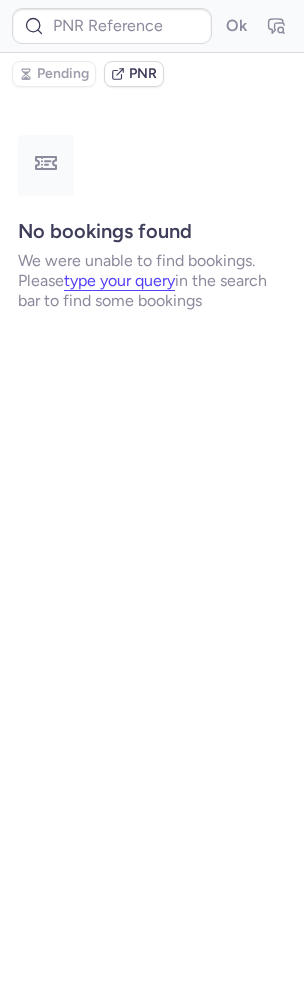 type on "CP2KIK" 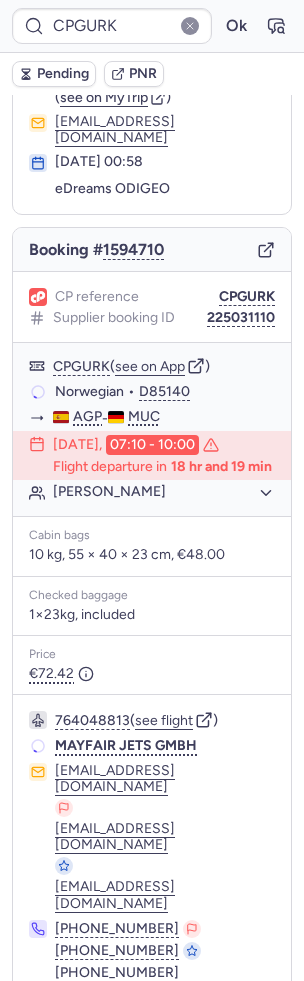 scroll, scrollTop: 80, scrollLeft: 0, axis: vertical 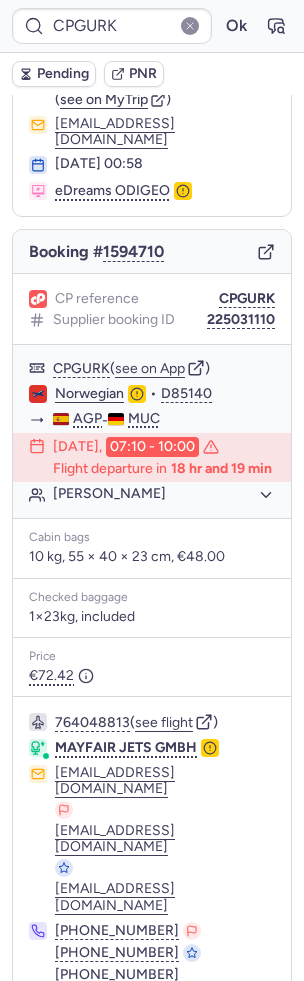 click on "Specific conditions" at bounding box center [160, 1029] 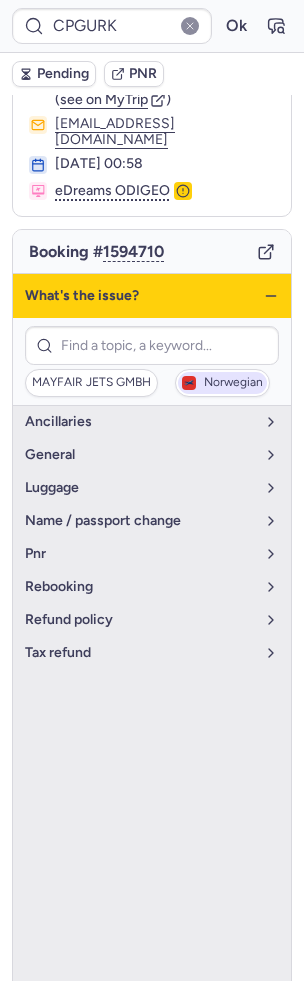 click on "Norwegian" at bounding box center (233, 383) 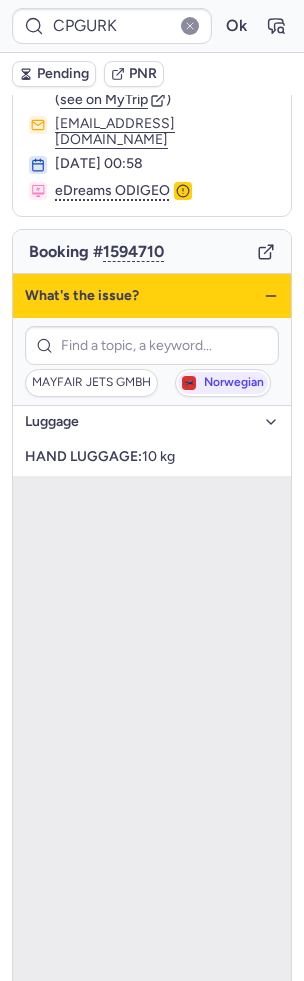 click 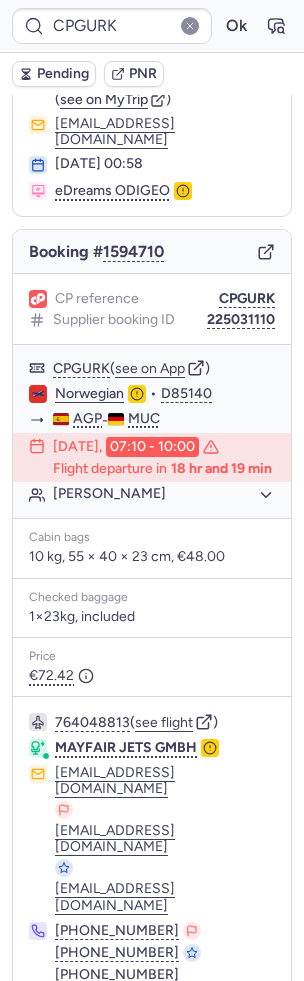 type on "CPRIKO" 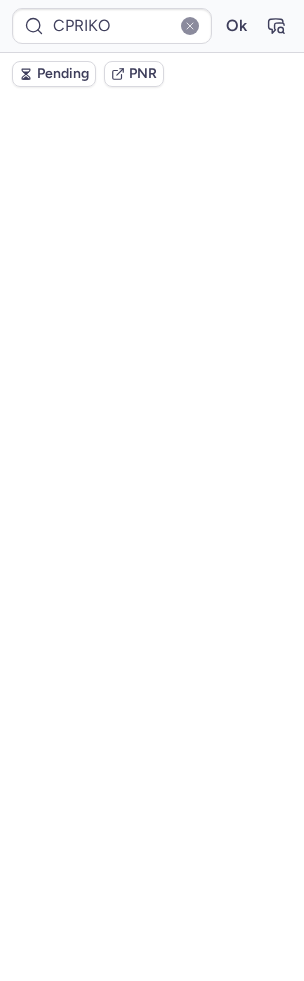 scroll, scrollTop: 120, scrollLeft: 0, axis: vertical 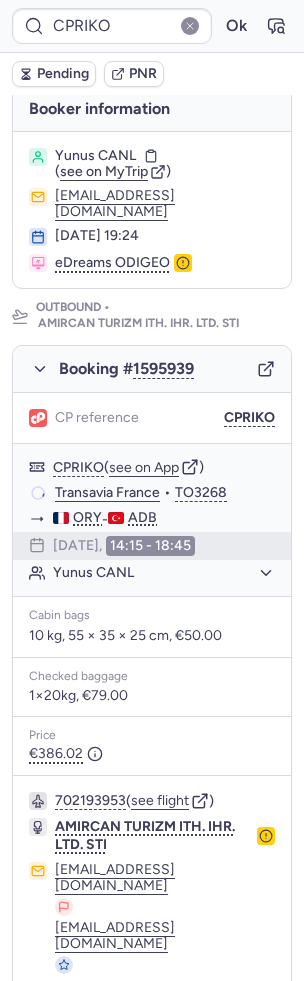 click on "CPRIKO  Ok" at bounding box center [152, 26] 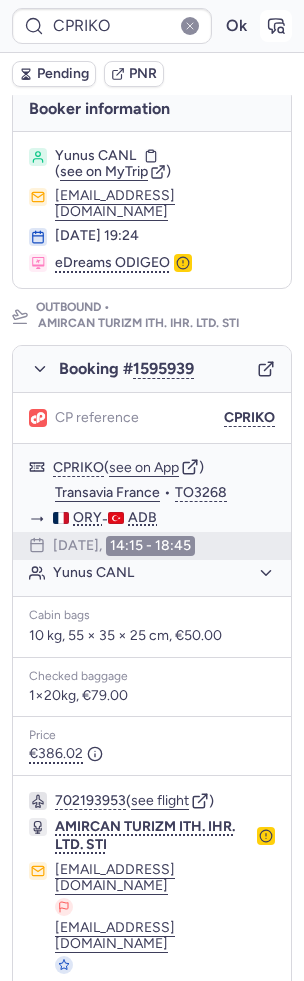click 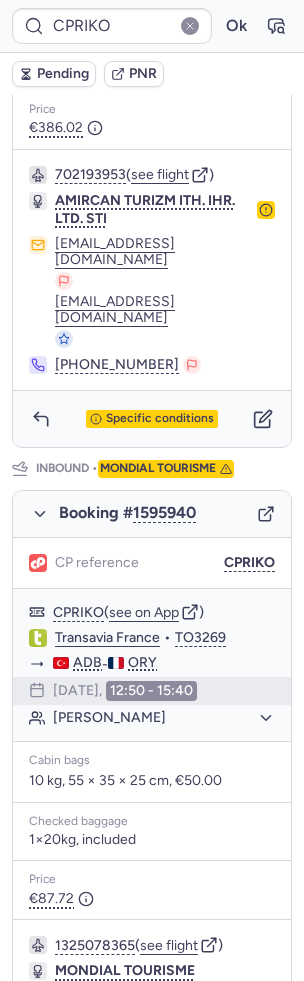 scroll, scrollTop: 832, scrollLeft: 0, axis: vertical 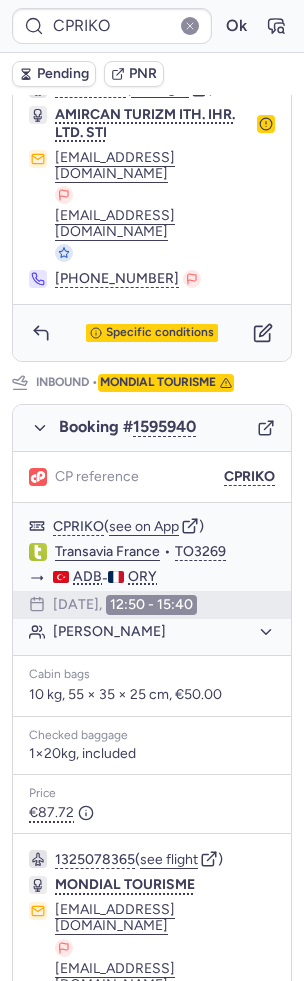 click 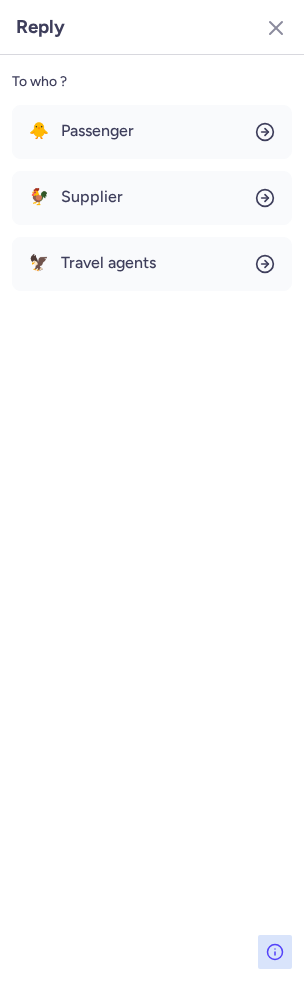 click on "To who ? 🐥 Passenger 🐓 Supplier 🦅 Travel agents" 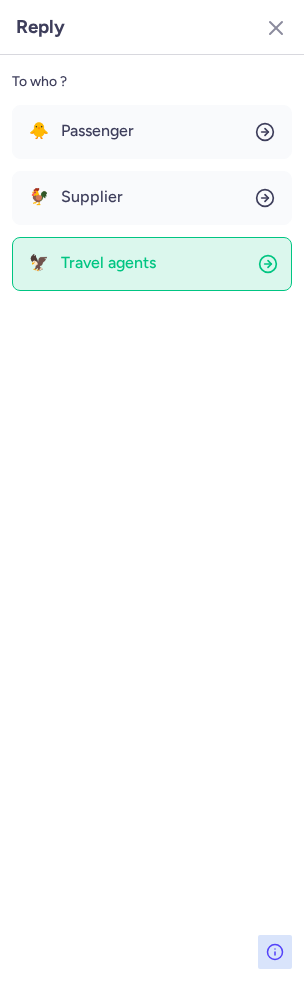 click on "🦅 Travel agents" 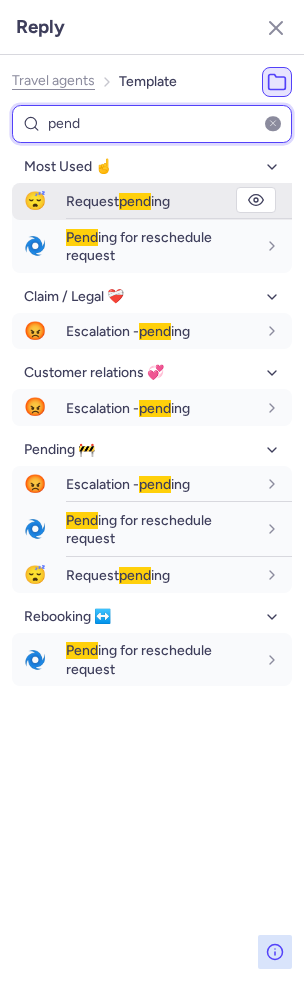 type on "pend" 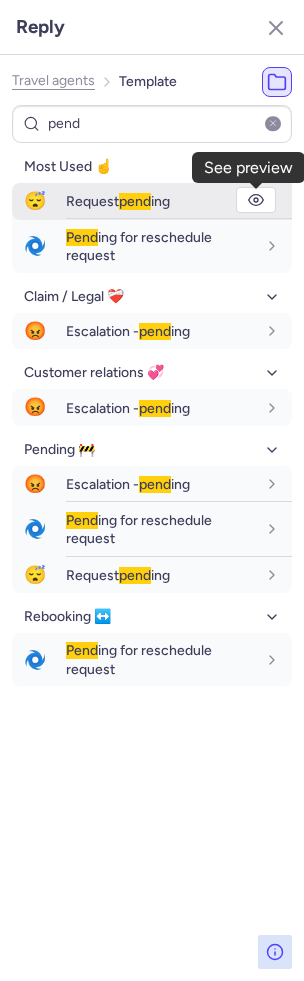 drag, startPoint x: 261, startPoint y: 203, endPoint x: 179, endPoint y: 218, distance: 83.360664 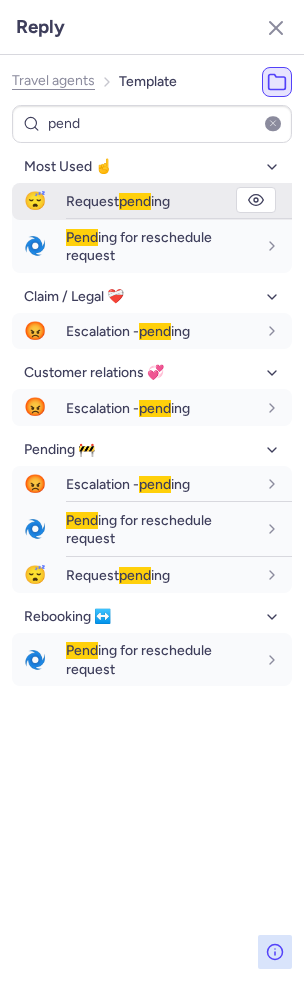 click on "Request  pend ing" at bounding box center (179, 201) 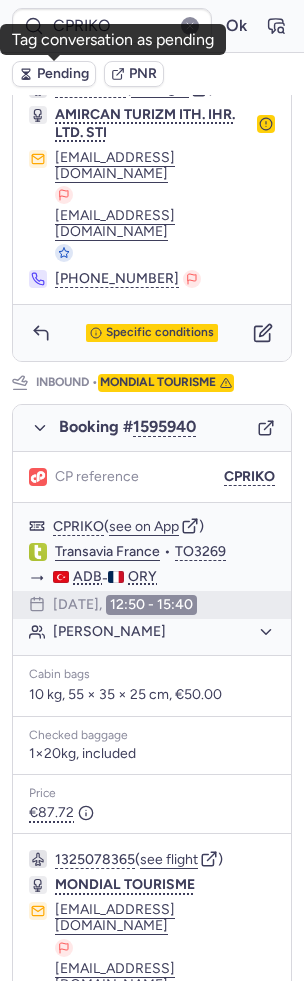 click on "Pending" at bounding box center (63, 74) 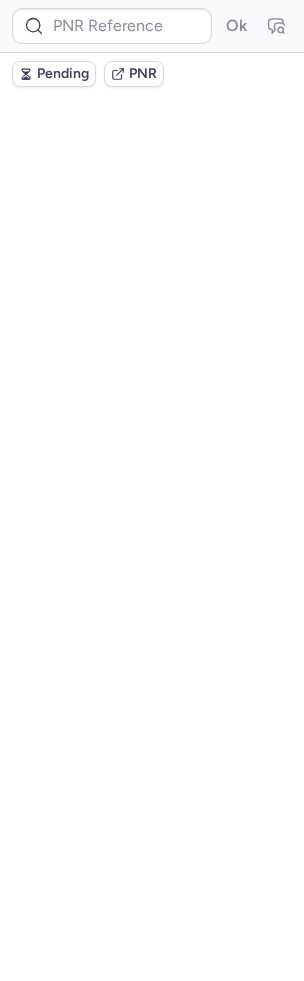 scroll, scrollTop: 0, scrollLeft: 0, axis: both 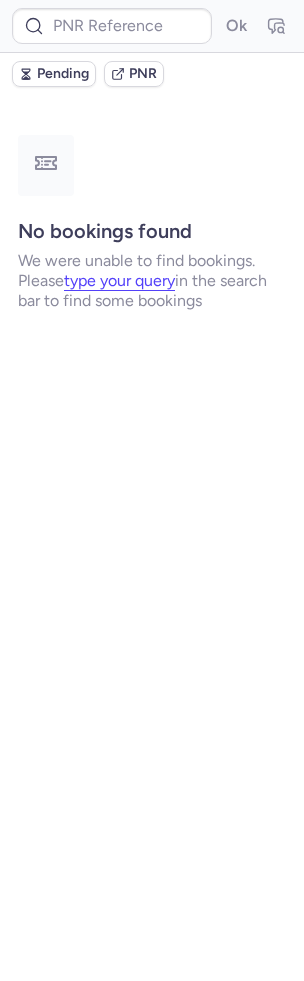 click on "Ok" at bounding box center (152, 26) 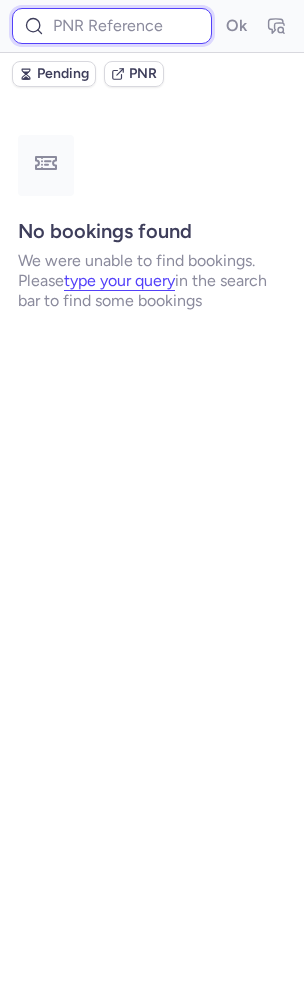 click at bounding box center (112, 26) 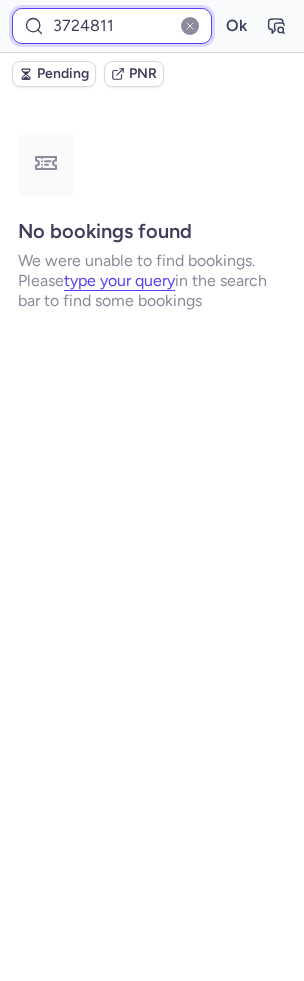 type on "3724811" 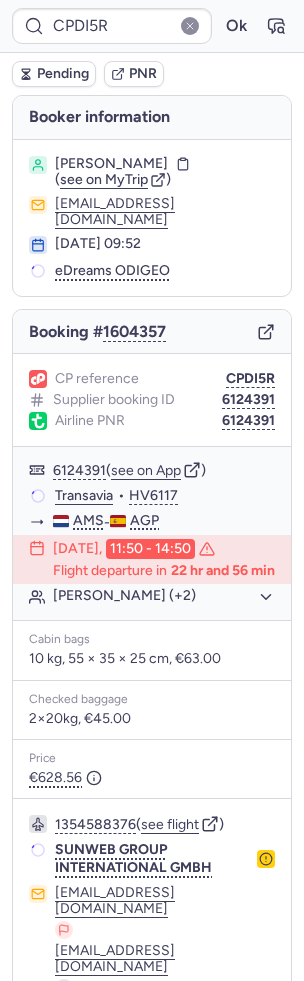 type on "CPOQGW" 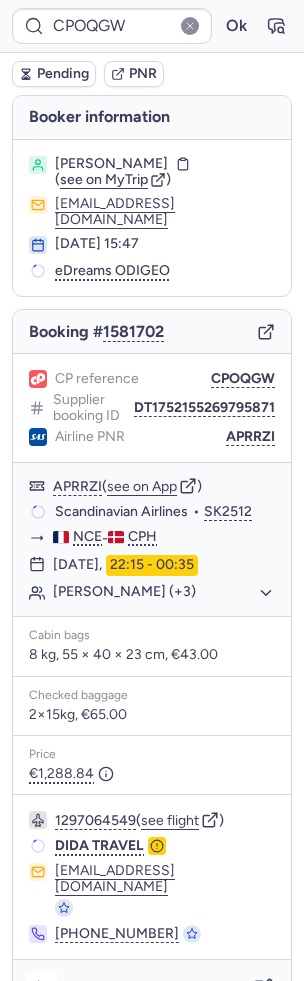 click 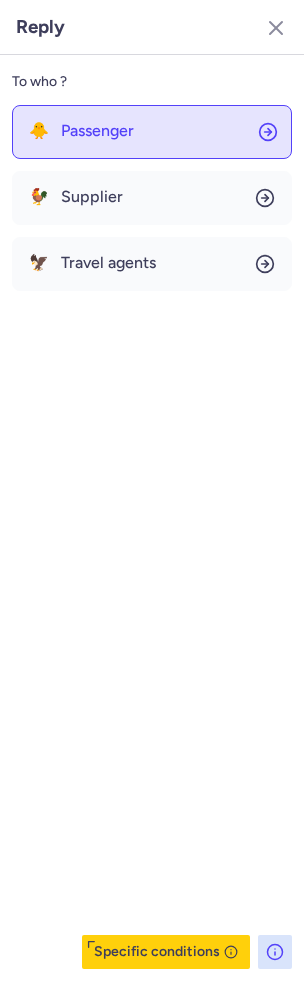 click on "Passenger" at bounding box center (97, 131) 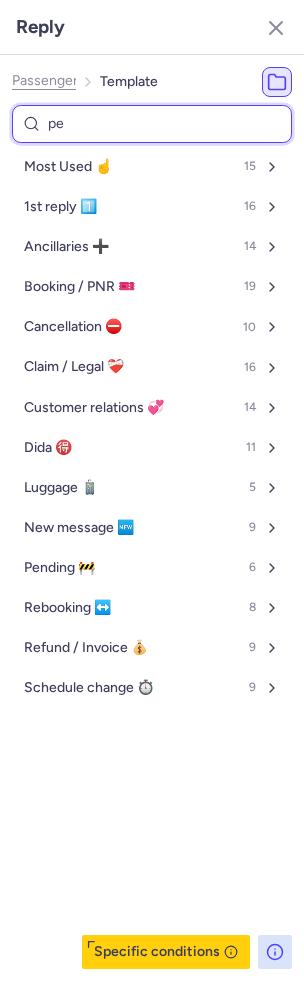 type on "pen" 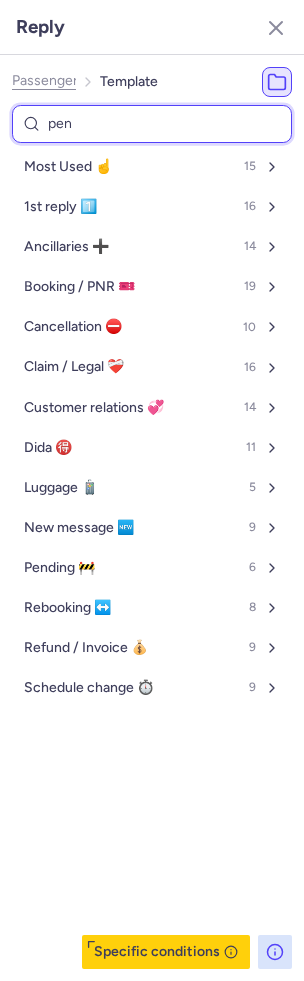 select on "en" 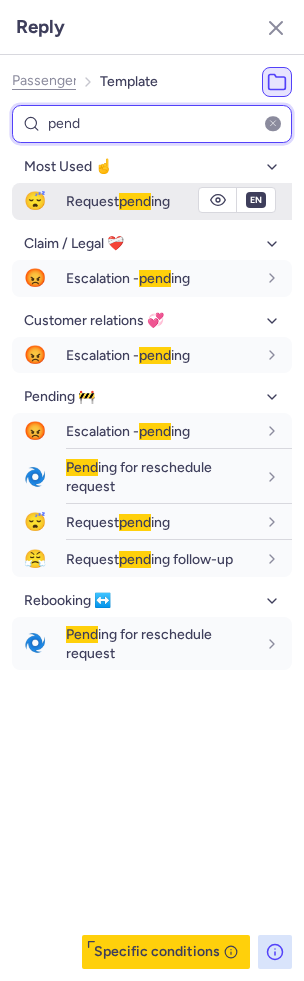 type on "pend" 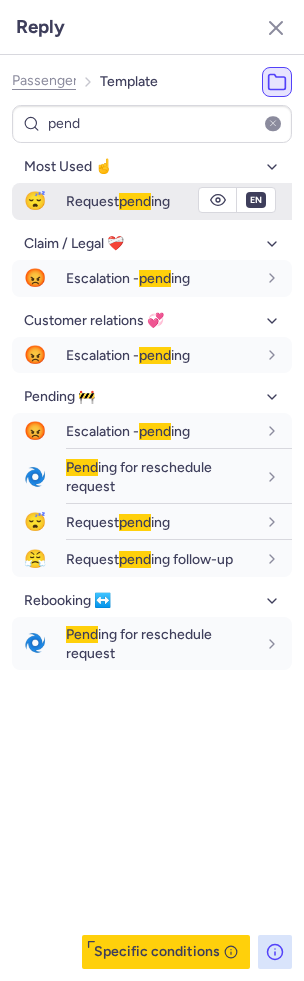 click on "Request  pend ing" at bounding box center [118, 201] 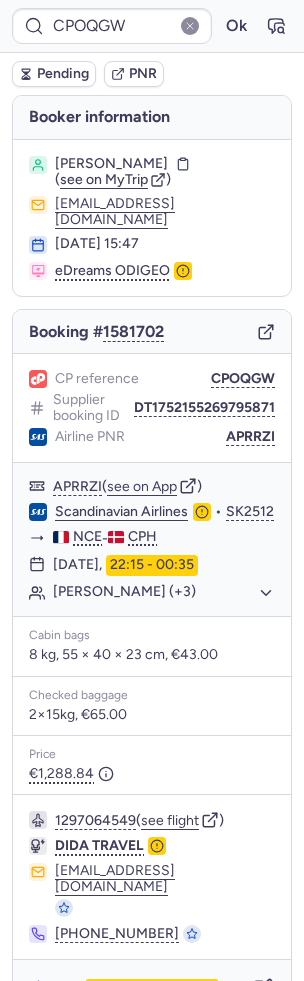 click on "Pending PNR" at bounding box center (152, 74) 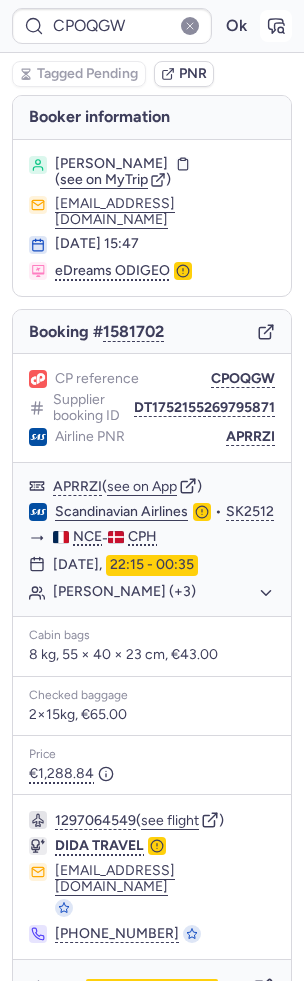 click 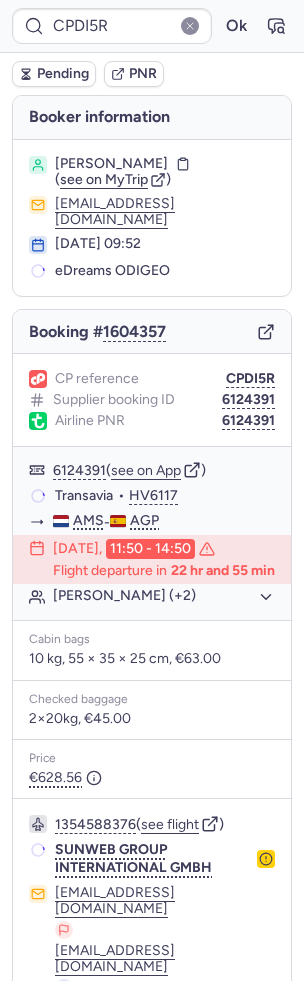click on "Pending" at bounding box center [63, 74] 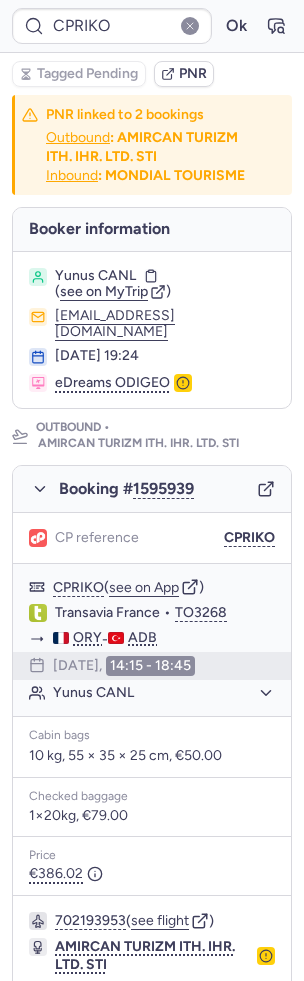 type on "CPYCYX" 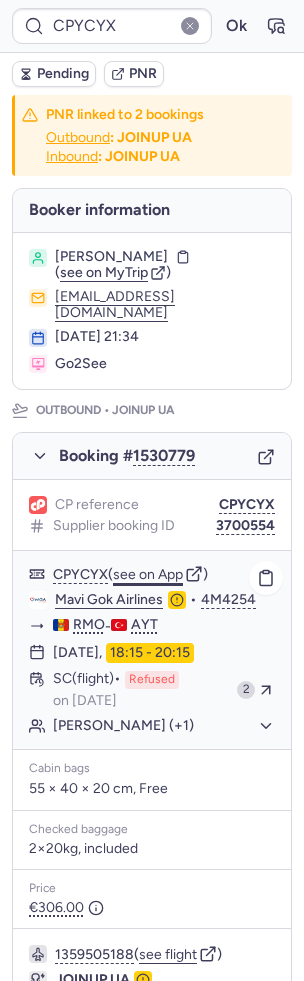 click on "see on App" 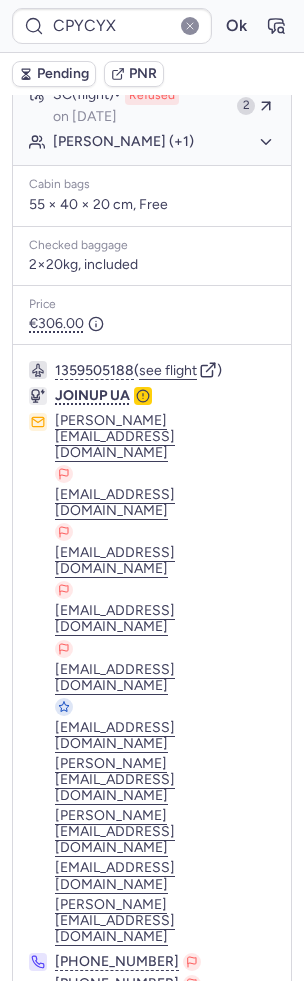 scroll, scrollTop: 1049, scrollLeft: 0, axis: vertical 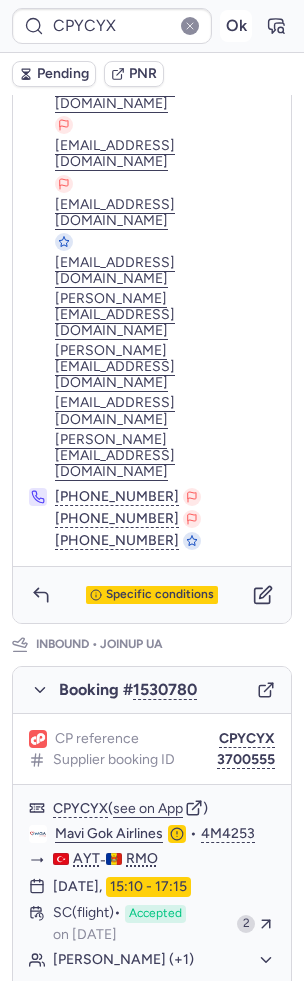 click on "Ok" at bounding box center [236, 26] 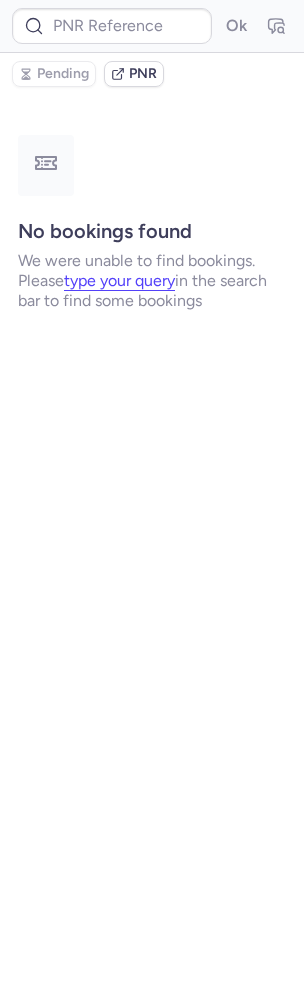 scroll, scrollTop: 0, scrollLeft: 0, axis: both 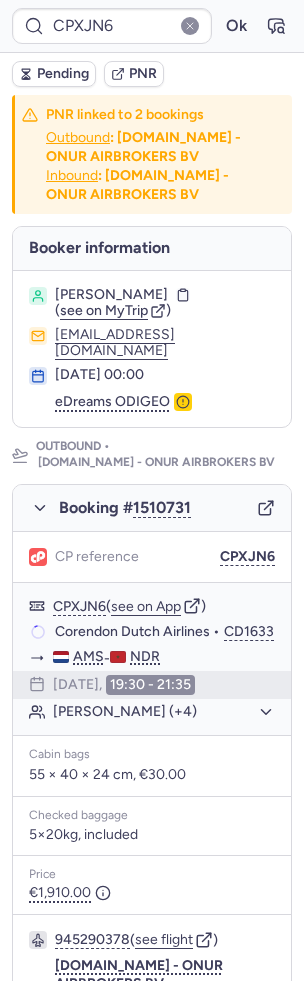 type on "IV8225" 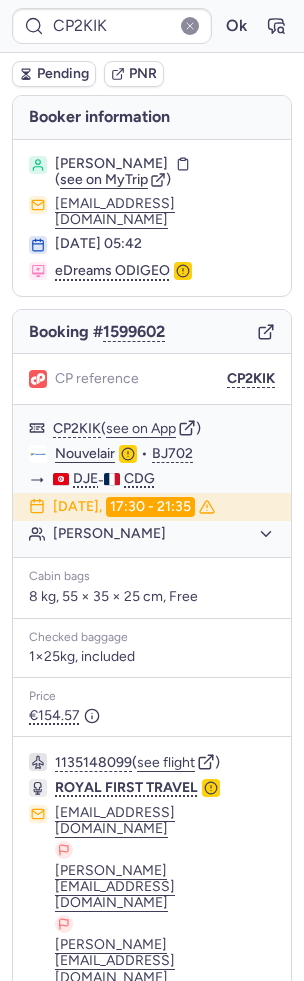 type on "CPGS98" 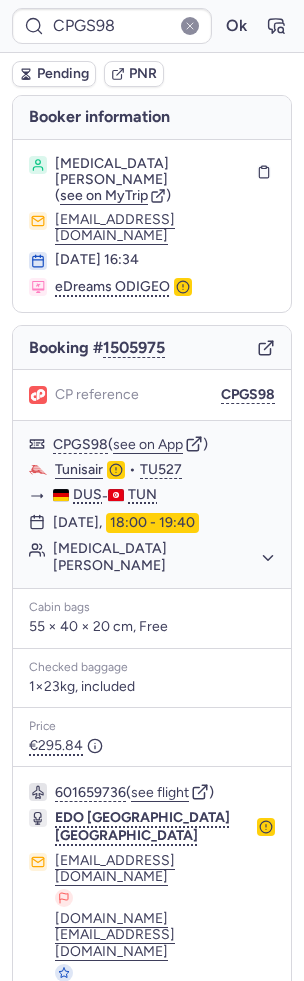 click on "601659736  ( see flight )" at bounding box center (165, 792) 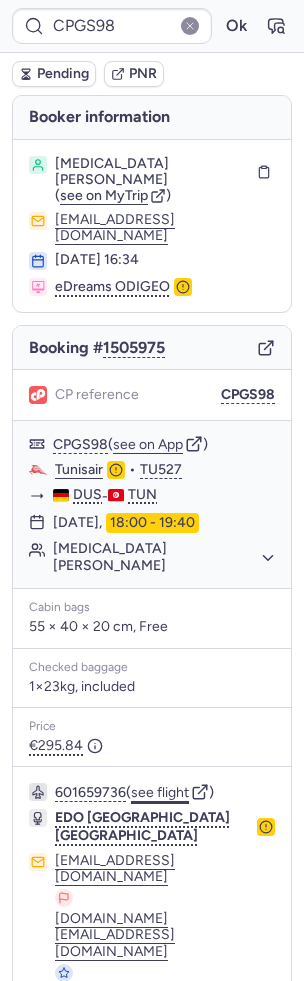 click on "see flight" 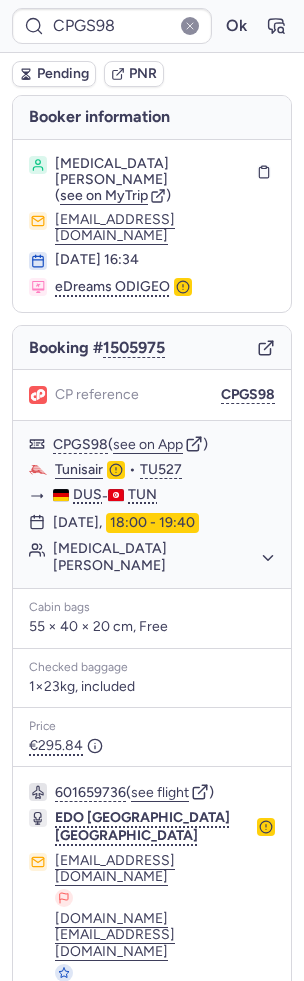 click 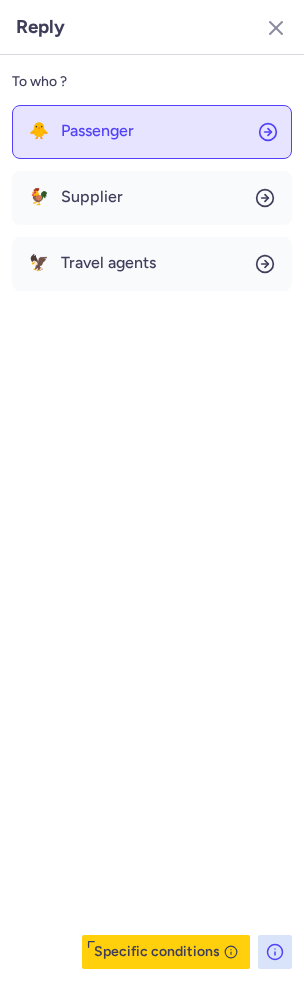 click on "🐥 Passenger" 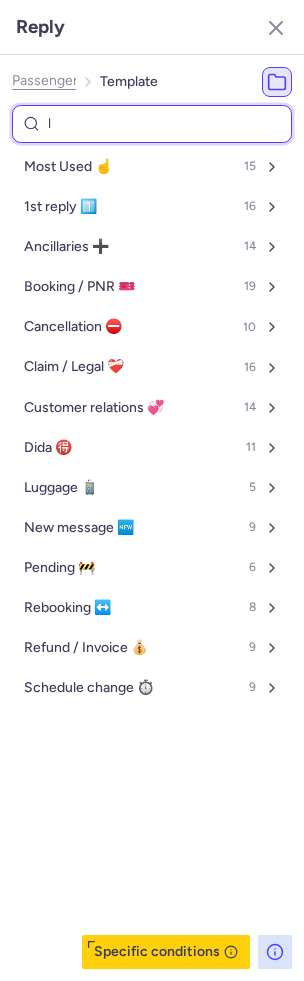type on "ll" 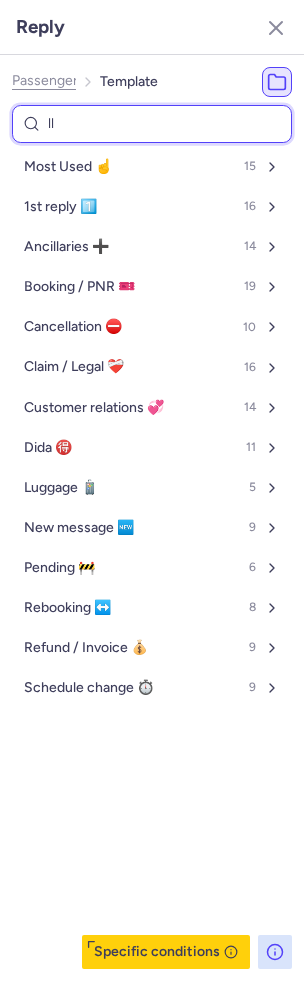 select on "en" 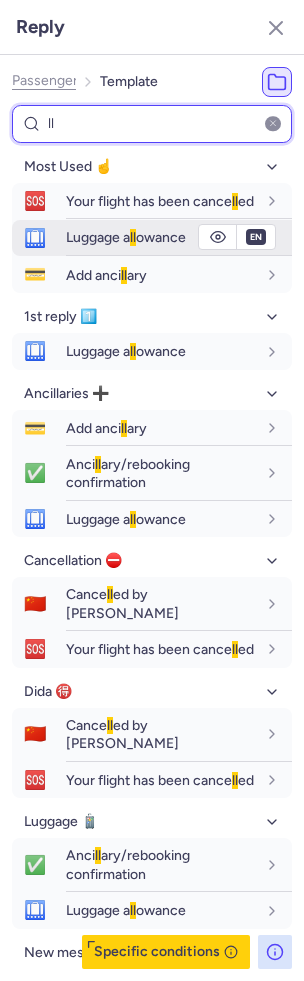 type on "ll" 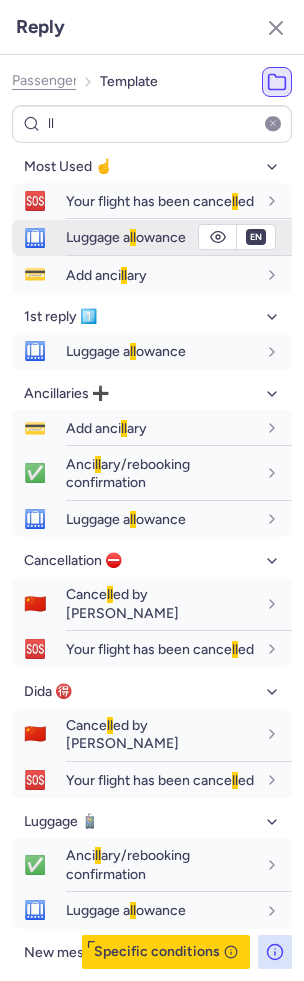 click on "Luggage a ll owance" at bounding box center (126, 237) 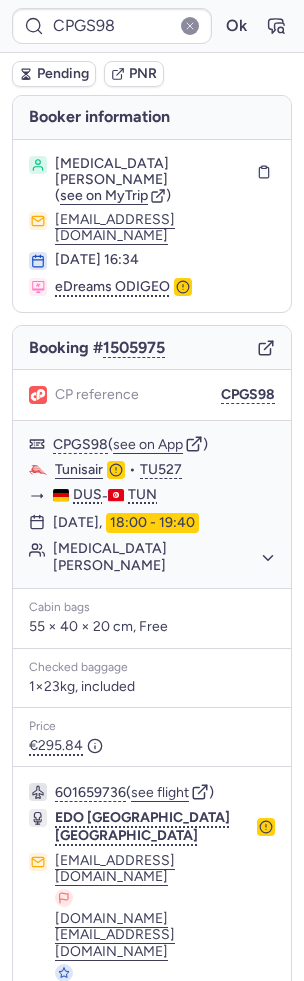 type on "CPYT4A" 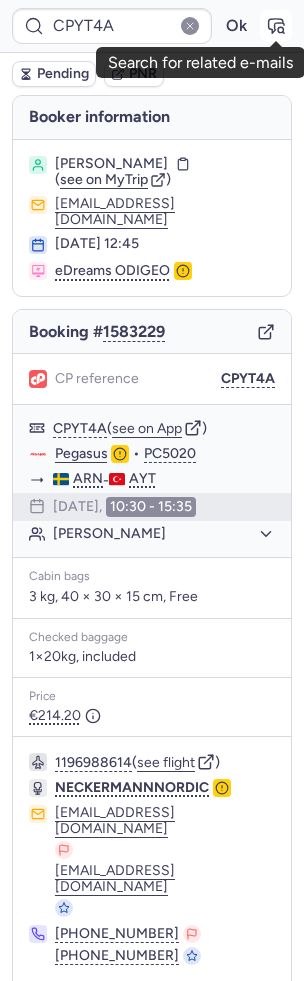 click 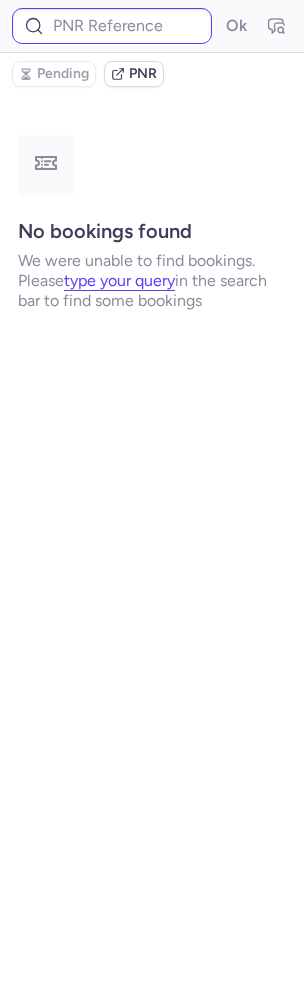 type on "CPYT4A" 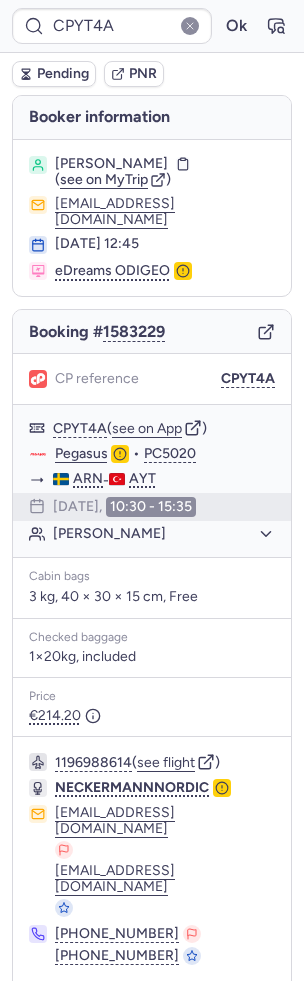 scroll, scrollTop: 34, scrollLeft: 0, axis: vertical 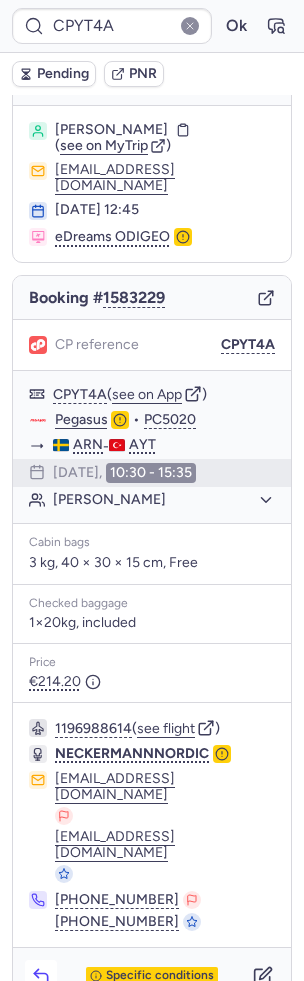 click 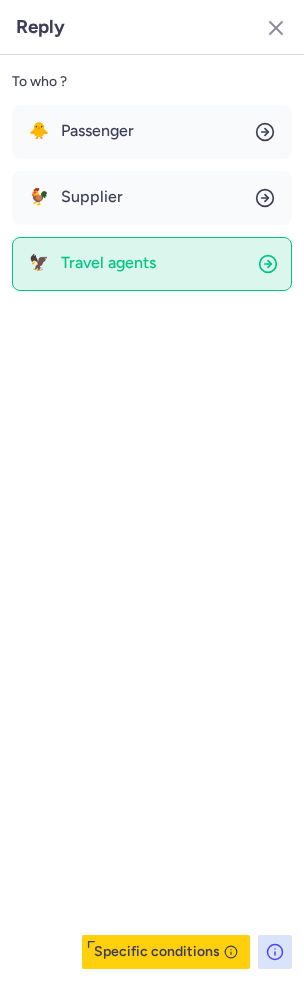 click on "🦅 Travel agents" 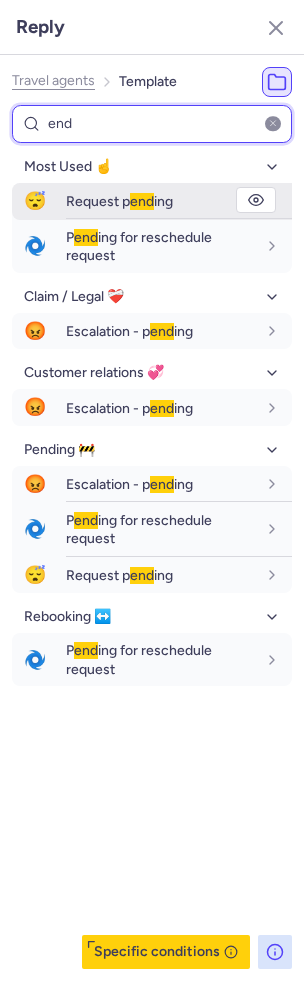 type on "end" 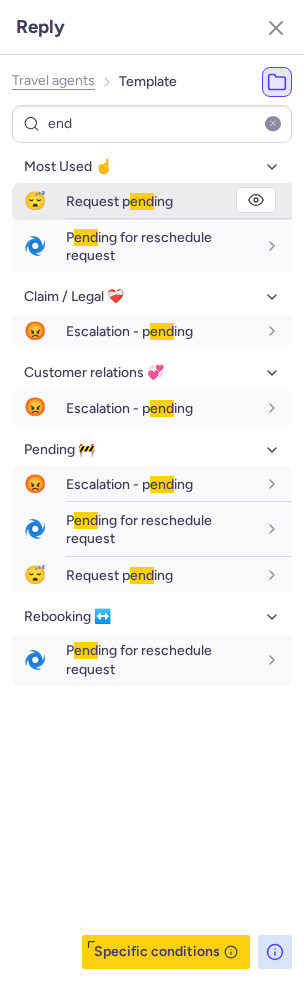 click on "Request p end ing" at bounding box center [119, 201] 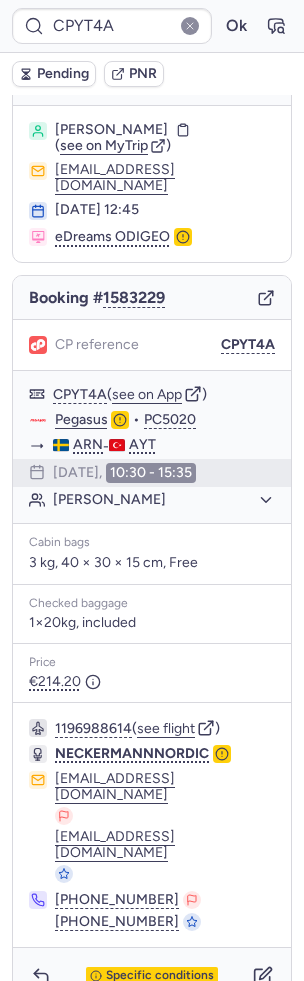 click on "Pending" at bounding box center (54, 74) 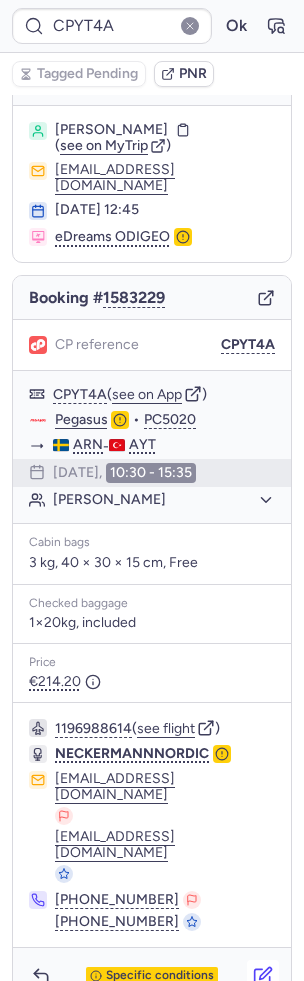 click at bounding box center [263, 976] 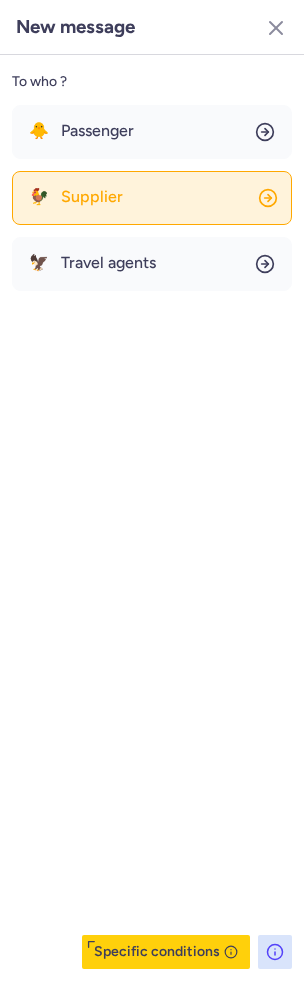 click on "🐓 Supplier" 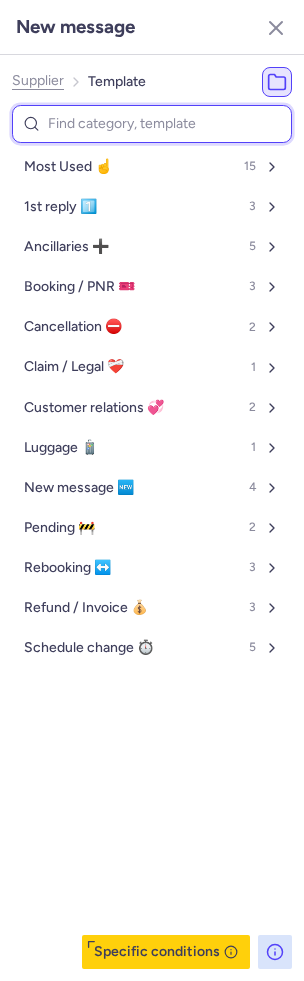 type on "e" 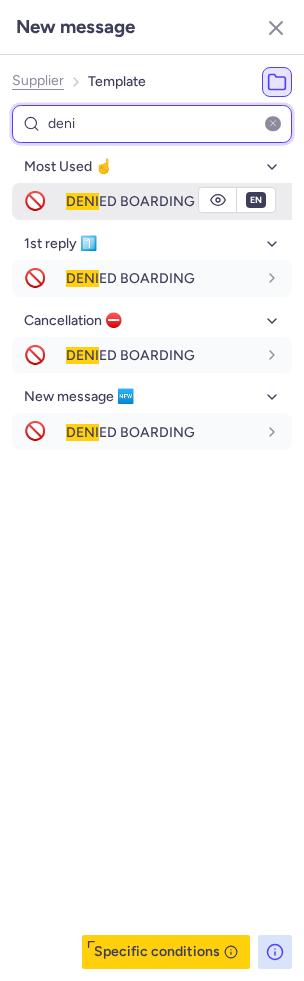 type on "deni" 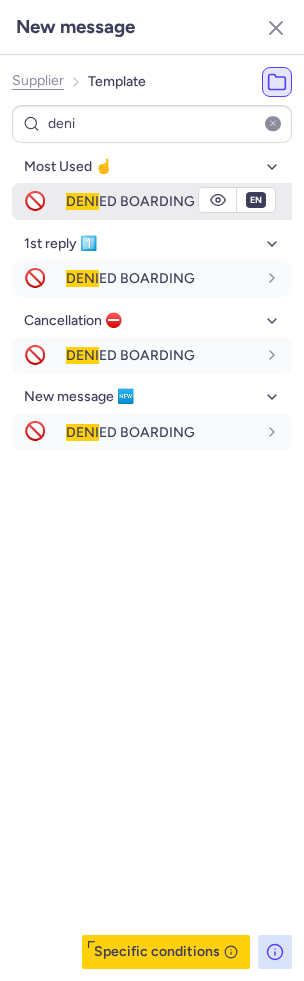 click on "DENI" at bounding box center [82, 201] 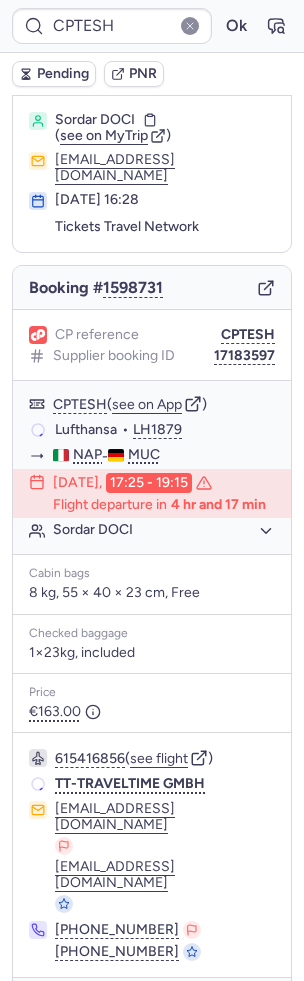 scroll, scrollTop: 42, scrollLeft: 0, axis: vertical 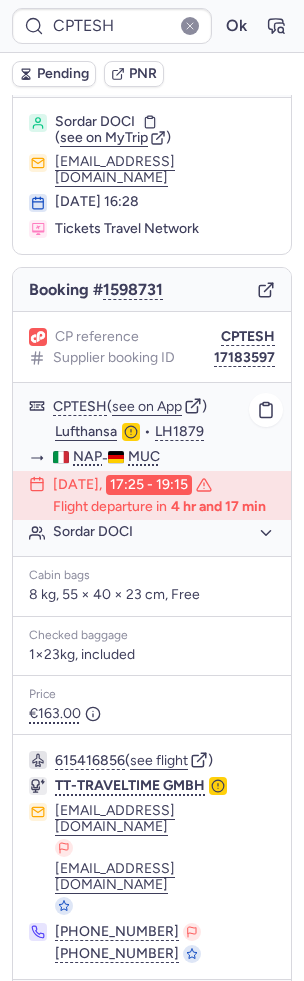 type on "CPYT4A" 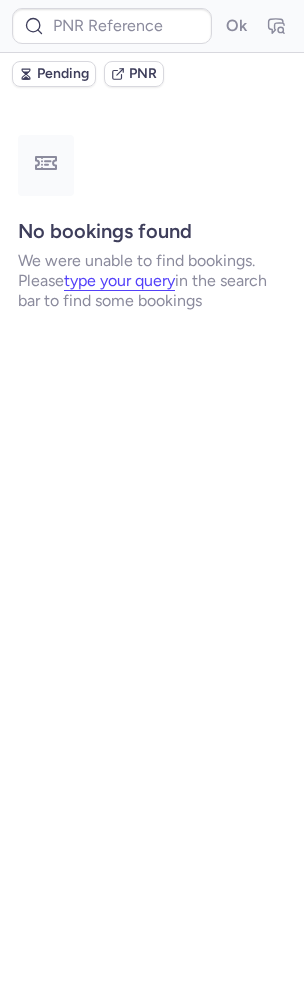 scroll, scrollTop: 0, scrollLeft: 0, axis: both 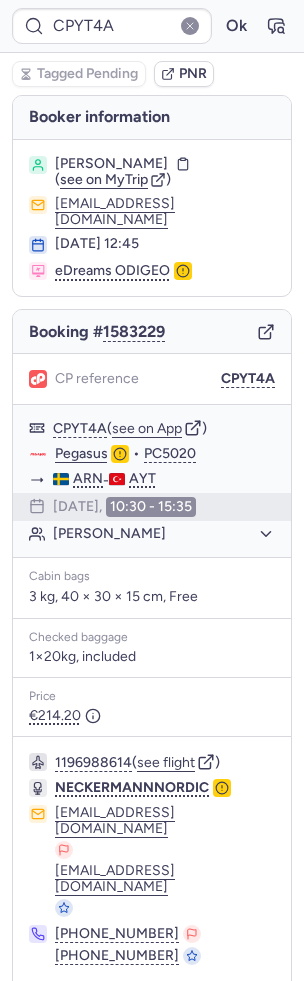 type on "CPRIKO" 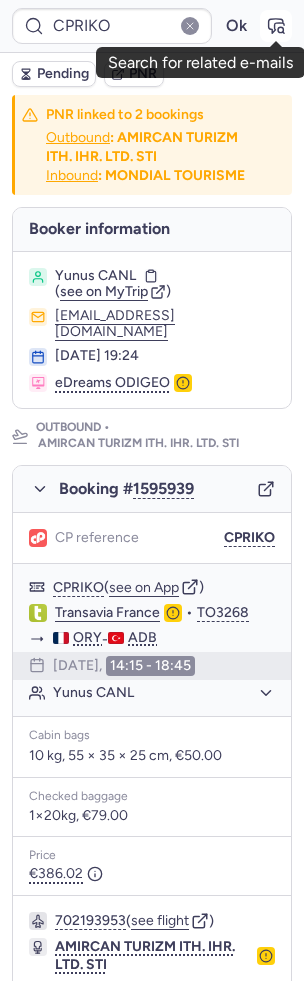 click 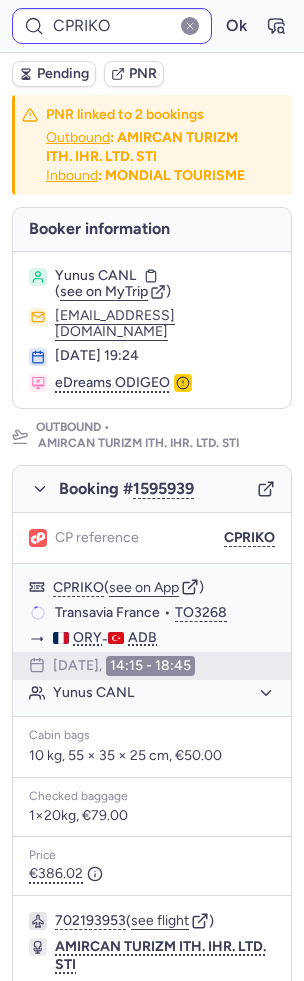 type on "CPGS98" 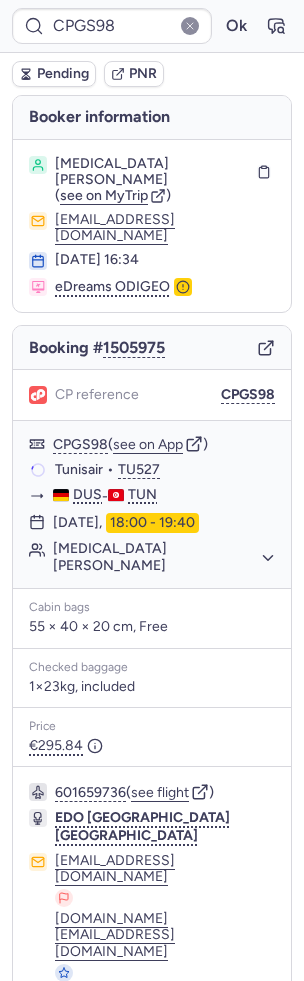 click at bounding box center [263, 1105] 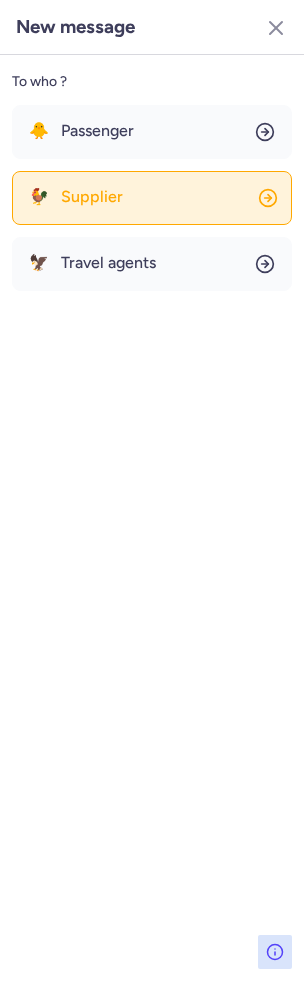 click on "🐓 Supplier" 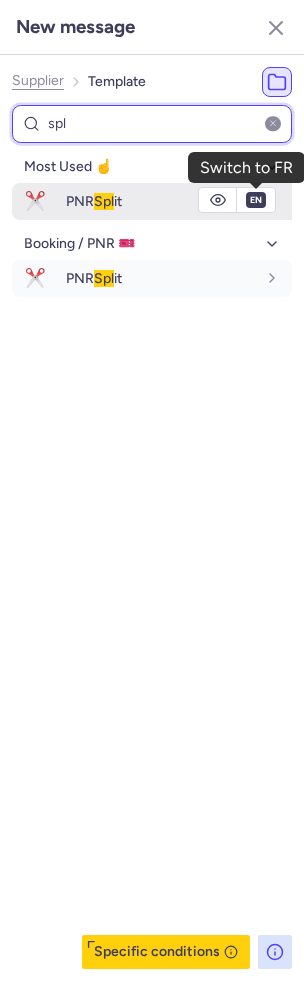 type on "spl" 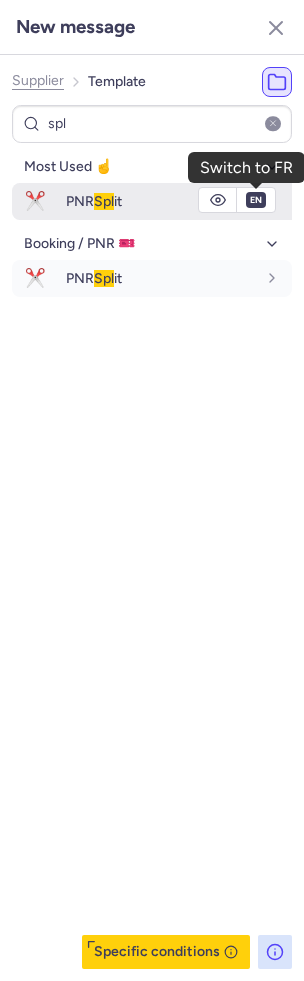 click on "en" at bounding box center [256, 200] 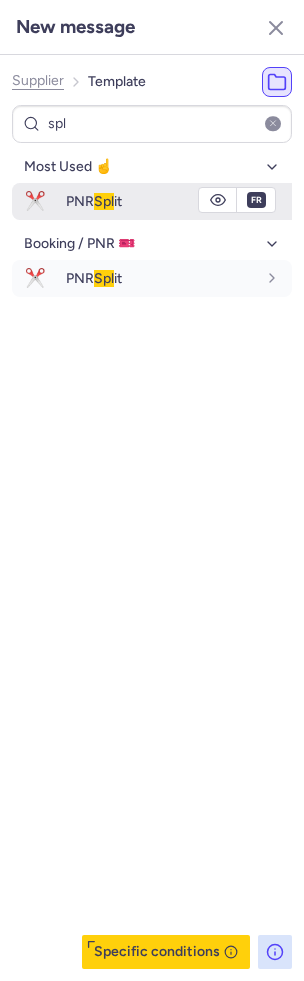 click on "PNR  Spl it" at bounding box center (161, 201) 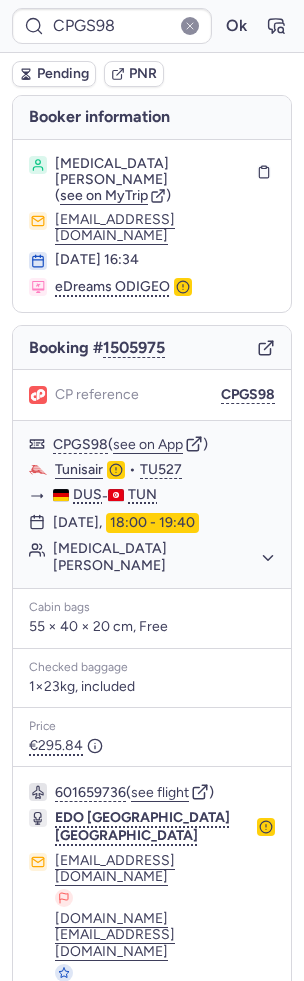 click 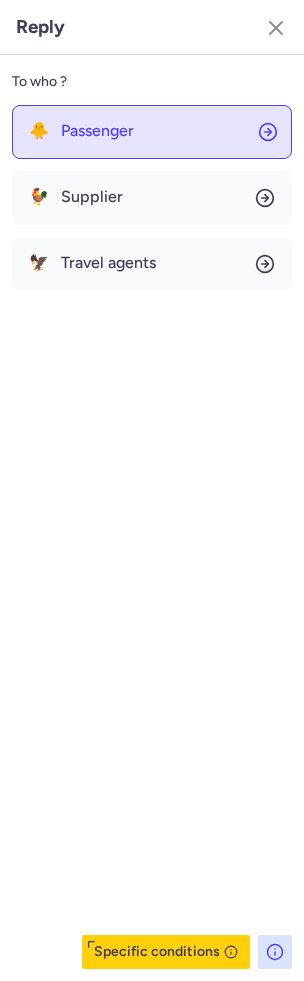 click on "🐥 Passenger" 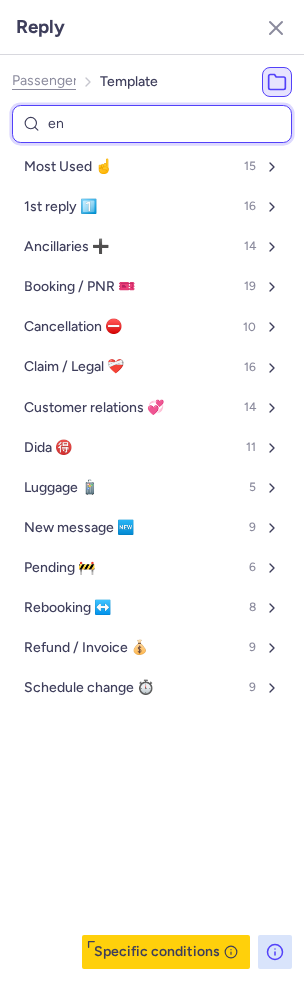 type on "end" 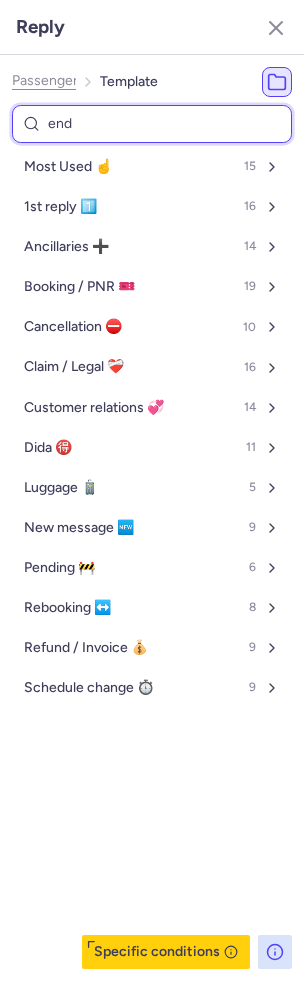 select on "en" 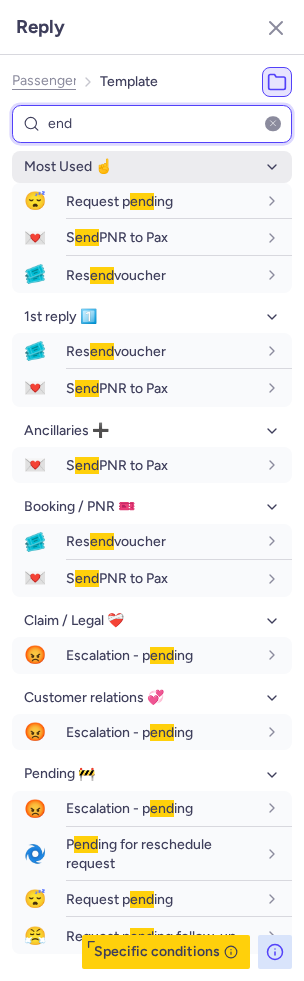 type on "end" 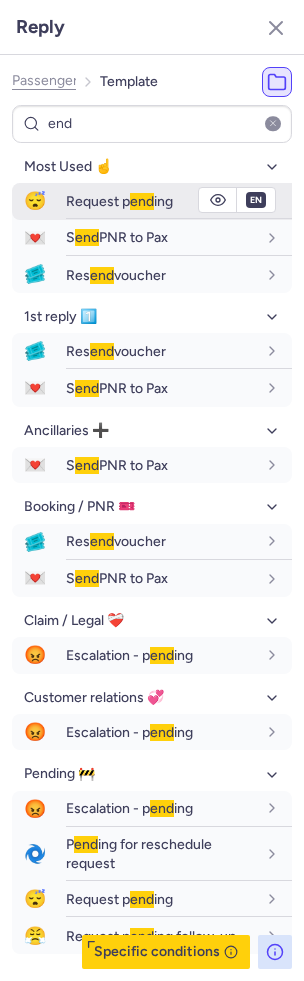 drag, startPoint x: 109, startPoint y: 178, endPoint x: 107, endPoint y: 189, distance: 11.18034 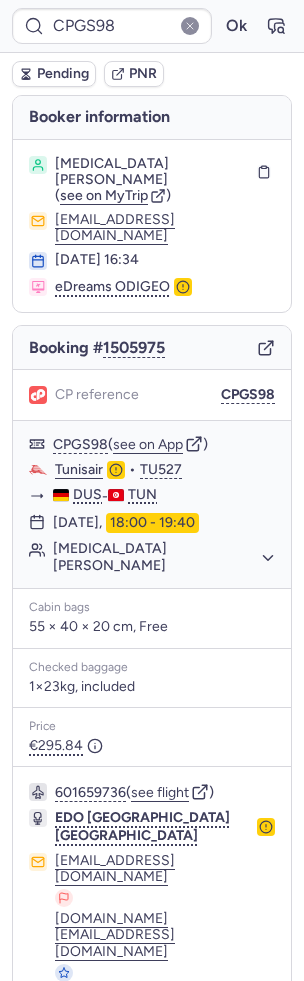 click on "Pending" at bounding box center [63, 74] 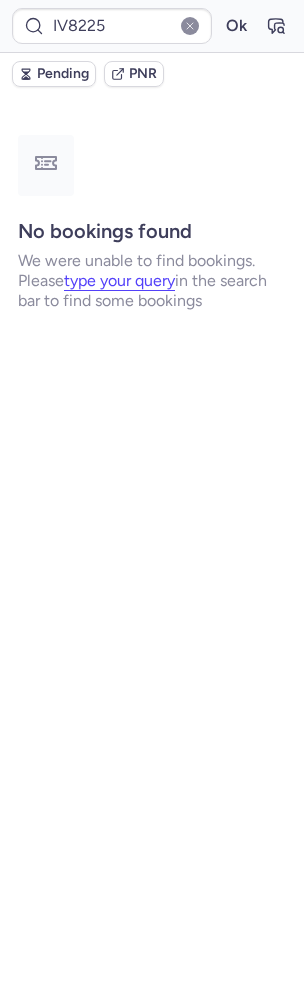 type on "CPRIKO" 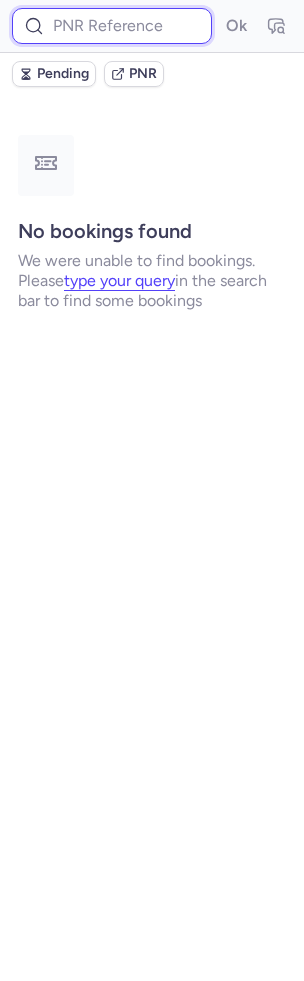 click at bounding box center [112, 26] 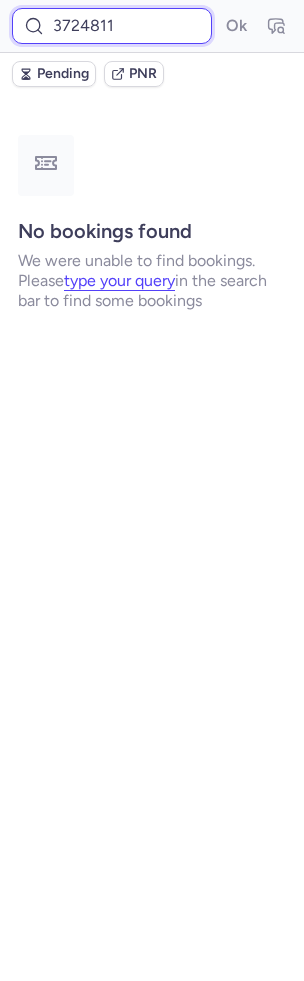 type on "3724811" 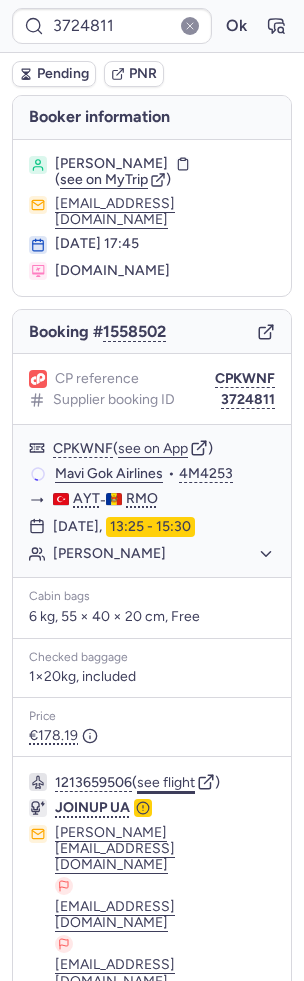 click on "see flight" 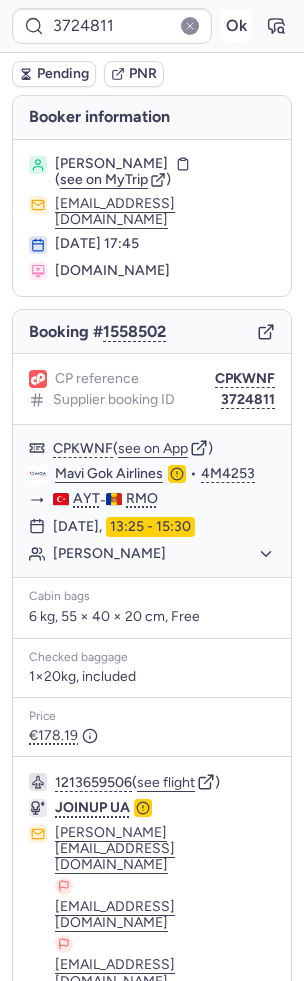 click on "Ok" at bounding box center [236, 26] 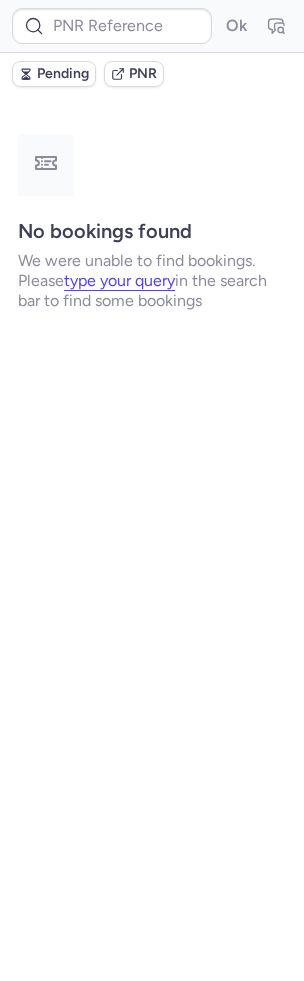 type on "CPTMNH" 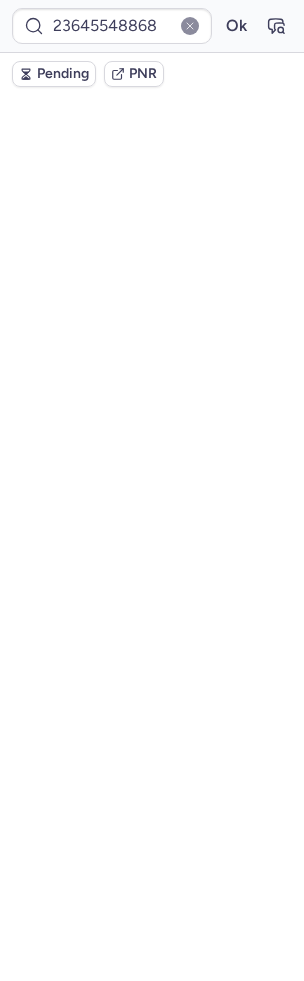 scroll, scrollTop: 0, scrollLeft: 0, axis: both 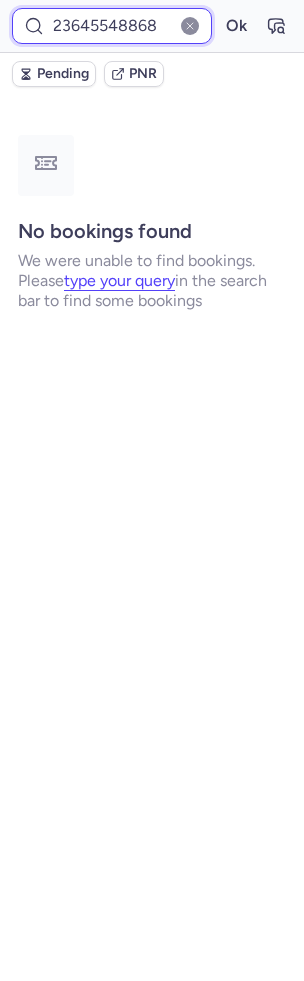 click on "23645548868" at bounding box center (112, 26) 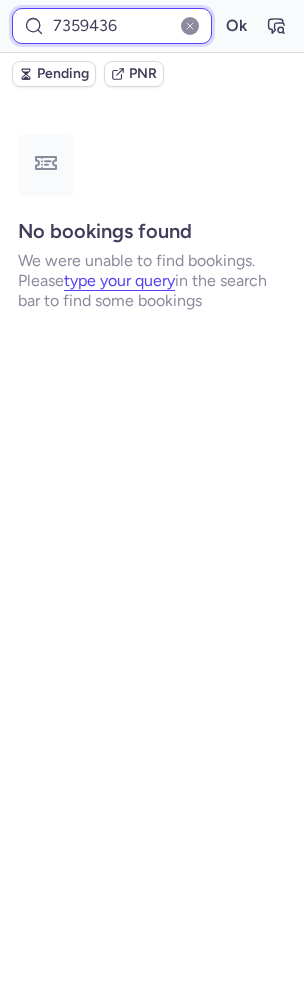 type on "7359436" 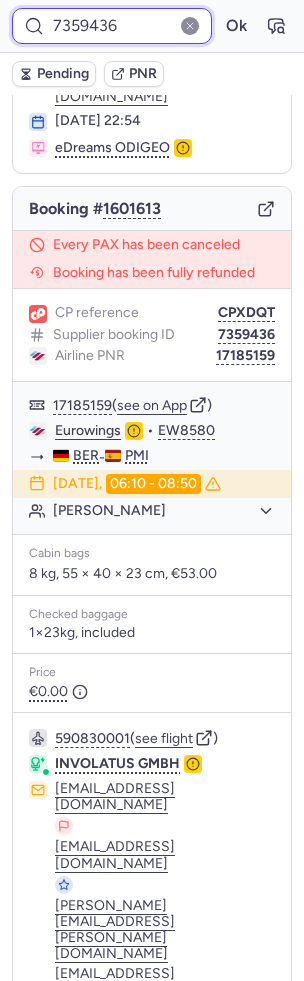 scroll, scrollTop: 47, scrollLeft: 0, axis: vertical 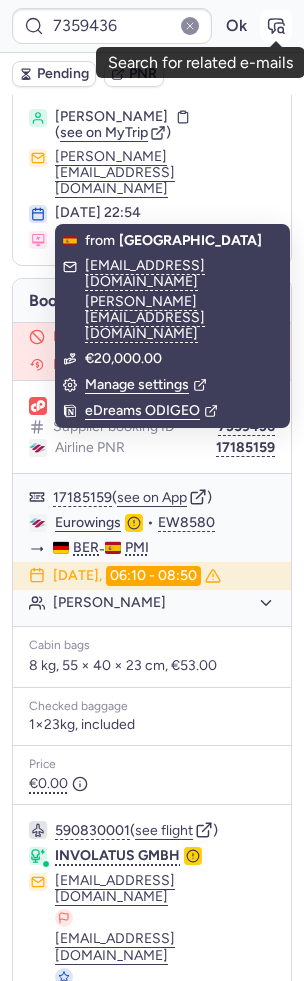 click 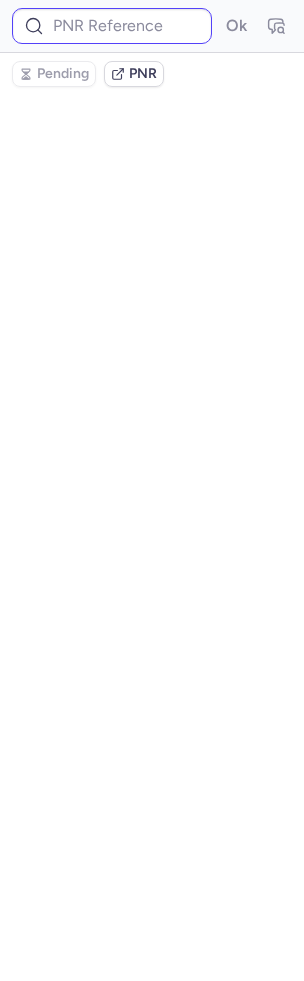 scroll, scrollTop: 0, scrollLeft: 0, axis: both 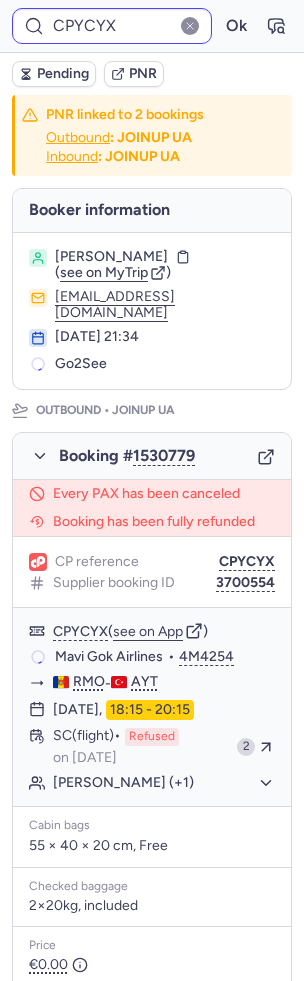 type on "CPRIKO" 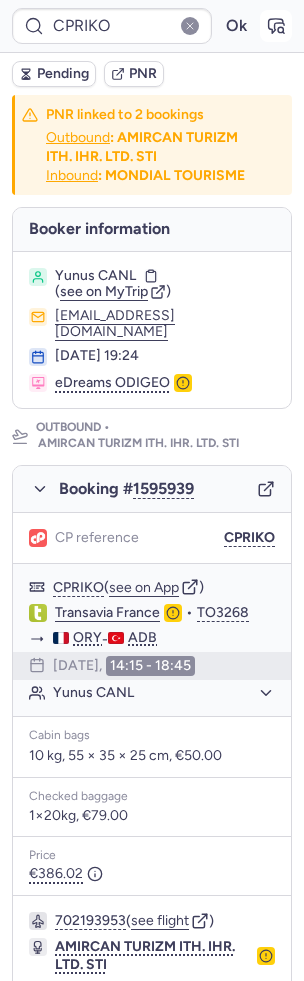 click 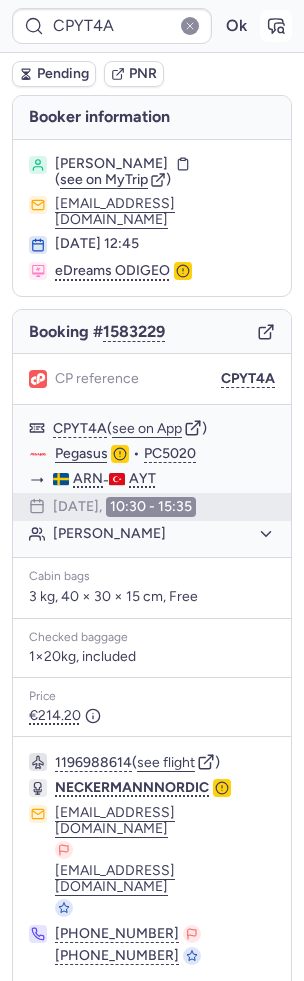 click 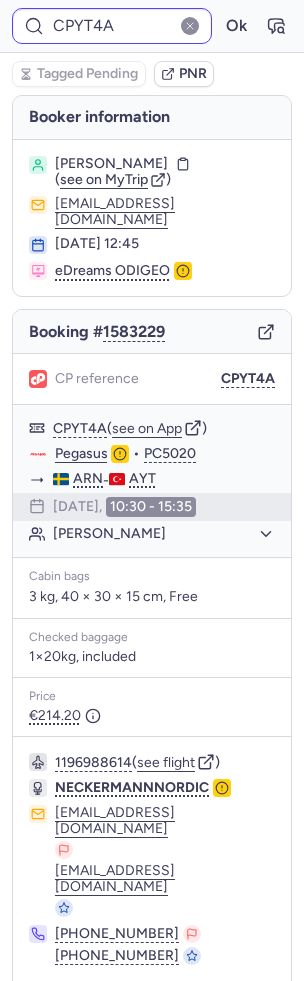 type on "CPKWCM" 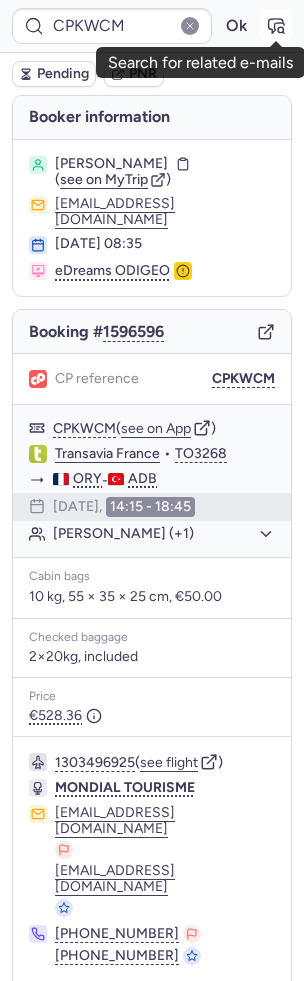 click at bounding box center (276, 26) 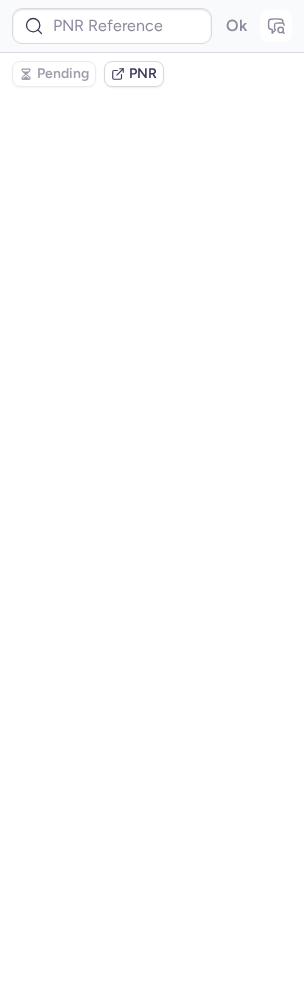 type on "CPKWCM" 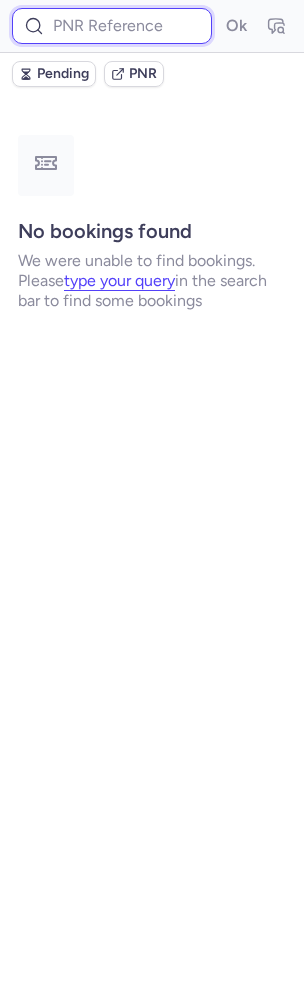 click at bounding box center (112, 26) 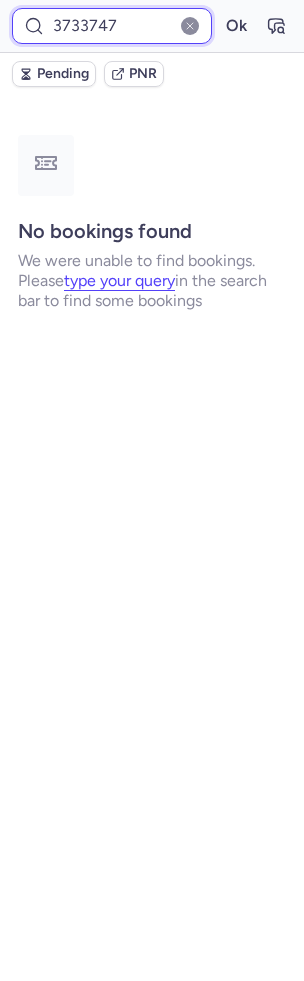 type on "3733747" 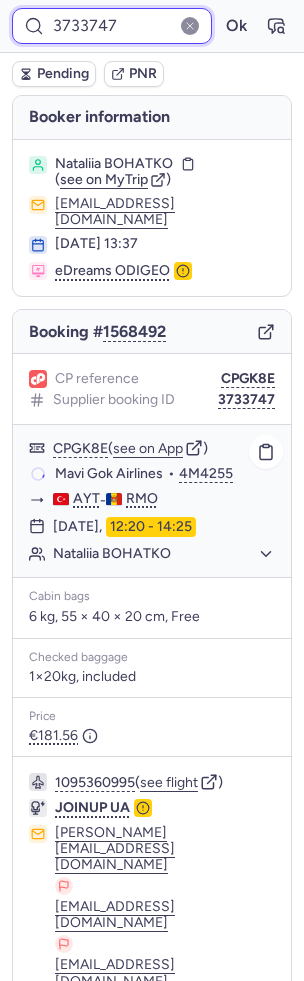 scroll, scrollTop: 186, scrollLeft: 0, axis: vertical 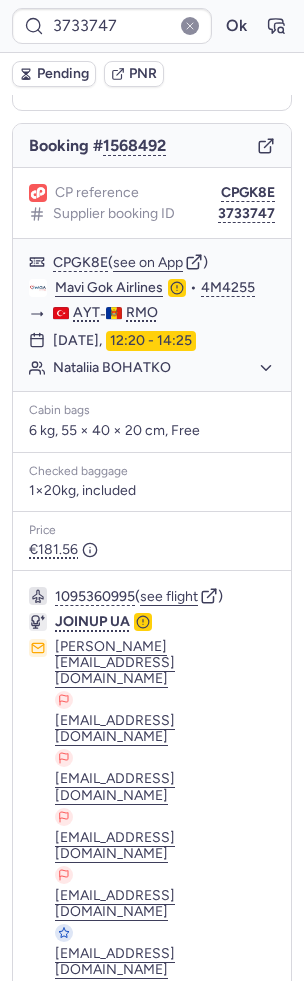 click at bounding box center (263, 1286) 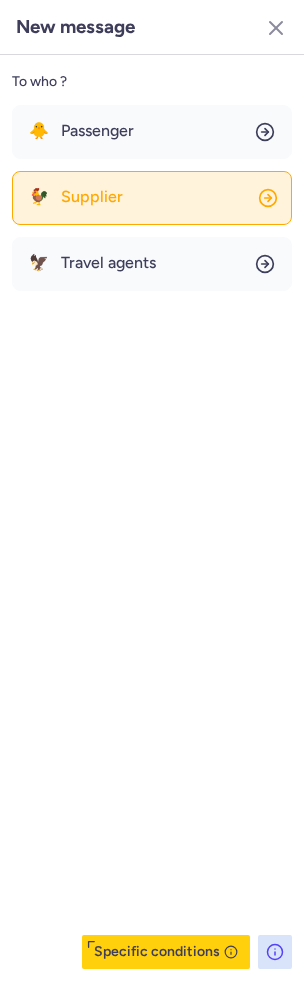 click on "🐓 Supplier" 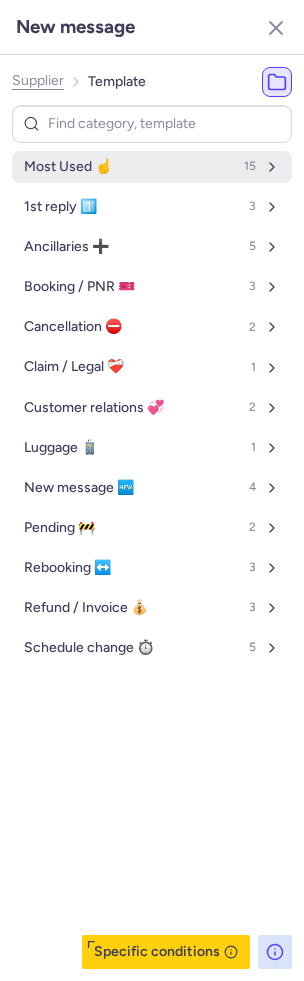 click on "Most Used ☝️ 15" at bounding box center [152, 167] 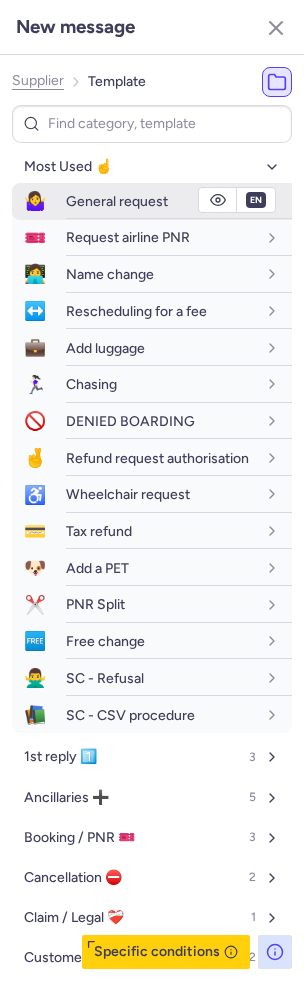 click on "General request" at bounding box center [117, 201] 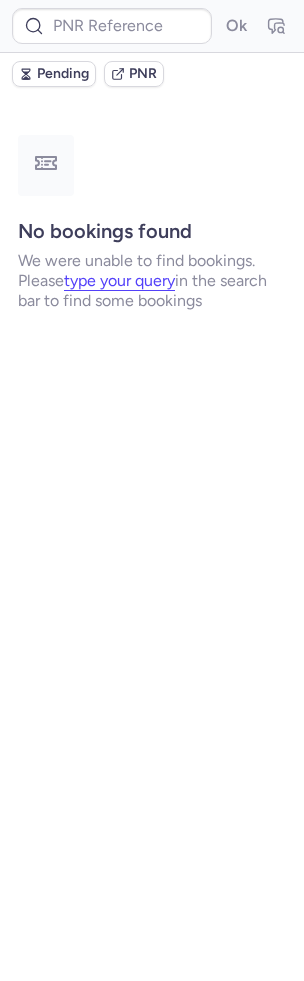 scroll, scrollTop: 0, scrollLeft: 0, axis: both 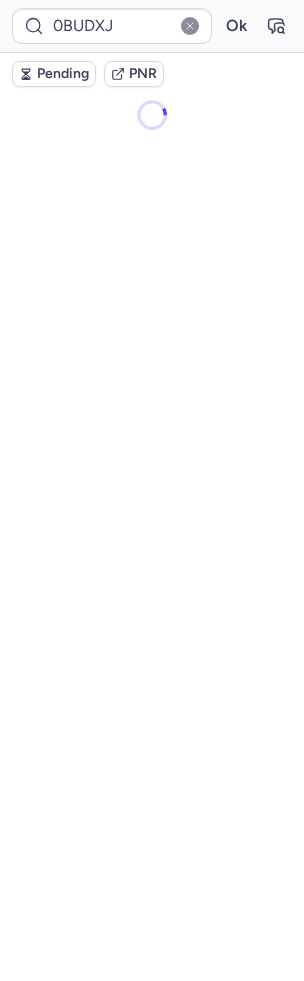 type on "CPRIKO" 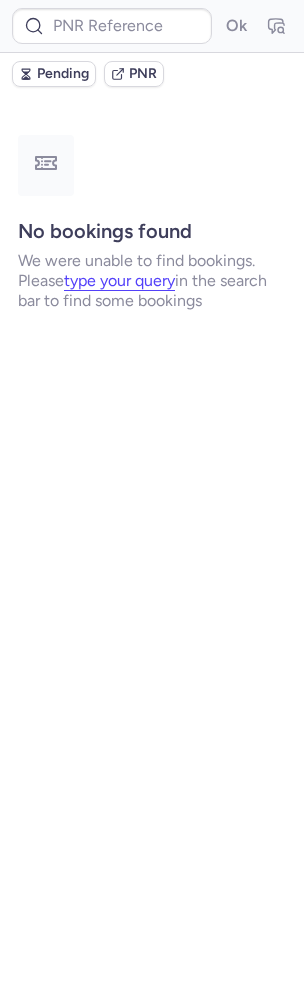 type on "CPRV3C" 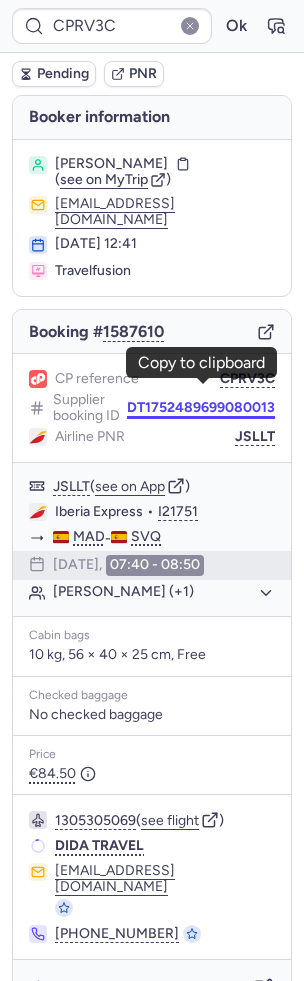 click on "DT1752489699080013" at bounding box center (201, 408) 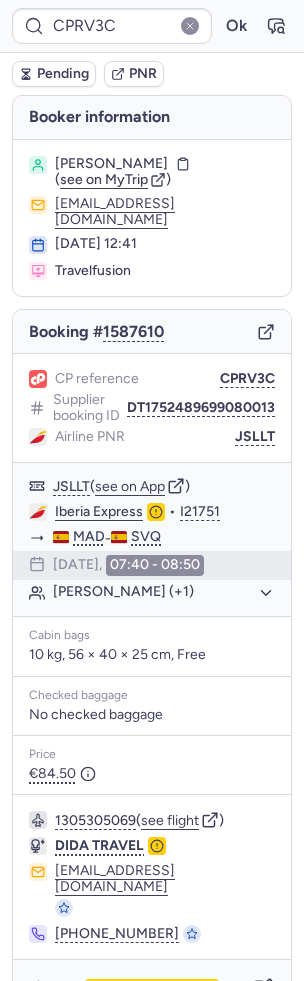 click on "CPRV3C  Ok" at bounding box center (152, 26) 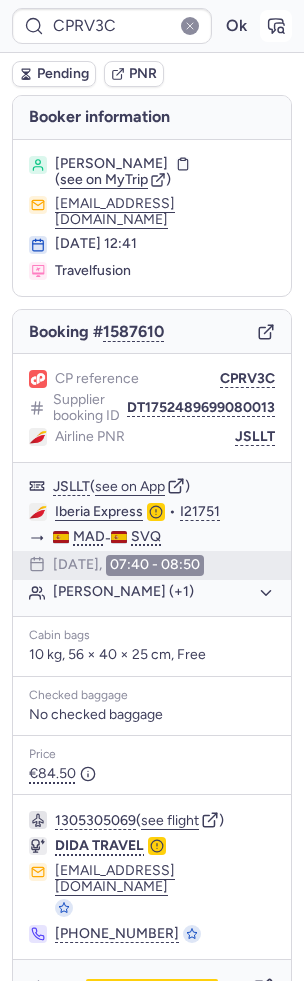 click 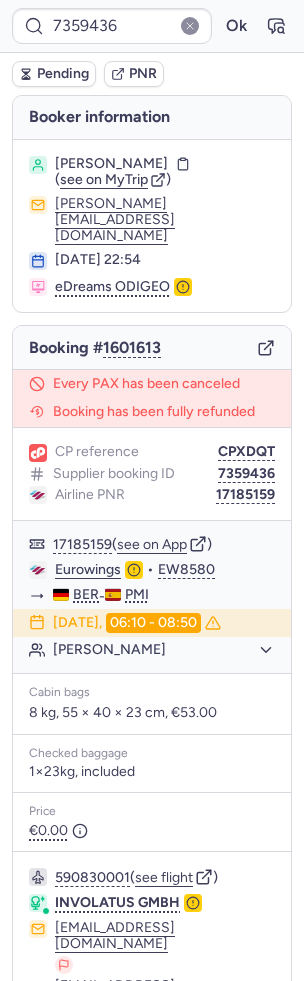 type on "CPXDQT" 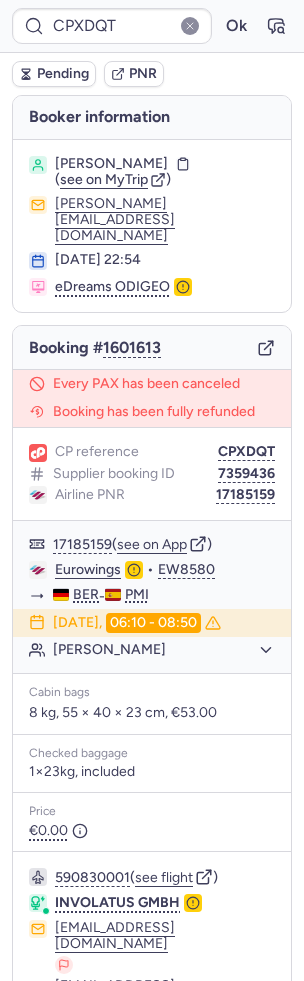 scroll, scrollTop: 139, scrollLeft: 0, axis: vertical 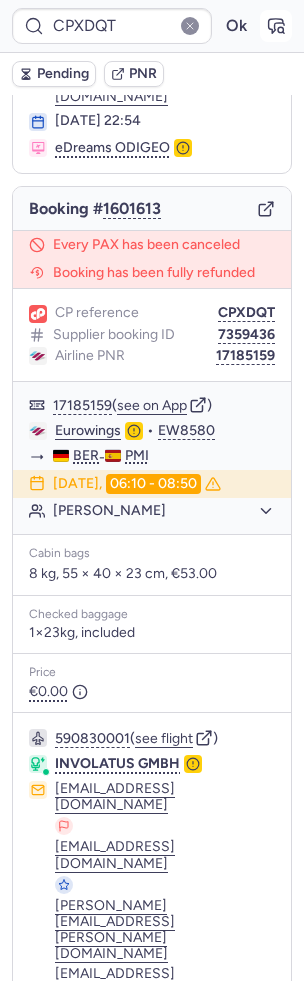 click 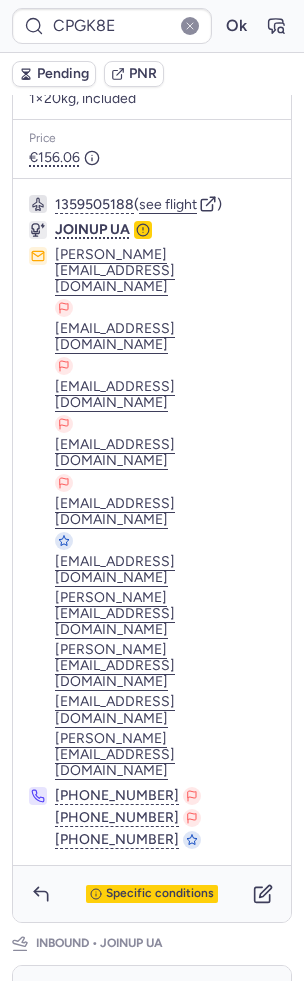 scroll, scrollTop: 853, scrollLeft: 0, axis: vertical 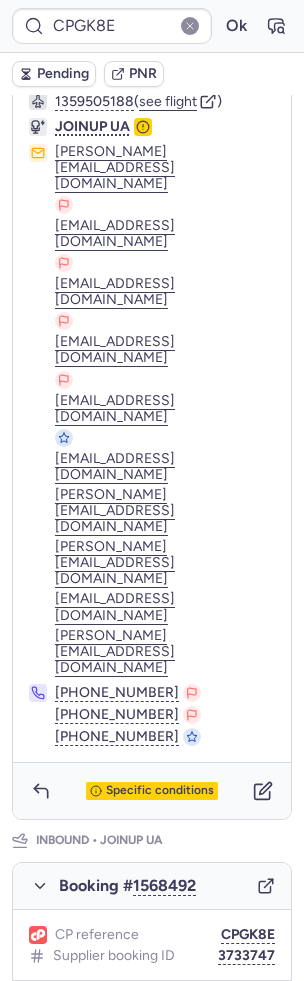 type on "CPKWCM" 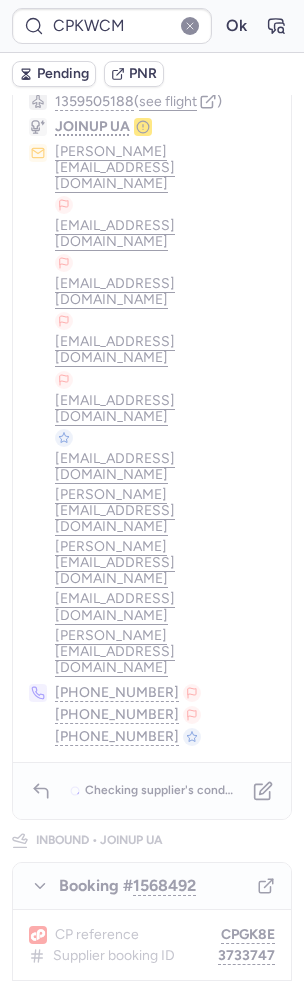 scroll, scrollTop: 0, scrollLeft: 0, axis: both 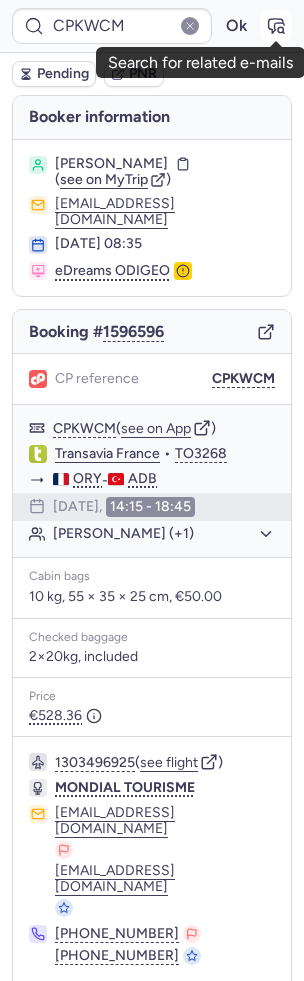 click 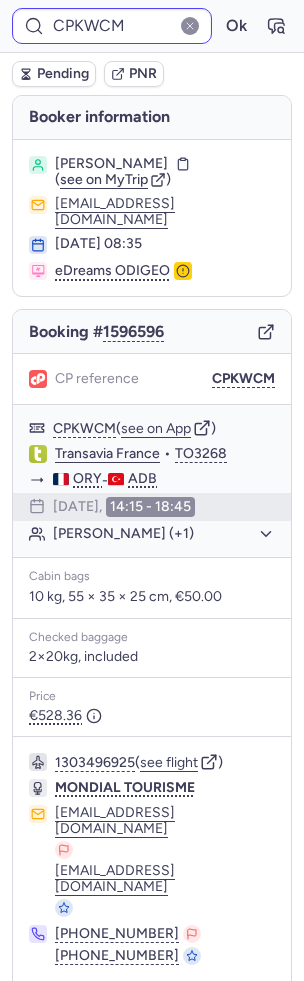 type on "CPPWFX" 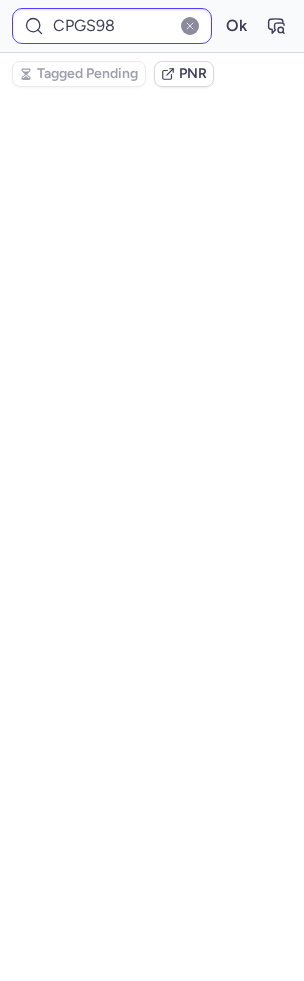 type on "0BX42J" 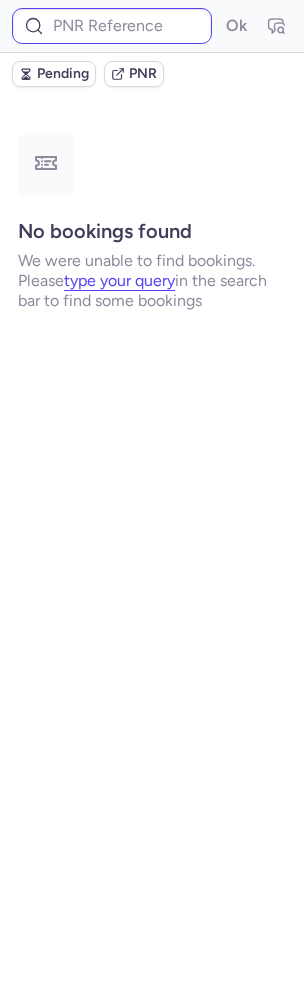 type on "CPFRXA" 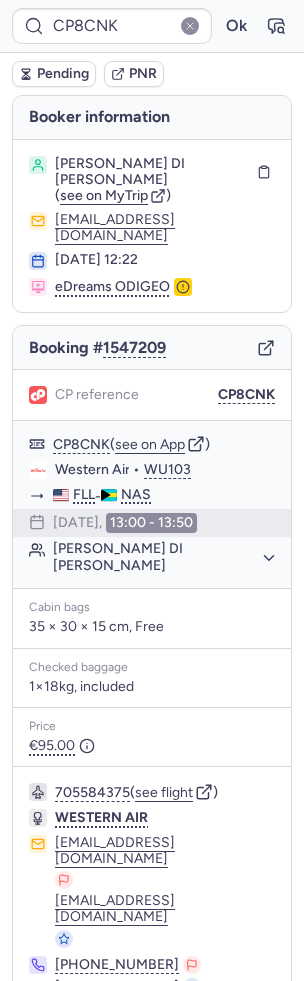 click at bounding box center (41, 1041) 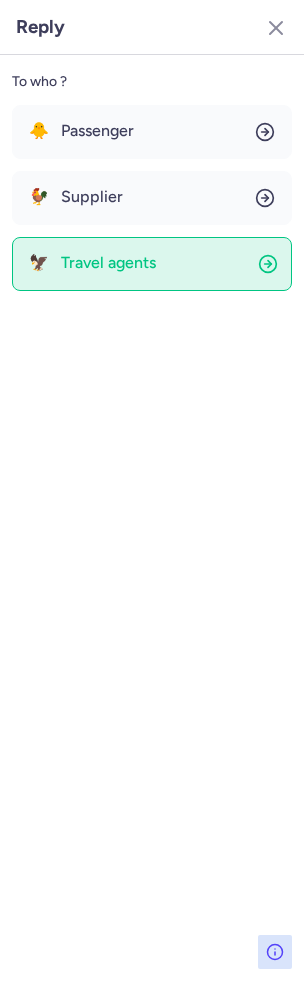 click on "🦅 Travel agents" 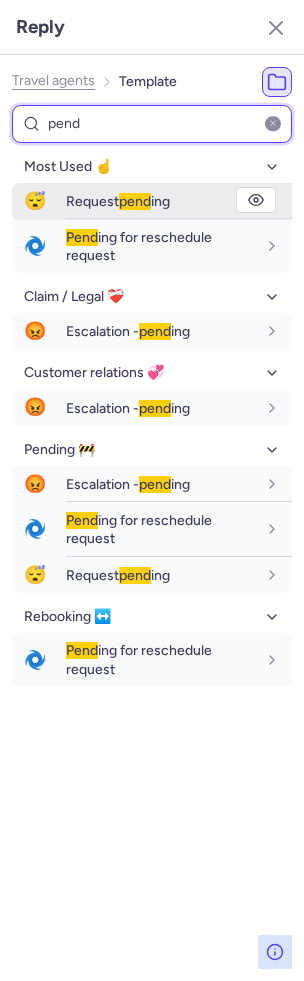 type on "pend" 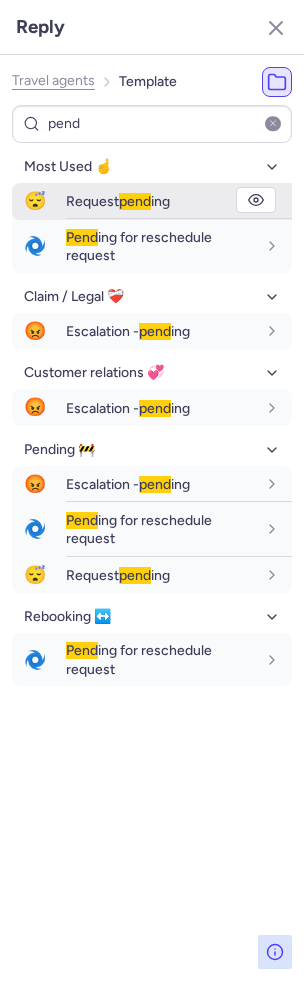 click on "Request  pend ing" at bounding box center [179, 201] 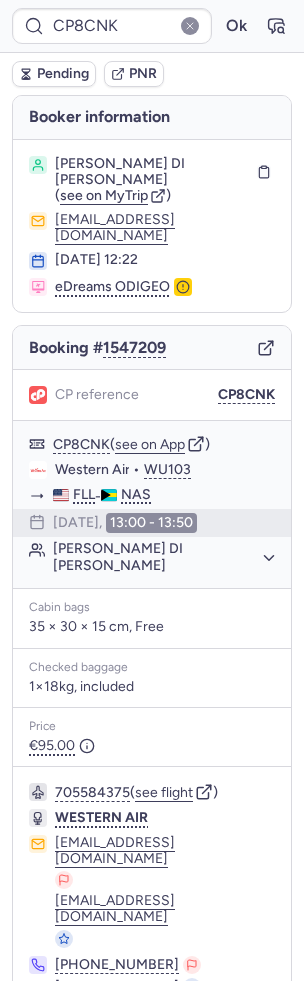click on "Pending" at bounding box center [63, 74] 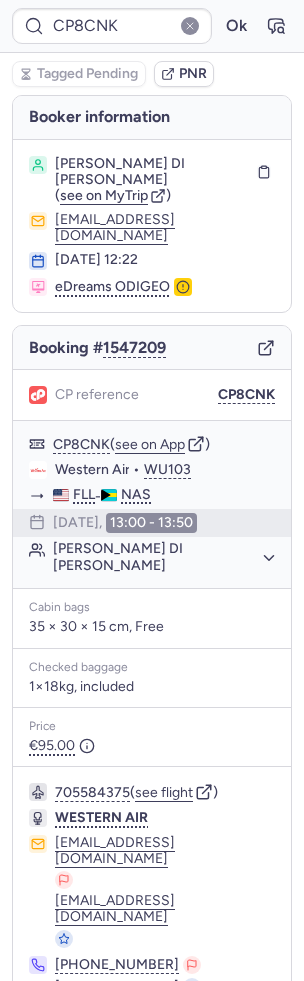 click 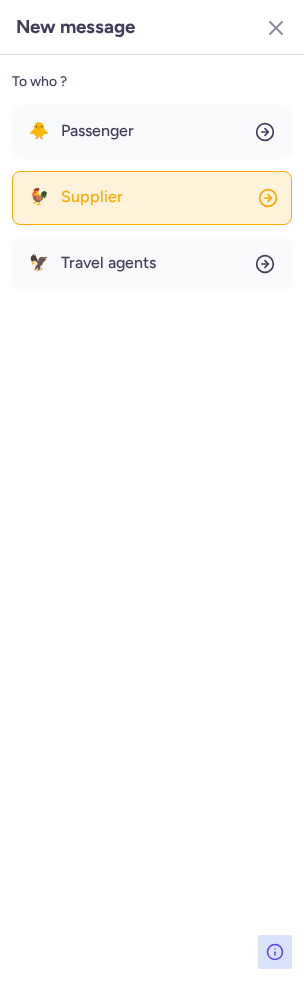 click on "🐓 Supplier" 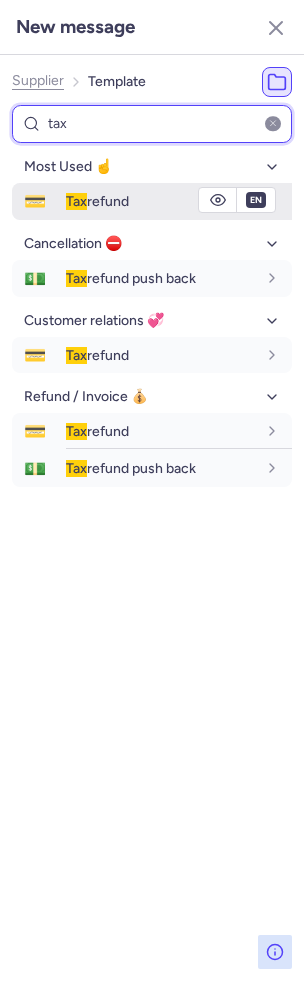type on "tax" 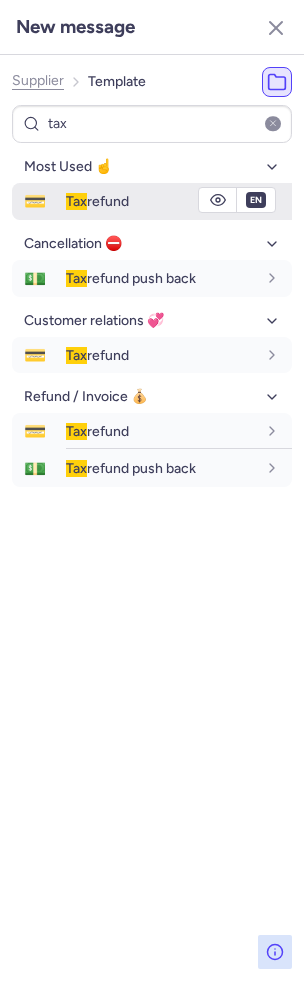 click on "Tax  refund" at bounding box center (161, 201) 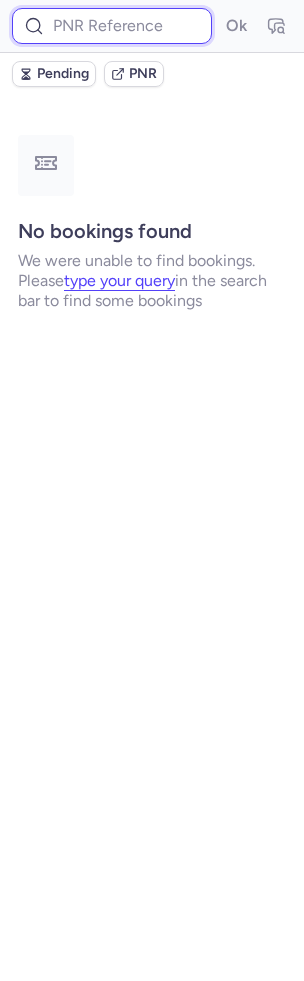 click at bounding box center [112, 26] 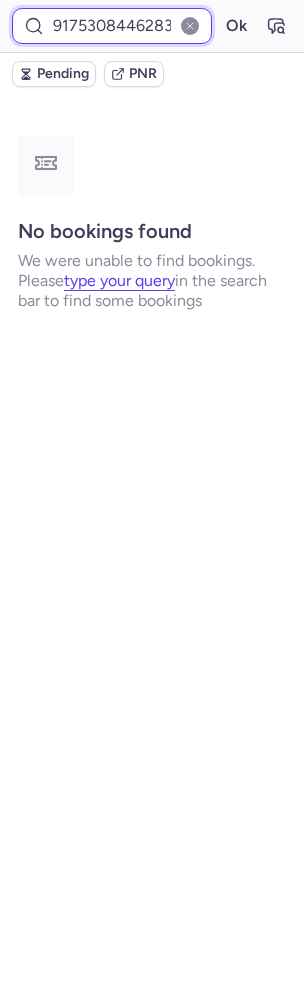 scroll, scrollTop: 0, scrollLeft: 44, axis: horizontal 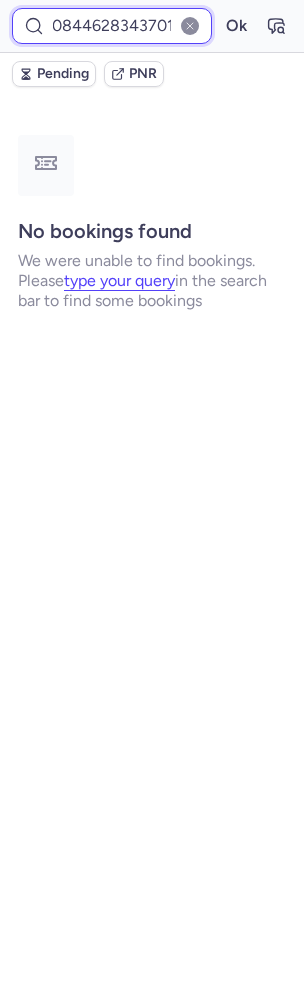 click on "Ok" at bounding box center (236, 26) 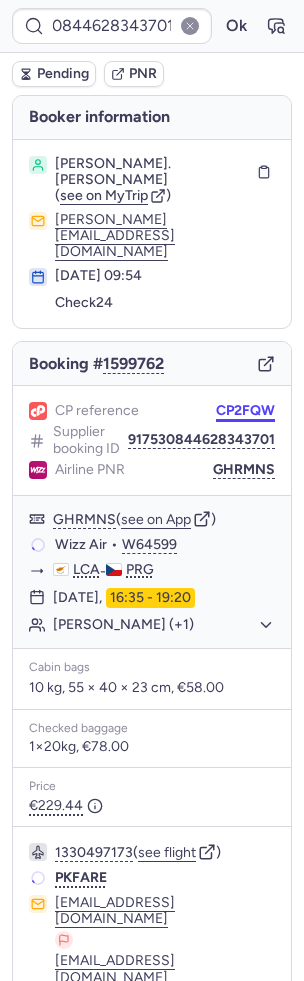 click on "CP2FQW" at bounding box center [245, 411] 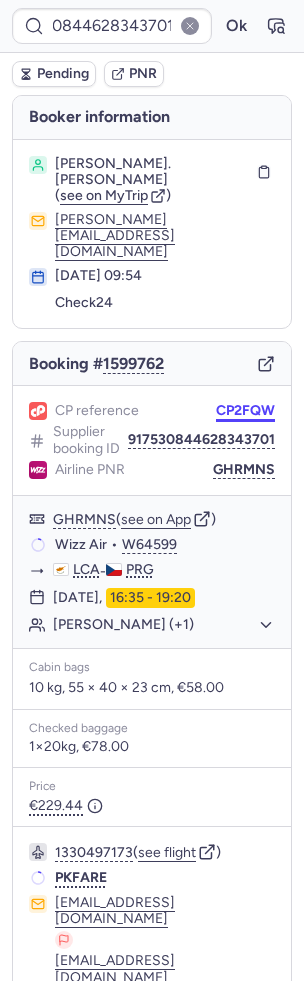 scroll, scrollTop: 0, scrollLeft: 0, axis: both 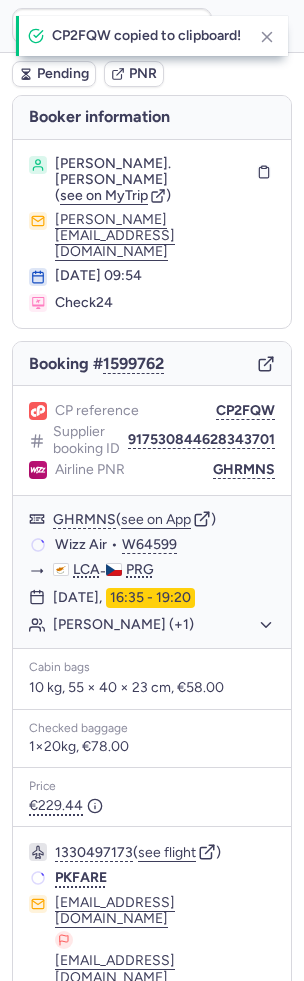 type on "CP2FQW" 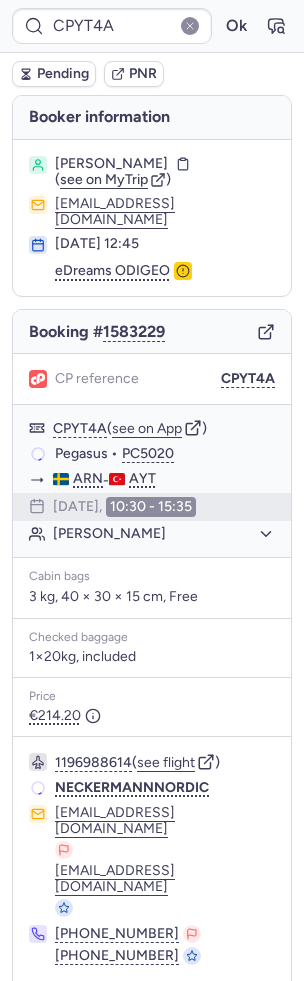 type on "CPYHUH" 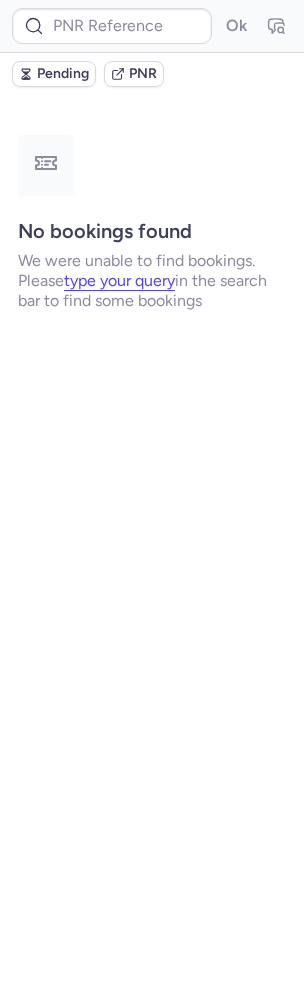 type on "CPPWFX" 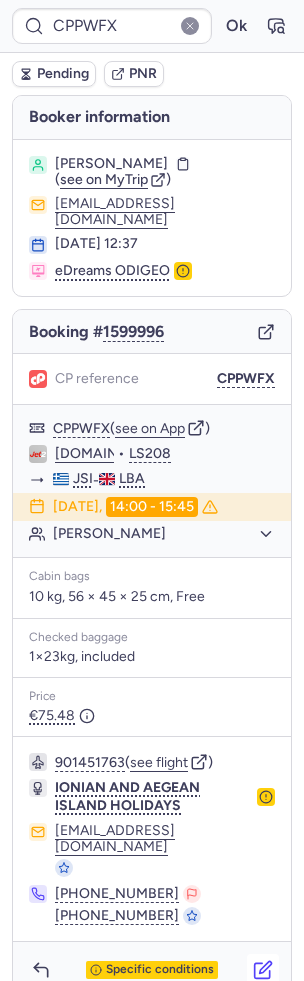 click 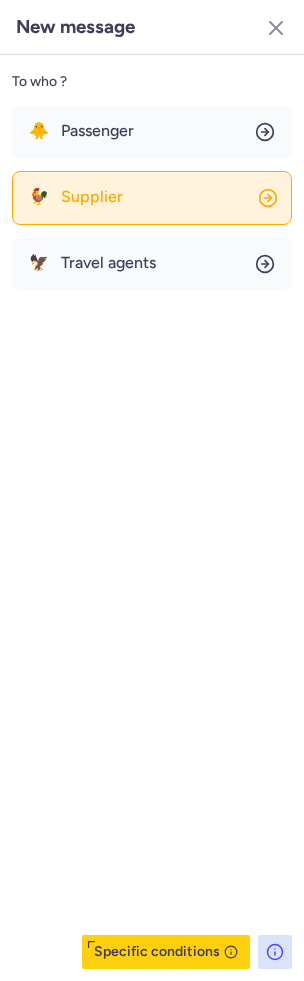 click on "🐓 Supplier" 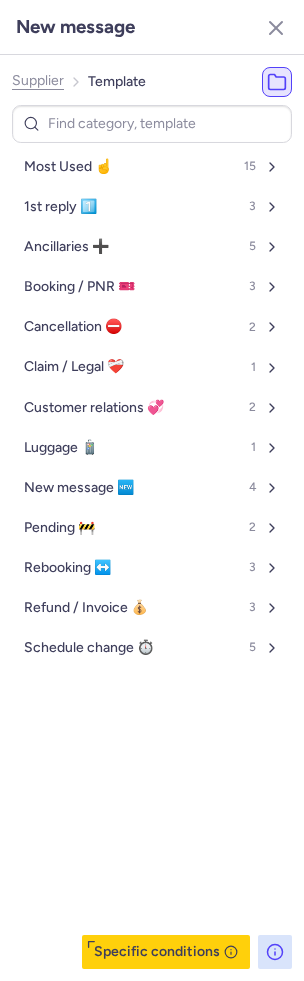 click on "Supplier" 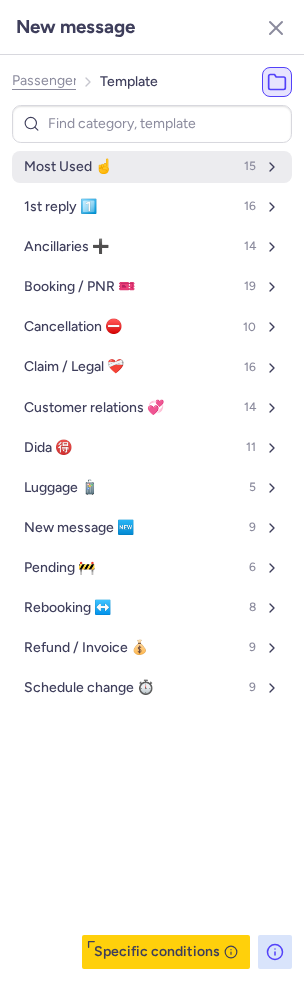 click on "Most Used ☝️" at bounding box center [68, 167] 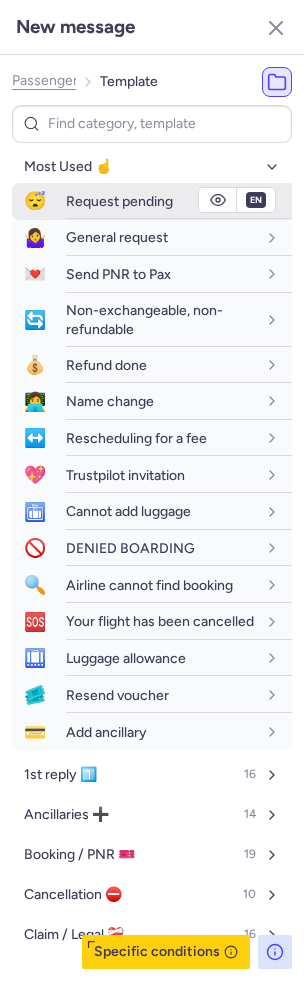 click on "Request pending" at bounding box center (179, 201) 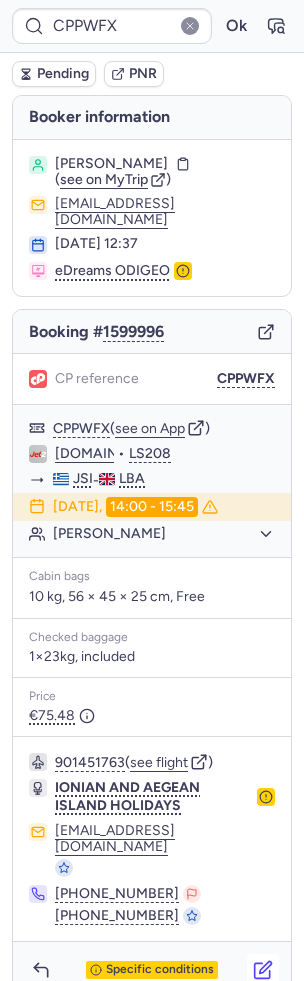 click at bounding box center [263, 970] 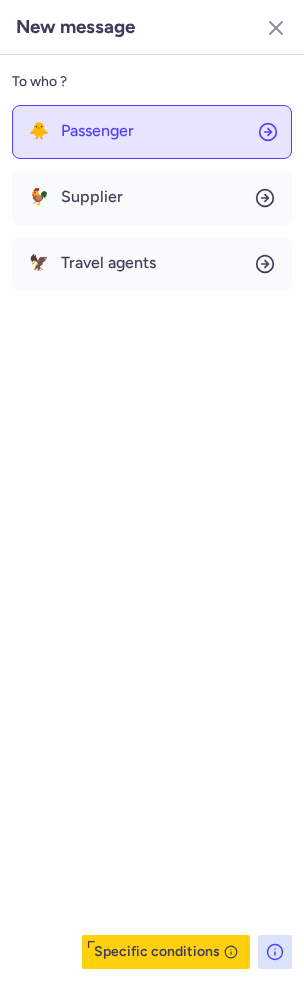 click on "Passenger" at bounding box center (97, 131) 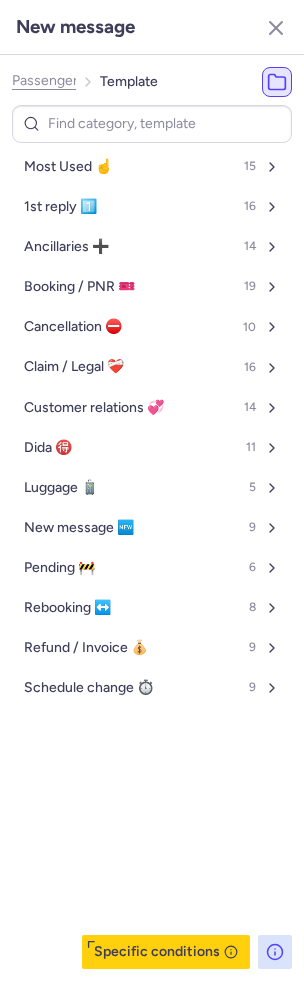 click on "Most Used ☝️ 15" at bounding box center [152, 167] 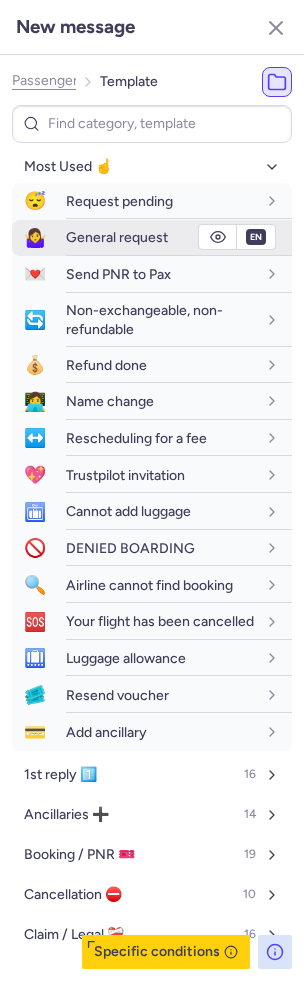 click on "General request" at bounding box center (179, 237) 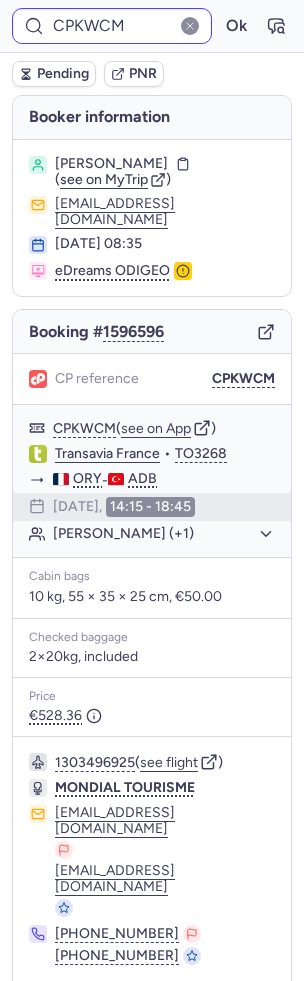 type on "CPPM7T" 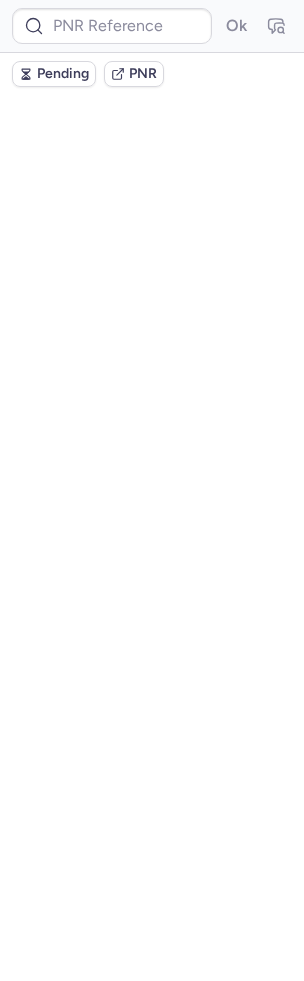 scroll, scrollTop: 0, scrollLeft: 0, axis: both 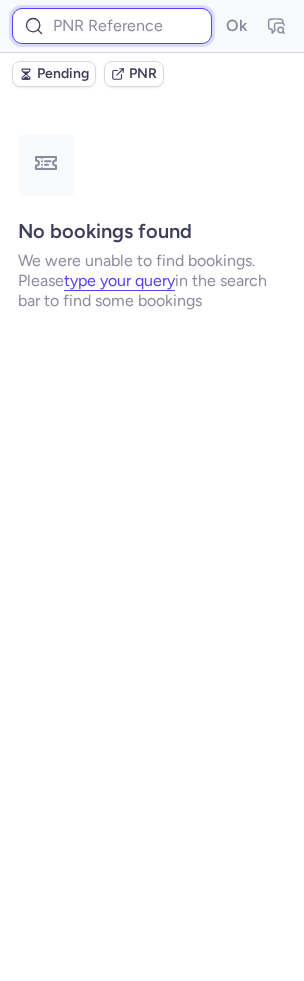click at bounding box center (112, 26) 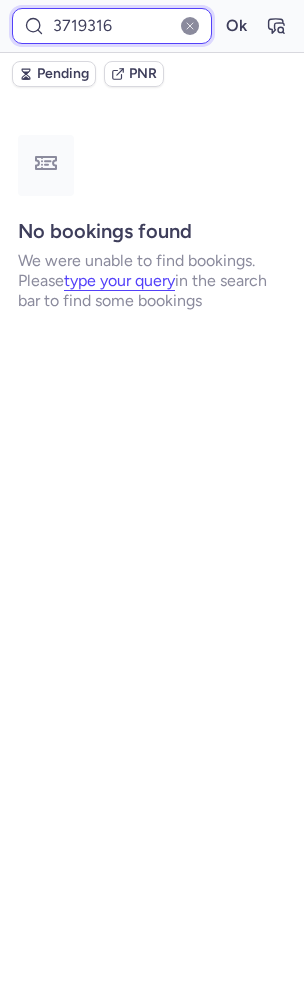 type on "3719316" 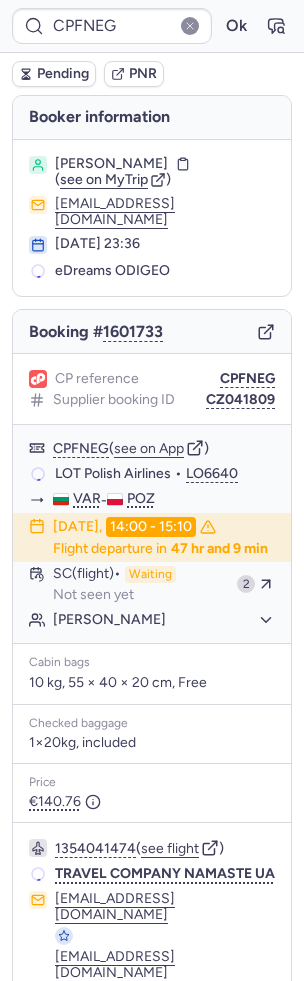 type on "CP2FQW" 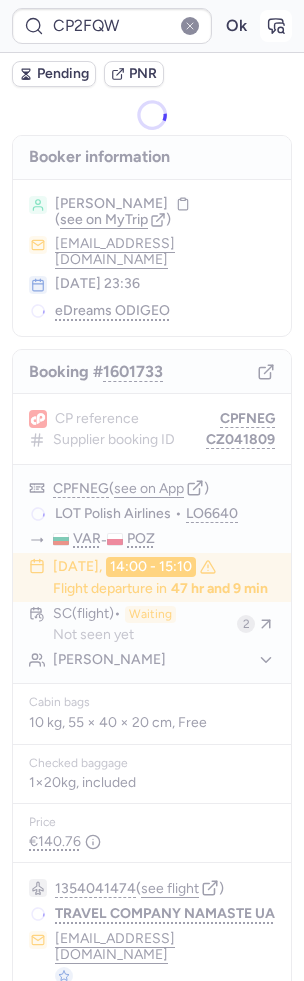 click 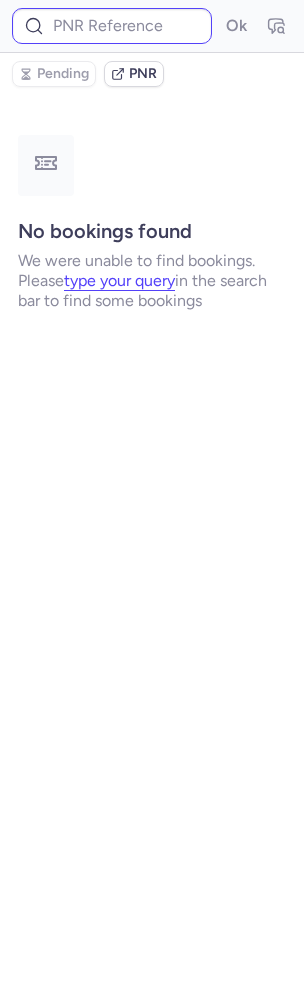 type on "CP2FQW" 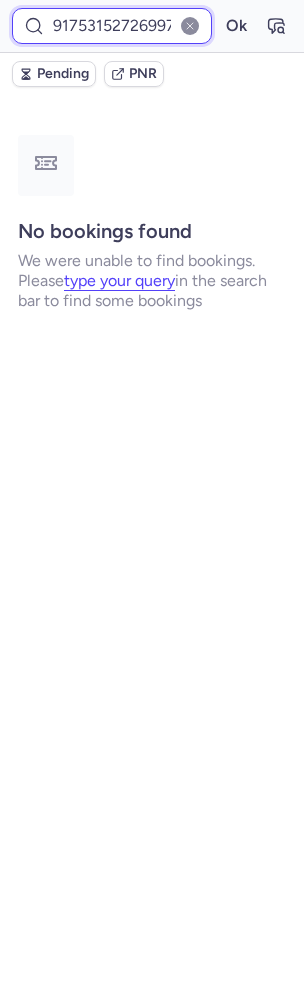 click on "917531527269978101" at bounding box center (112, 26) 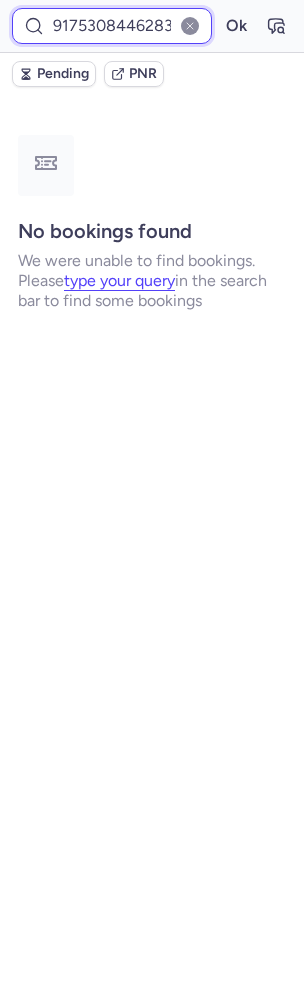 scroll, scrollTop: 0, scrollLeft: 44, axis: horizontal 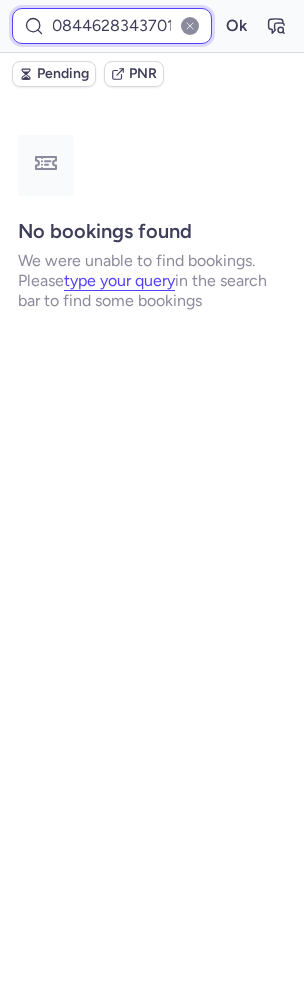 click on "Ok" at bounding box center (236, 26) 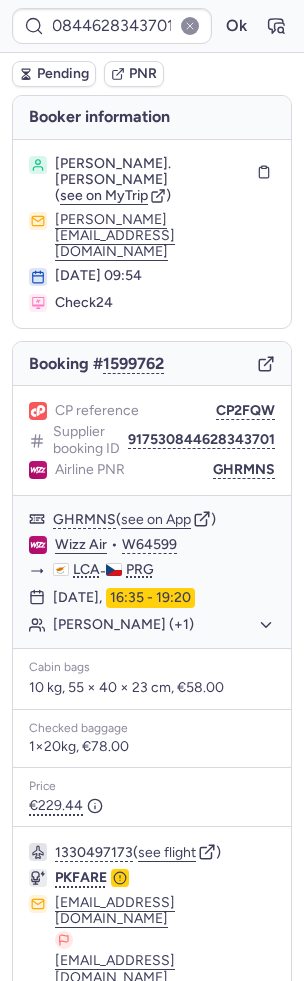 scroll, scrollTop: 0, scrollLeft: 0, axis: both 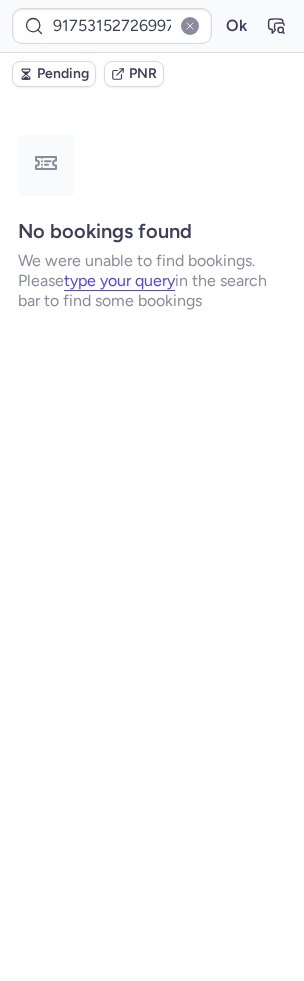 type on "3719316" 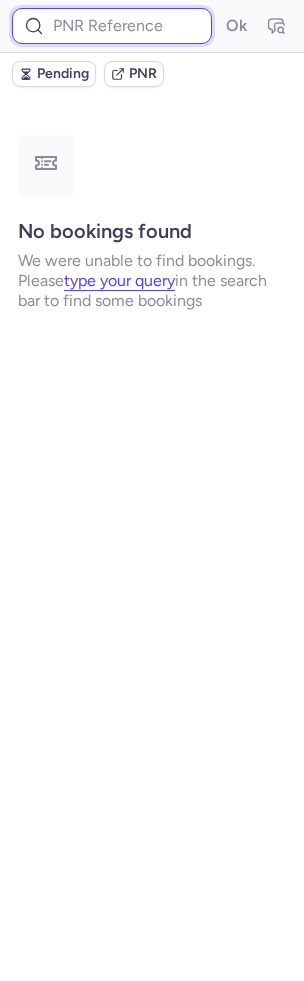 click at bounding box center (112, 26) 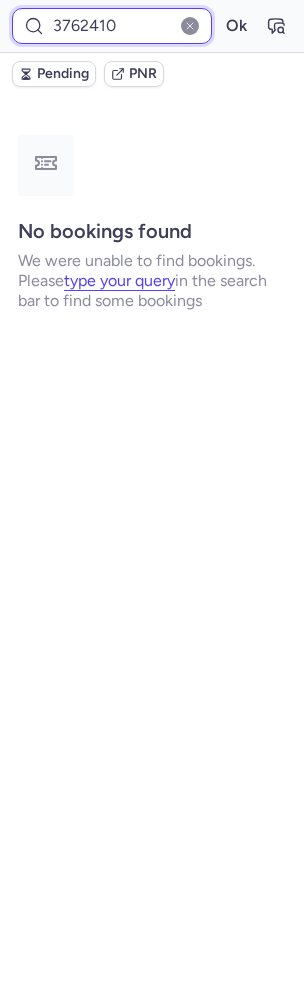 type on "3762410" 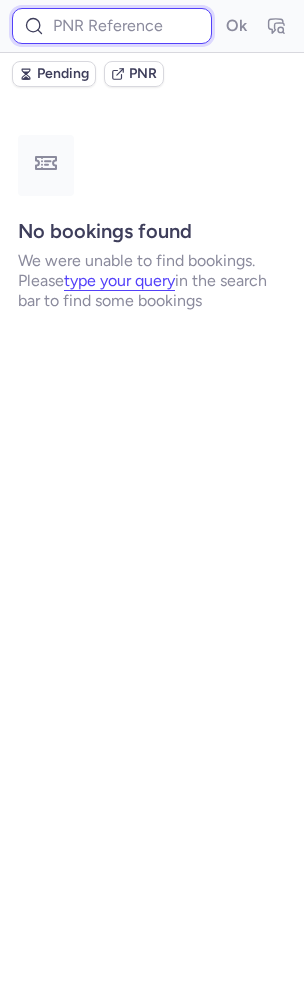click at bounding box center [112, 26] 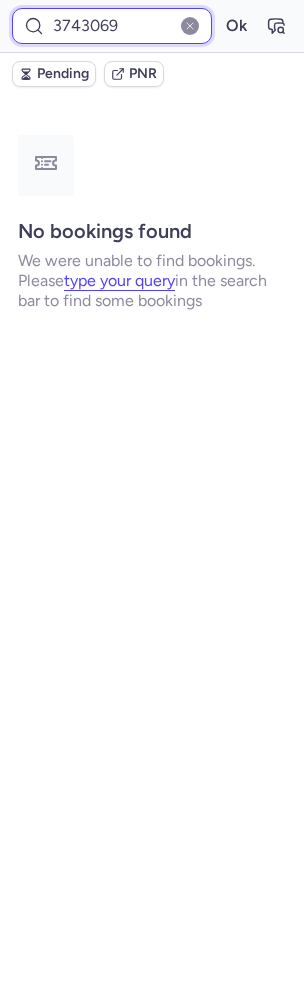 type on "3743069" 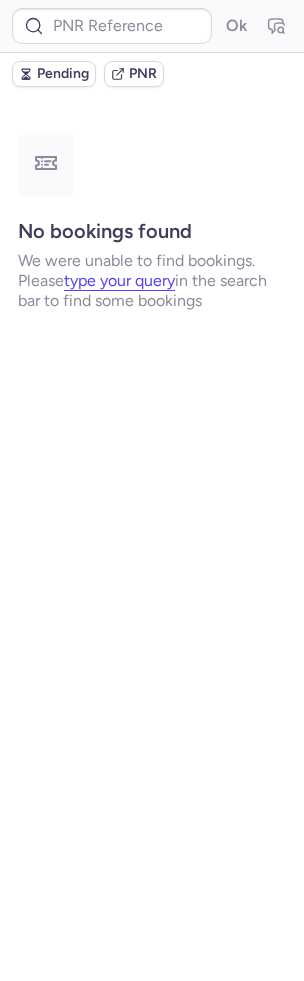click on "Ok" at bounding box center [152, 26] 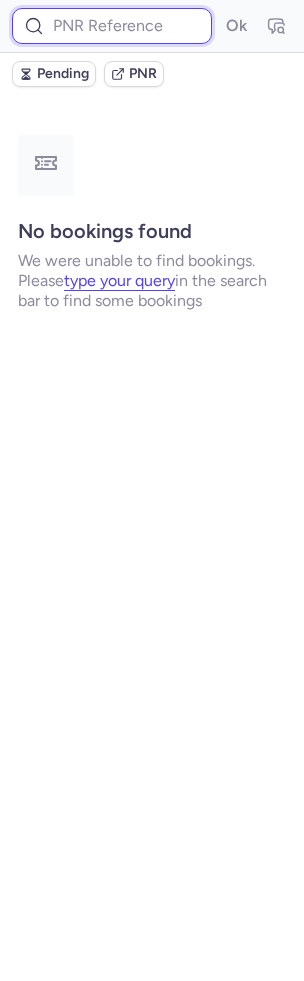 click at bounding box center [112, 26] 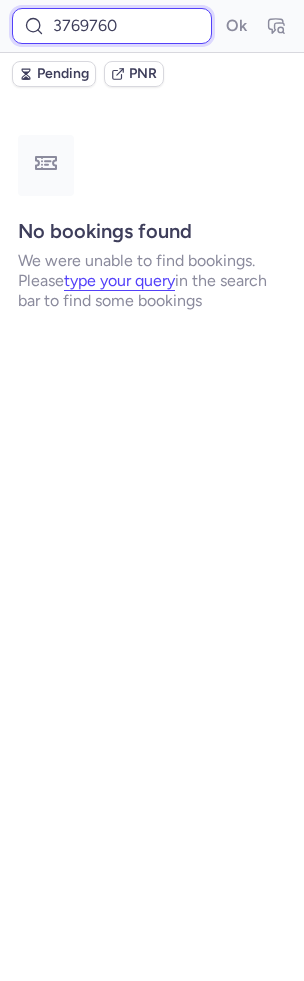 type on "3769760" 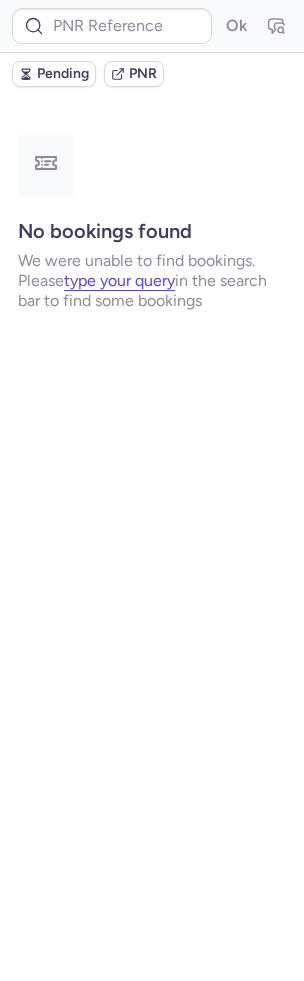 type on "CPHADT" 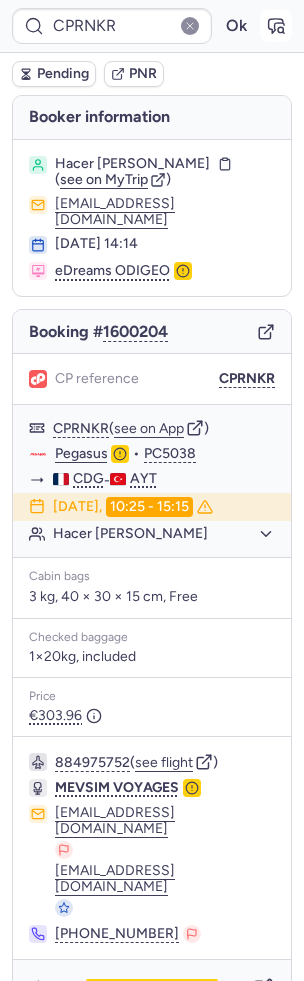 click 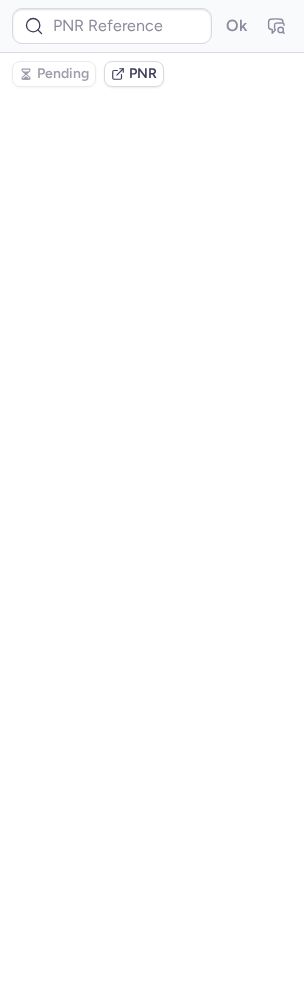 type on "CPRNKR" 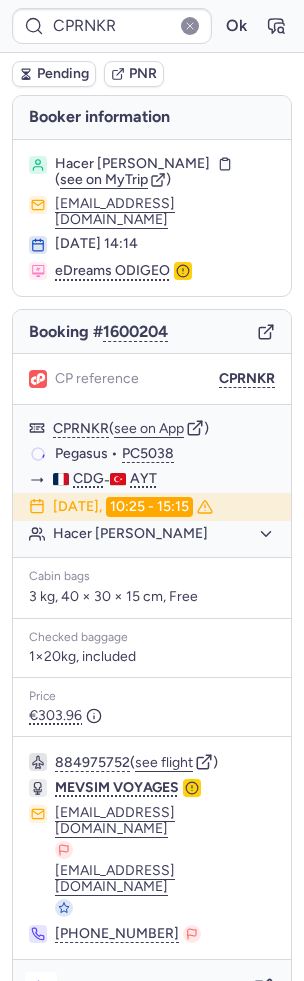 click 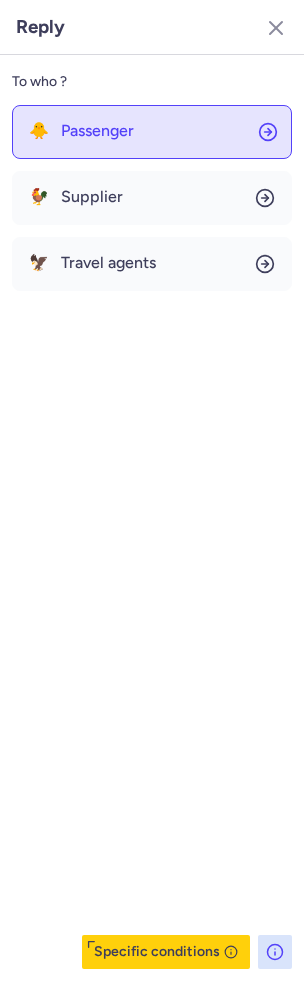 click on "Passenger" at bounding box center (97, 131) 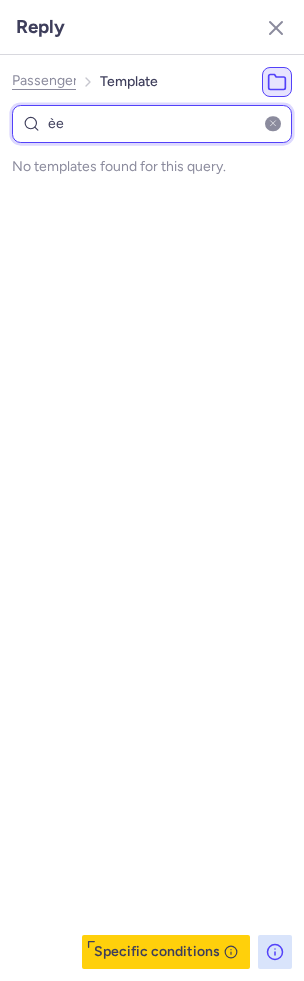 type on "è" 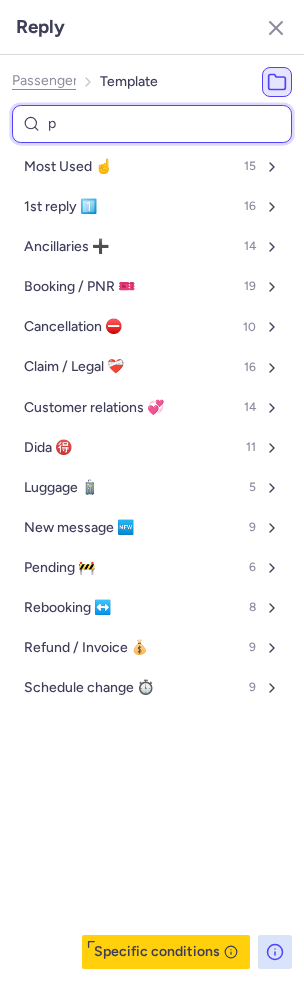 type on "pe" 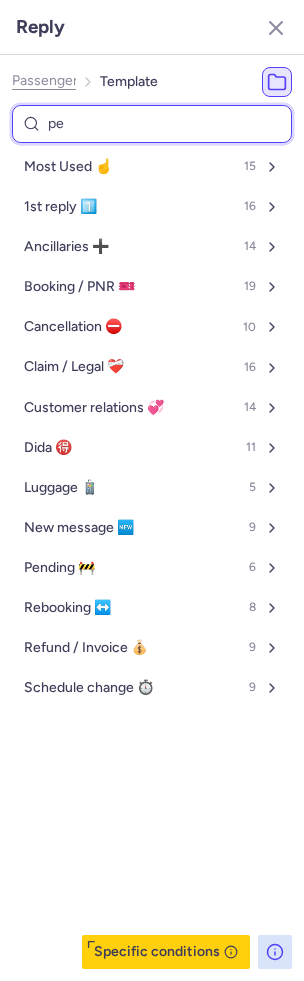 select on "en" 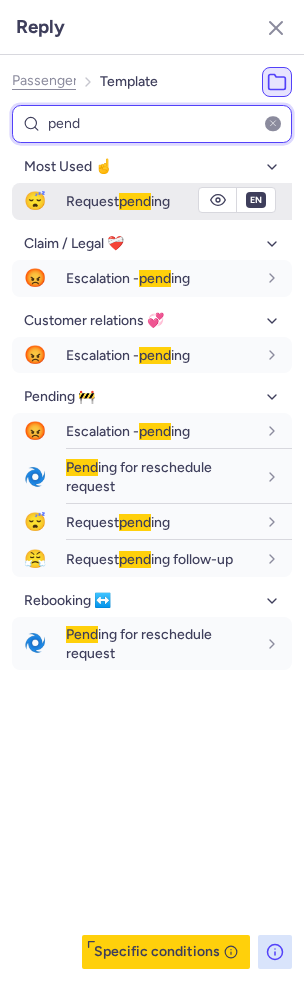 type on "pend" 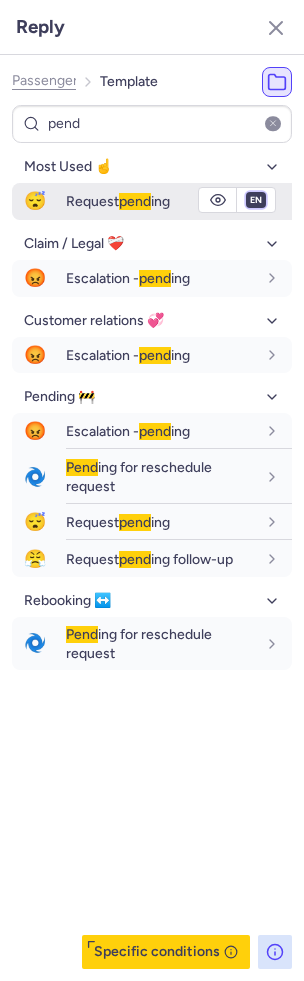 click on "fr en de nl pt es it ru" at bounding box center (256, 200) 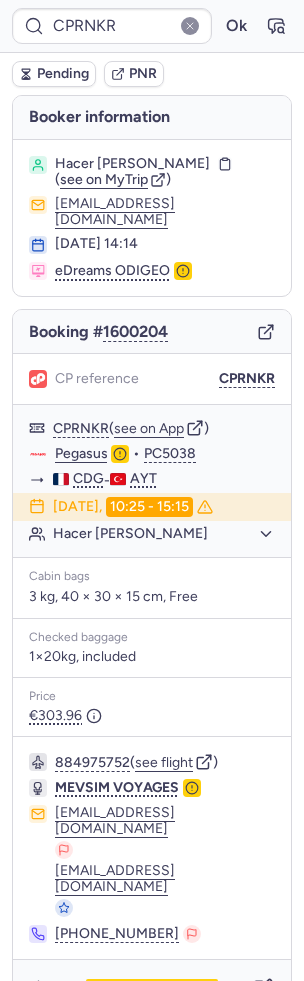 click on "Pending" at bounding box center (63, 74) 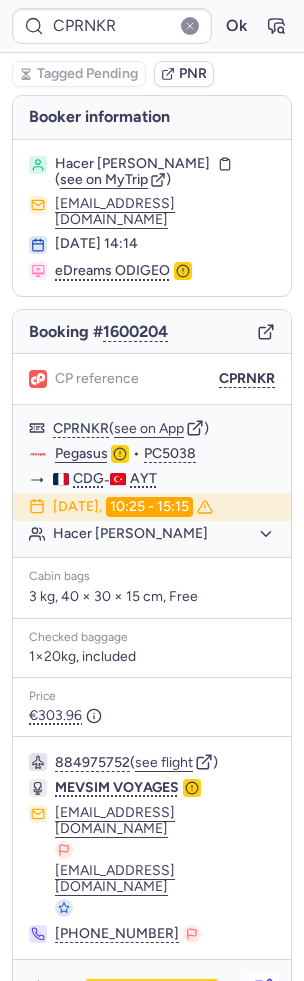click 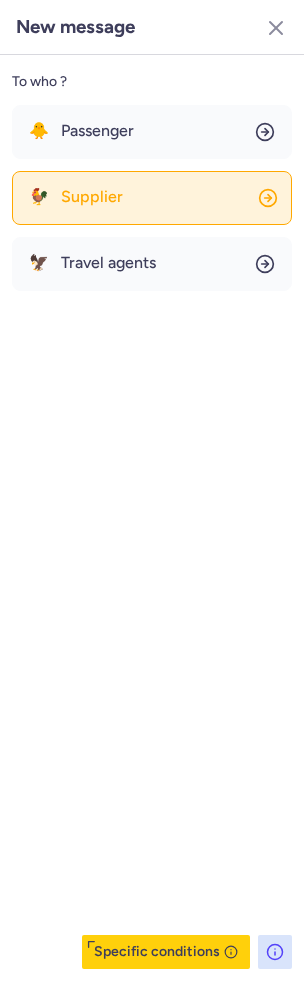click on "🐓 Supplier" 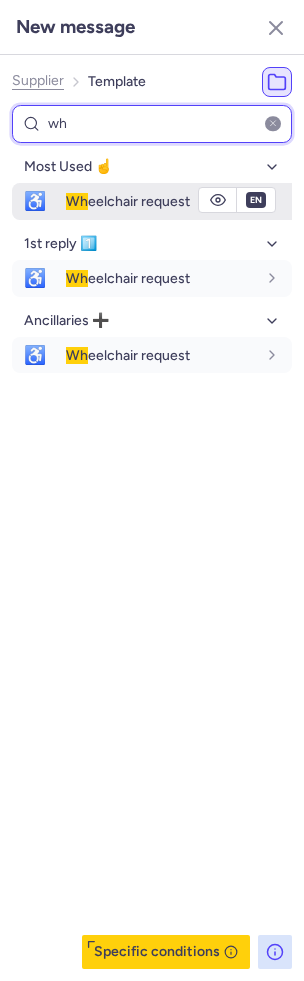 type on "wh" 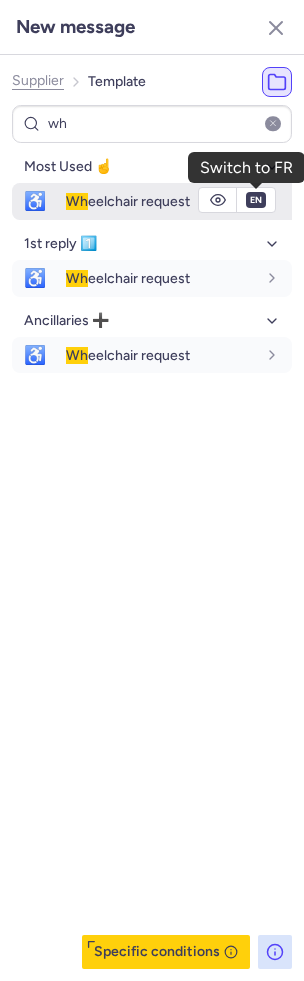 click on "en" at bounding box center (256, 200) 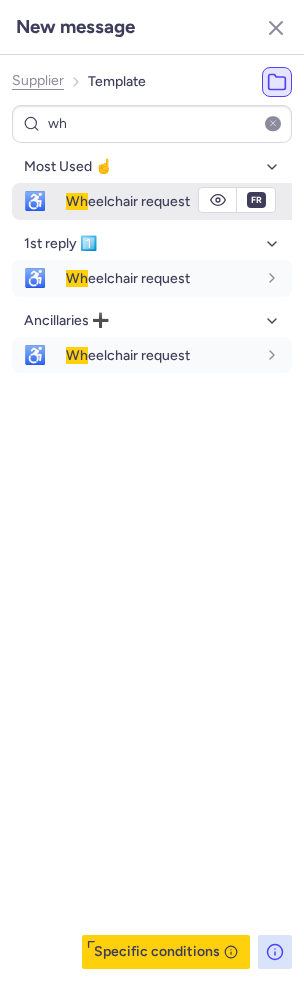 click on "Wh eelchair request" at bounding box center (128, 201) 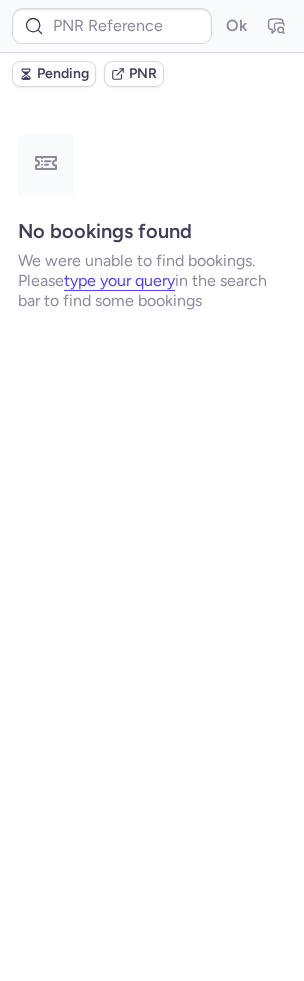 type on "CPHADT" 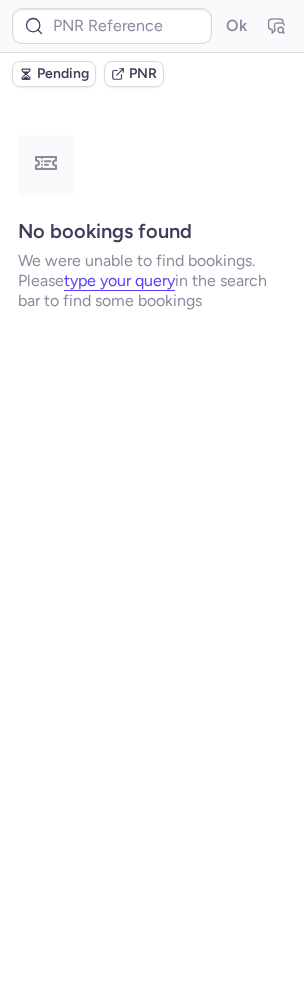 type on "CPFNEG" 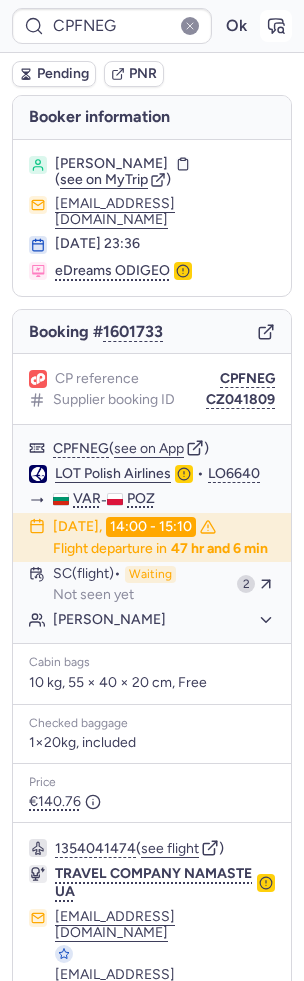 click at bounding box center (276, 26) 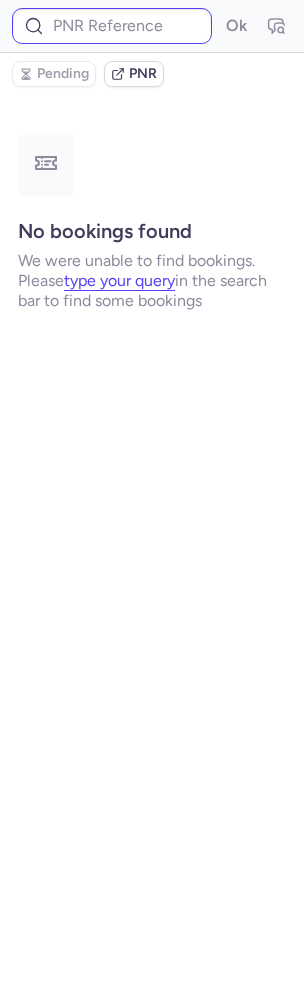 type on "CPFNEG" 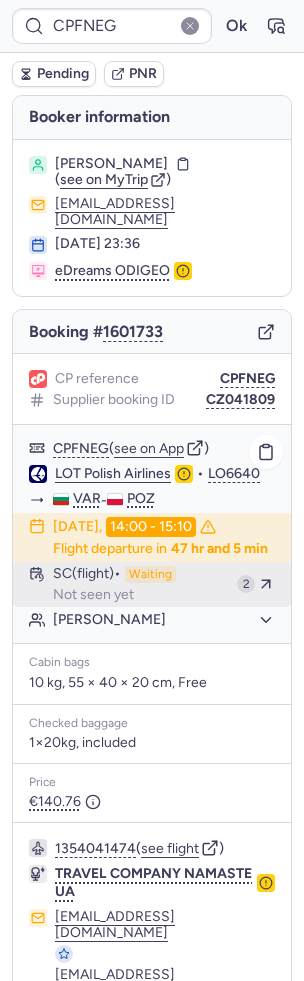 click on "SC   (flight)" at bounding box center [87, 575] 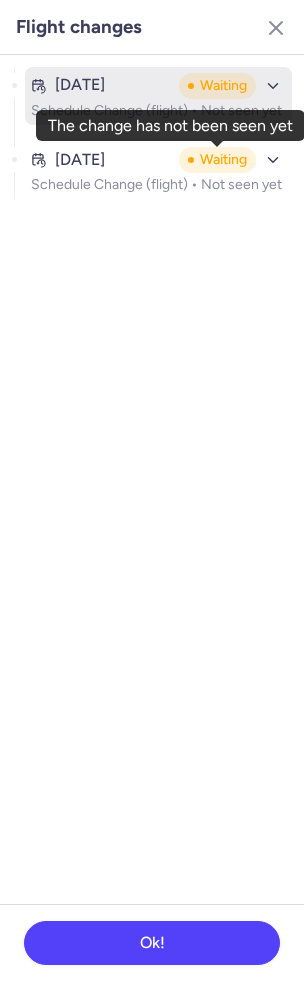 click on "Schedule Change (flight) •  Not seen yet" at bounding box center [158, 111] 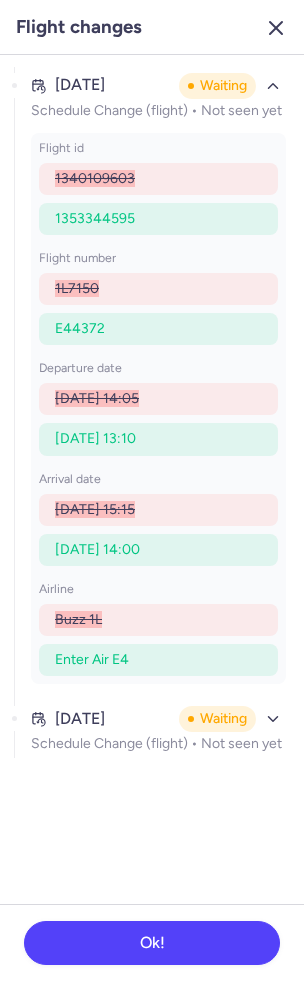 click 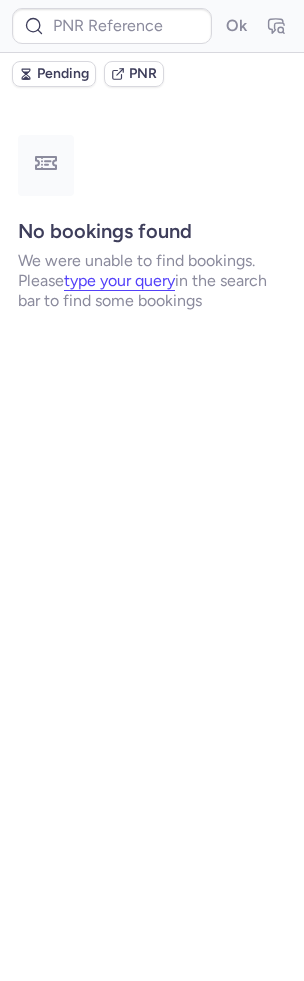 type on "CPHADT" 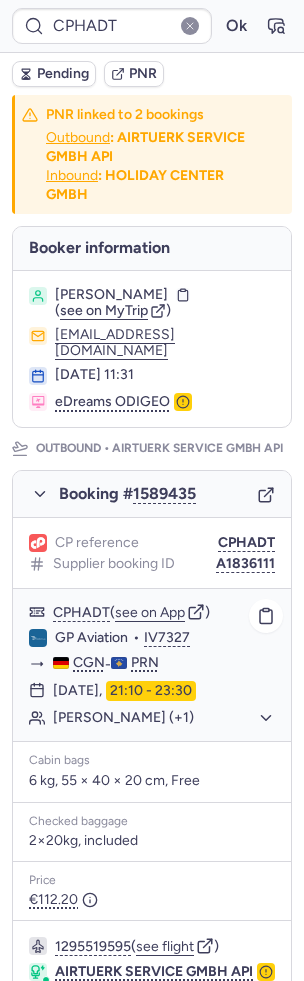 click on "Maria GLASNACHER (+1)" 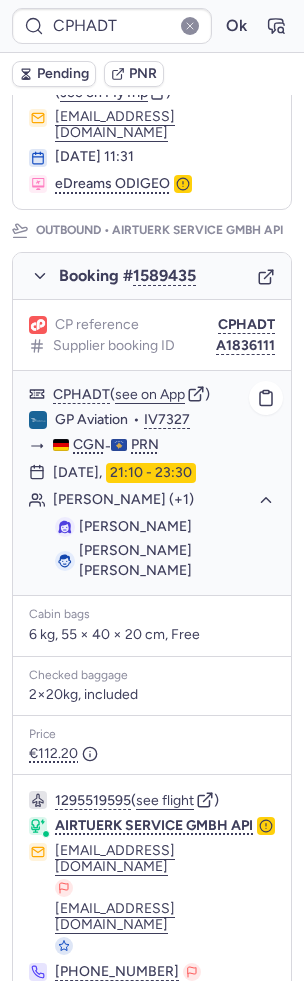scroll, scrollTop: 220, scrollLeft: 0, axis: vertical 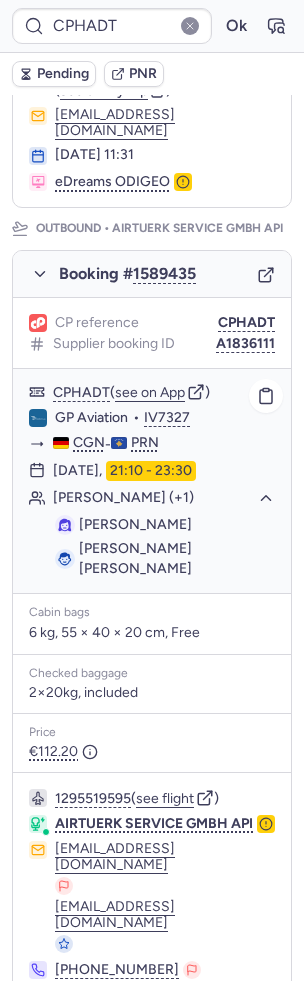 click on "[PERSON_NAME]" at bounding box center [135, 524] 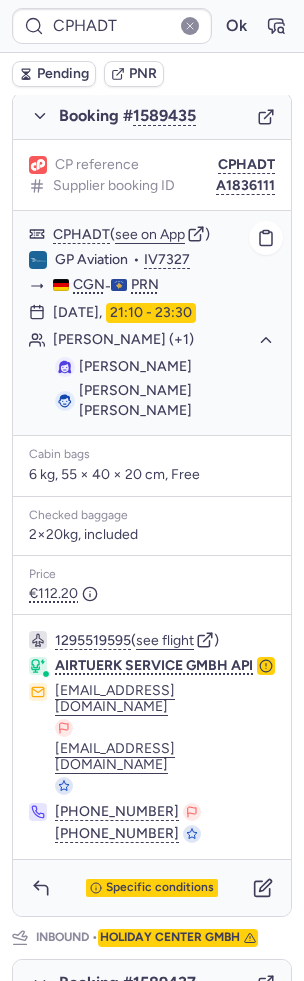 scroll, scrollTop: 430, scrollLeft: 0, axis: vertical 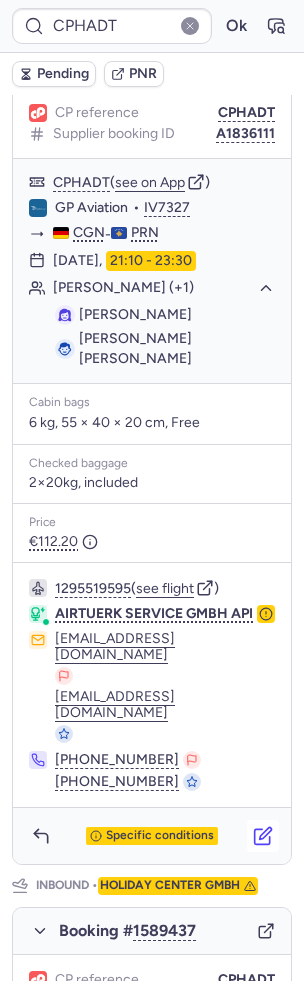 click 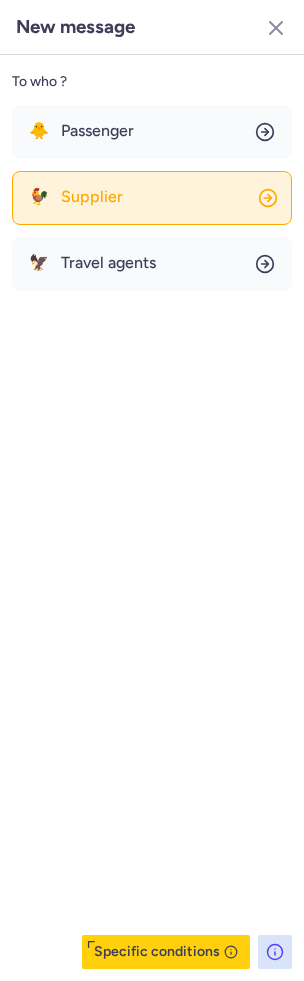 click on "Supplier" at bounding box center [92, 197] 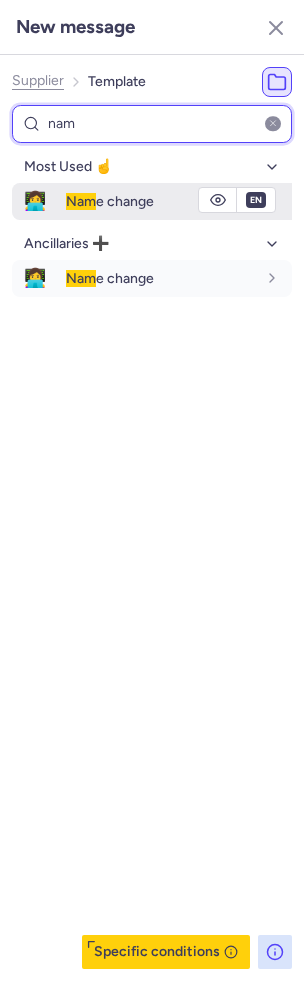 type on "nam" 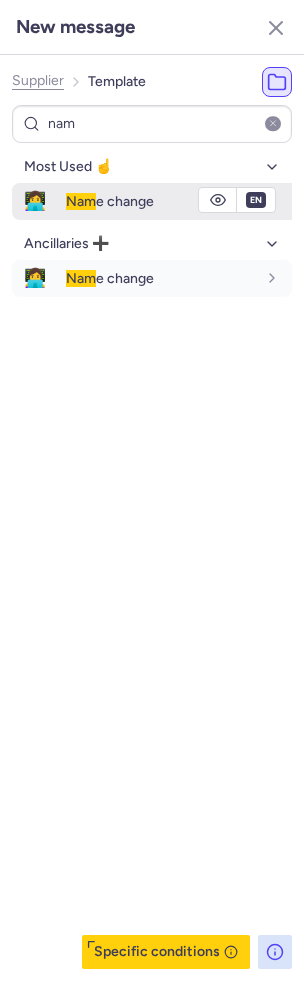 click on "Nam e change" at bounding box center [179, 201] 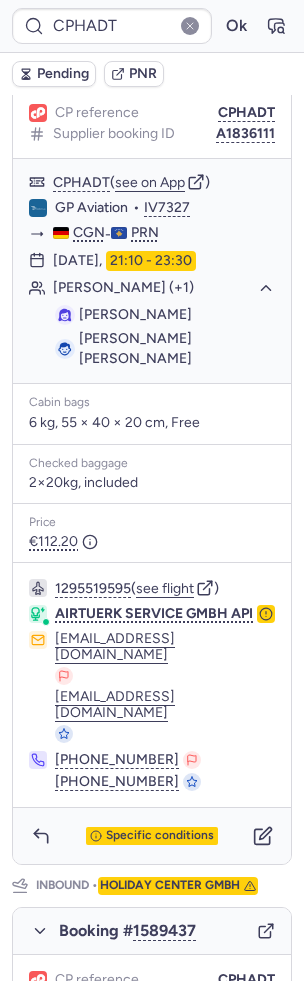 scroll, scrollTop: 909, scrollLeft: 0, axis: vertical 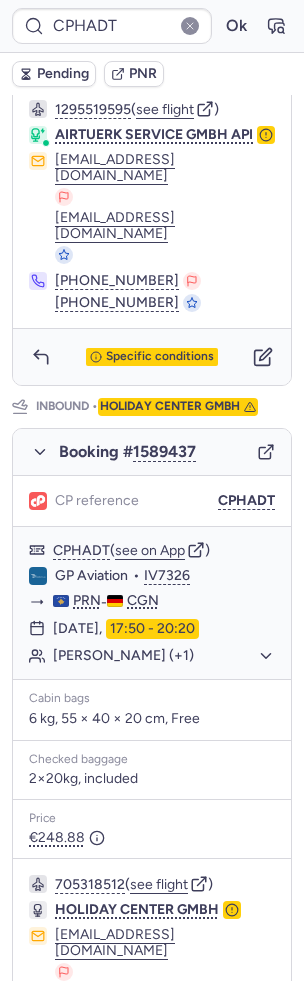 click 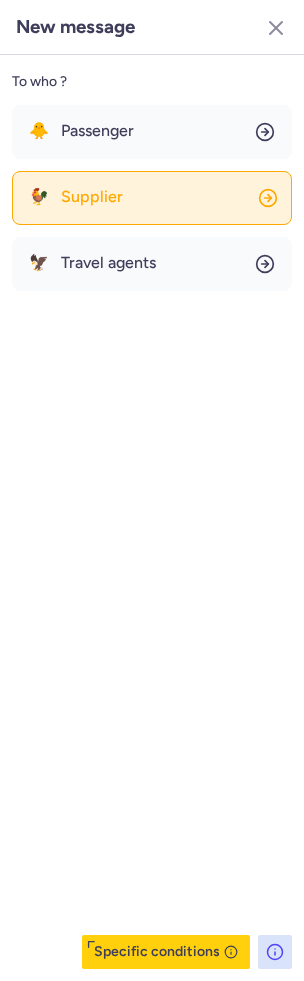 click on "🐓 Supplier" 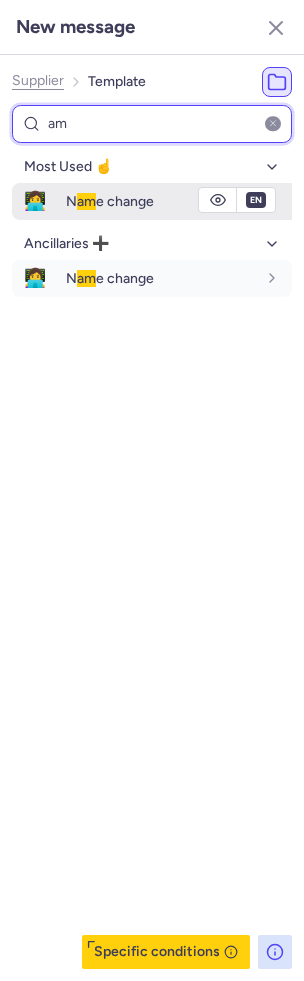 type on "am" 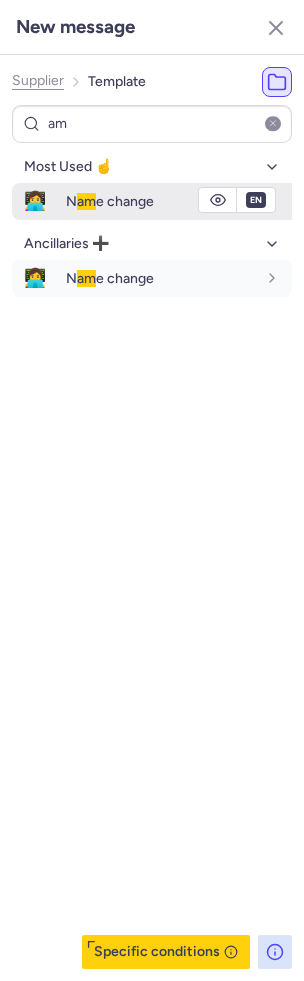 click on "N am e change" at bounding box center [110, 201] 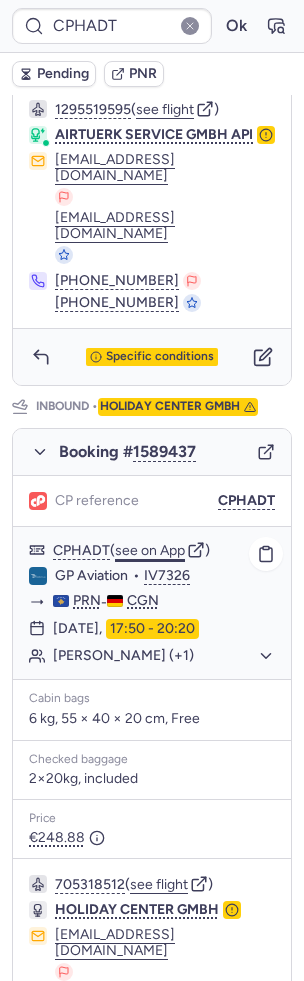 click on "see on App" 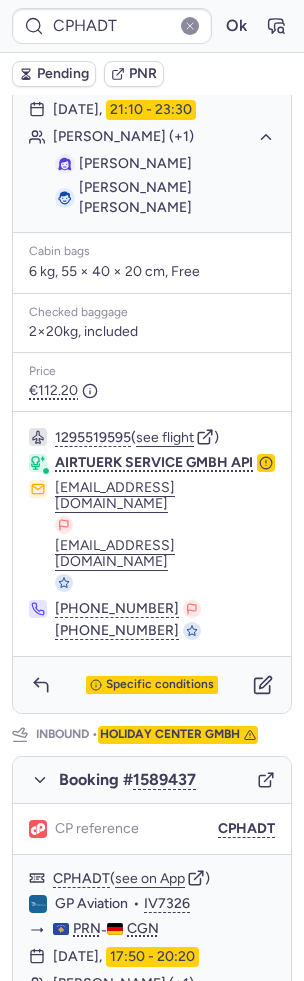scroll, scrollTop: 432, scrollLeft: 0, axis: vertical 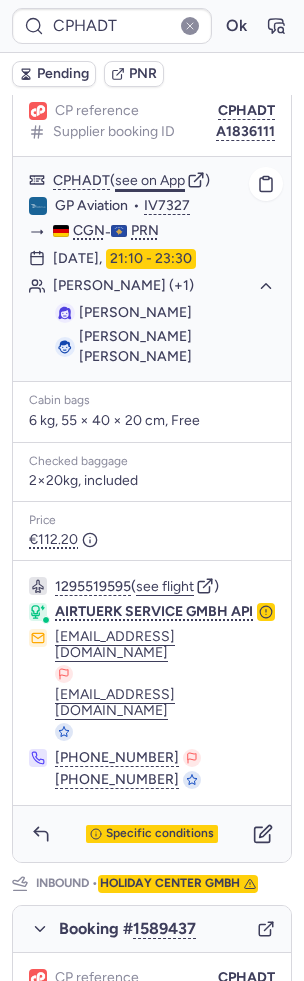 click on "see on App" 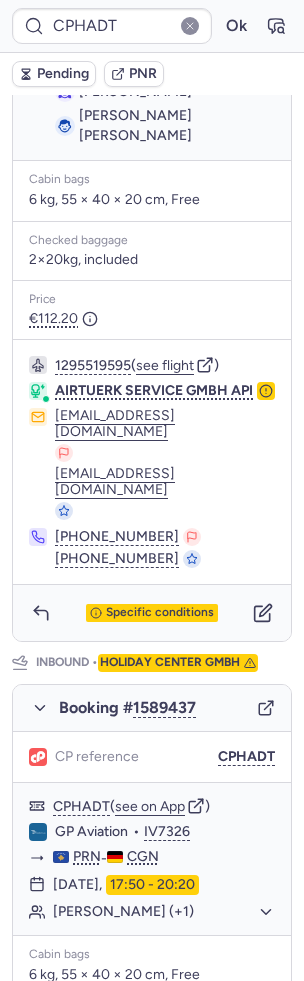 scroll, scrollTop: 909, scrollLeft: 0, axis: vertical 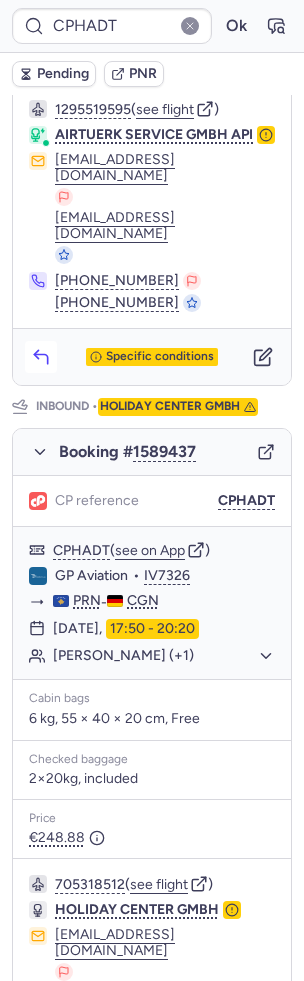 click 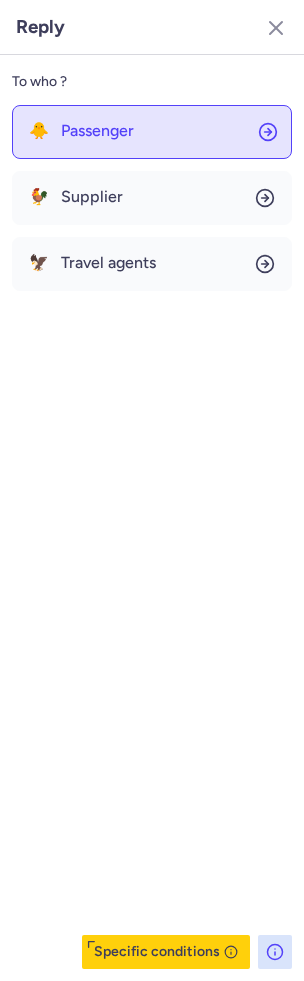 click on "Passenger" at bounding box center [97, 131] 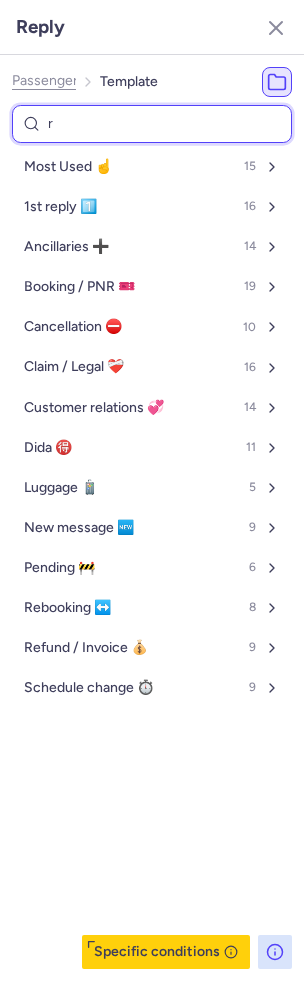 type on "re" 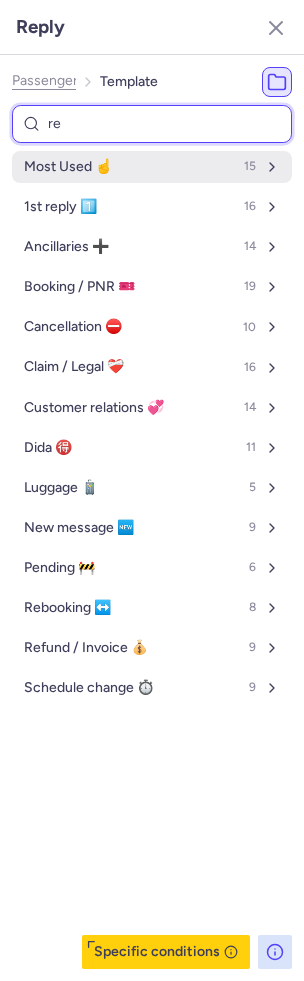 select on "de" 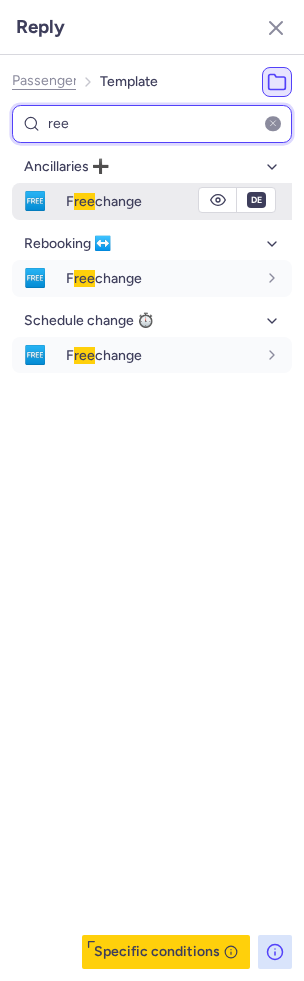 type on "ree" 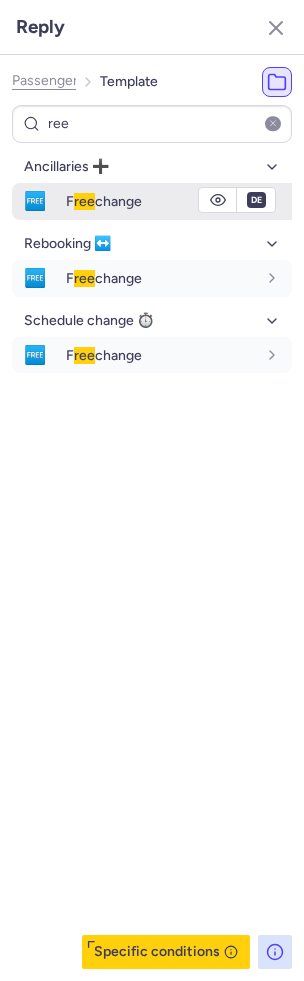 click on "F ree  change" at bounding box center [104, 201] 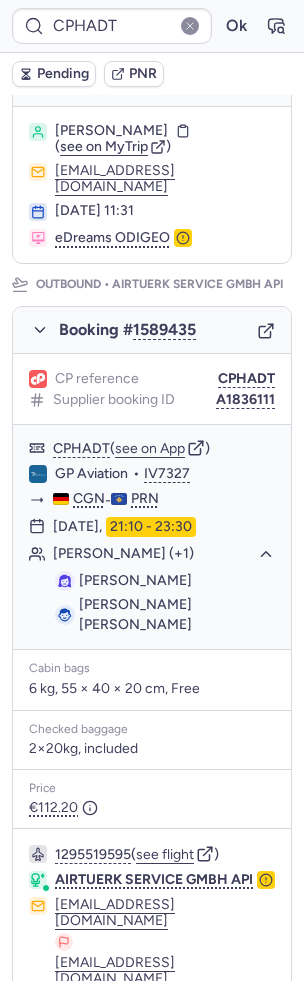 scroll, scrollTop: 0, scrollLeft: 0, axis: both 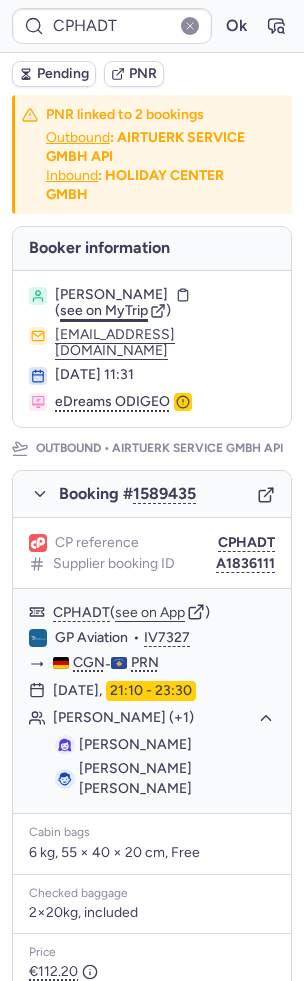 click on "see on MyTrip" at bounding box center (104, 310) 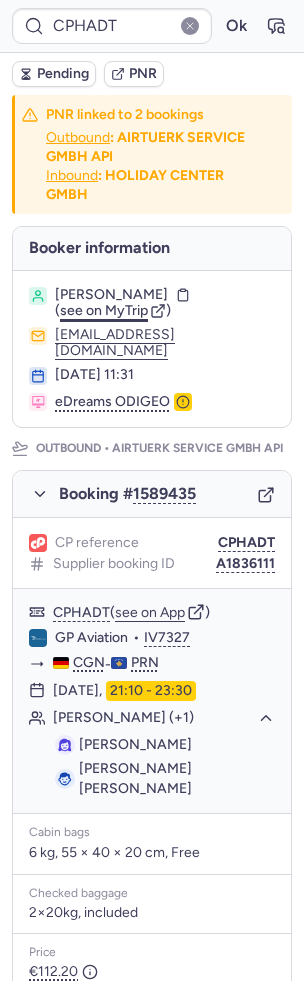 type 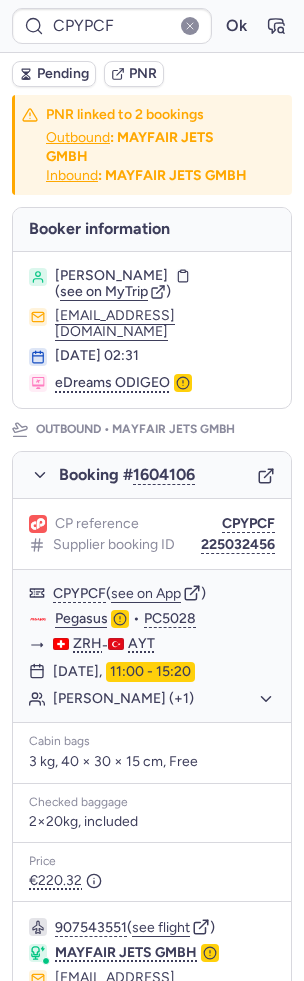 type on "CPRGVD" 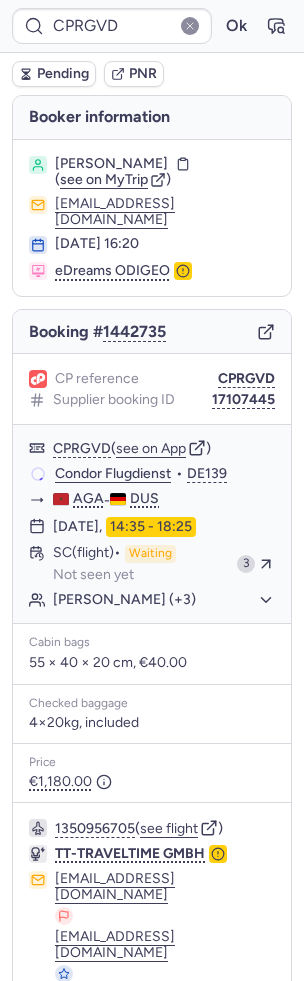 scroll, scrollTop: 44, scrollLeft: 0, axis: vertical 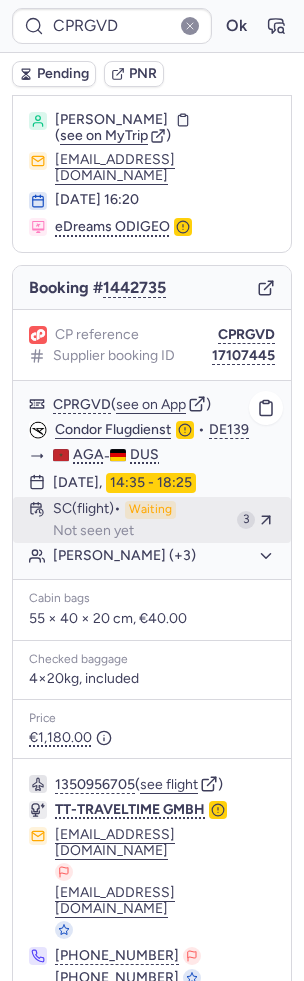 click on "SC   (flight)  Waiting Not seen yet" at bounding box center (141, 520) 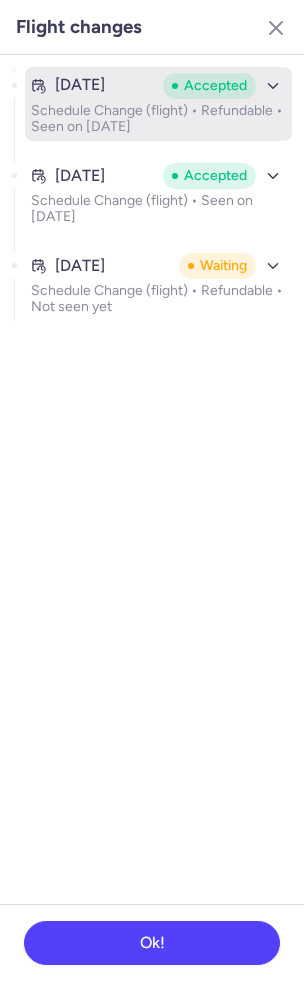 click on "Schedule Change (flight) • Refundable • Seen on May 25, 2025" at bounding box center (158, 119) 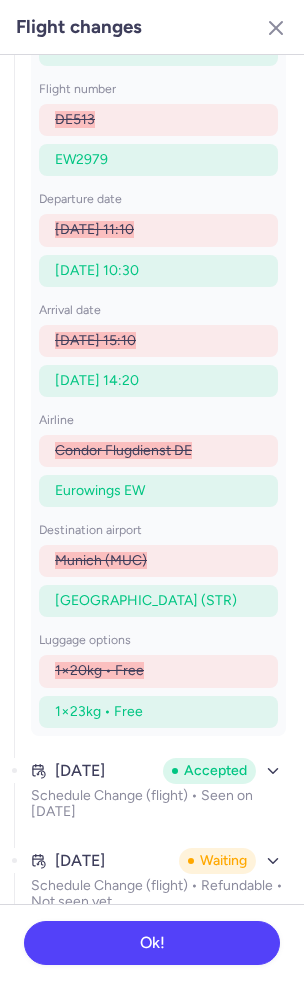 scroll, scrollTop: 0, scrollLeft: 0, axis: both 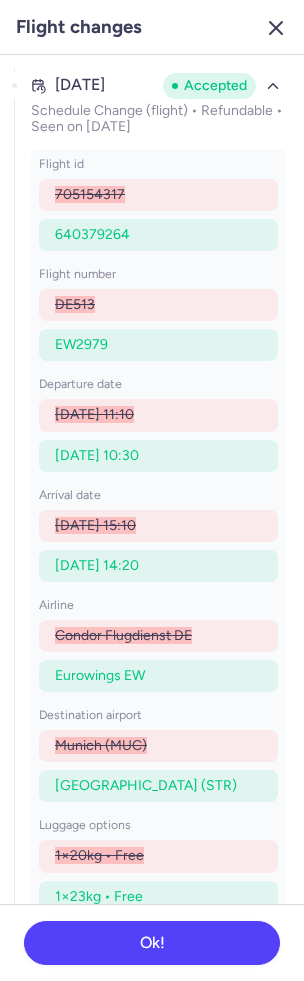 click 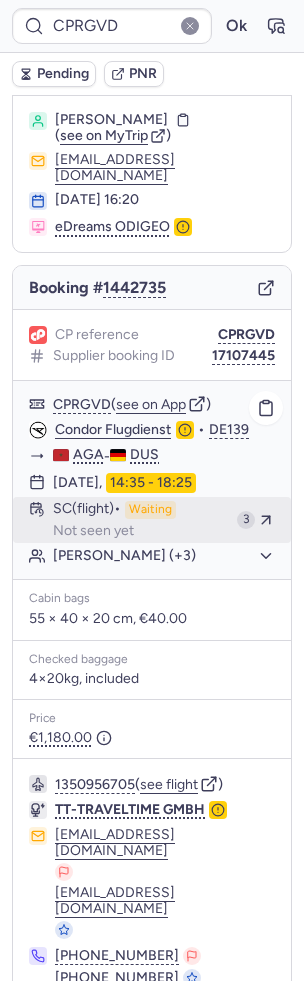 click on "SC   (flight)  Waiting Not seen yet" at bounding box center [141, 520] 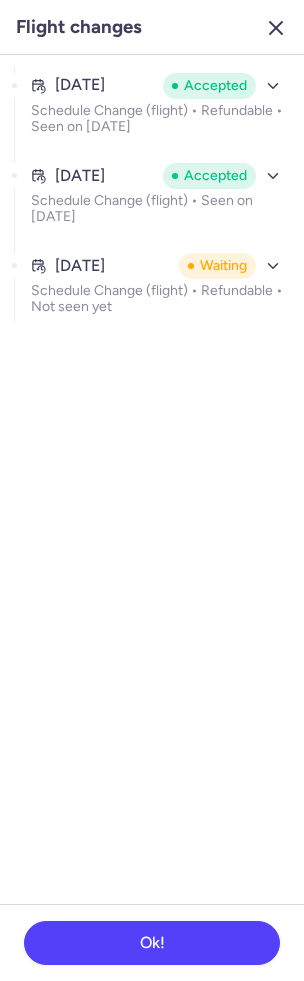 click 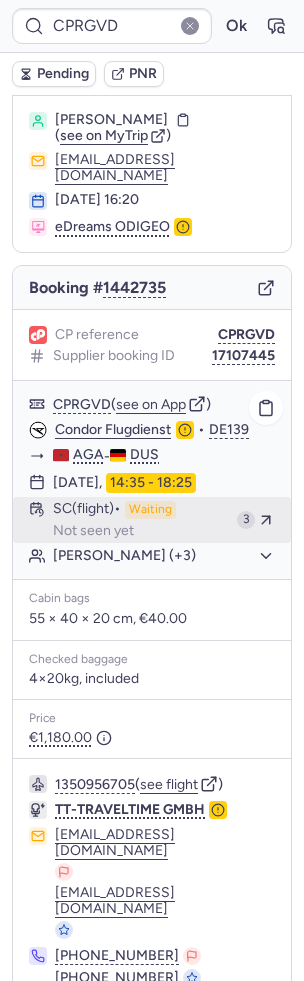 click on "SC   (flight)  Waiting Not seen yet" at bounding box center (141, 520) 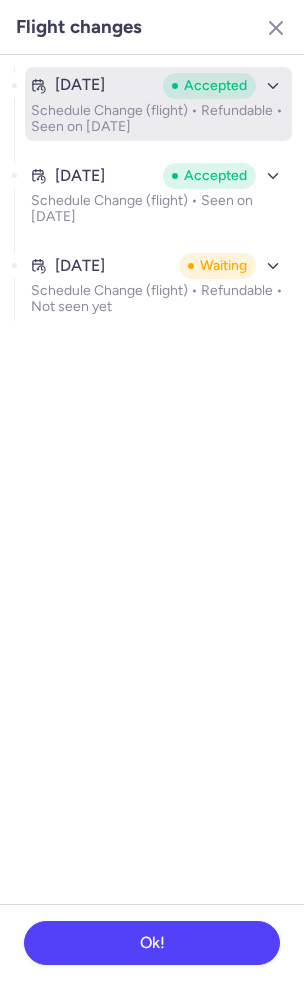 click on "Schedule Change (flight) • Refundable • Seen on May 25, 2025" at bounding box center [158, 119] 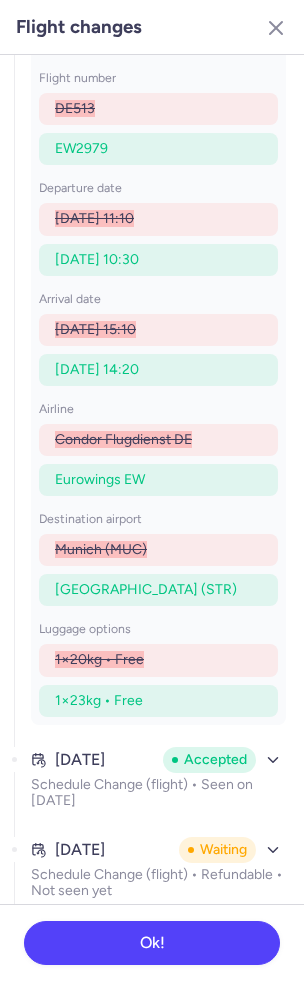 scroll, scrollTop: 188, scrollLeft: 0, axis: vertical 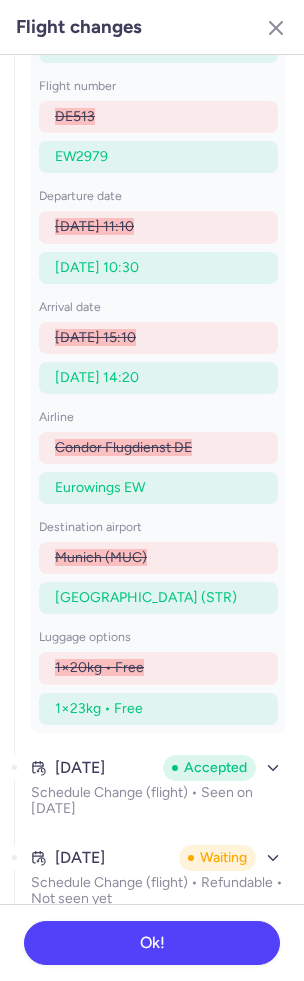 type 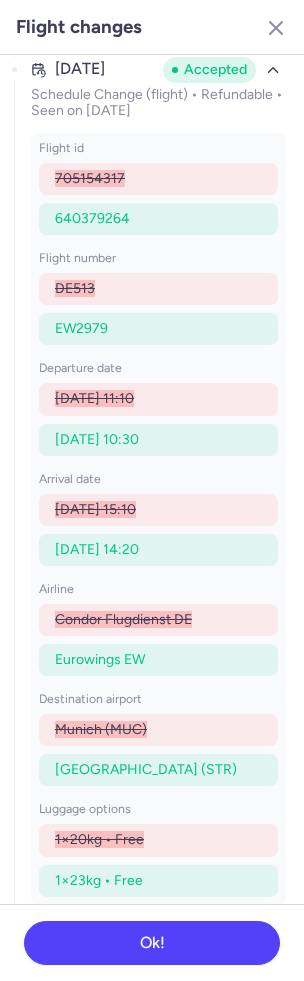 scroll, scrollTop: 0, scrollLeft: 0, axis: both 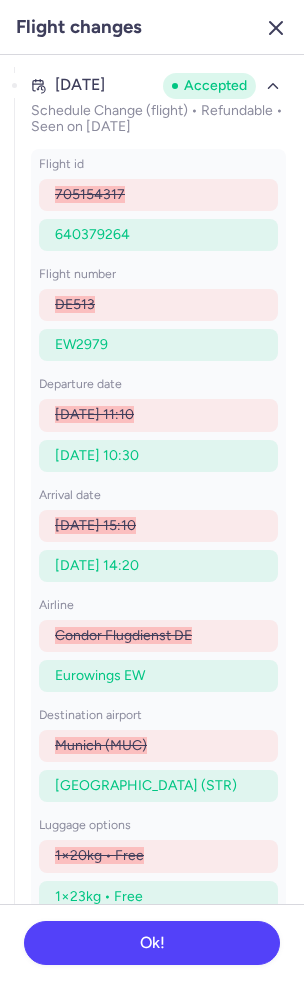 click 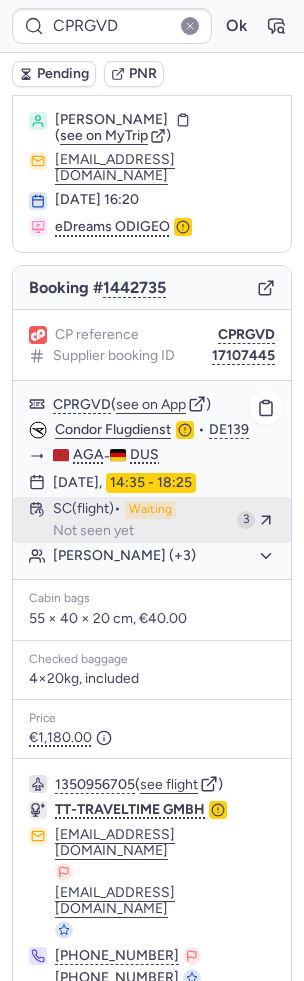 click on "SC   (flight)  Waiting Not seen yet" at bounding box center (141, 520) 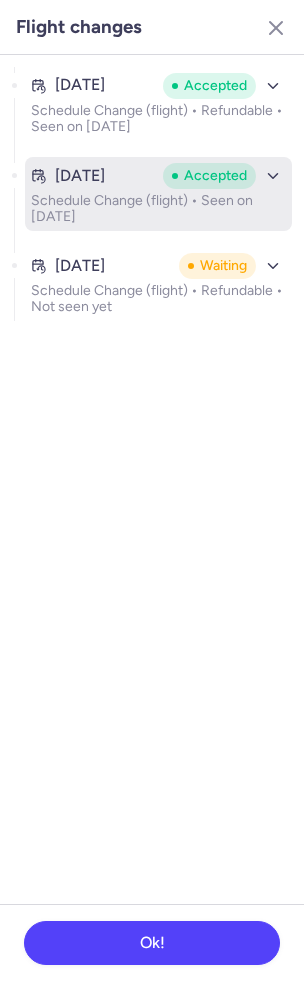 click on "Schedule Change (flight) •  Seen on Jul 23, 2025" at bounding box center (158, 209) 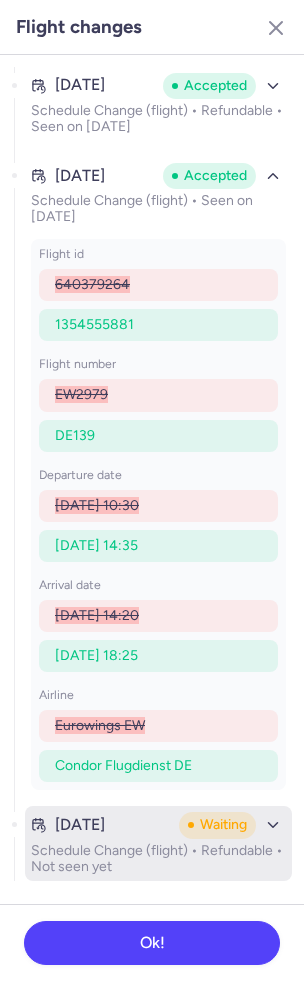 click on "Schedule Change (flight) • Refundable • Not seen yet" at bounding box center [158, 859] 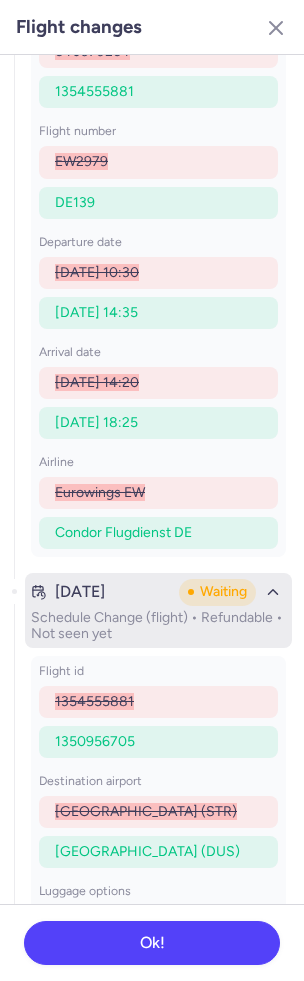 scroll, scrollTop: 314, scrollLeft: 0, axis: vertical 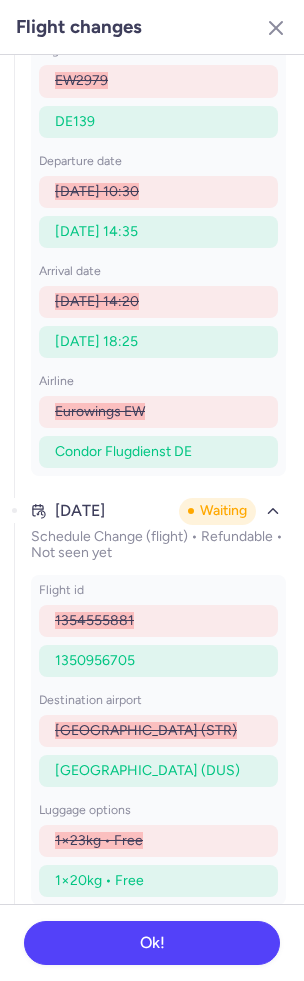type 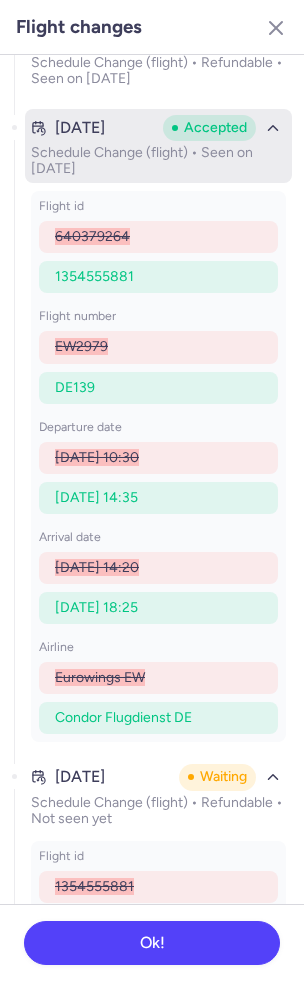 scroll, scrollTop: 0, scrollLeft: 0, axis: both 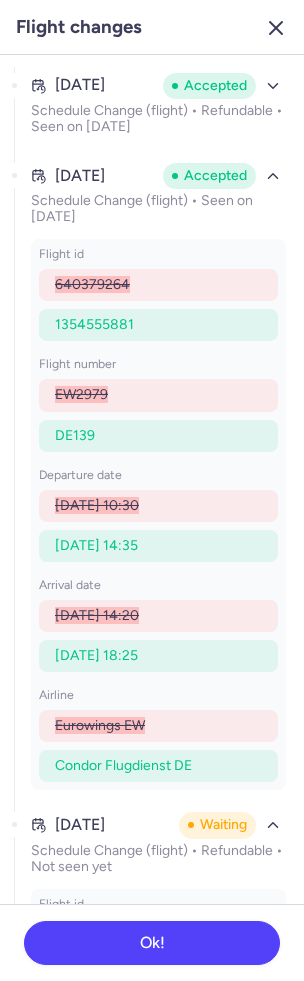 click 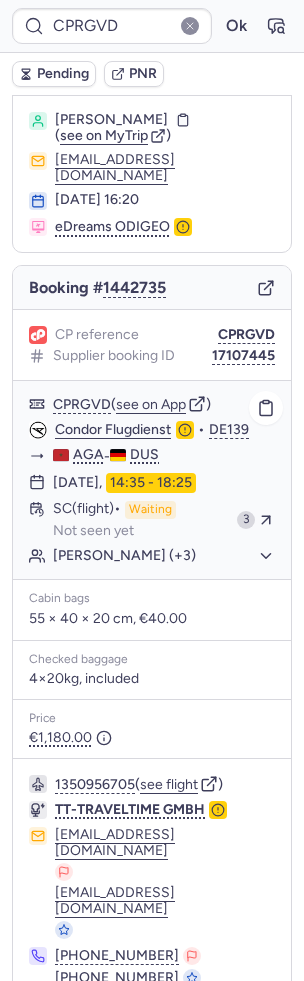 click on "Lars OPITZ (+3)" 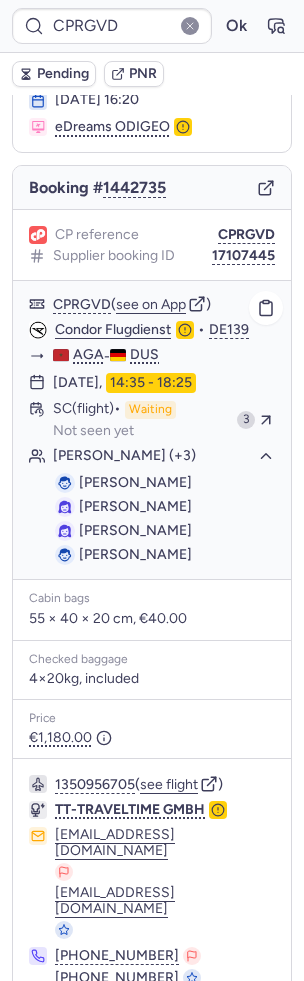 scroll, scrollTop: 0, scrollLeft: 0, axis: both 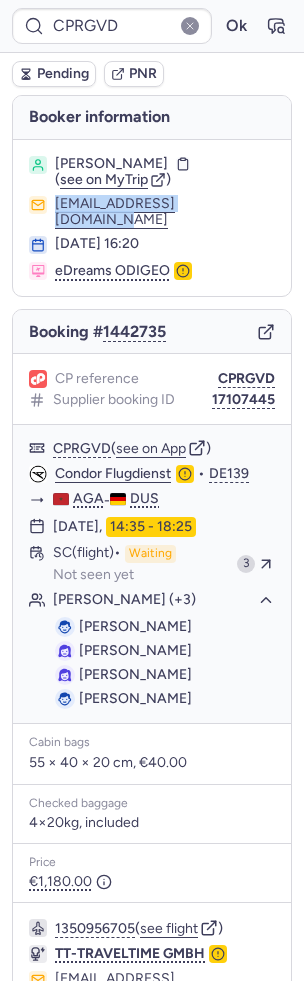drag, startPoint x: 228, startPoint y: 198, endPoint x: 39, endPoint y: 198, distance: 189 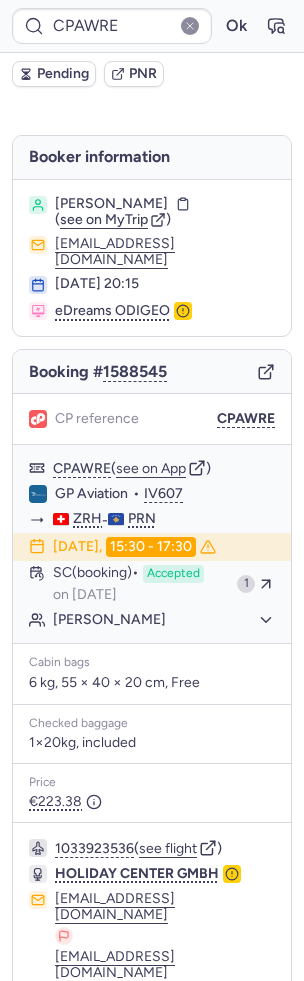 type on "917531527269978101" 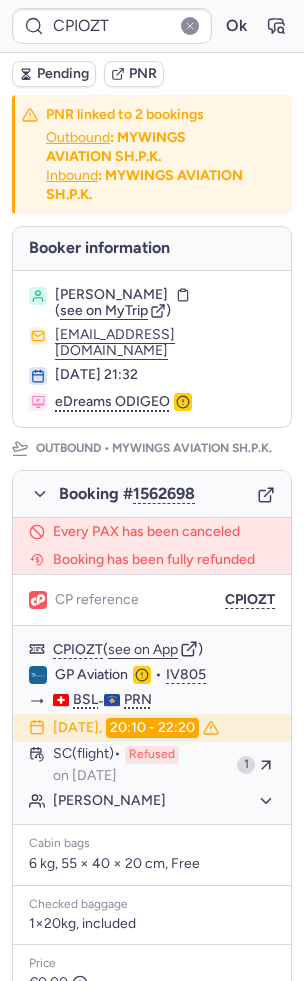 type on "CPYPCF" 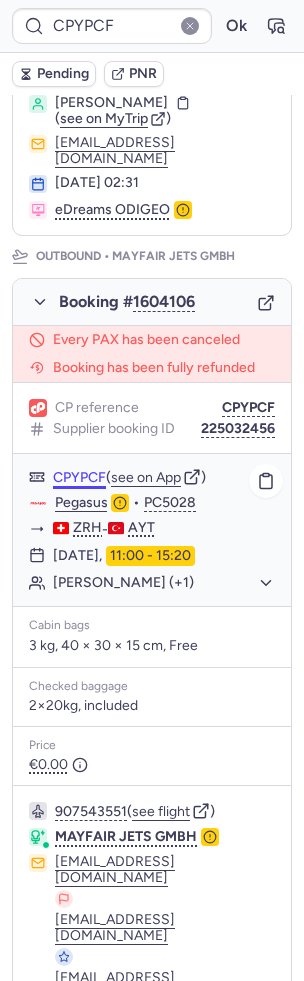 scroll, scrollTop: 0, scrollLeft: 0, axis: both 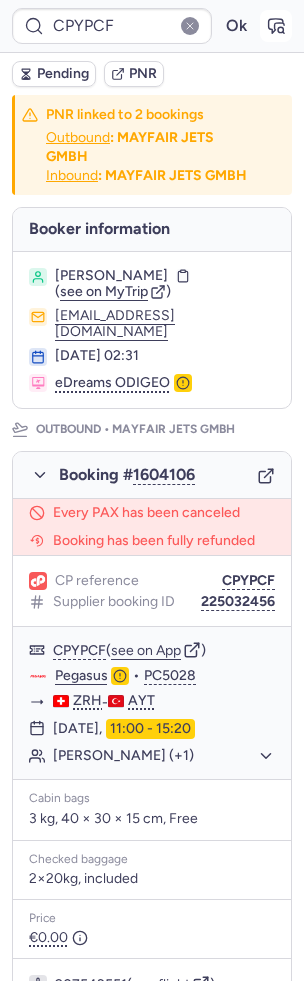 click 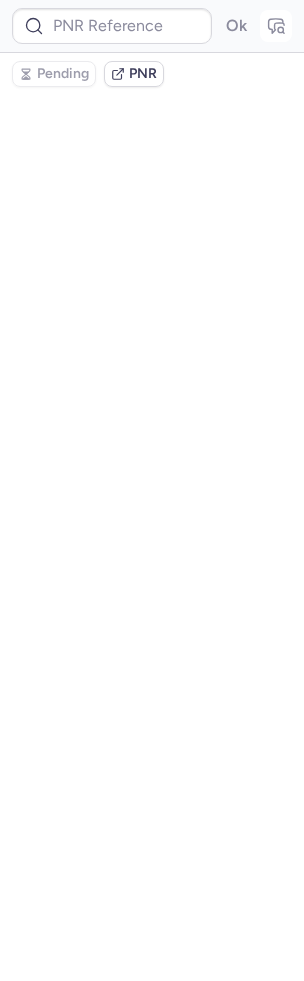 type on "CPYPCF" 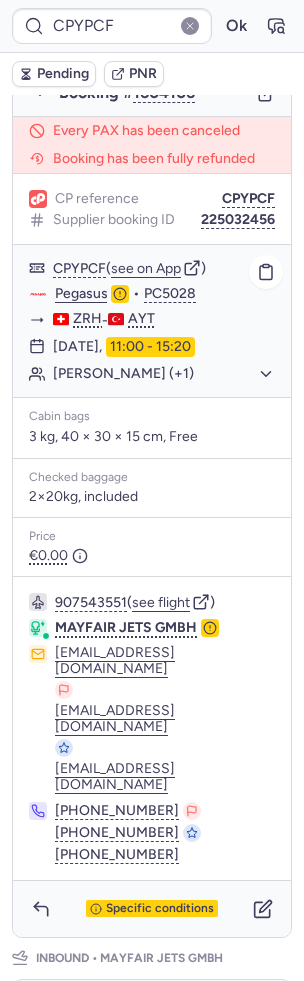 scroll, scrollTop: 700, scrollLeft: 0, axis: vertical 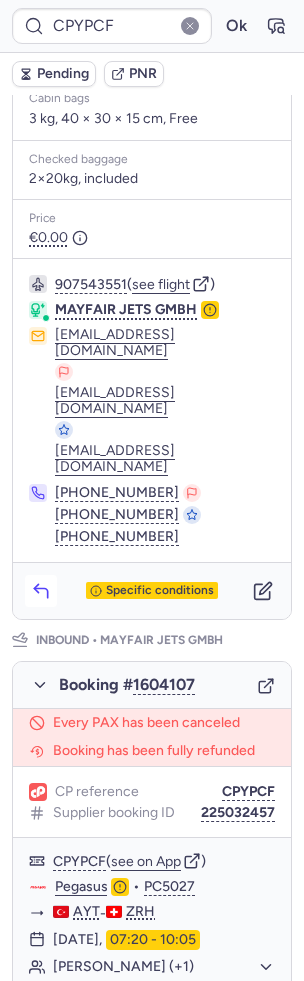 click at bounding box center [41, 591] 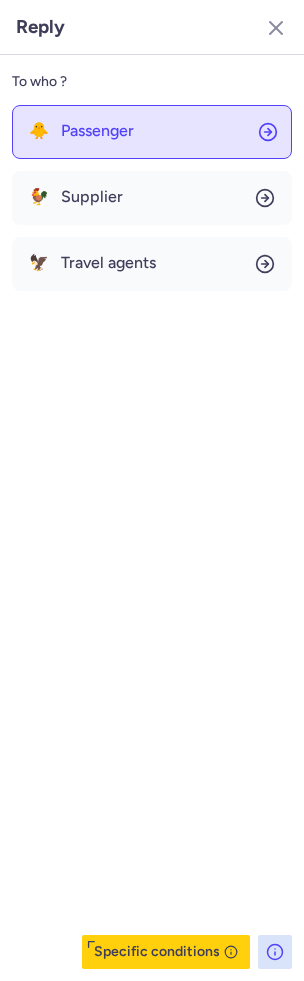 click on "🐥 Passenger" 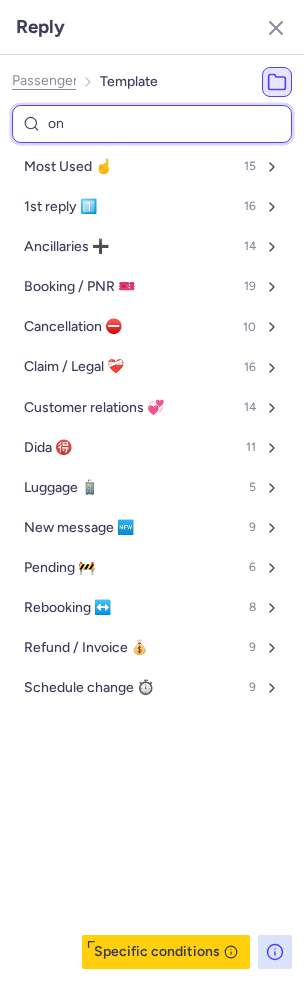 type on "one" 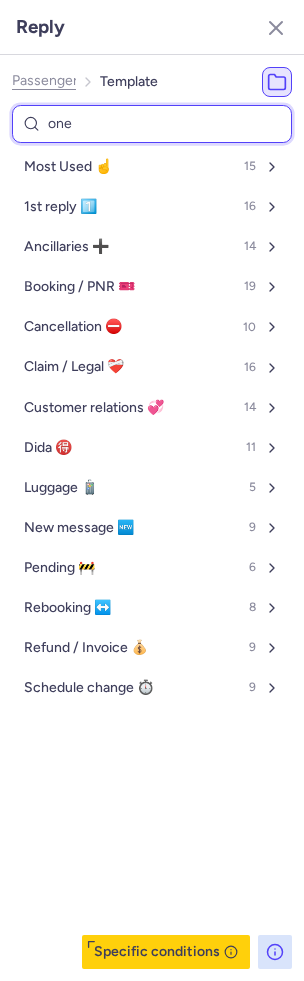 select on "en" 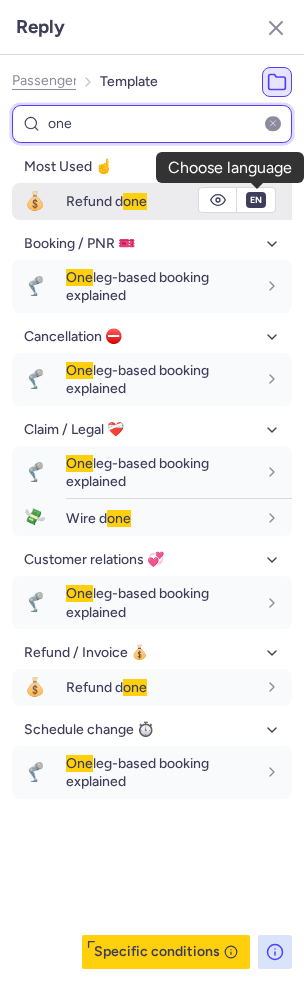 type on "one" 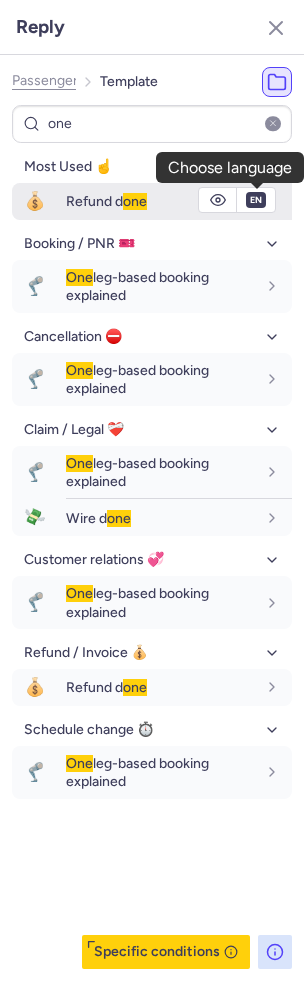 click on "fr en de nl pt es it ru en" at bounding box center [256, 200] 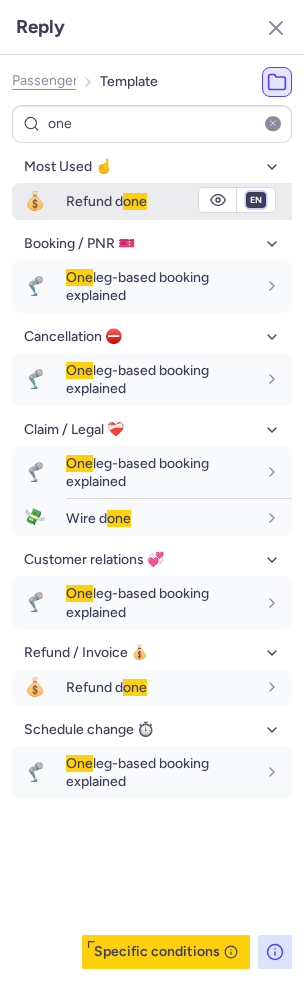 click on "fr en de nl pt es it ru" at bounding box center (256, 200) 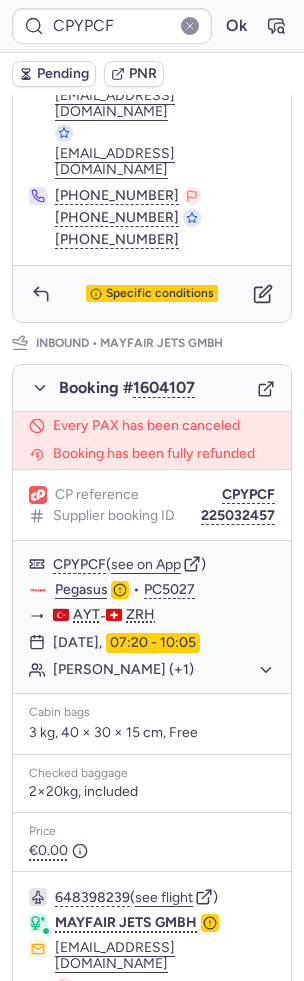 scroll, scrollTop: 1018, scrollLeft: 0, axis: vertical 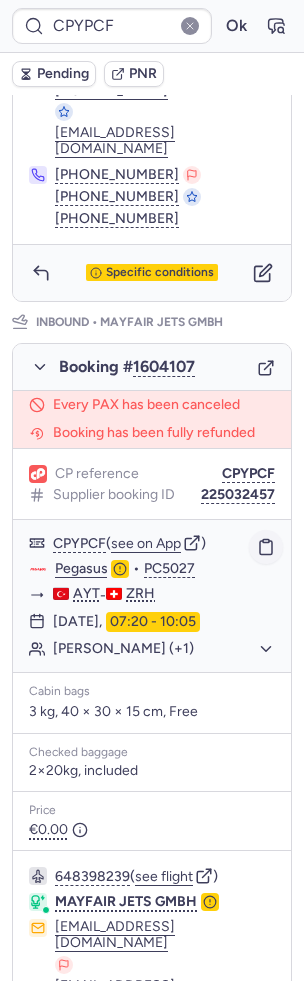 click 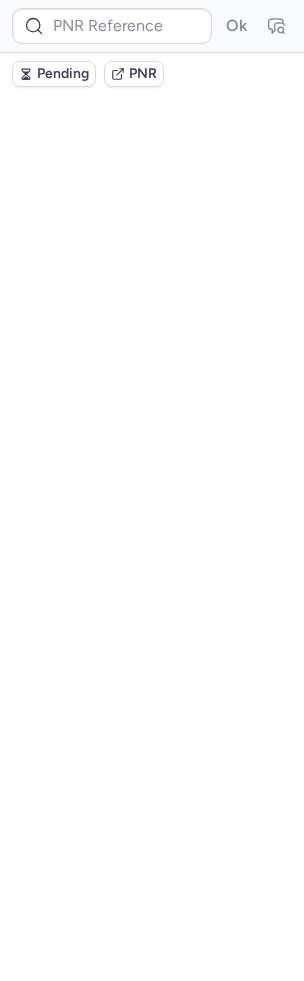 scroll, scrollTop: 0, scrollLeft: 0, axis: both 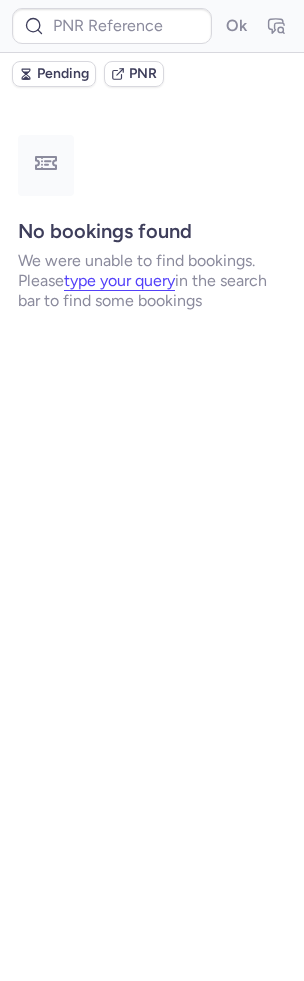 type on "CPIOZT" 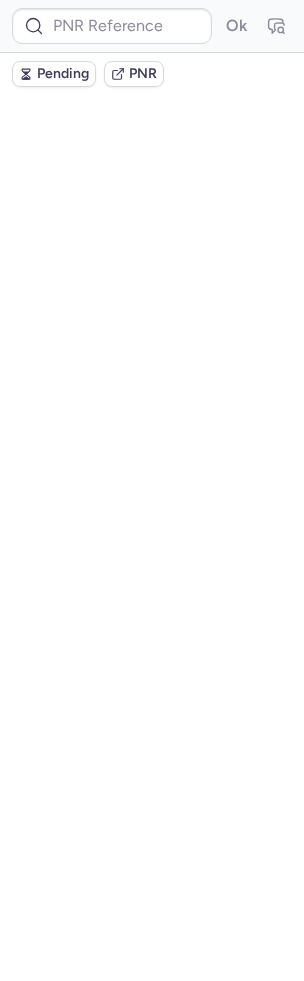 scroll, scrollTop: 0, scrollLeft: 0, axis: both 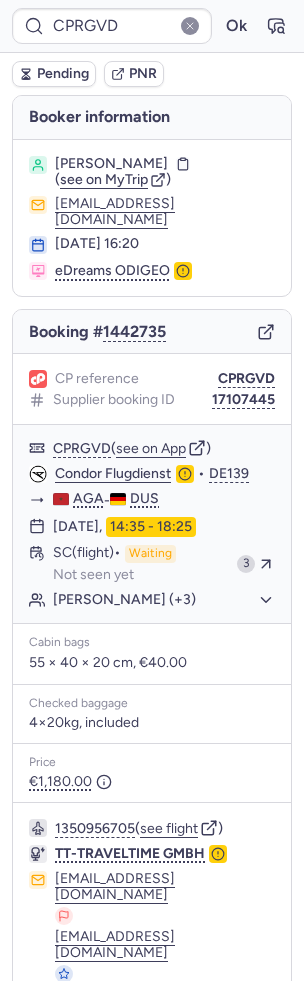 type on "CPDI5R" 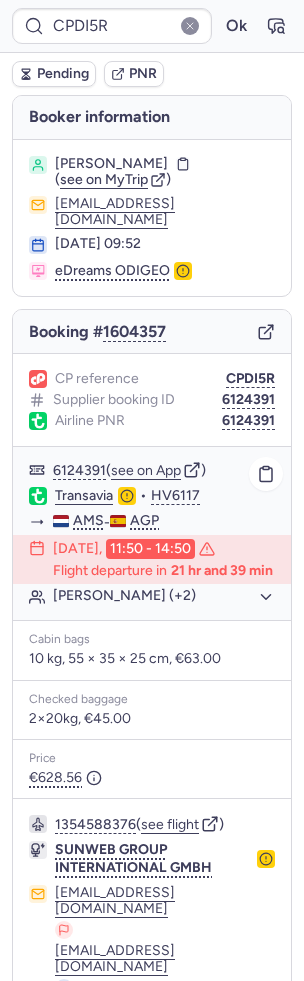 scroll, scrollTop: 78, scrollLeft: 0, axis: vertical 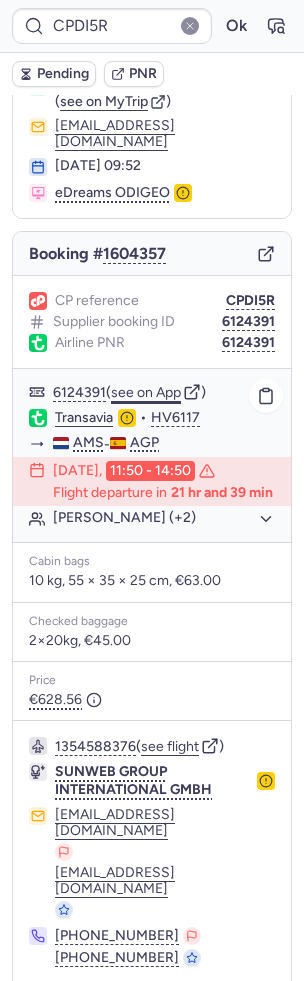 click on "see on App" 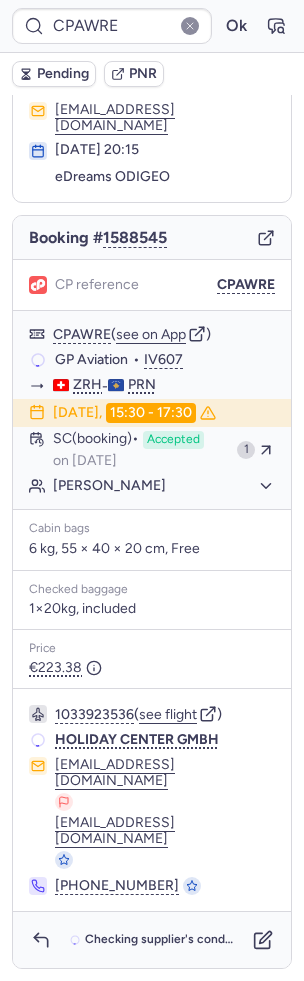 scroll, scrollTop: 2, scrollLeft: 0, axis: vertical 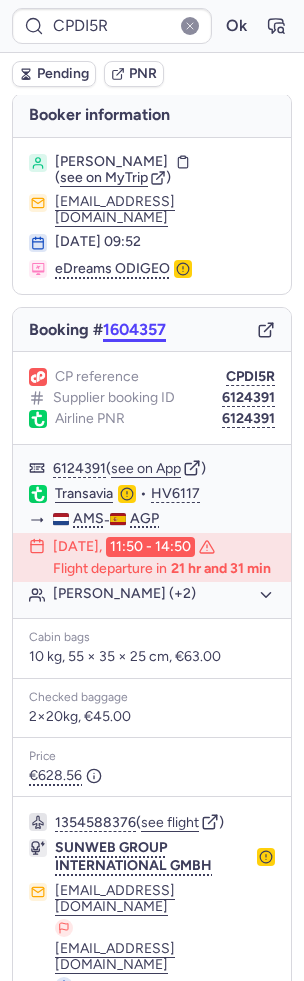 click on "1604357" at bounding box center (134, 330) 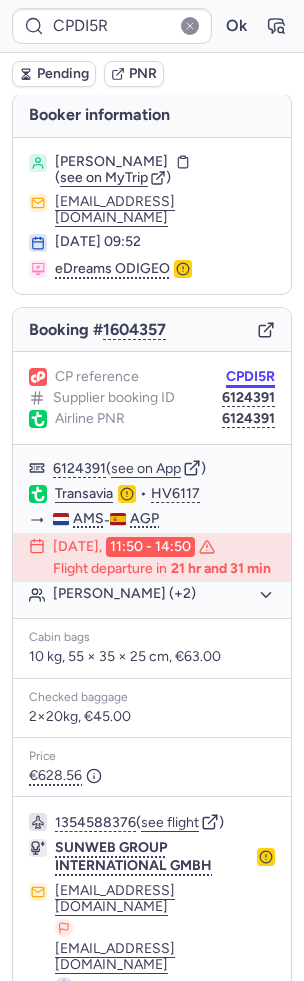 click on "CPDI5R" at bounding box center (250, 377) 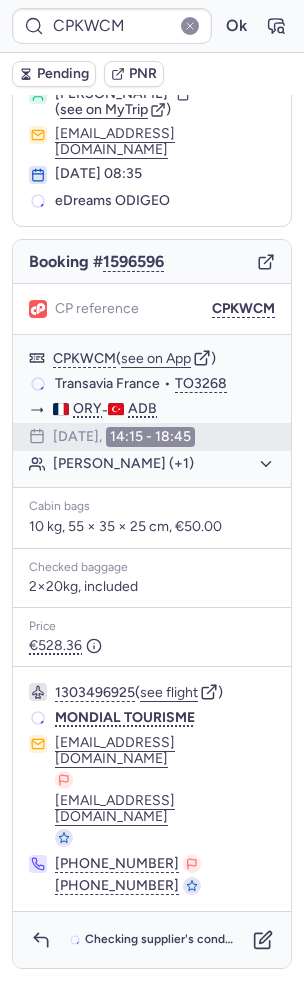 scroll, scrollTop: 0, scrollLeft: 0, axis: both 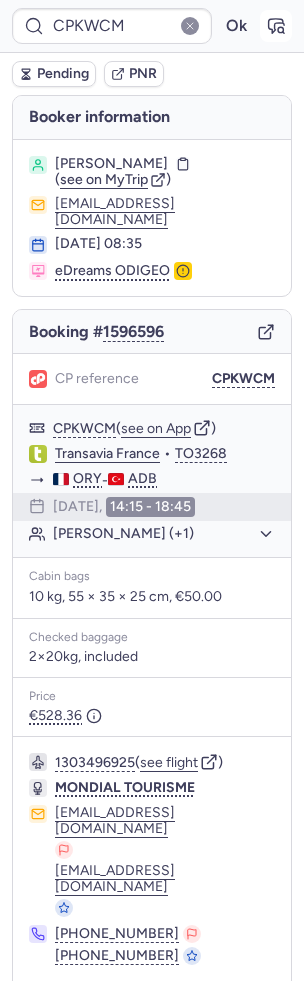 click 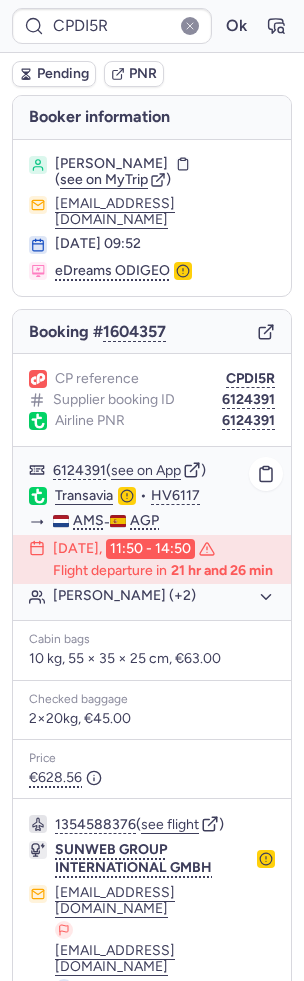 scroll, scrollTop: 78, scrollLeft: 0, axis: vertical 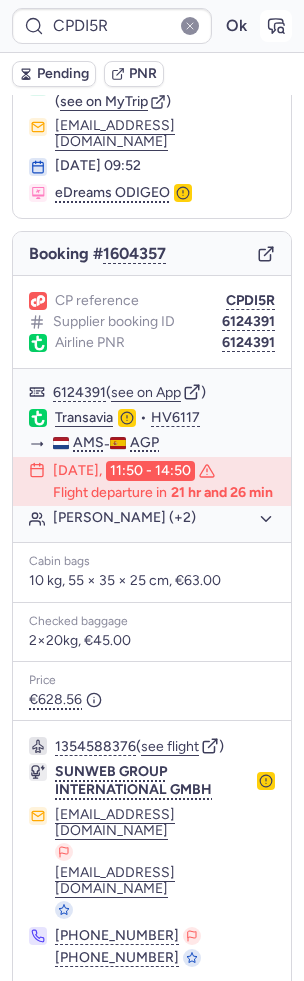 click 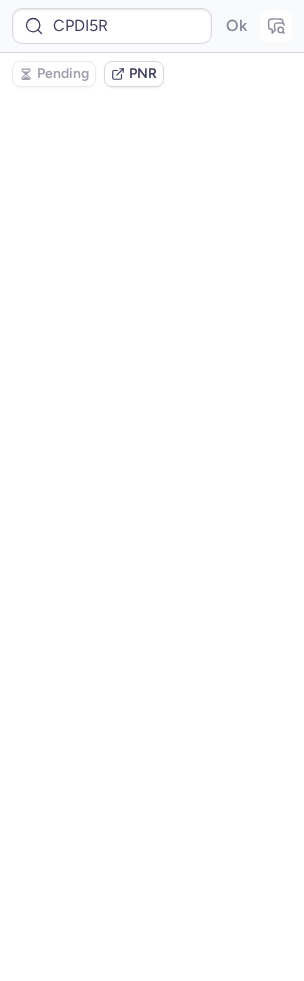 scroll, scrollTop: 0, scrollLeft: 0, axis: both 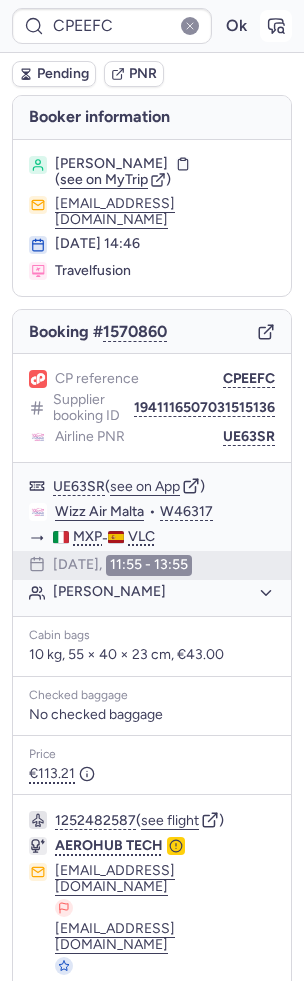click 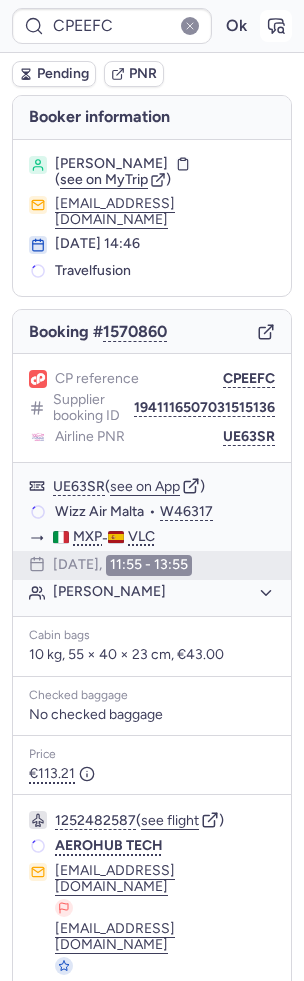 type on "CPOXK3" 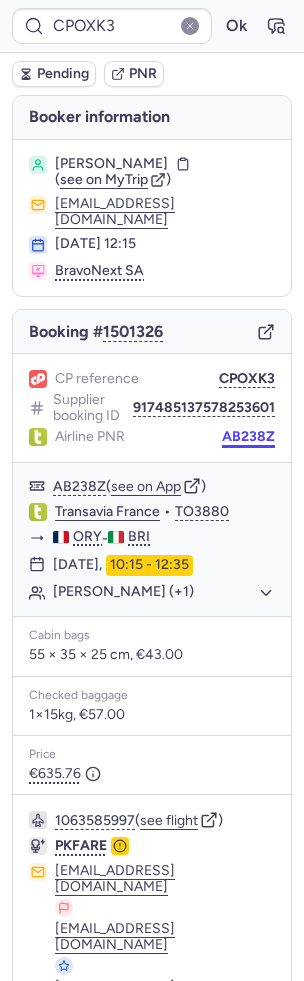 click on "AB238Z" at bounding box center (248, 437) 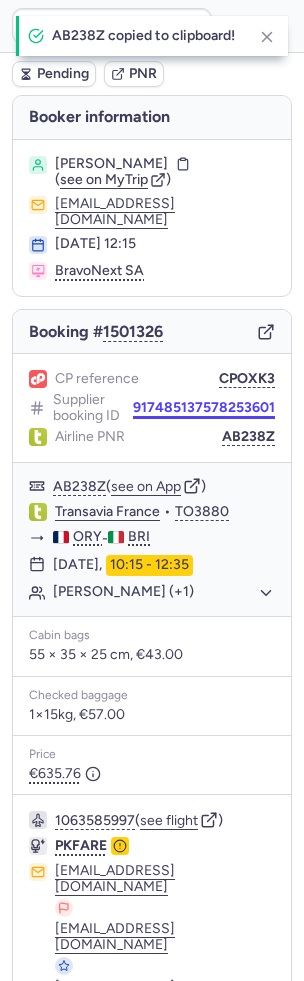 click on "917485137578253601" at bounding box center [204, 408] 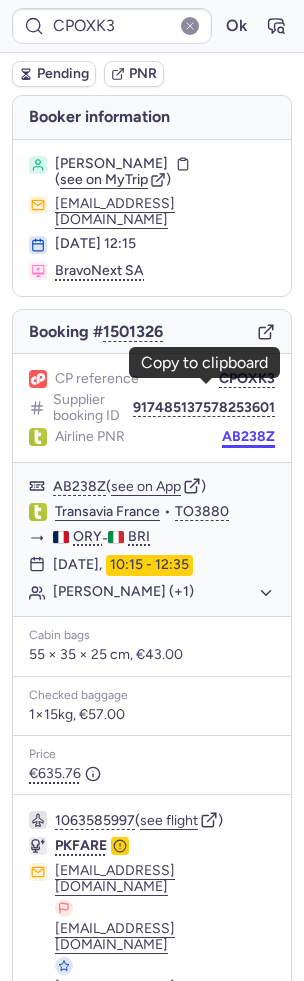 click on "AB238Z" at bounding box center (248, 437) 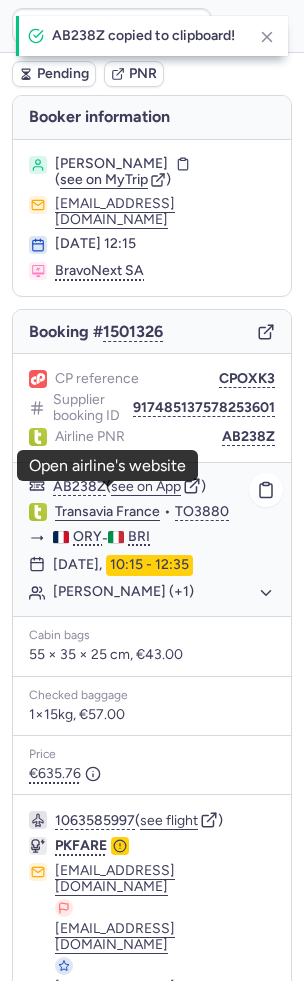 click on "Transavia France" 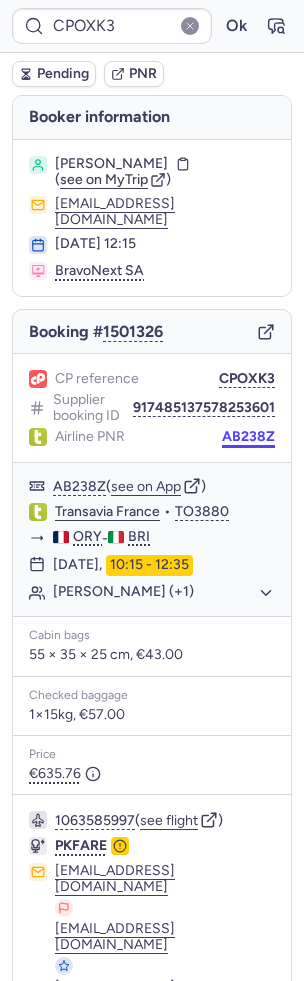 click on "AB238Z" at bounding box center (248, 437) 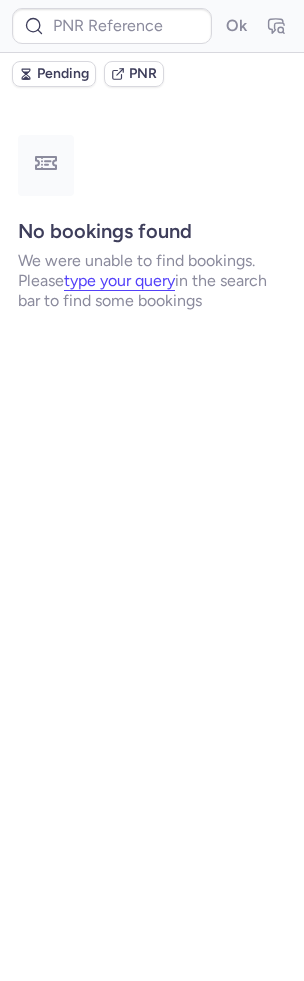 type on "DT1749737043639414" 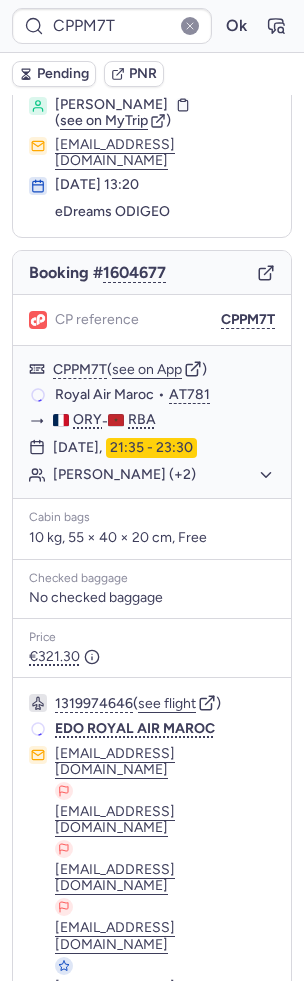scroll, scrollTop: 46, scrollLeft: 0, axis: vertical 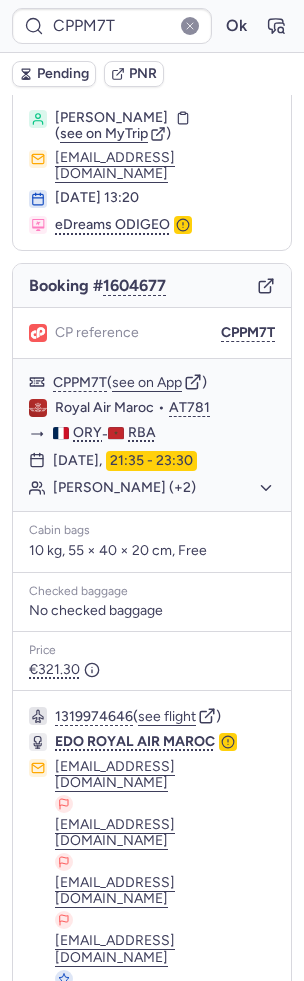type on "CPEEFC" 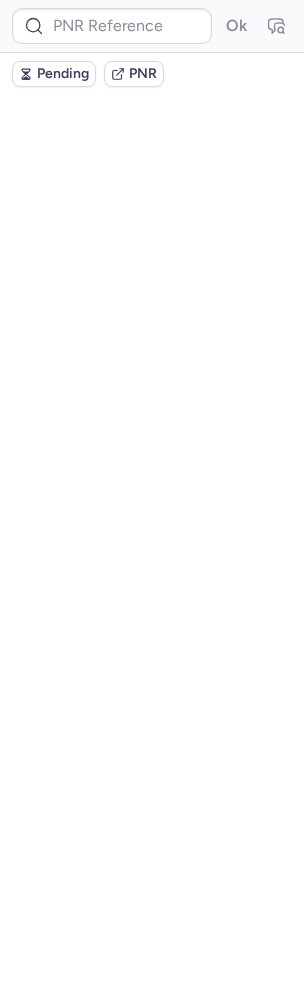 scroll, scrollTop: 0, scrollLeft: 0, axis: both 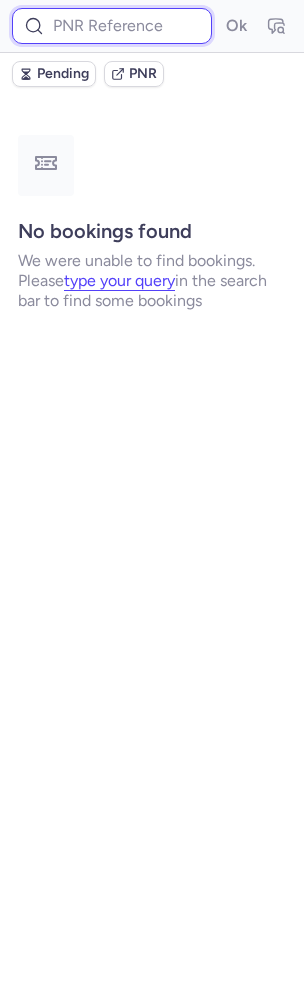 click at bounding box center (112, 26) 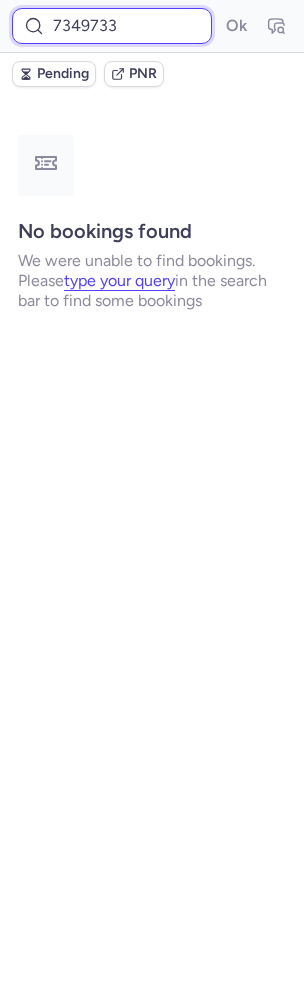 click on "Ok" at bounding box center (236, 26) 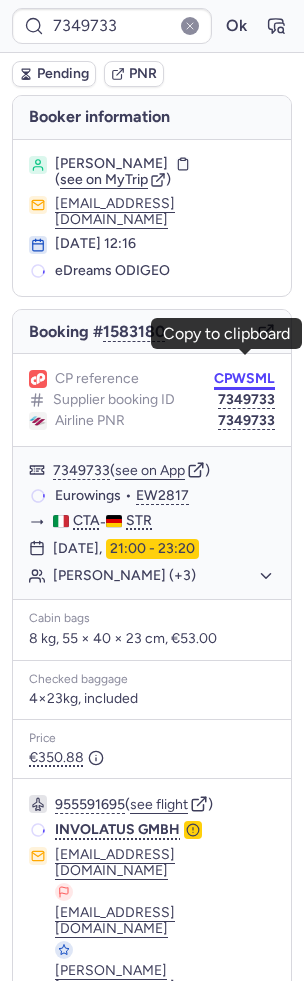 click on "CPWSML" at bounding box center (244, 379) 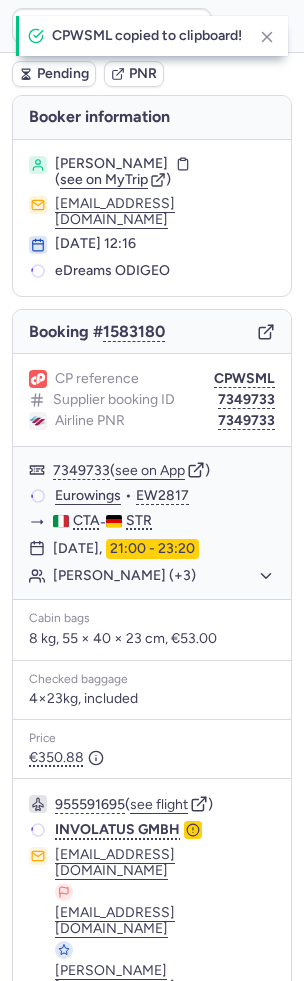 type on "CPWSML" 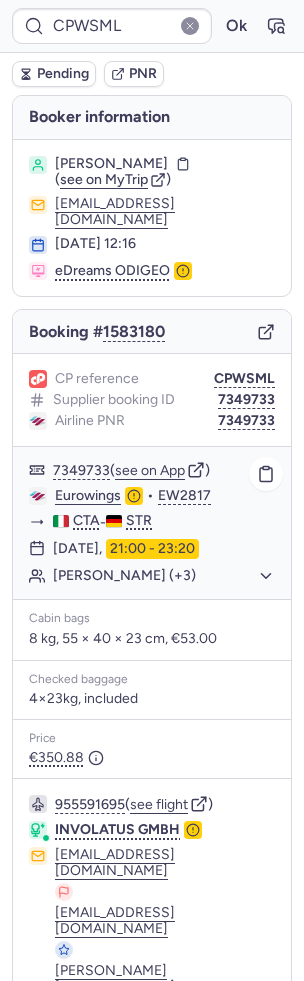 click on "[PERSON_NAME] (+3)" 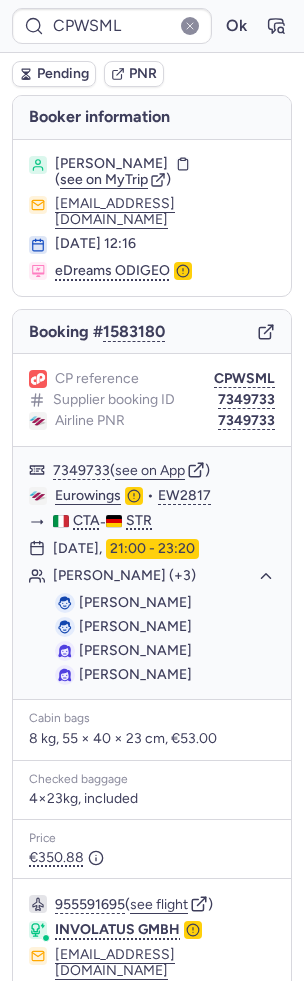 scroll, scrollTop: 182, scrollLeft: 0, axis: vertical 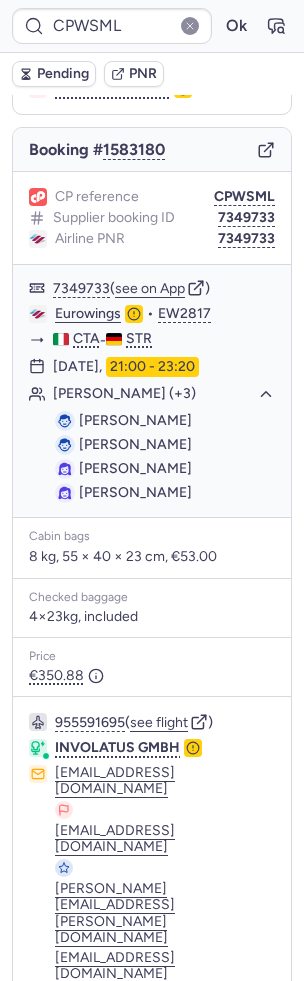click 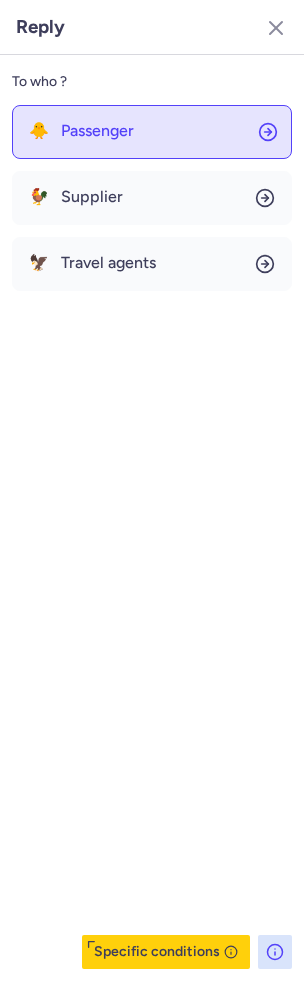 click on "Passenger" at bounding box center (97, 131) 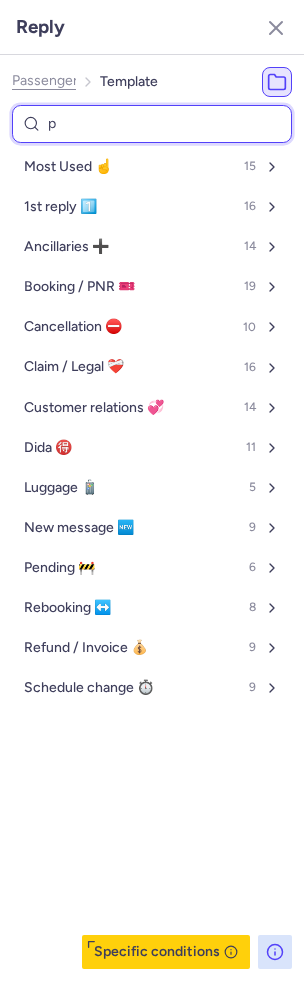 type on "pe" 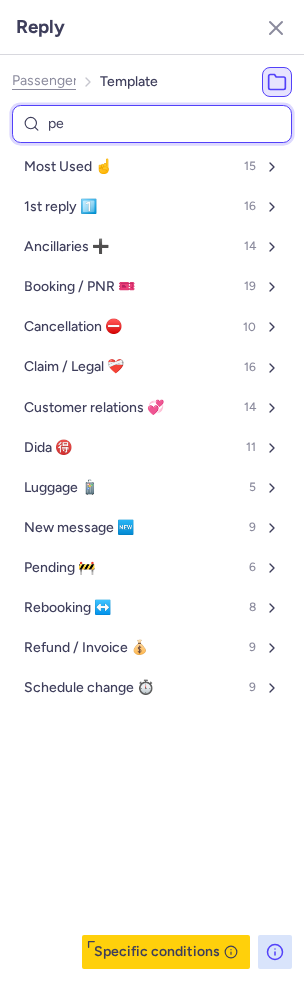select on "en" 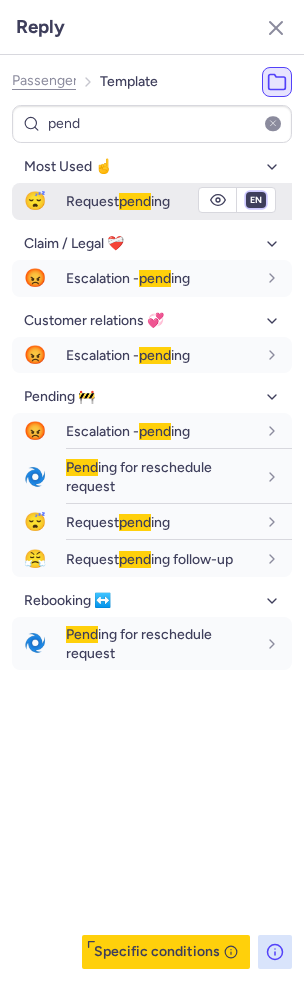 click on "fr en de nl pt es it ru" at bounding box center [256, 200] 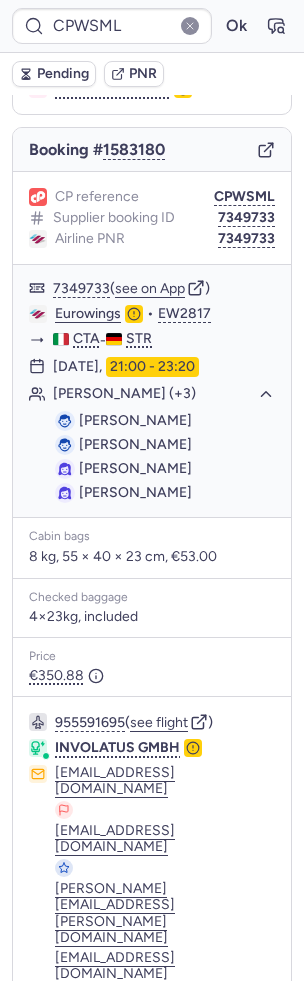 click on "Pending" at bounding box center [63, 74] 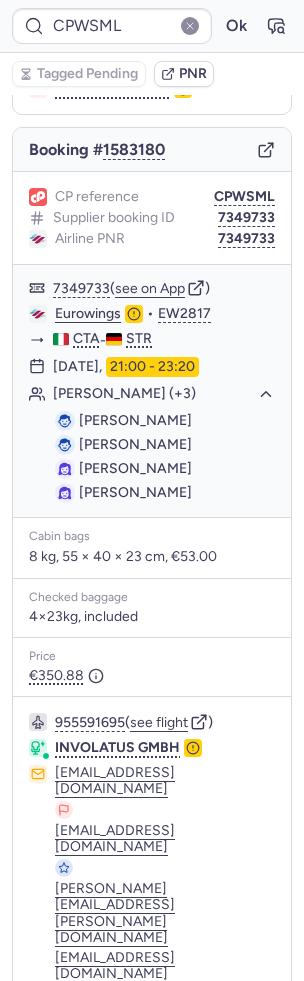 click 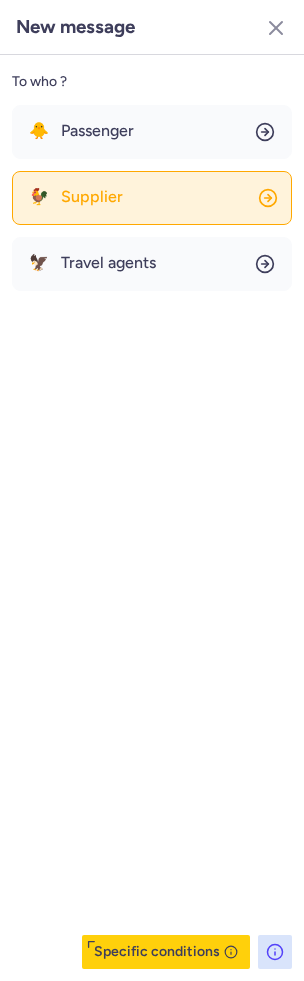 click on "🐓 Supplier" 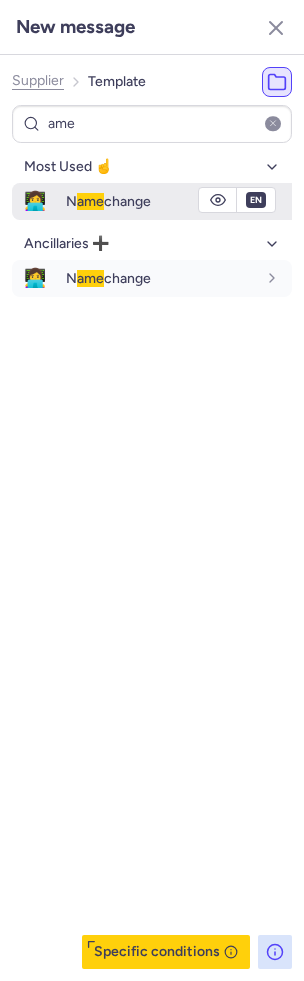 click on "N ame  change" at bounding box center [161, 201] 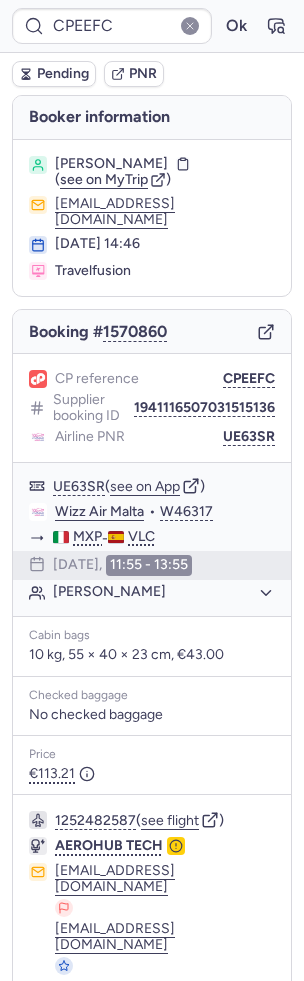 scroll, scrollTop: 38, scrollLeft: 0, axis: vertical 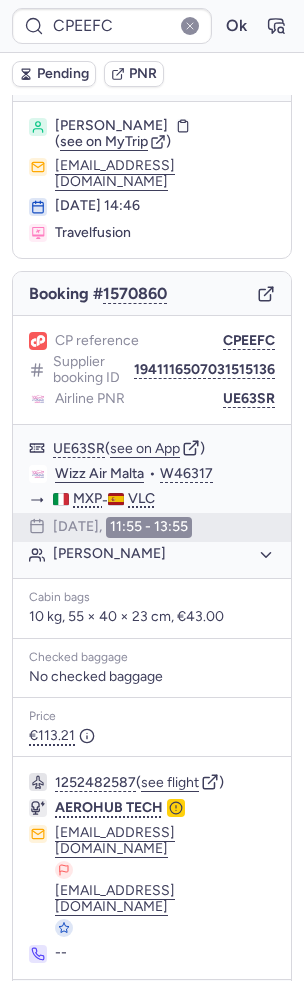 click 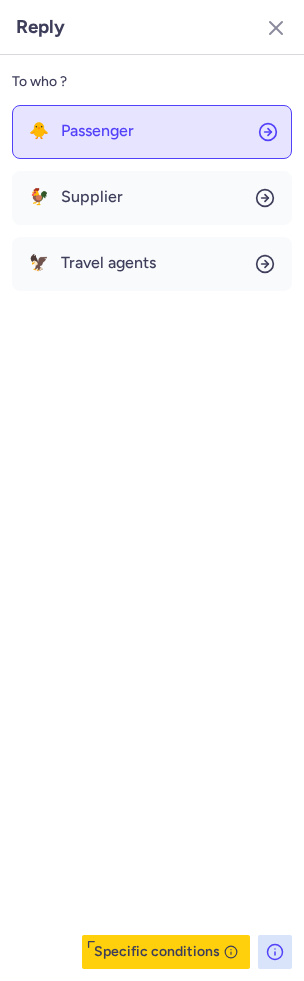 click on "🐥 Passenger" 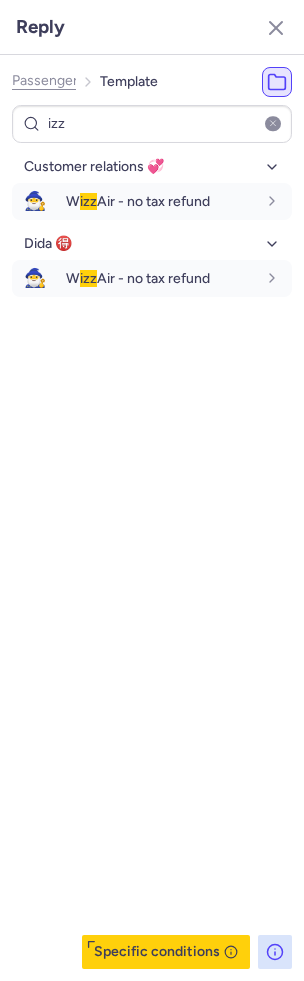 click on "Passenger" 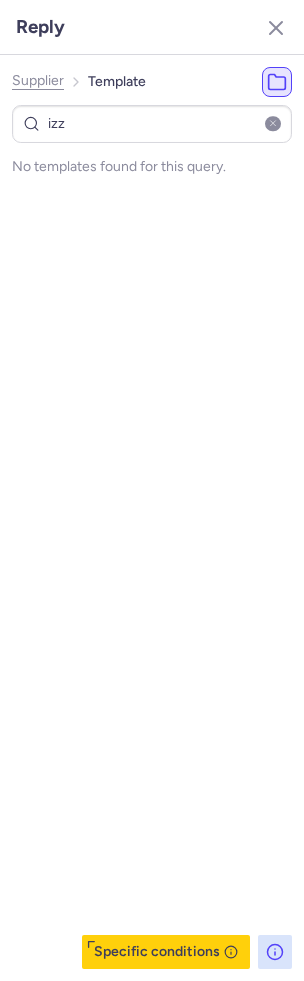 click on "Supplier" 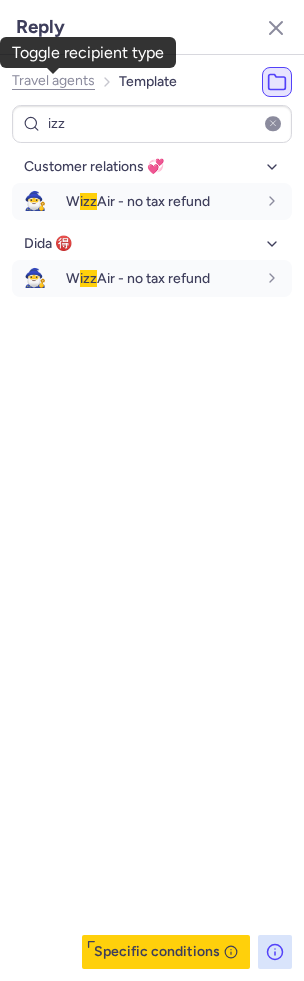 click on "Travel agents" 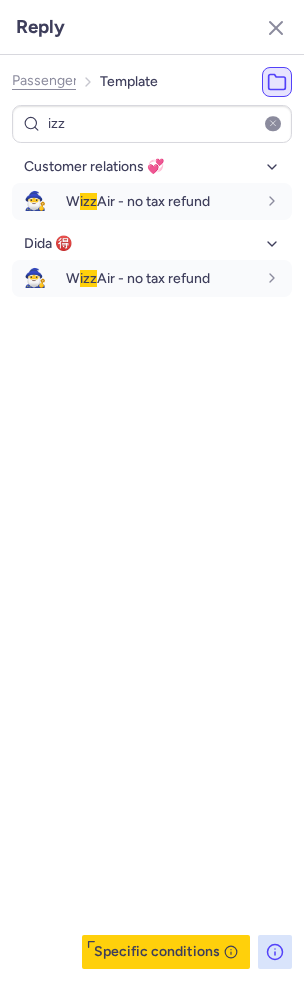 click on "Passenger" 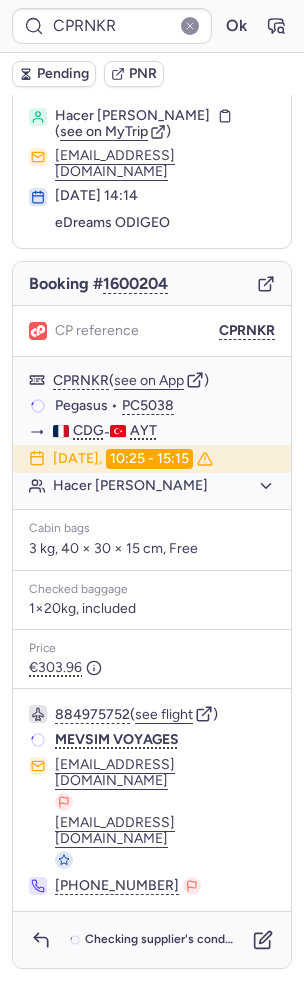 scroll, scrollTop: 0, scrollLeft: 0, axis: both 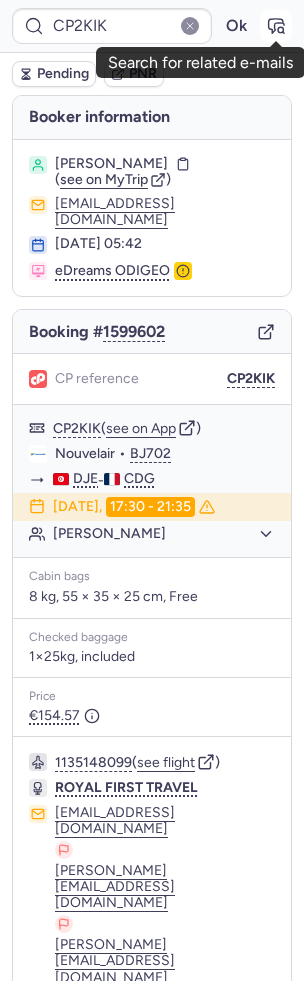 click 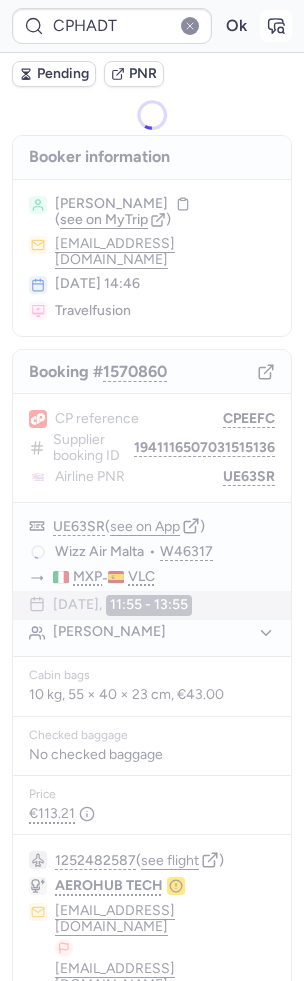 click 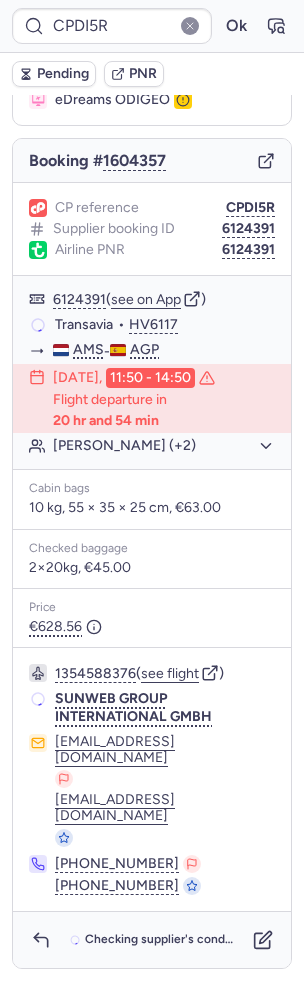 scroll, scrollTop: 78, scrollLeft: 0, axis: vertical 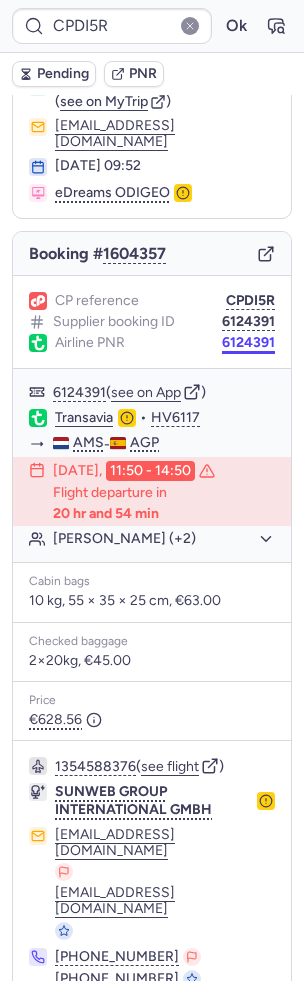 click on "6124391" at bounding box center (248, 343) 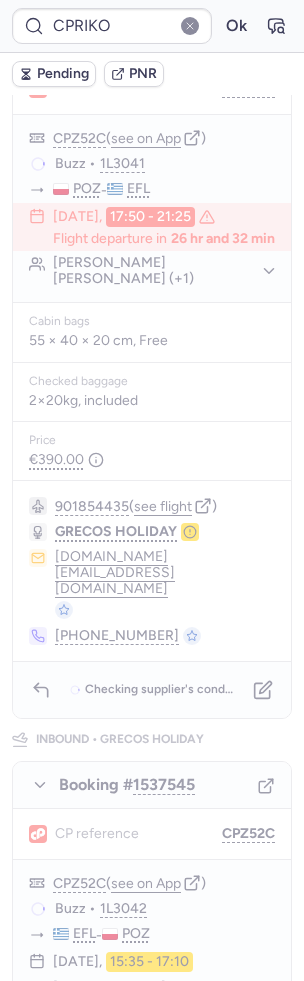 scroll, scrollTop: 0, scrollLeft: 0, axis: both 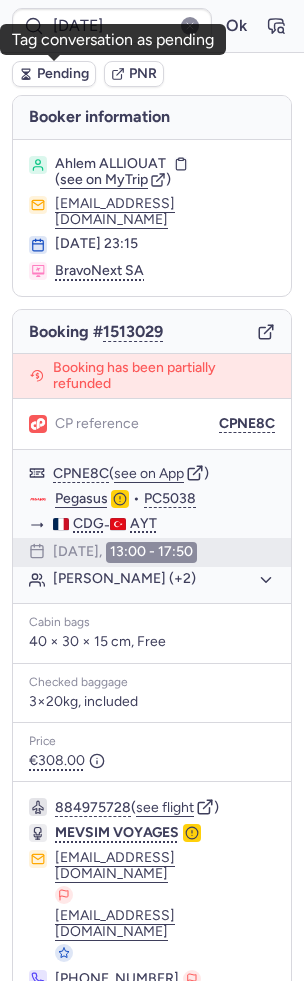 click on "Pending" at bounding box center [54, 74] 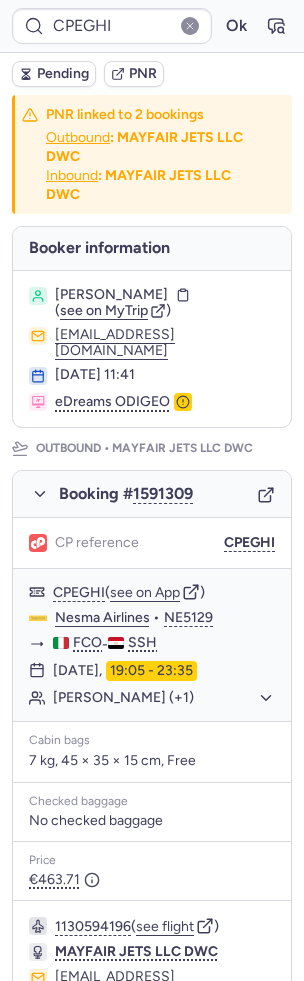 scroll, scrollTop: 0, scrollLeft: 0, axis: both 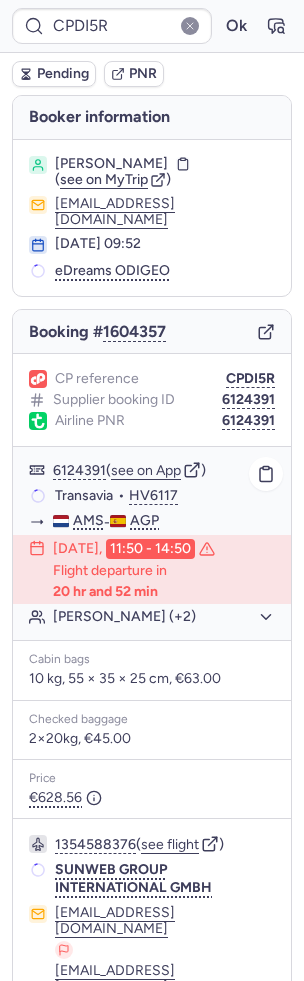 click on "[PERSON_NAME] (+2)" 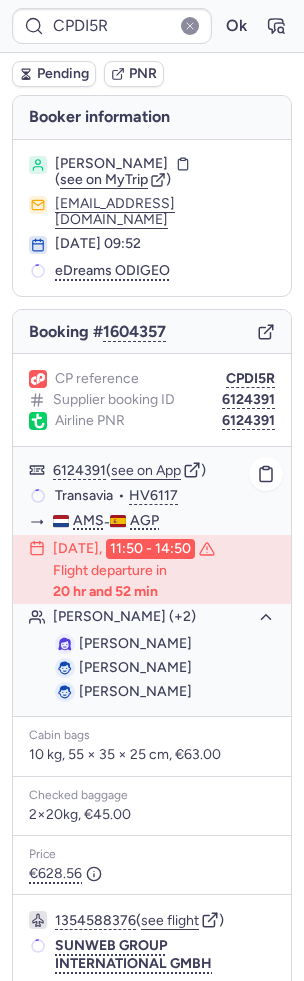 scroll, scrollTop: 16, scrollLeft: 0, axis: vertical 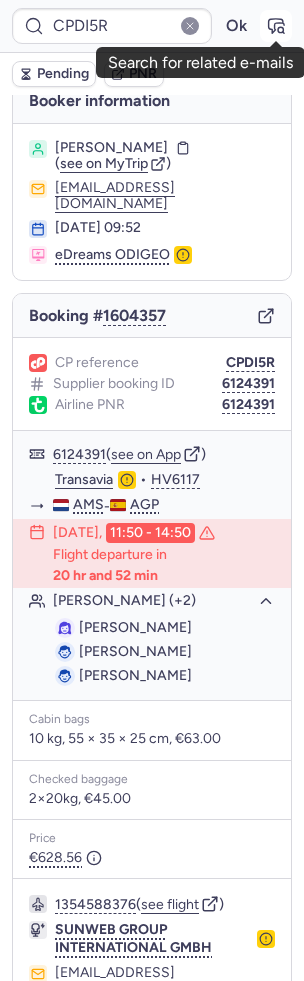 click 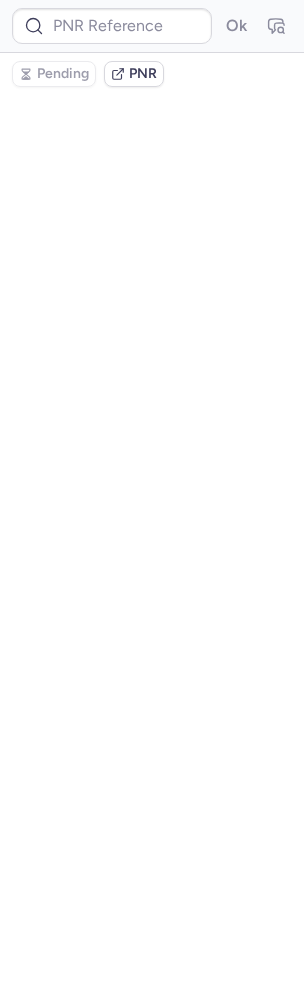 type on "CPDI5R" 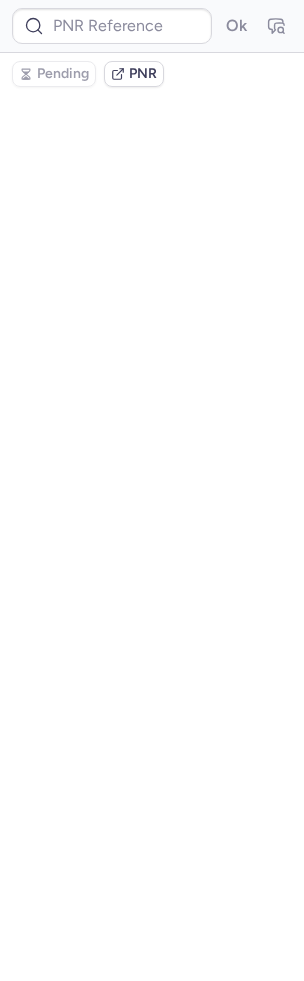 scroll, scrollTop: 0, scrollLeft: 0, axis: both 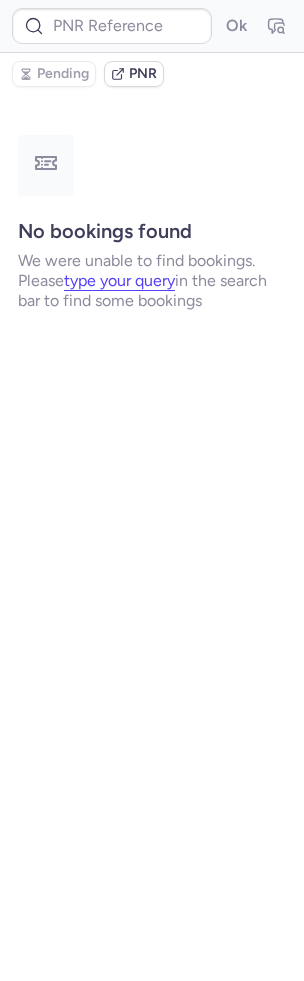 type on "CPRIKO" 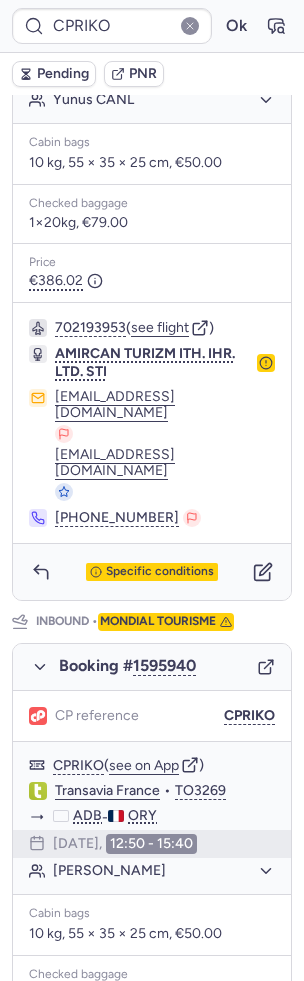 scroll, scrollTop: 832, scrollLeft: 0, axis: vertical 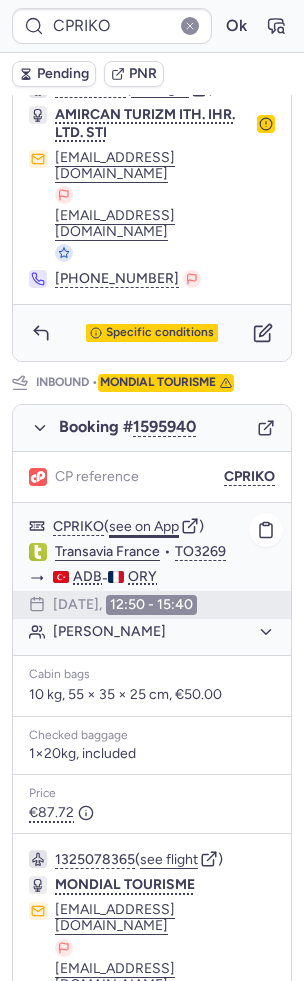 click on "see on App" 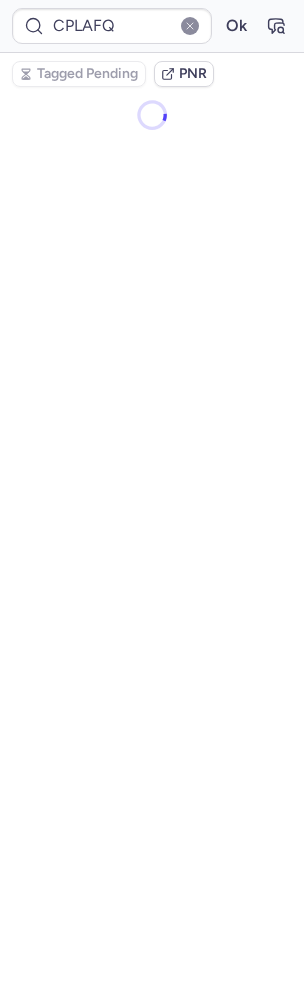 scroll, scrollTop: 0, scrollLeft: 0, axis: both 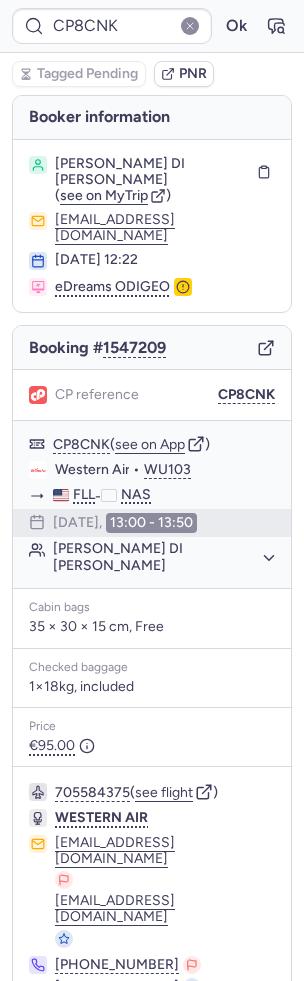 type on "CPYT4A" 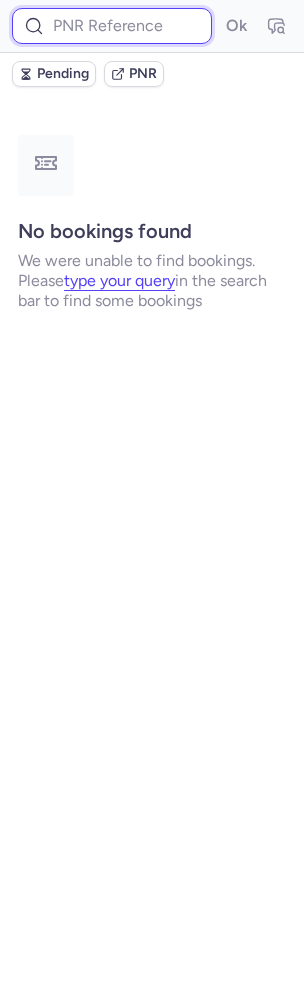 click at bounding box center (112, 26) 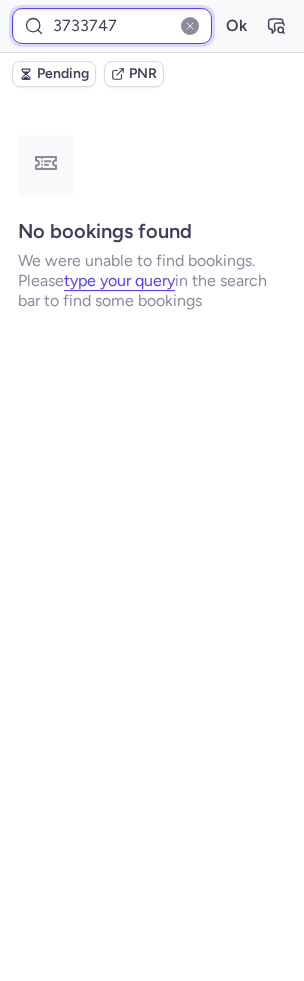 type on "3733747" 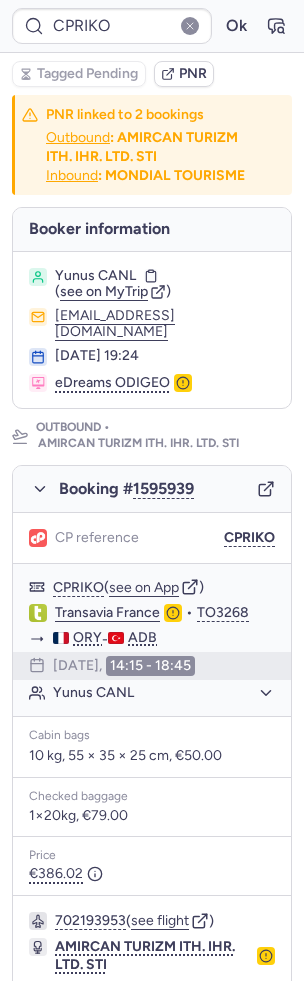 type on "CPTMNH" 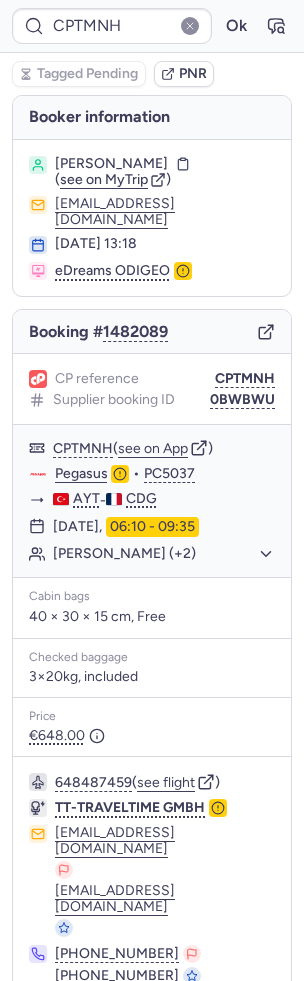 click 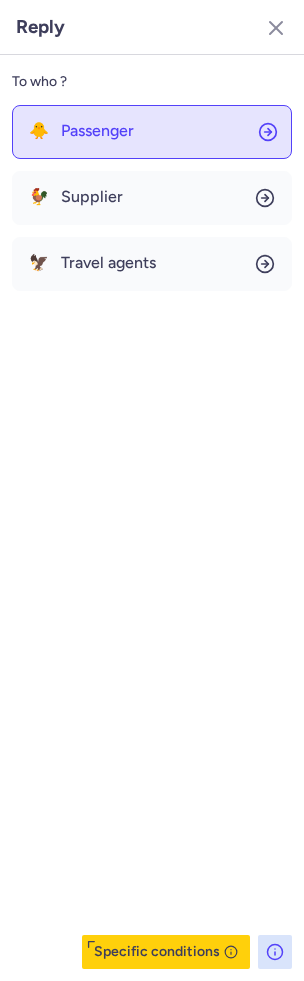 click on "Passenger" at bounding box center [97, 131] 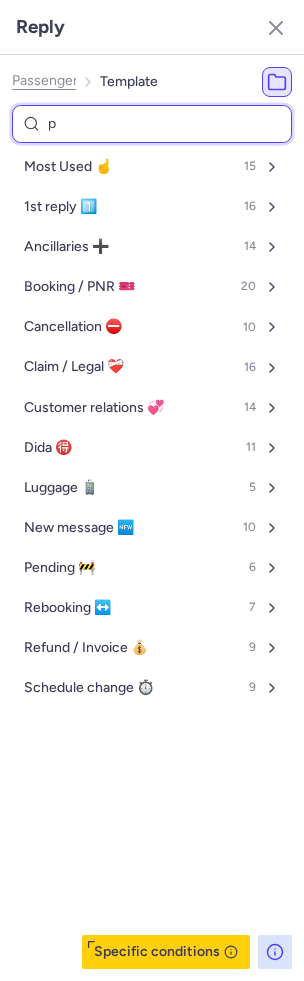 type on "pe" 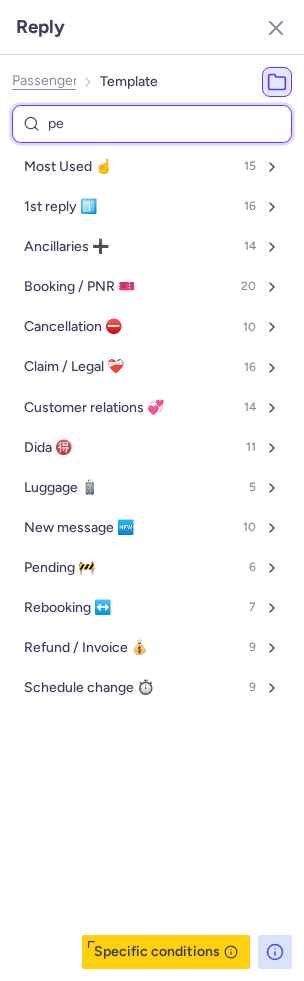 select on "en" 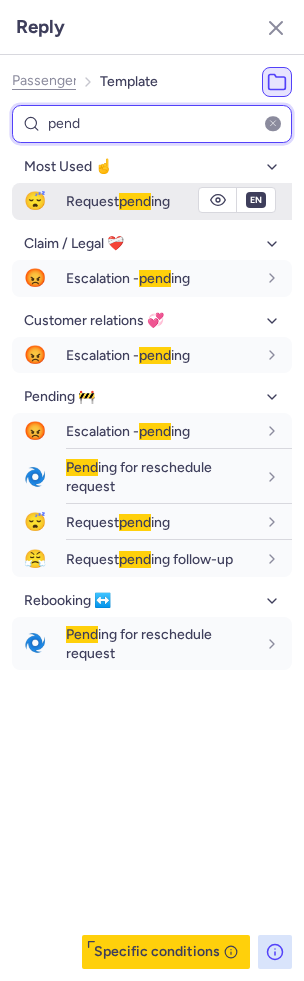 type on "pend" 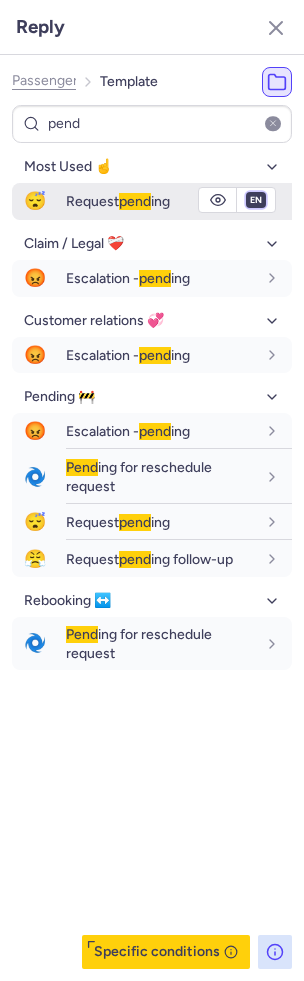 click on "fr en de nl pt es it ru" at bounding box center [256, 200] 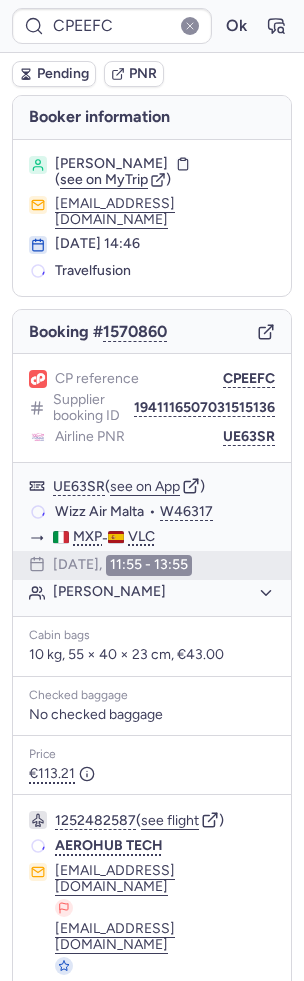 type on "CPFERL" 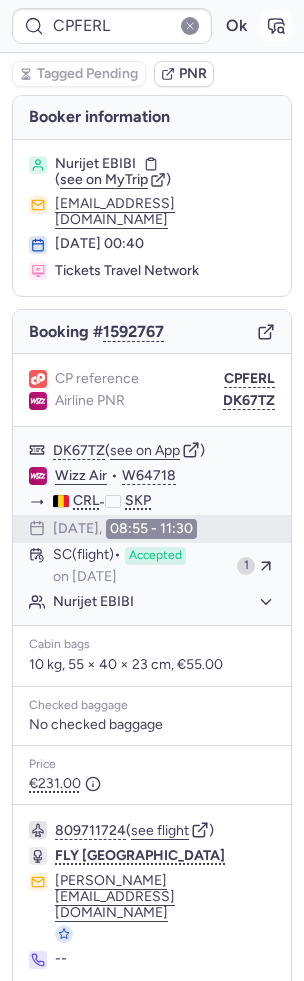 click 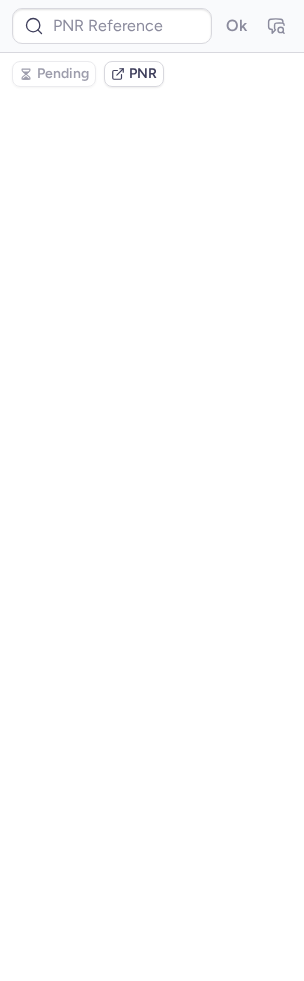 type on "CPFERL" 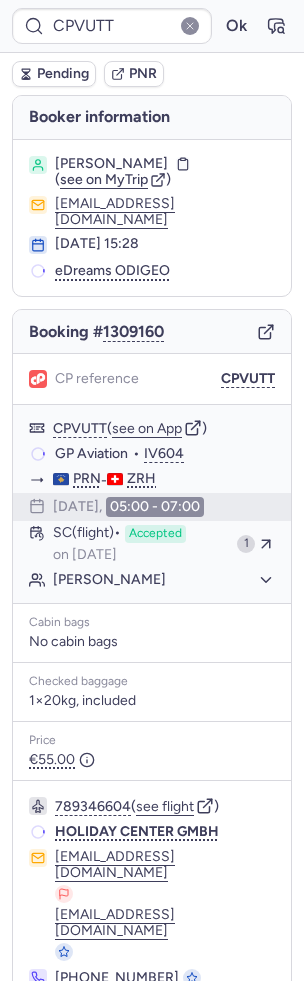 type on "CPDI5R" 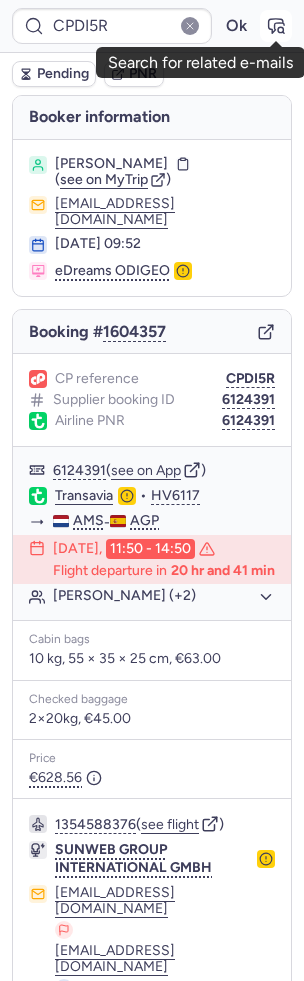click 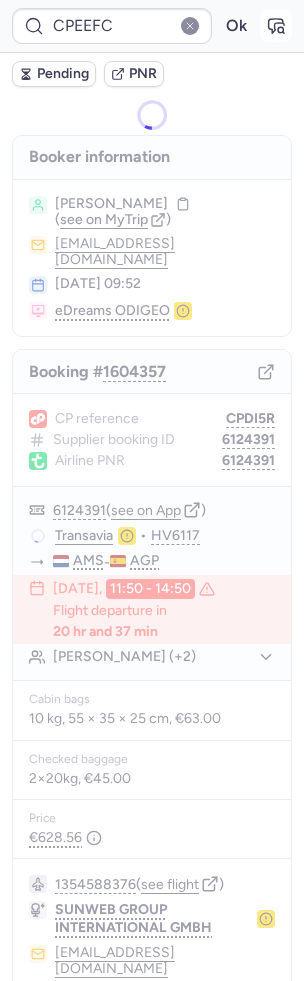 type on "CPM4YX" 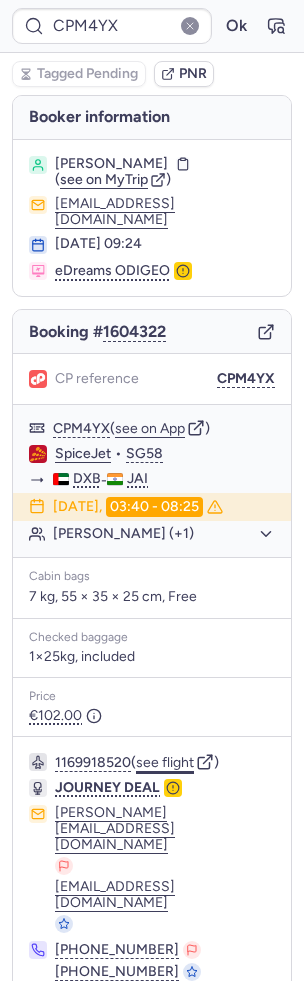 click on "see flight" 